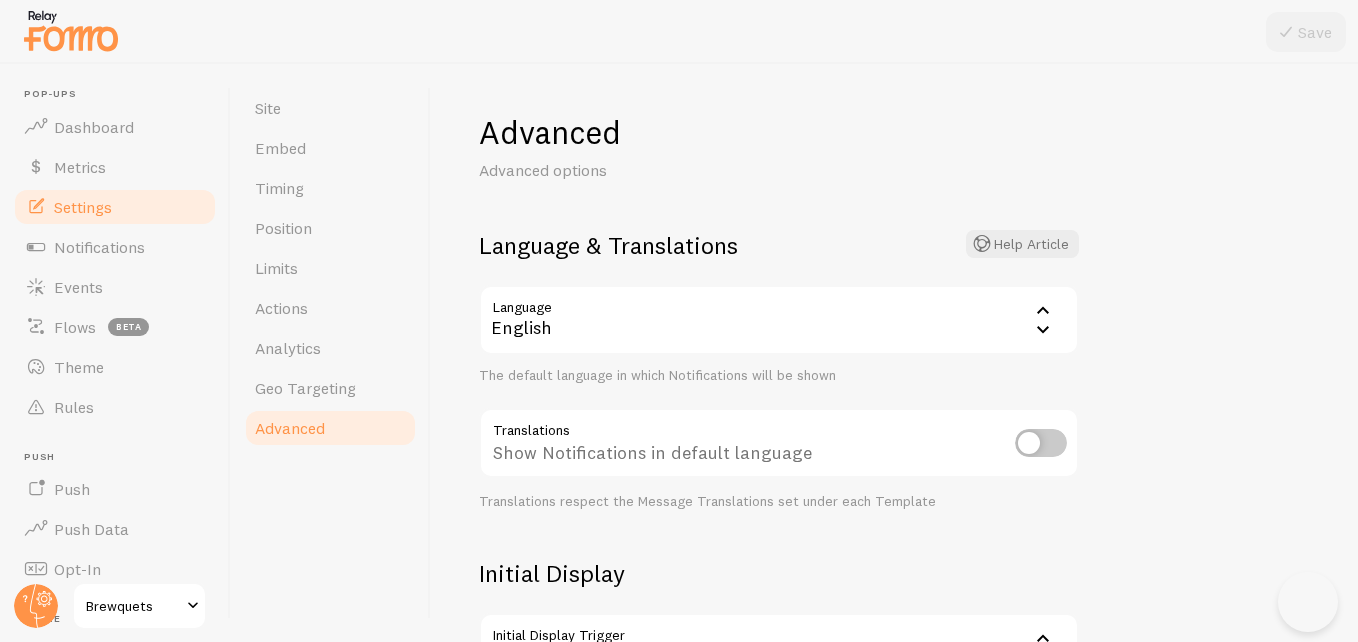 scroll, scrollTop: 0, scrollLeft: 0, axis: both 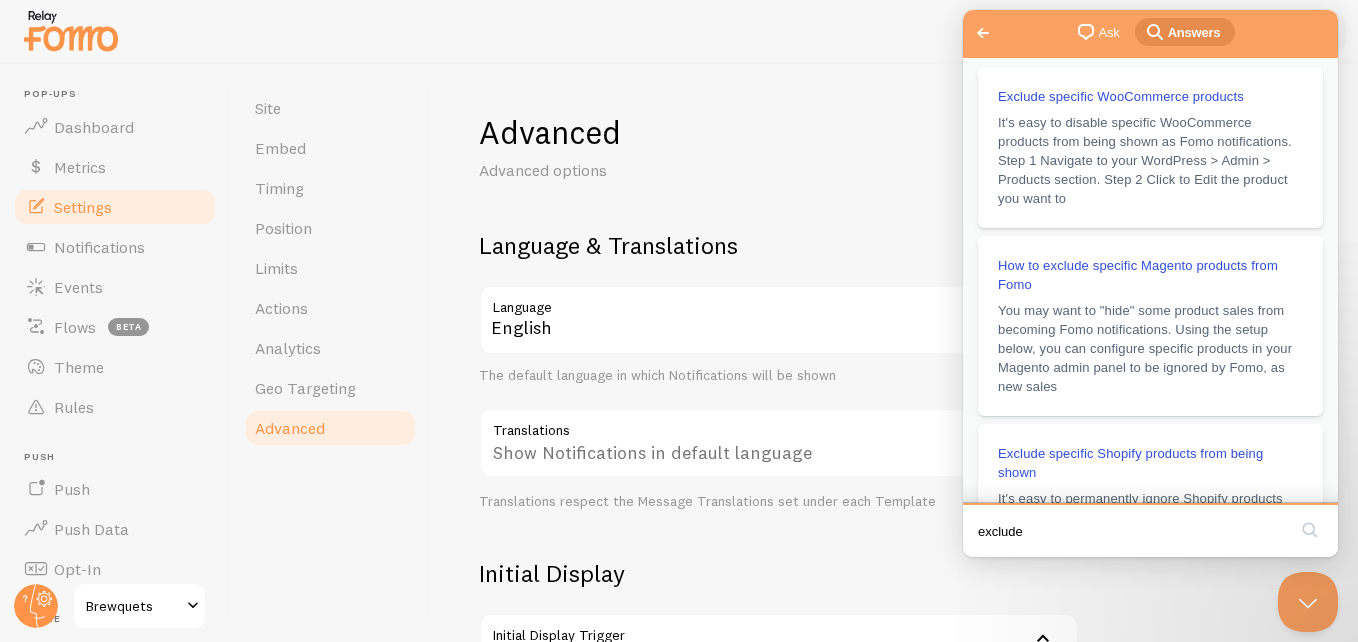 type on "exclude" 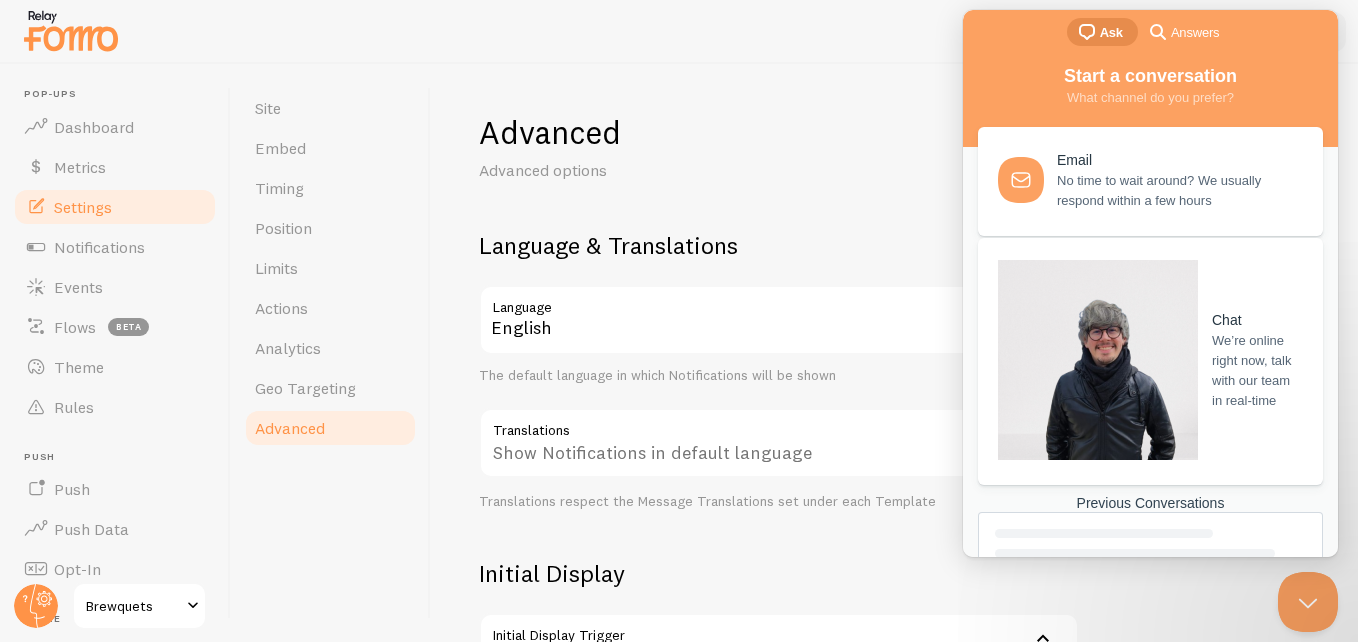 click on "We’re online right now, talk with our team in real-time" at bounding box center (1256, 371) 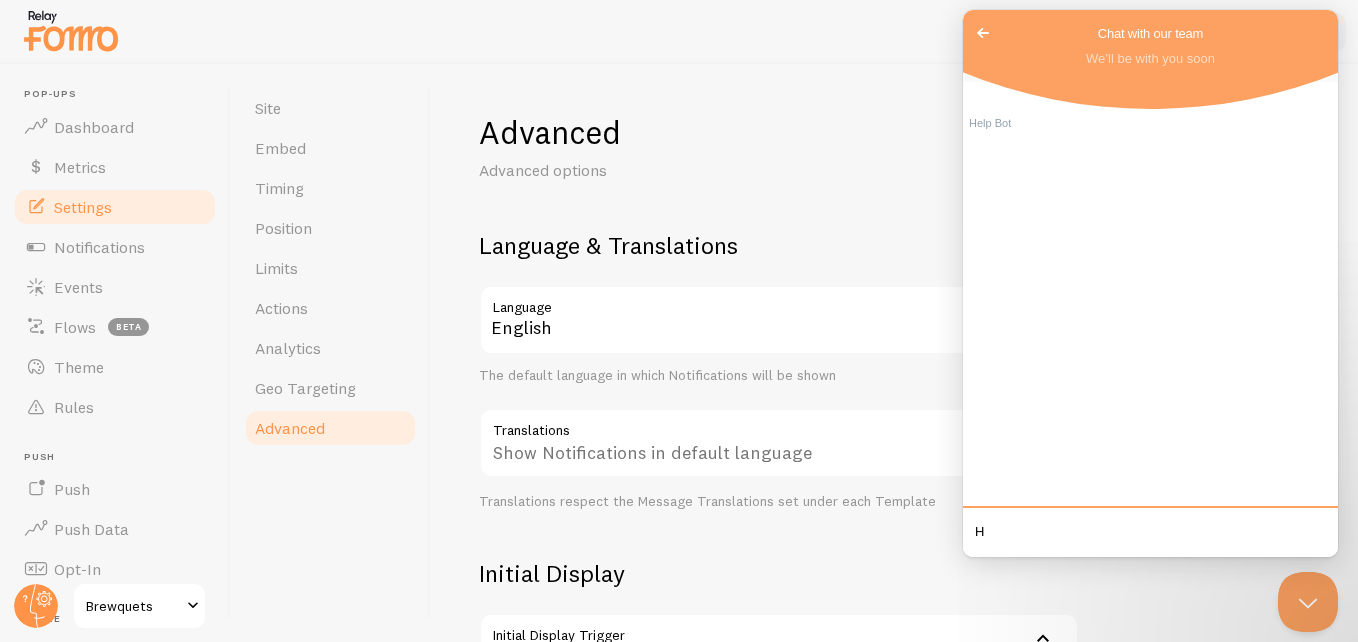 type on "Hi" 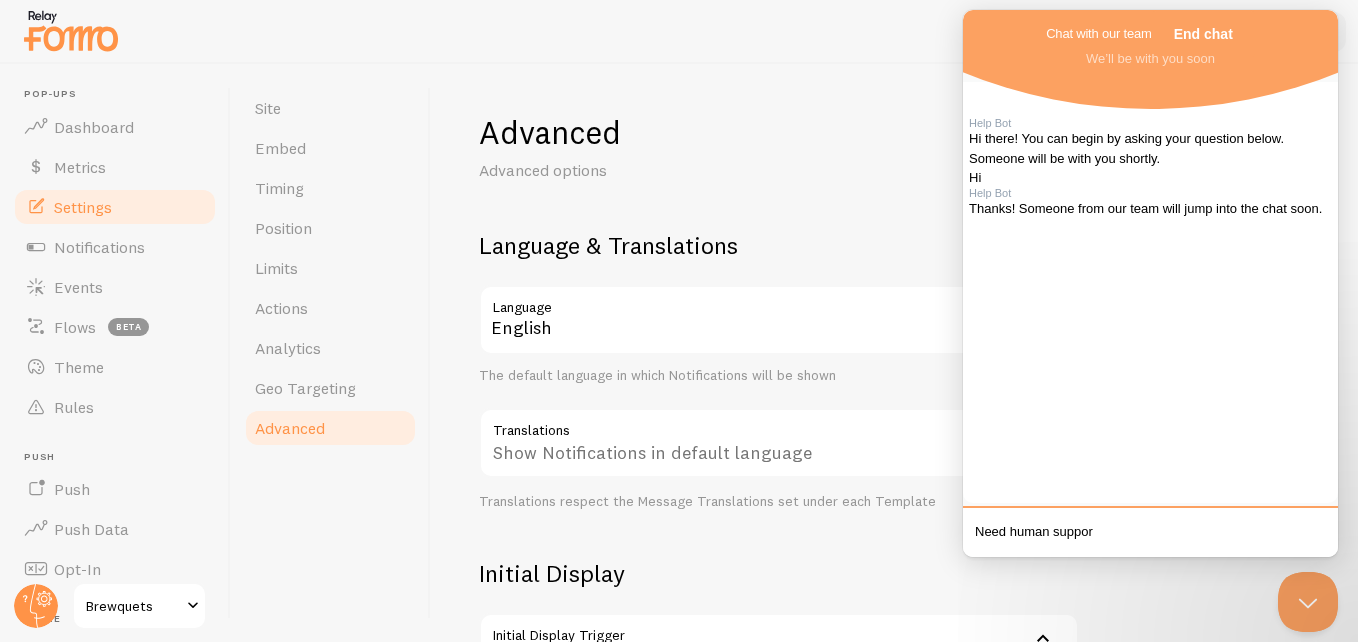 type on "Need human support" 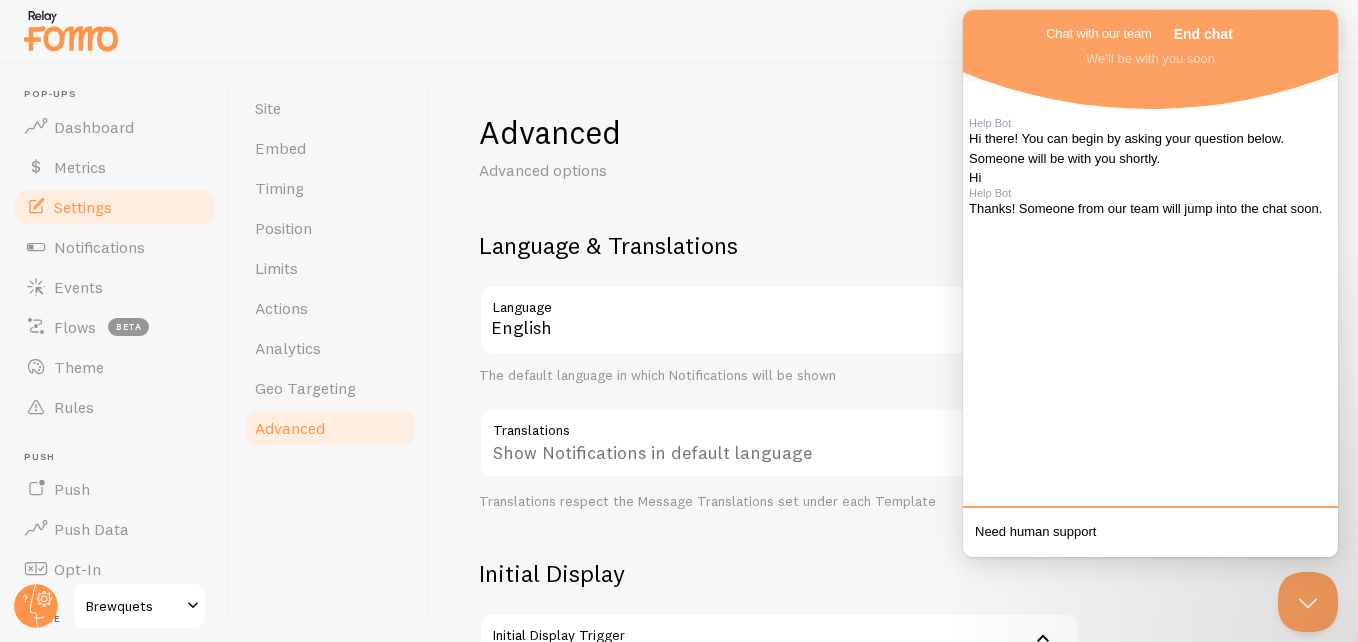 scroll, scrollTop: 60, scrollLeft: 0, axis: vertical 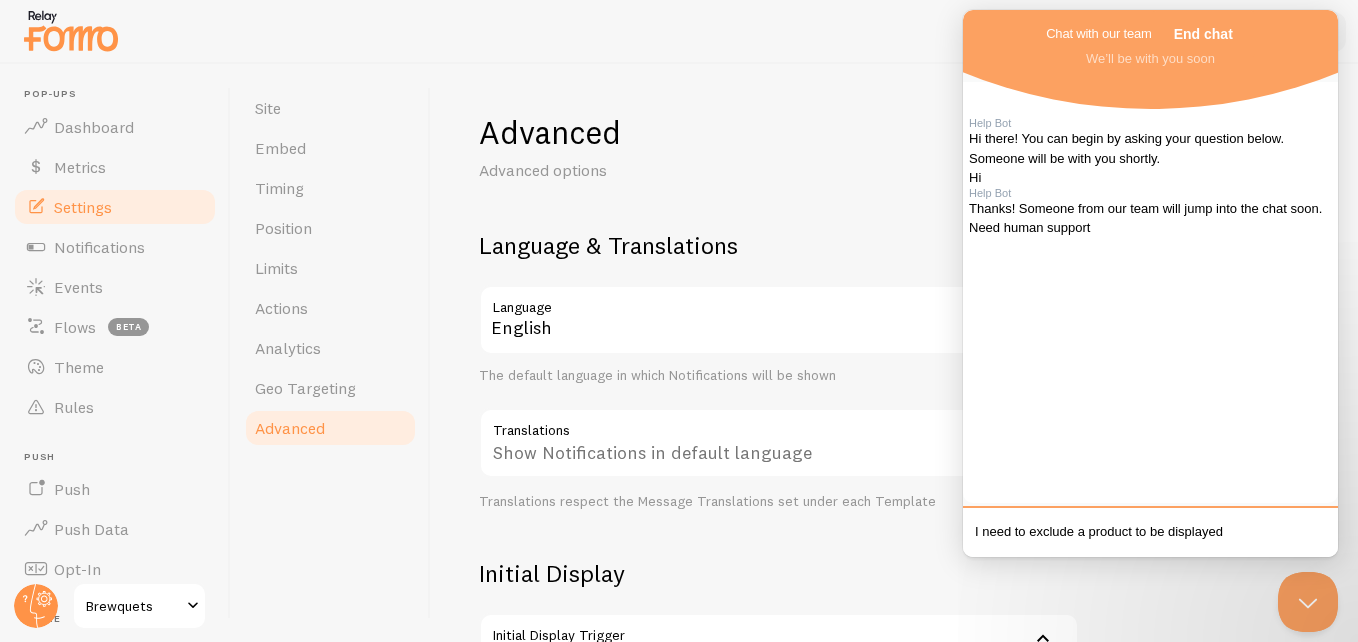 type on "I need to exclude a product to be displayed" 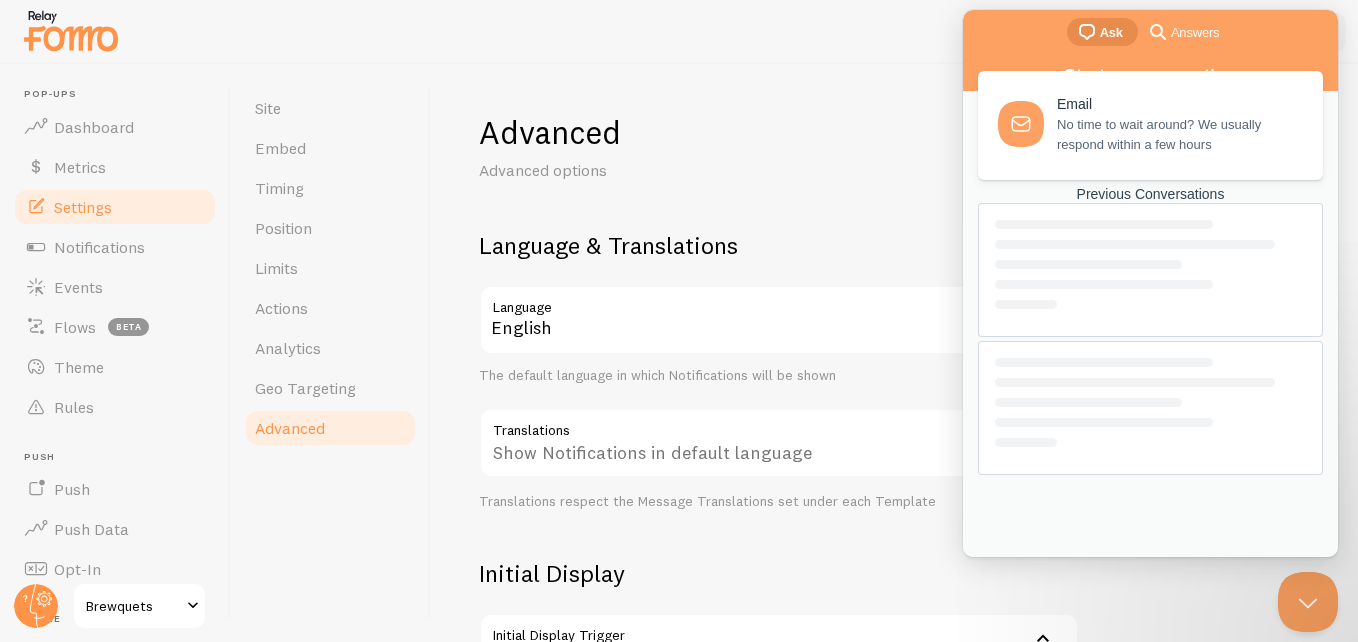 scroll, scrollTop: 0, scrollLeft: 0, axis: both 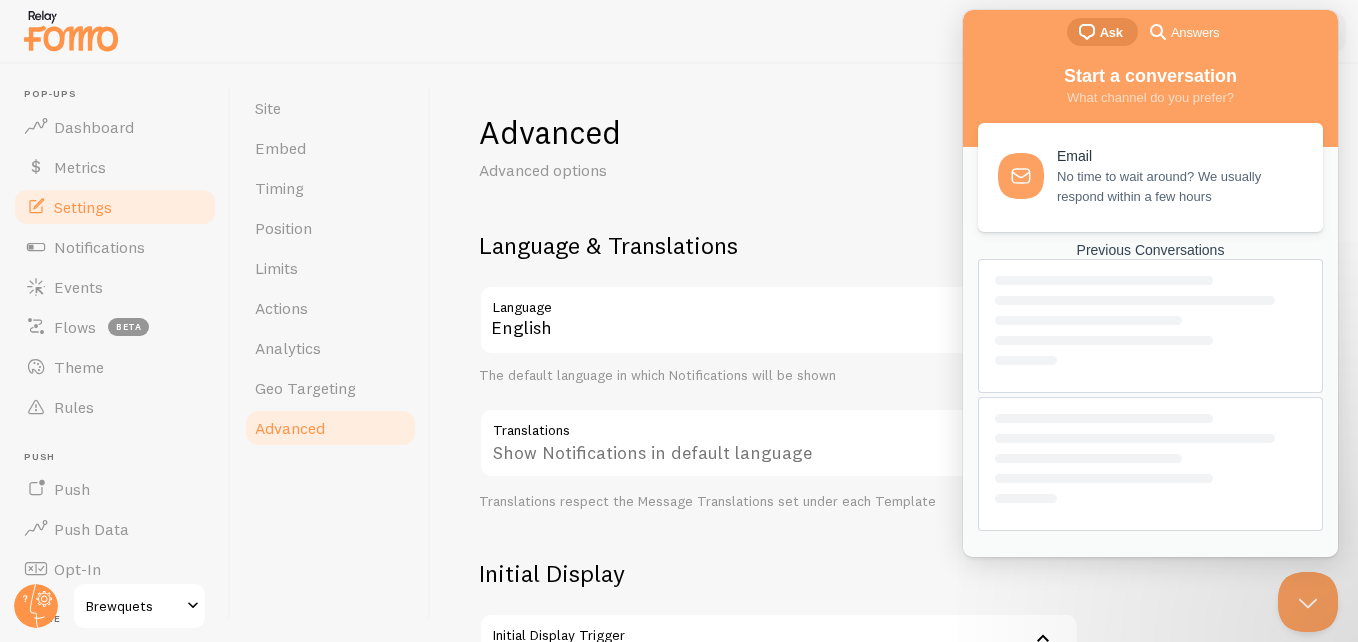click on "No time to wait around? We usually respond within a few hours" at bounding box center (1178, 187) 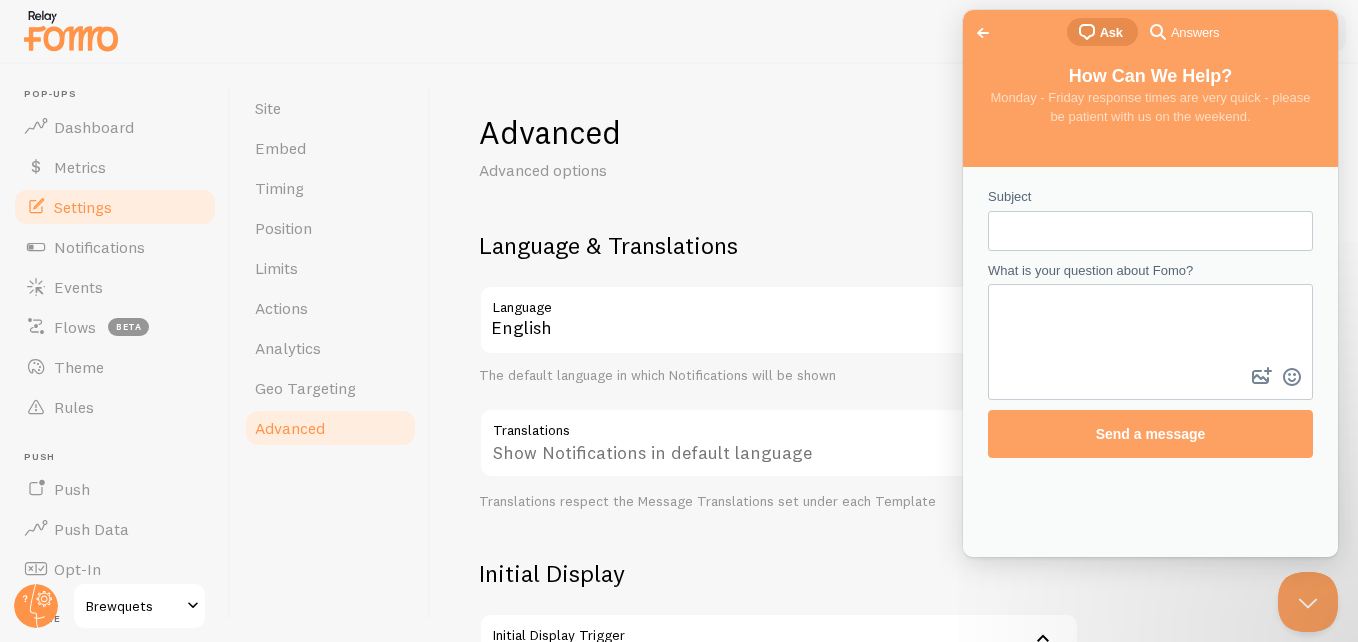 click on "Subject" at bounding box center (1150, 231) 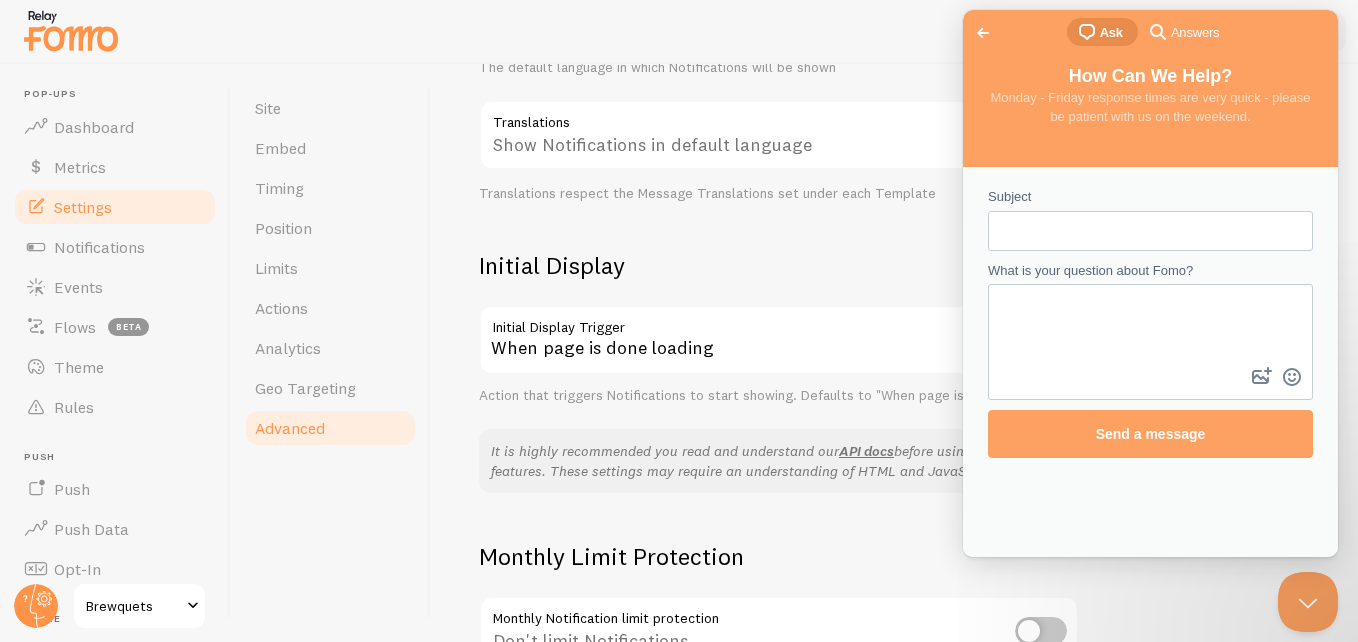 scroll, scrollTop: 317, scrollLeft: 0, axis: vertical 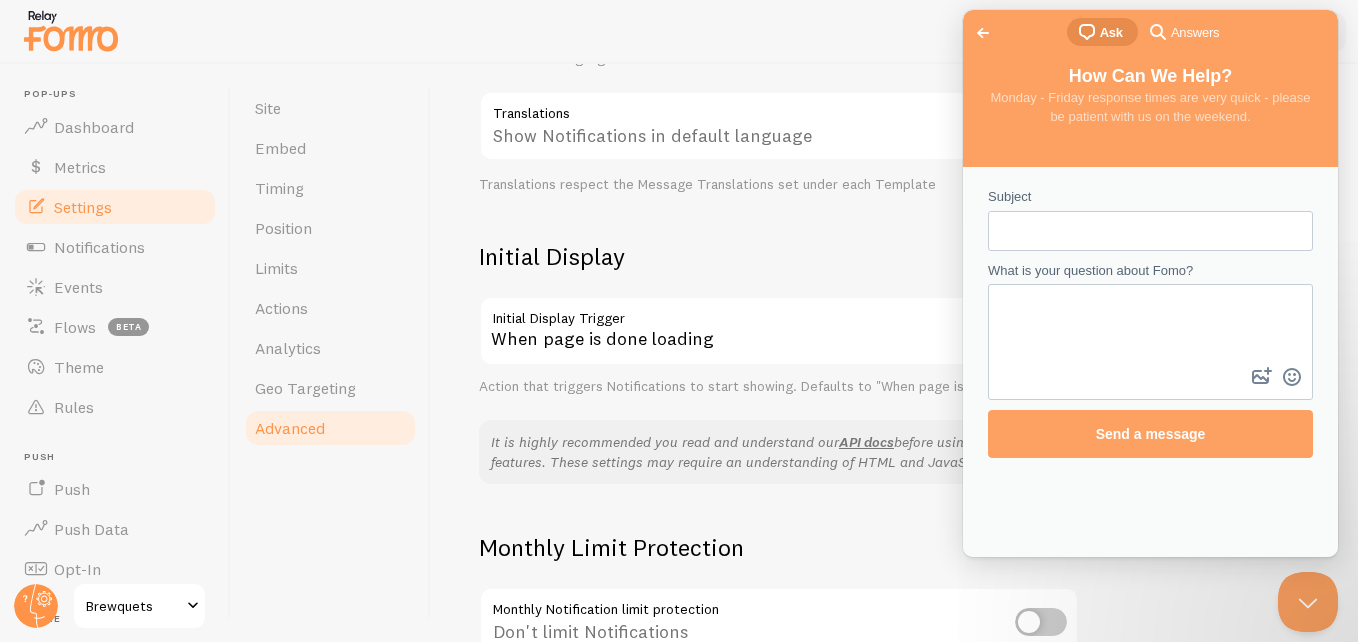 click on "Go back" at bounding box center (983, 33) 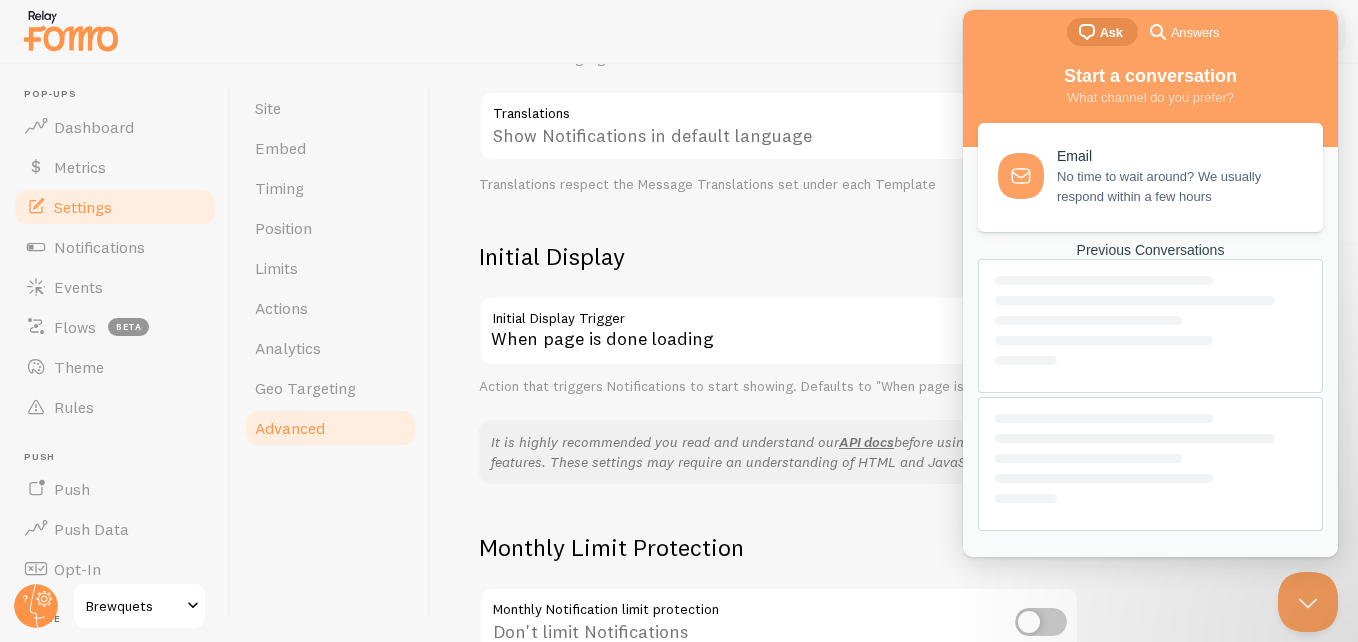 click on "No time to wait around? We usually respond within a few hours" at bounding box center (1178, 187) 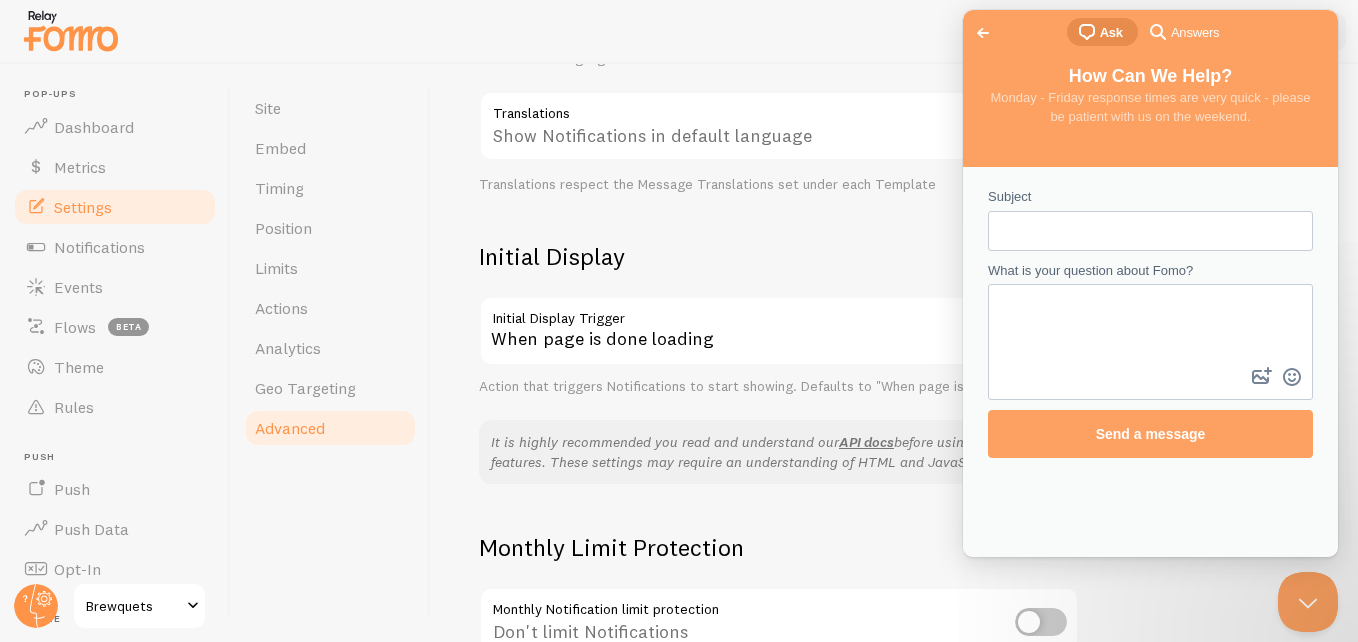 click on "chat-square Ask" at bounding box center (1099, 32) 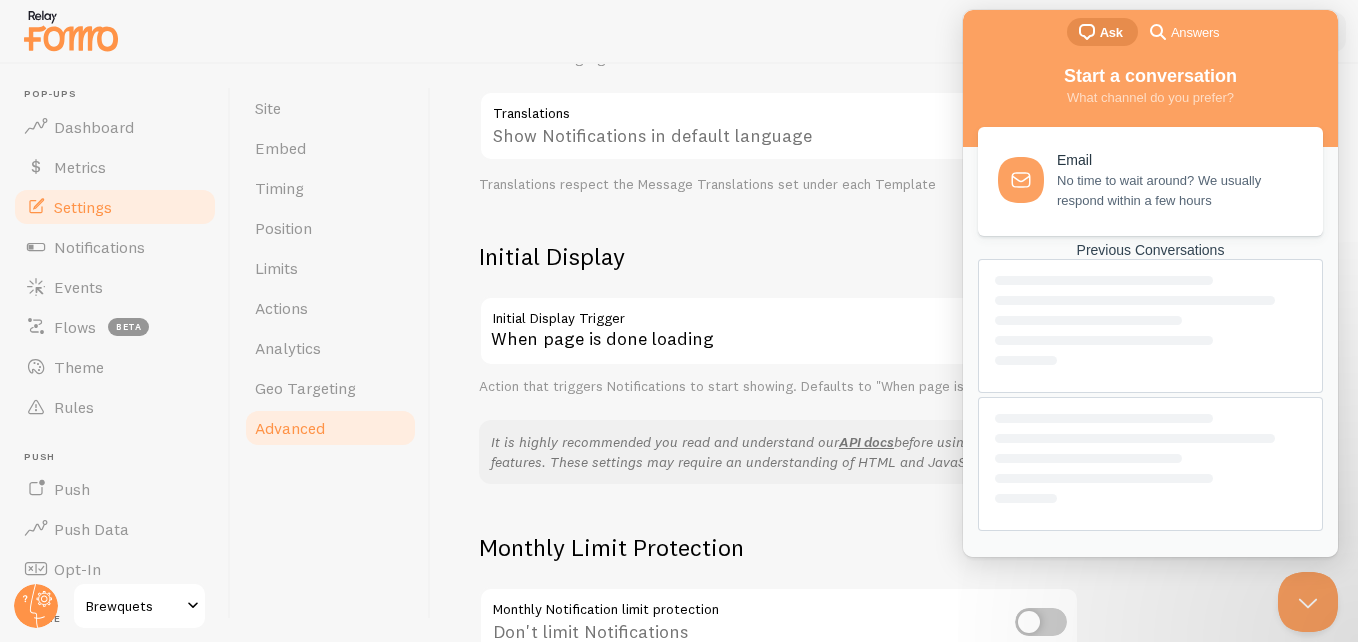 click on "Ask" at bounding box center (1111, 33) 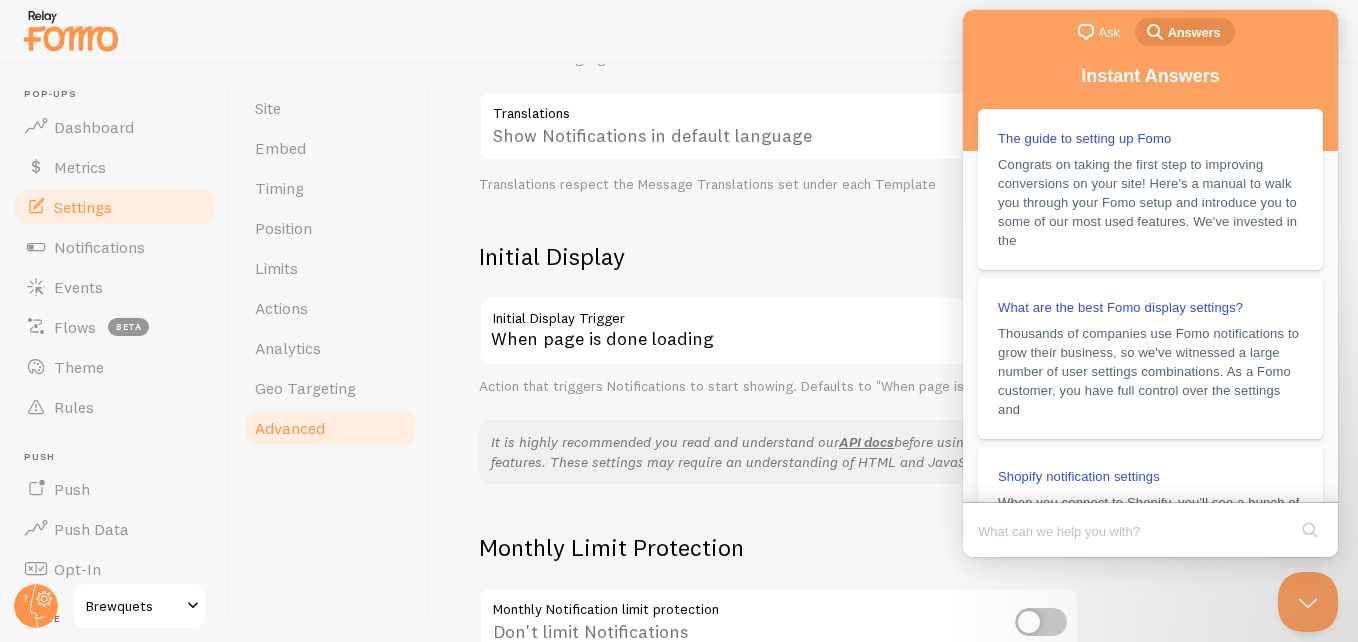 click on "Ask" at bounding box center [1109, 33] 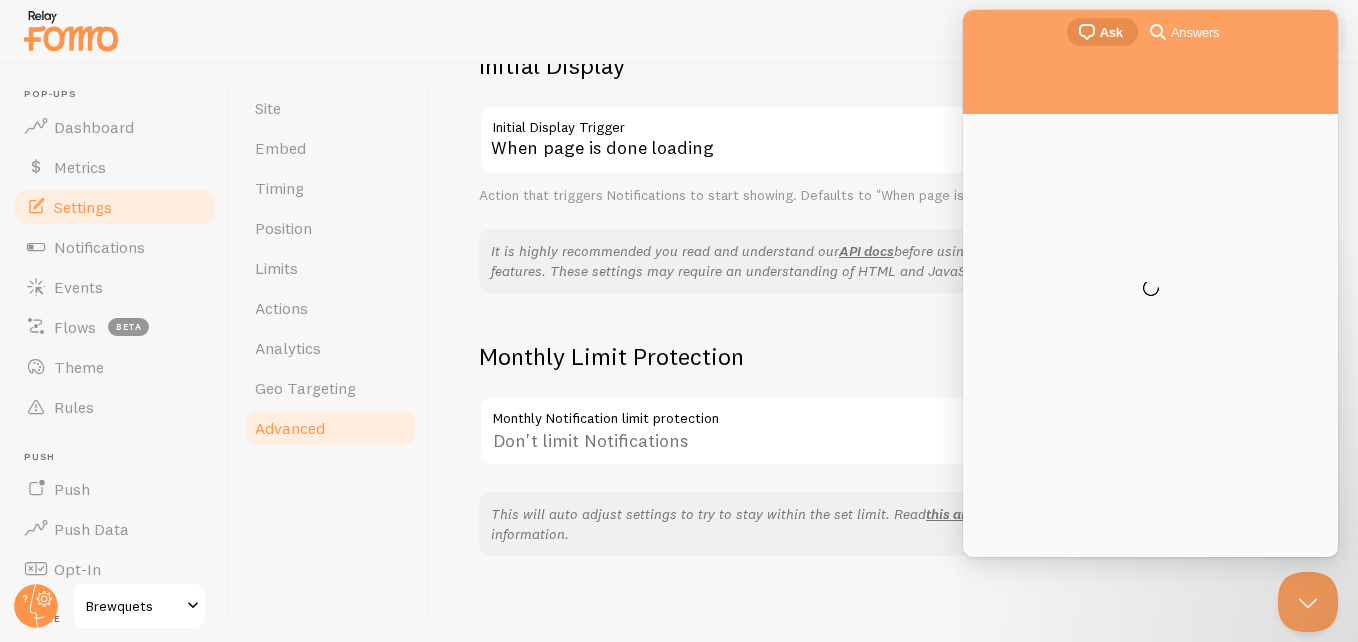 scroll, scrollTop: 518, scrollLeft: 0, axis: vertical 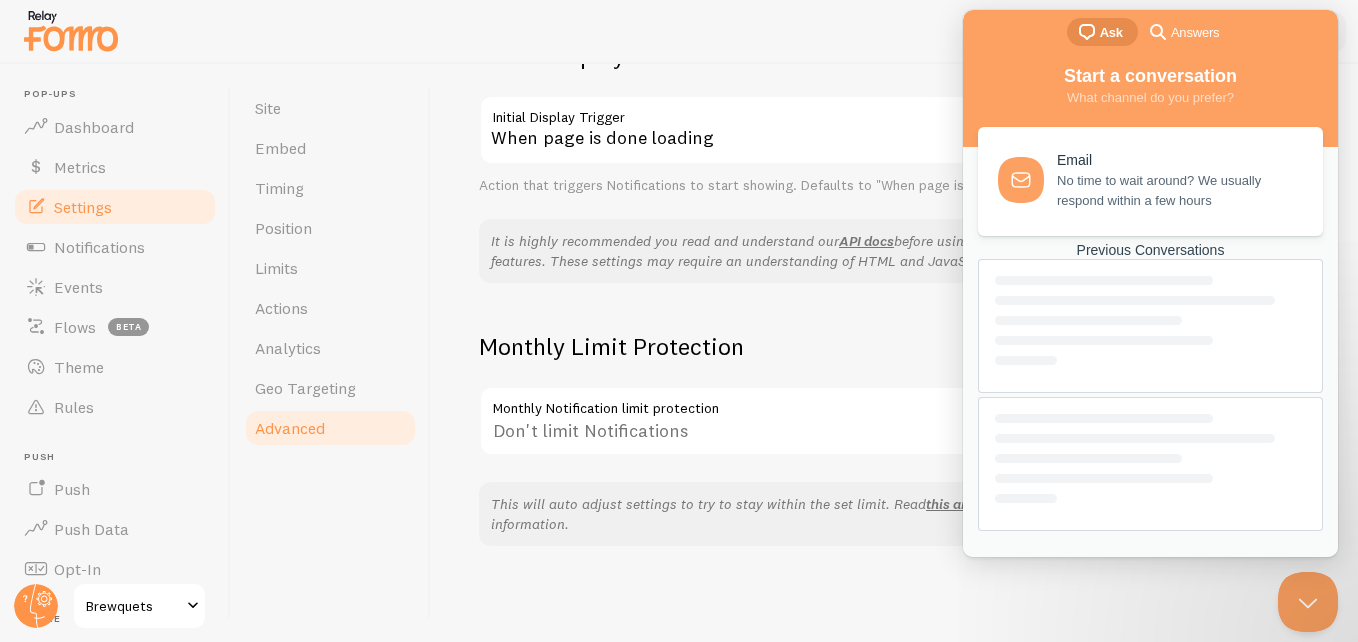 click on "Previous Conversations" at bounding box center (1150, 250) 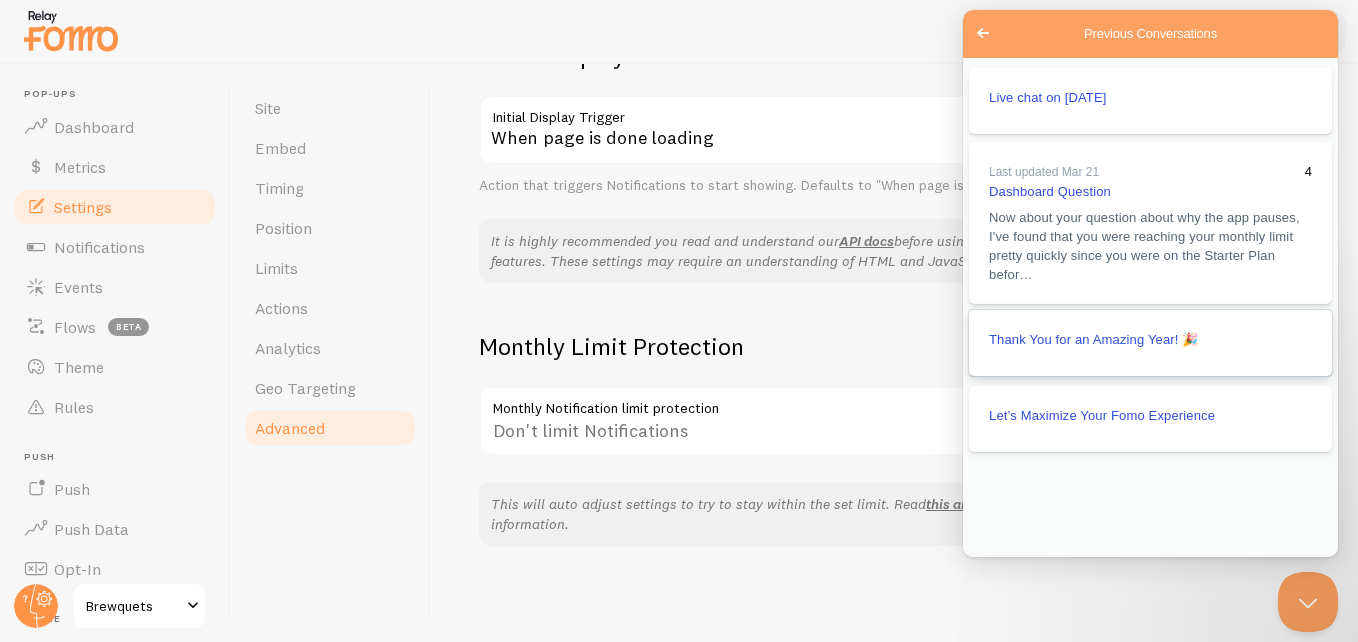scroll, scrollTop: 0, scrollLeft: 0, axis: both 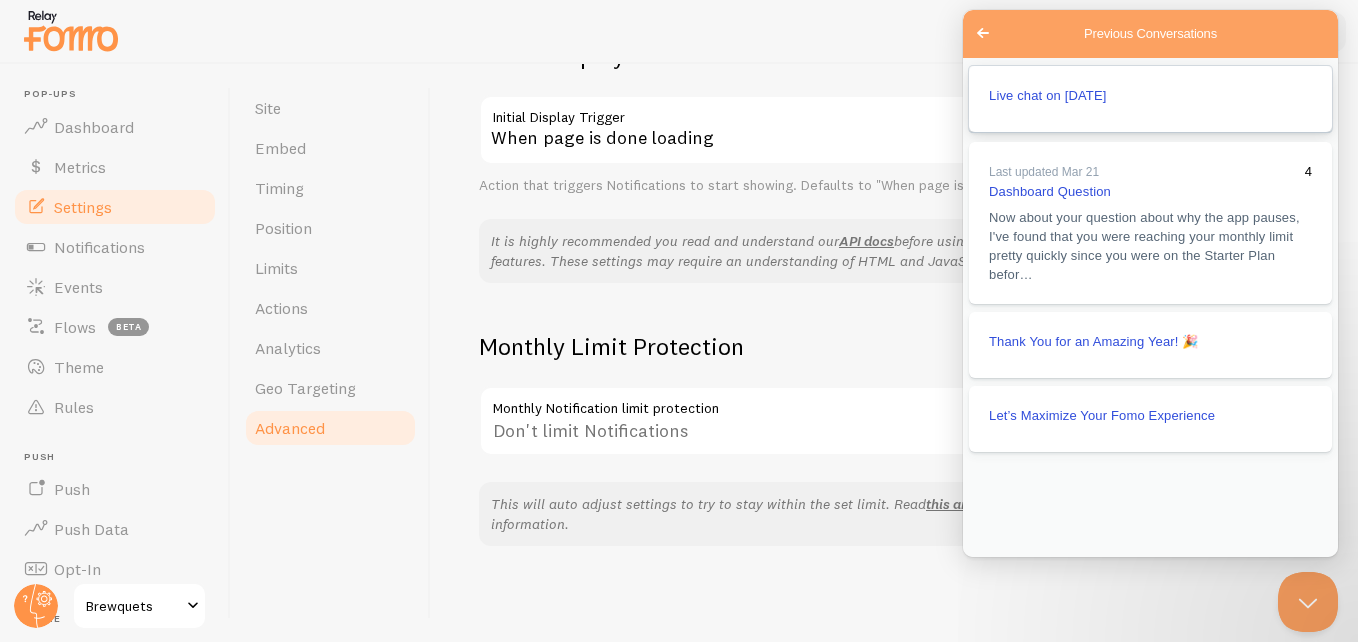 click on "Live chat on [DATE]" at bounding box center [1048, 95] 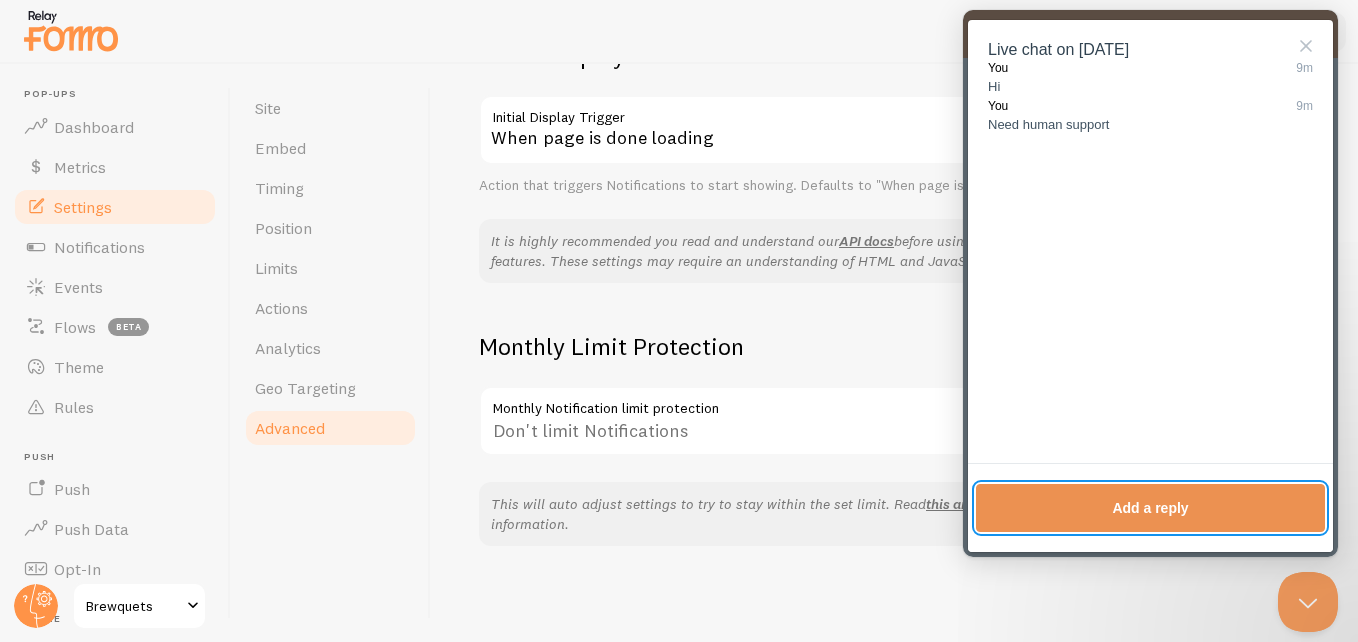 click on "Add a reply" at bounding box center [1150, 508] 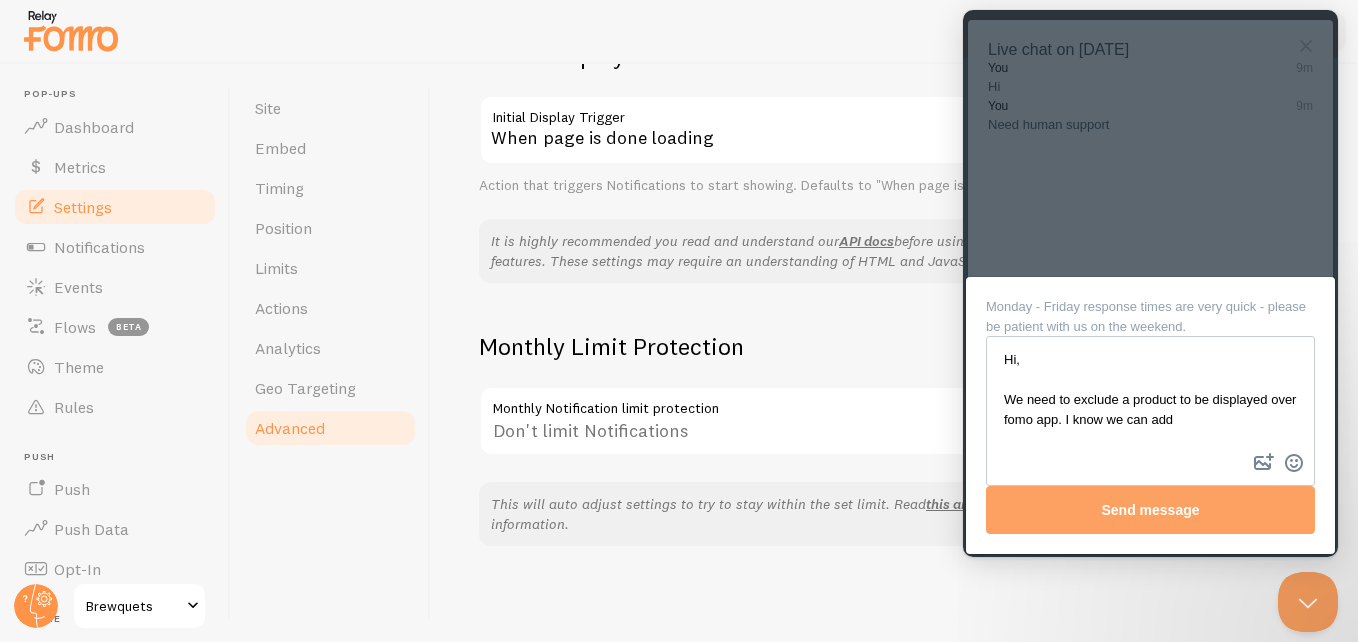 click on "Hi,
We need to exclude a product to be displayed over fomo app. I know we can add" at bounding box center [1150, 393] 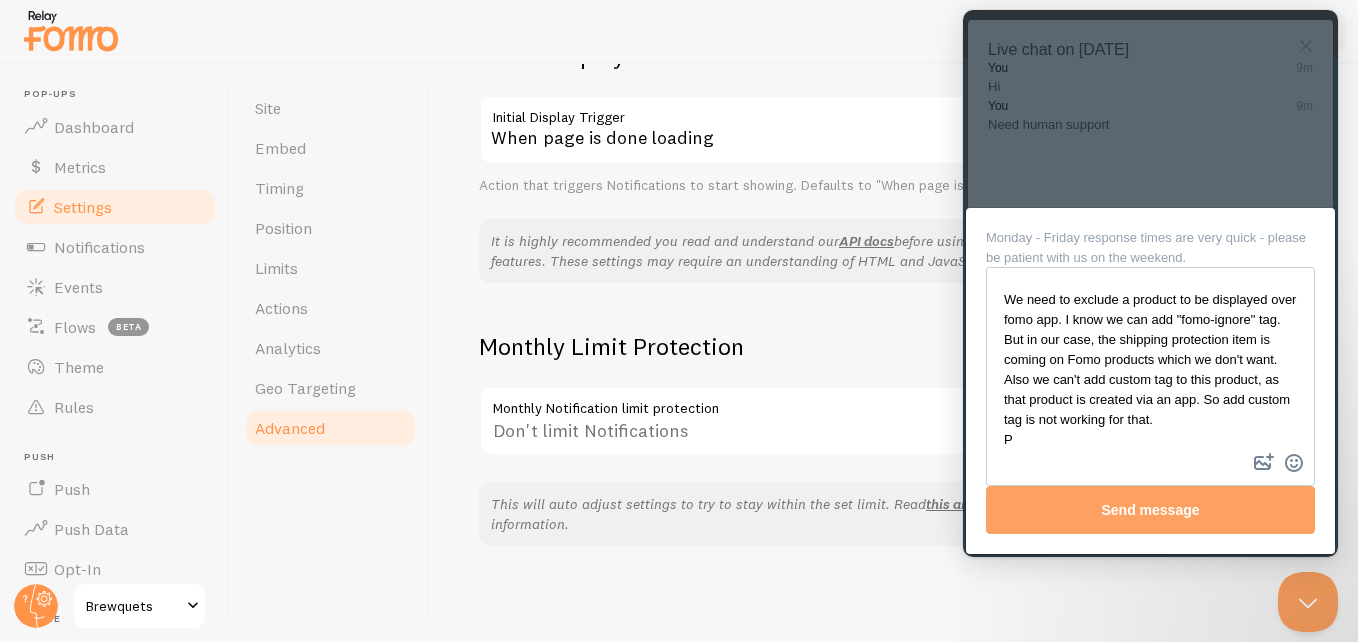 scroll, scrollTop: 50, scrollLeft: 0, axis: vertical 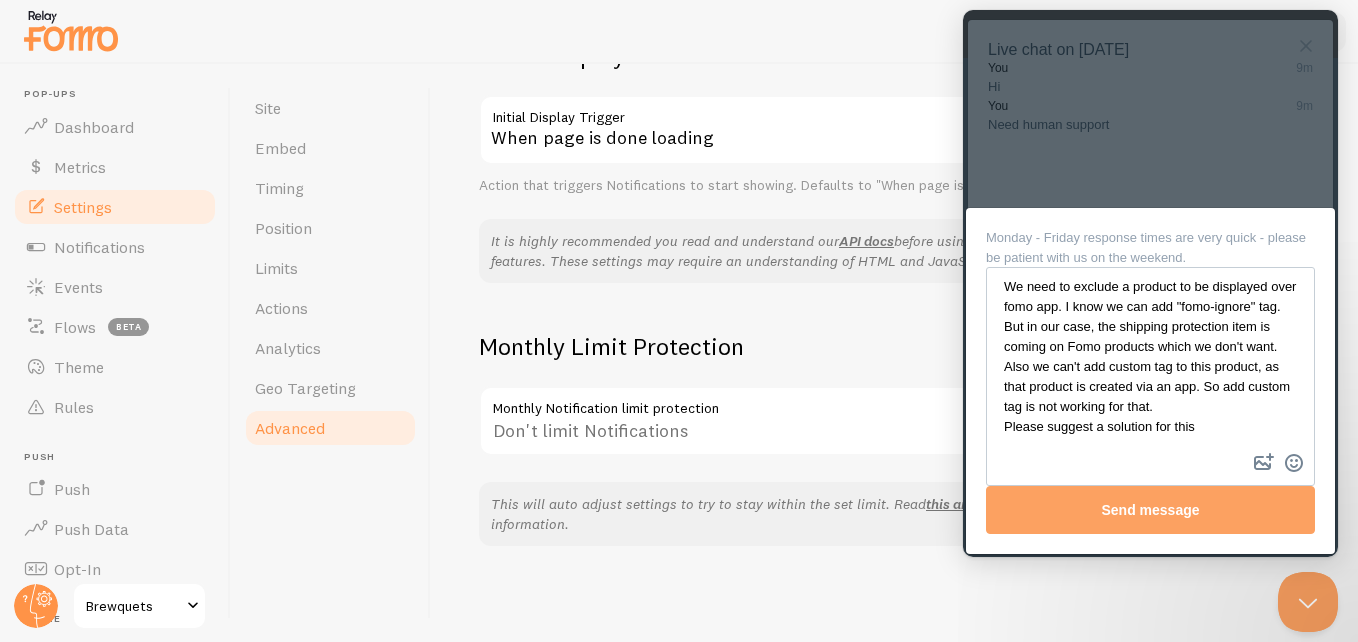 type on "Hi,
We need to exclude a product to be displayed over fomo app. I know we can add "fomo-ignore" tag. But in our case, the shipping protection item is coming on Fomo products which we don't want. Also we can't add custom tag to this product, as that product is created via an app. So add custom tag is not working for that.
Please suggest a solution for this." 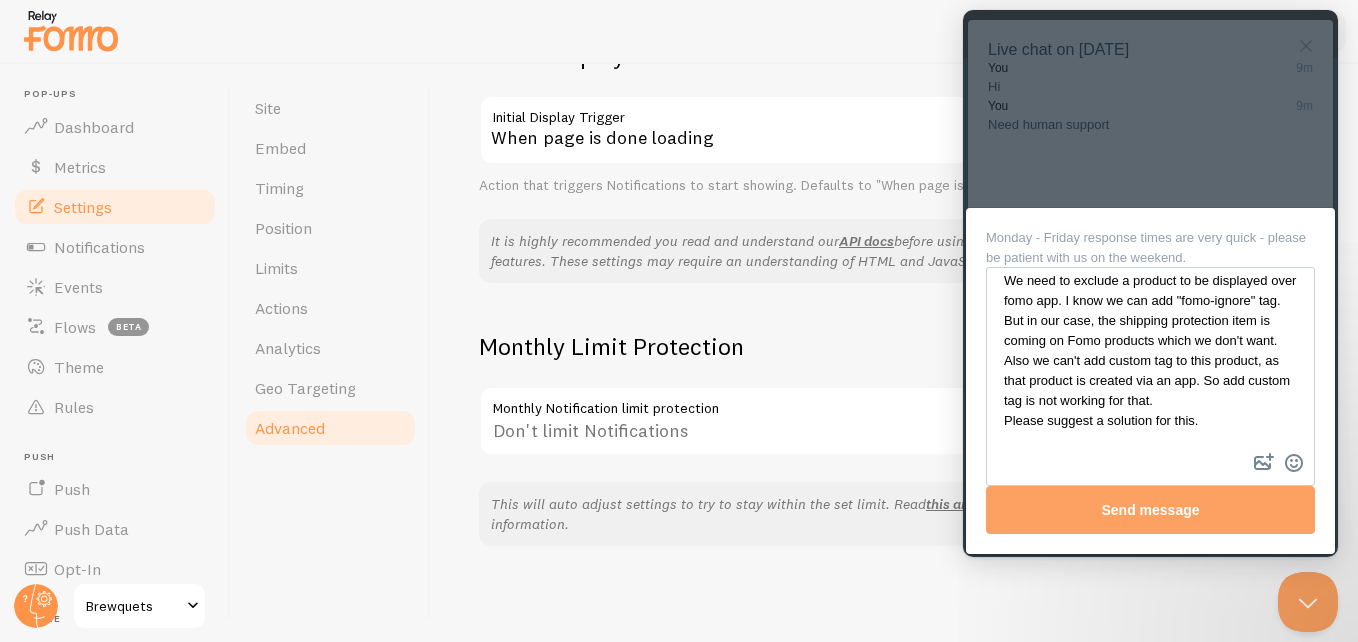 scroll, scrollTop: 90, scrollLeft: 0, axis: vertical 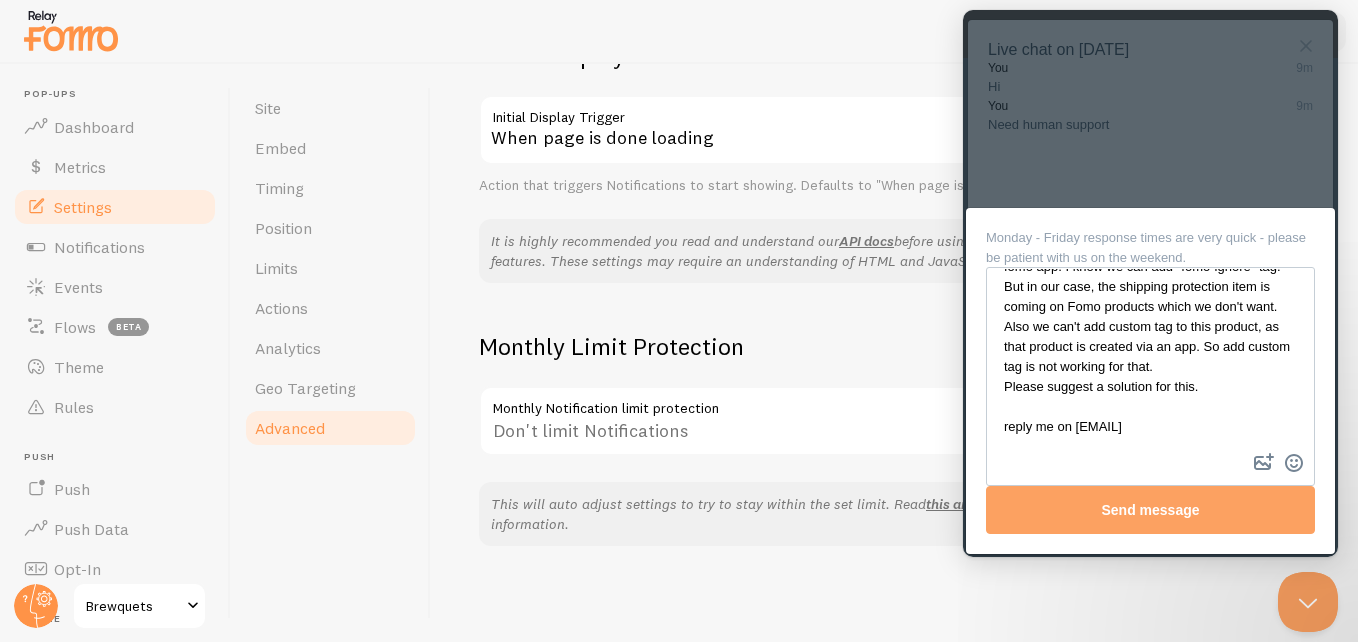 type on "Hi,
We need to exclude a product to be displayed over fomo app. I know we can add "fomo-ignore" tag. But in our case, the shipping protection item is coming on Fomo products which we don't want. Also we can't add custom tag to this product, as that product is created via an app. So add custom tag is not working for that.
Please suggest a solution for this.
reply me on [EMAIL]" 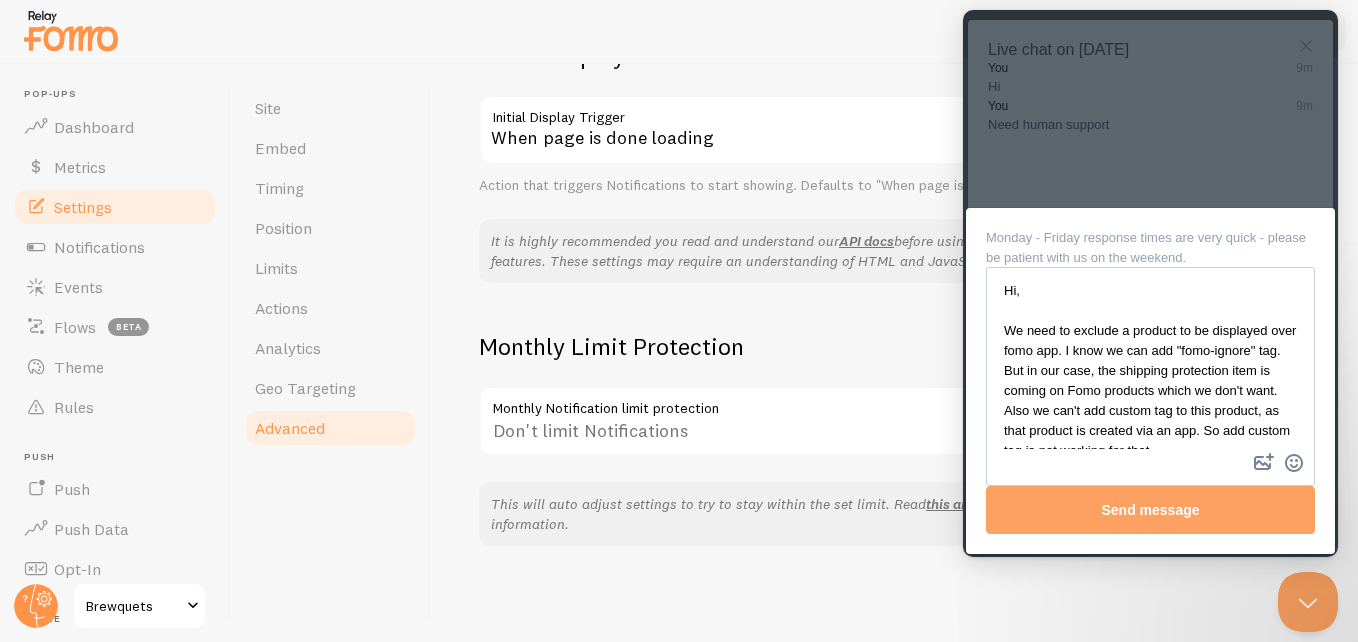 scroll, scrollTop: 90, scrollLeft: 0, axis: vertical 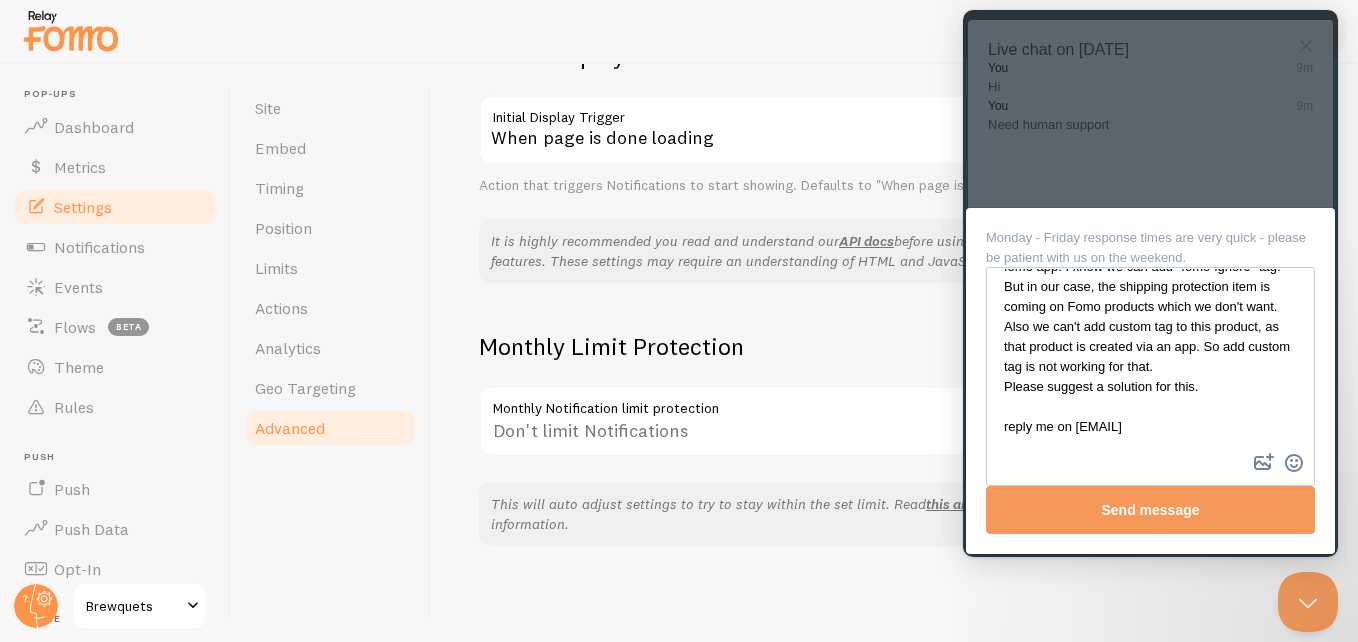 type on "Hi,
We need to exclude a product to be displayed over fomo app. I know we can add "fomo-ignore" tag. But in our case, the shipping protection item is coming on Fomo products which we don't want. Also we can't add custom tag to this product, as that product is created via an app. So add custom tag is not working for that.
Please suggest a solution for this.
reply me on [EMAIL]" 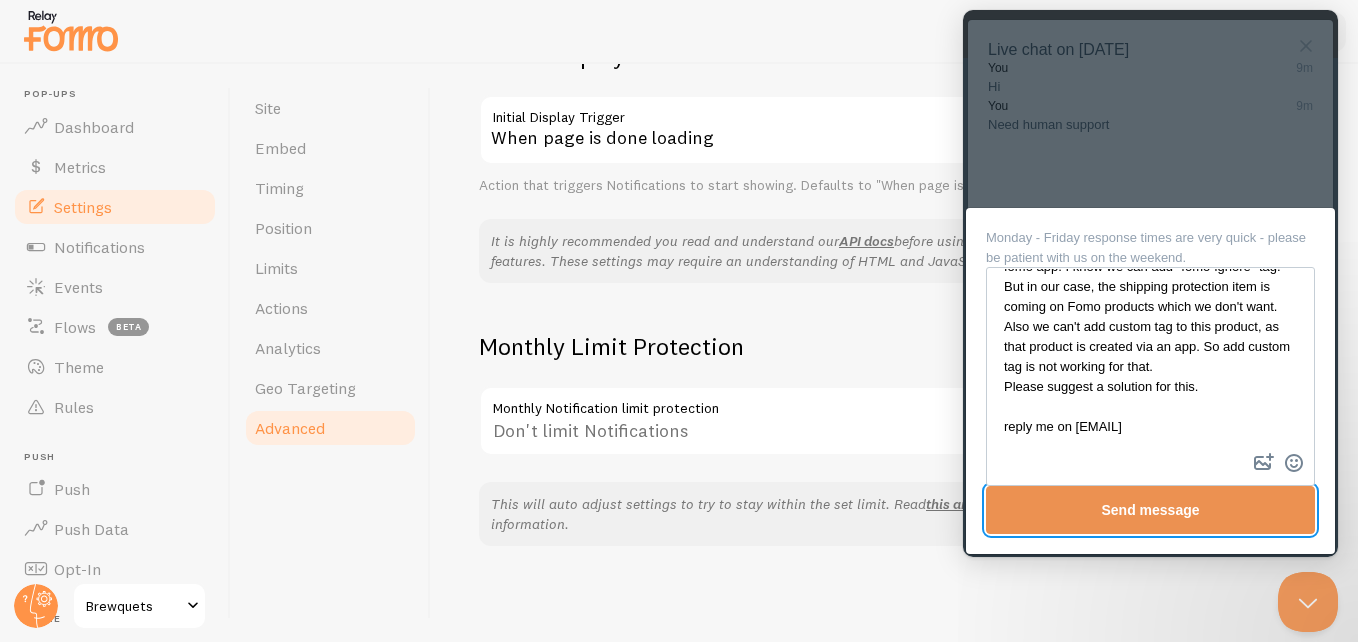 click on "Send message" at bounding box center [1150, 510] 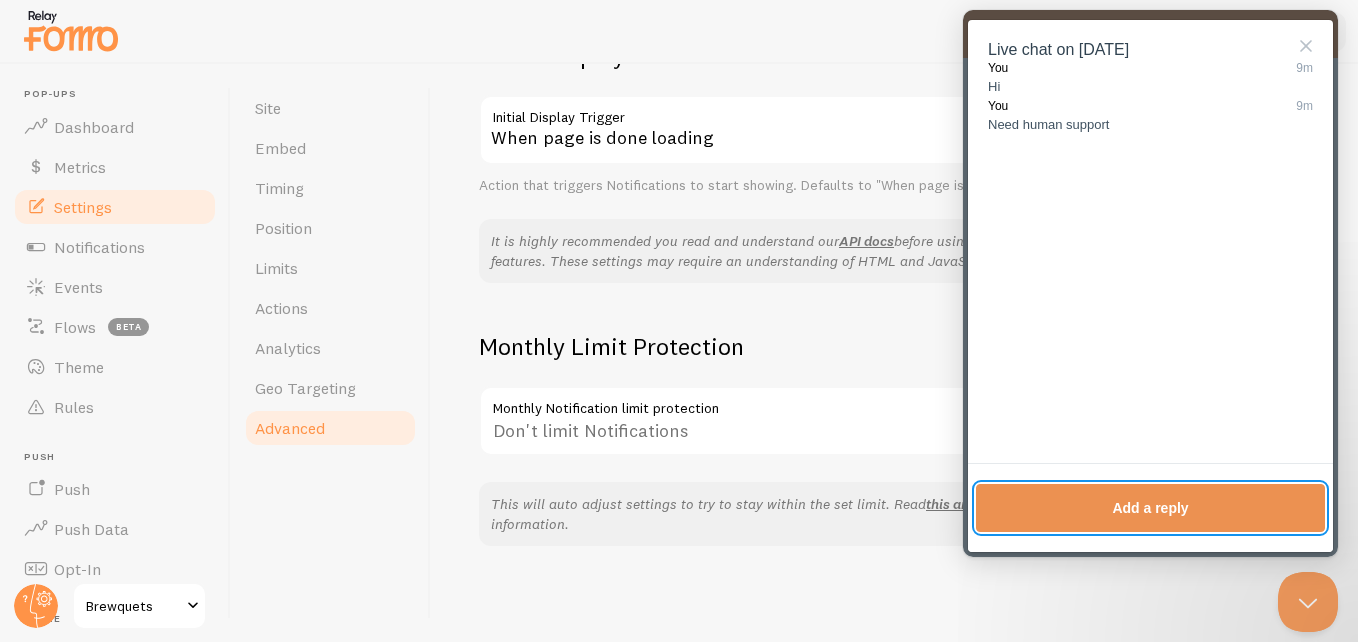 scroll, scrollTop: 0, scrollLeft: 0, axis: both 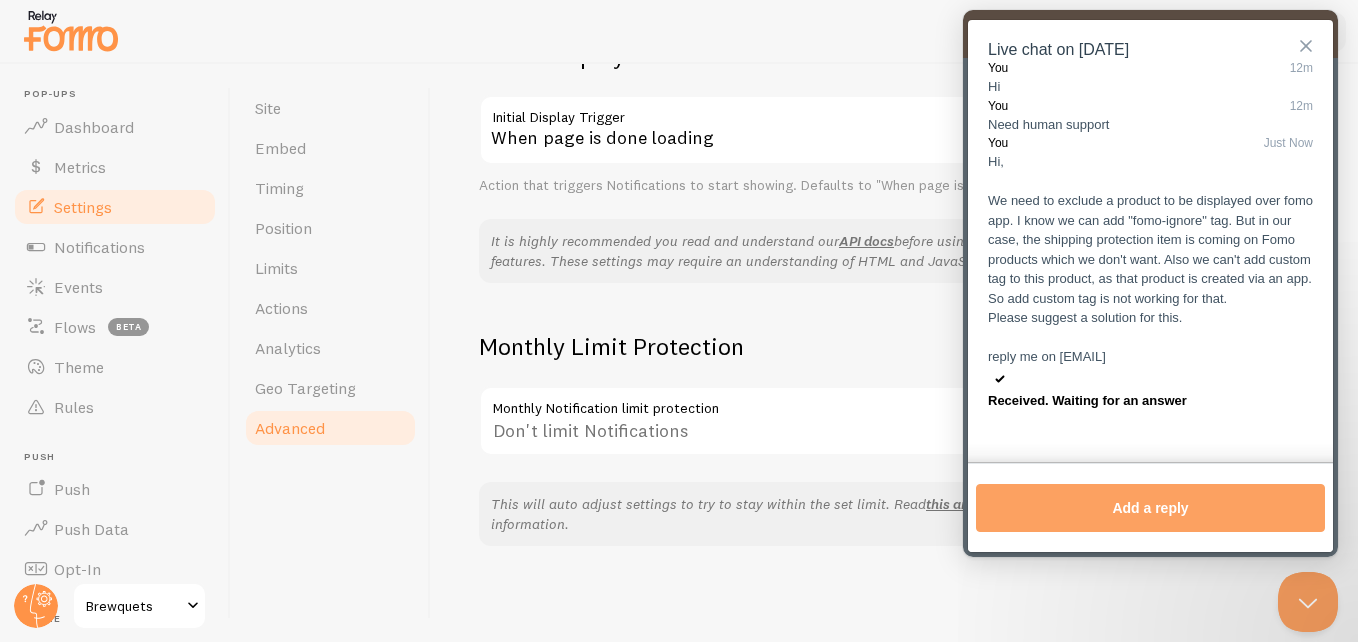 click on "Close" at bounding box center [1306, 46] 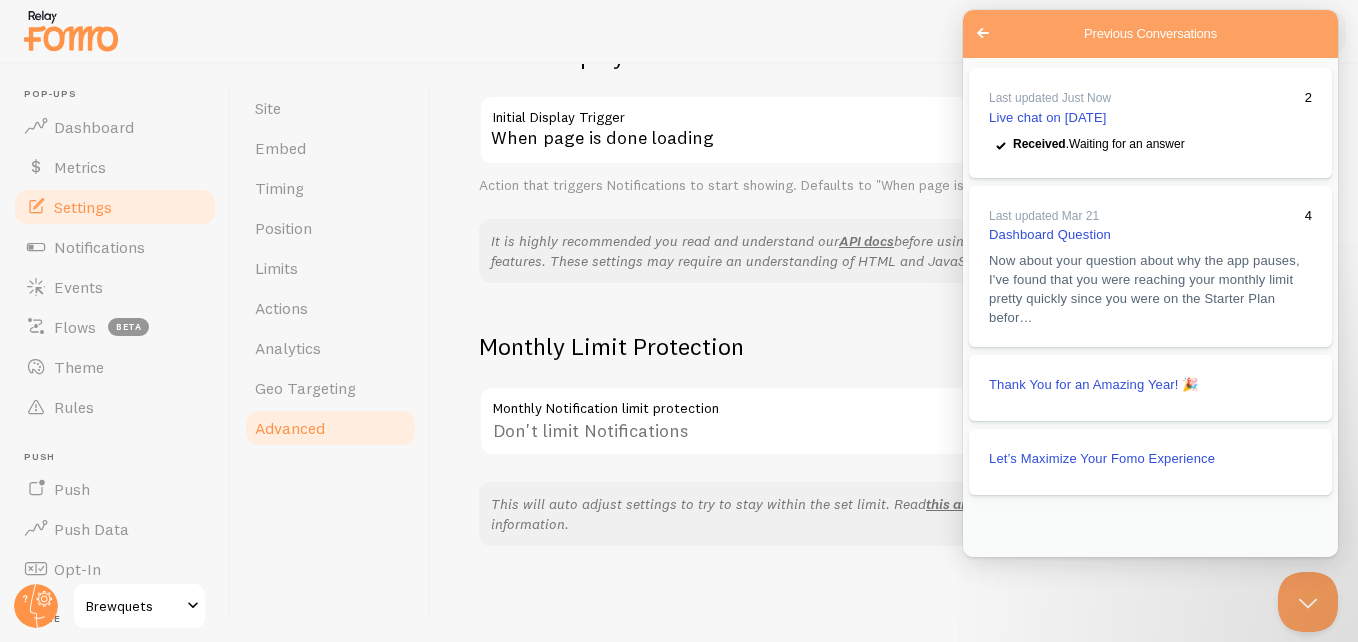 click on "Go back" at bounding box center (987, 36) 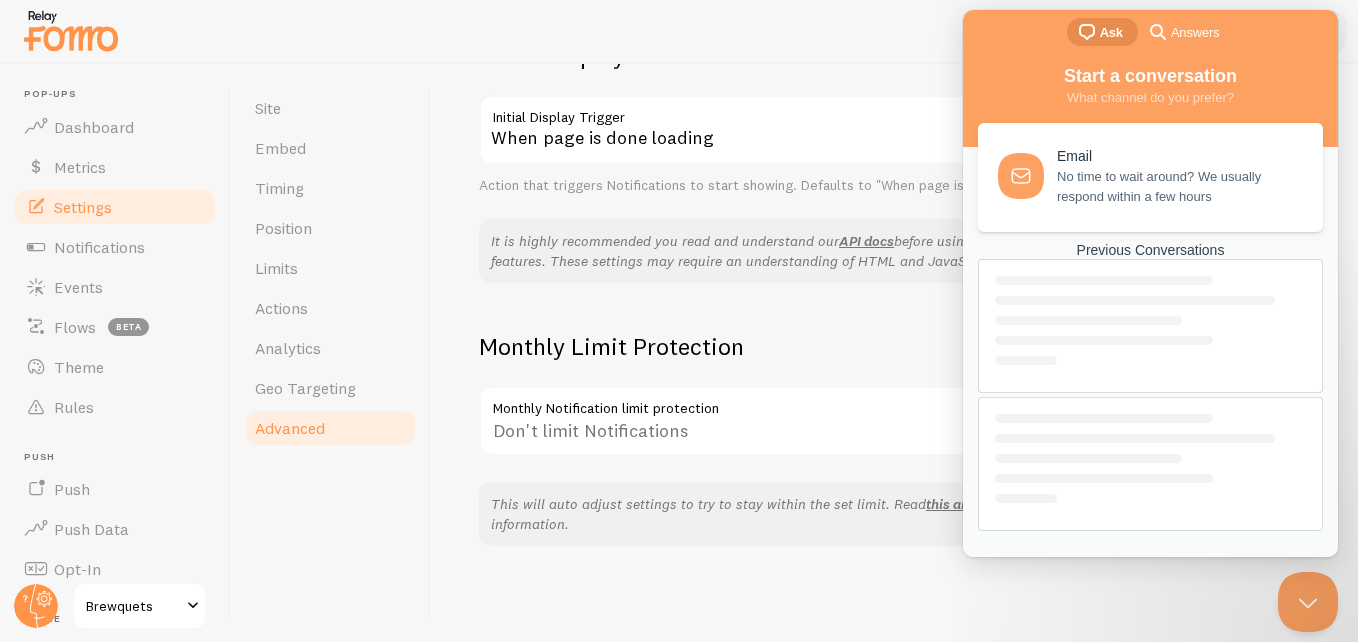 click on "No time to wait around? We usually respond within a few hours" at bounding box center [1178, 187] 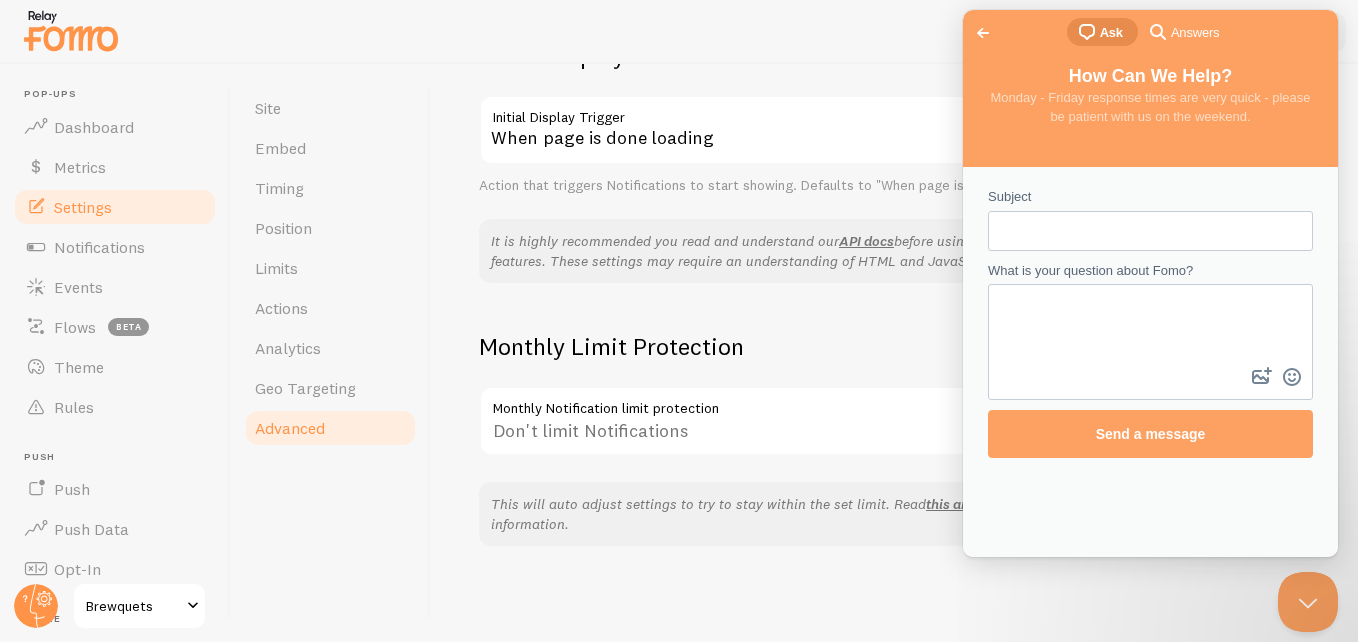 click on "Subject What is your question about Fomo? image-plus emoji cross-large Send a message" at bounding box center [1150, 322] 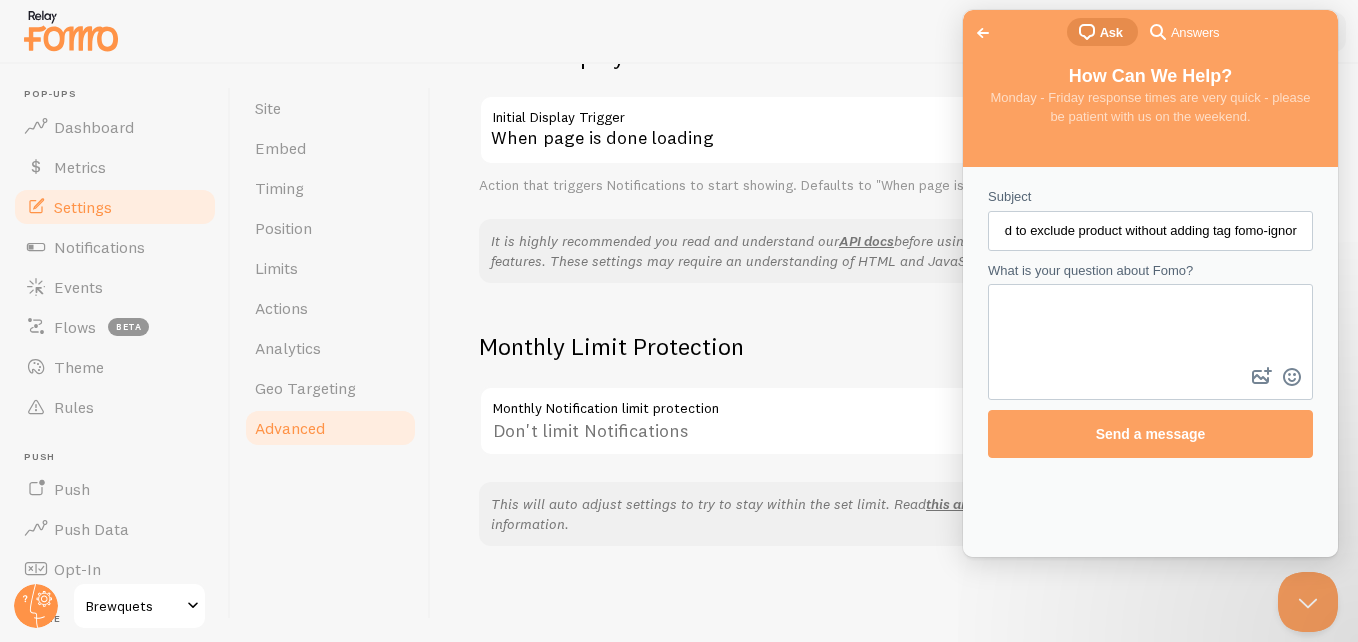 scroll, scrollTop: 0, scrollLeft: 39, axis: horizontal 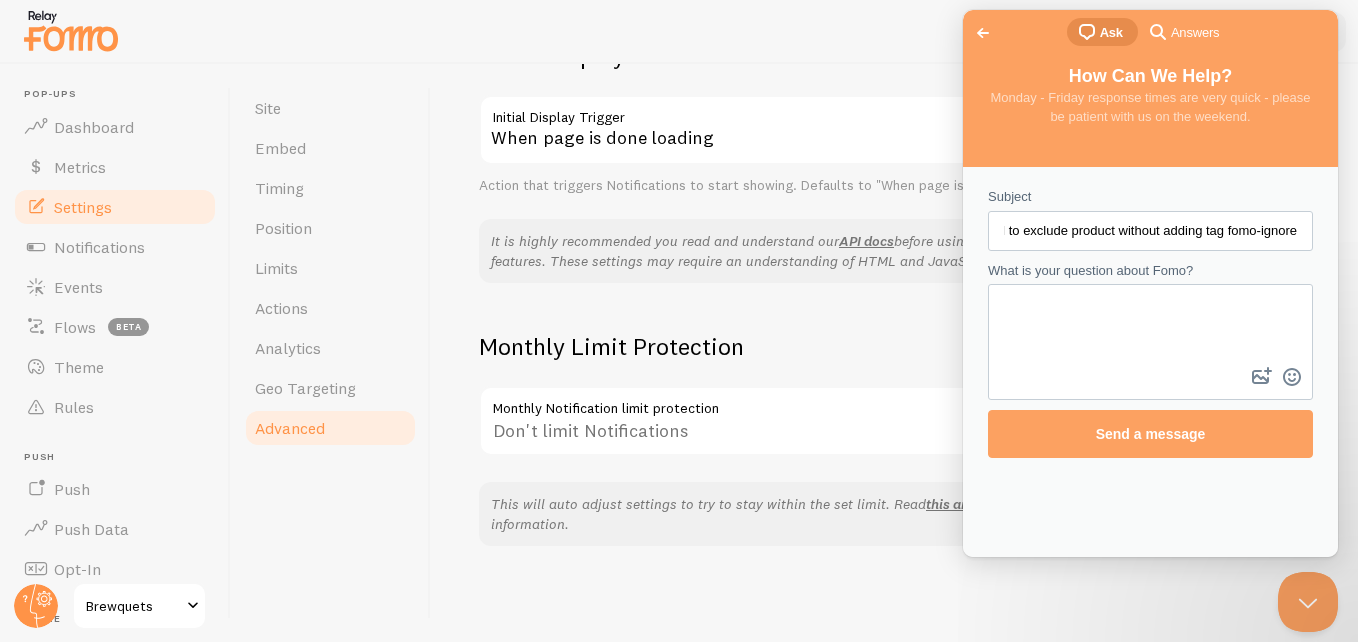 type on "Need to exclude product without adding tag fomo-ignore" 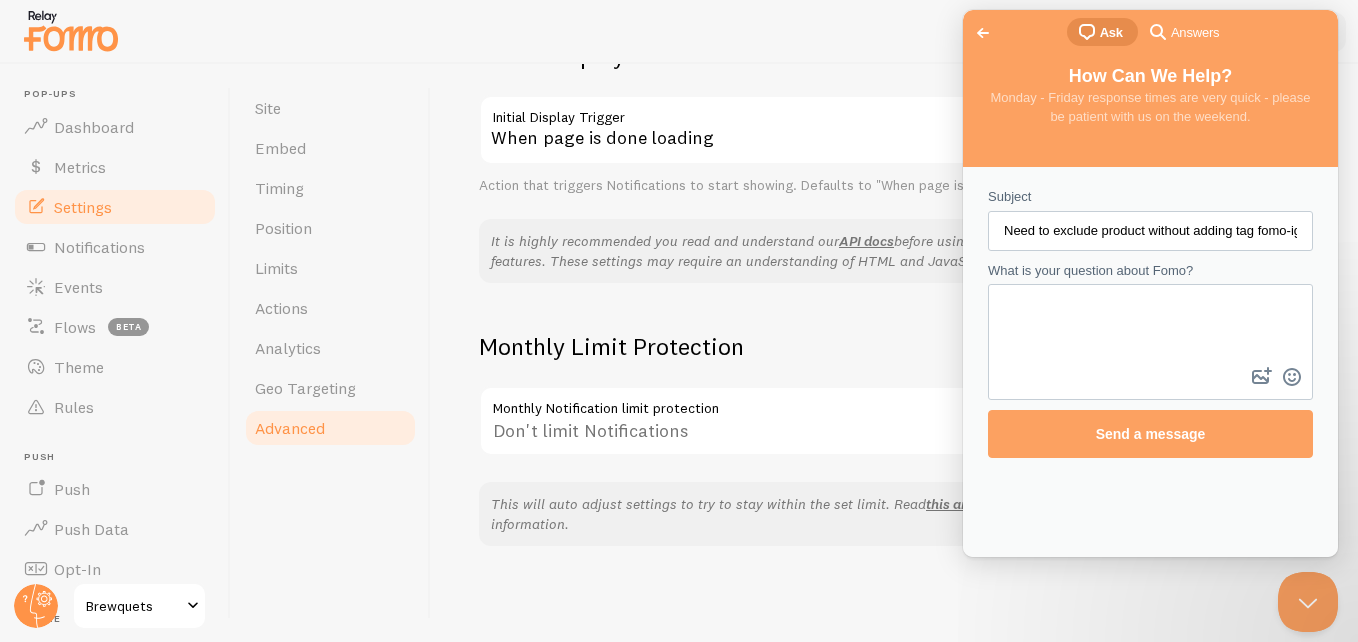 click on "What is your question about Fomo?" at bounding box center [1150, 324] 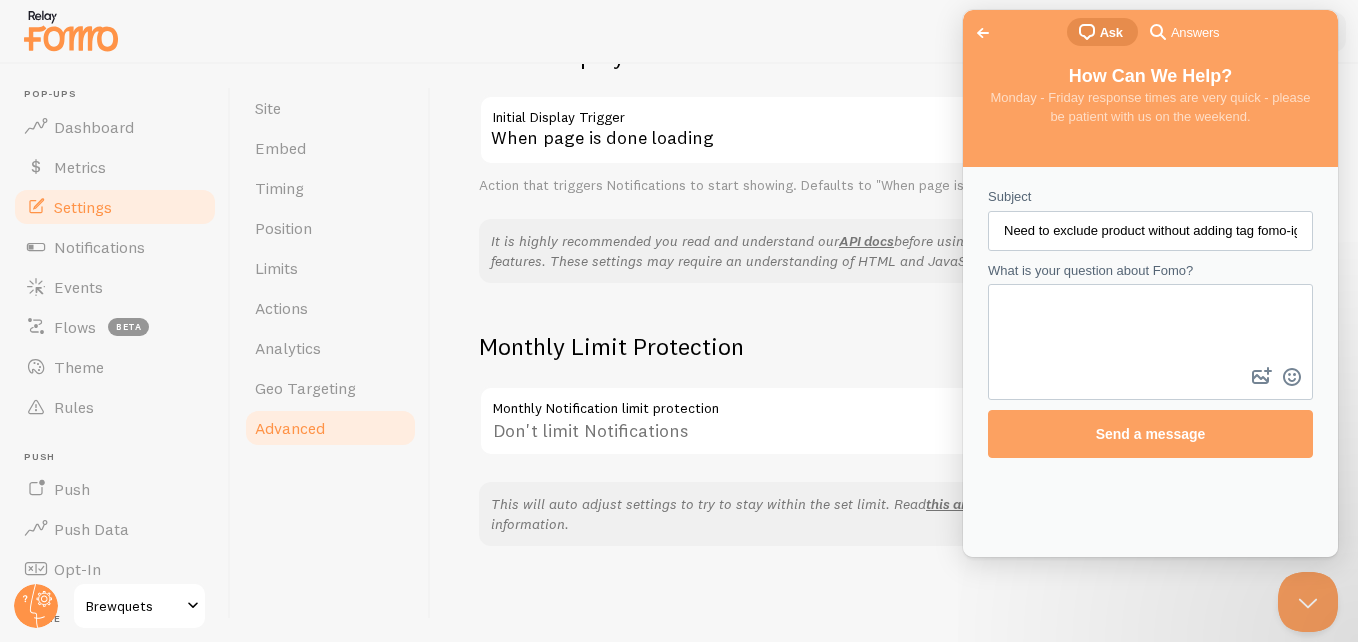 paste on "Hi,
We need to exclude a product to be displayed over fomo app. I know we can add "fomo-ignore" tag. But in our case, the shipping protection item is coming on Fomo products which we don't want. Also we can't add custom tag to this product, as that product is created via an app. So add custom tag is not working for that.
Please suggest a solution for this.
reply me on [EMAIL]" 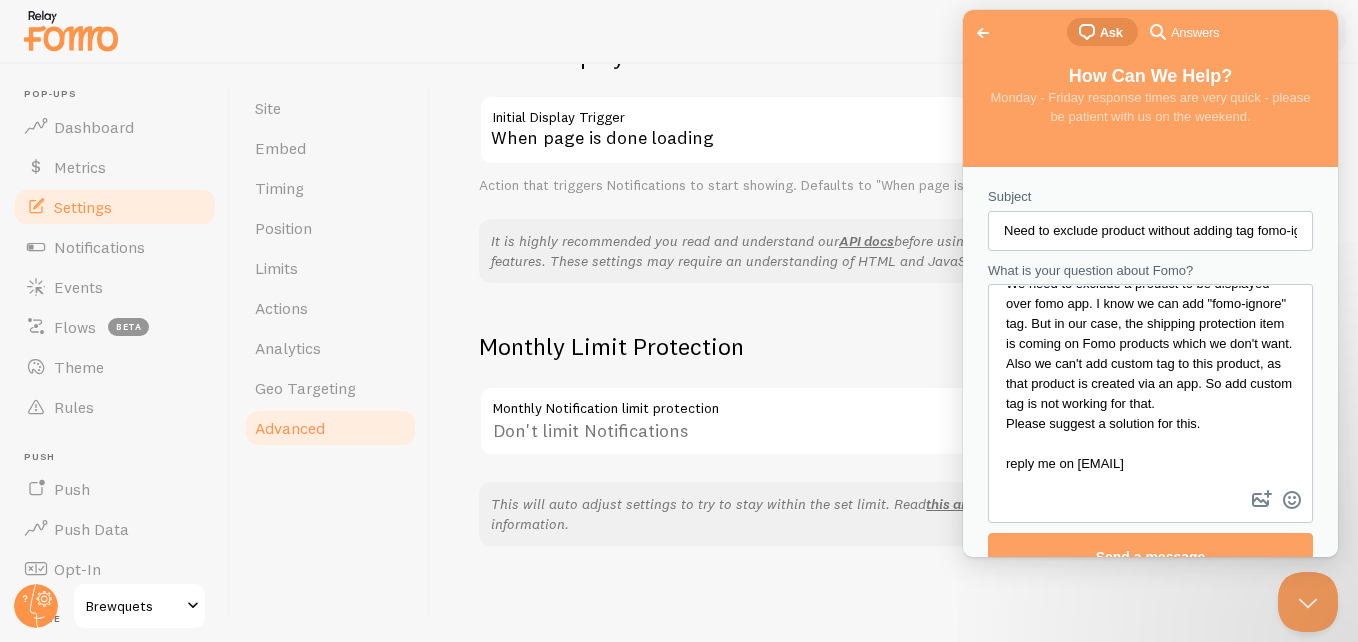 scroll, scrollTop: 84, scrollLeft: 0, axis: vertical 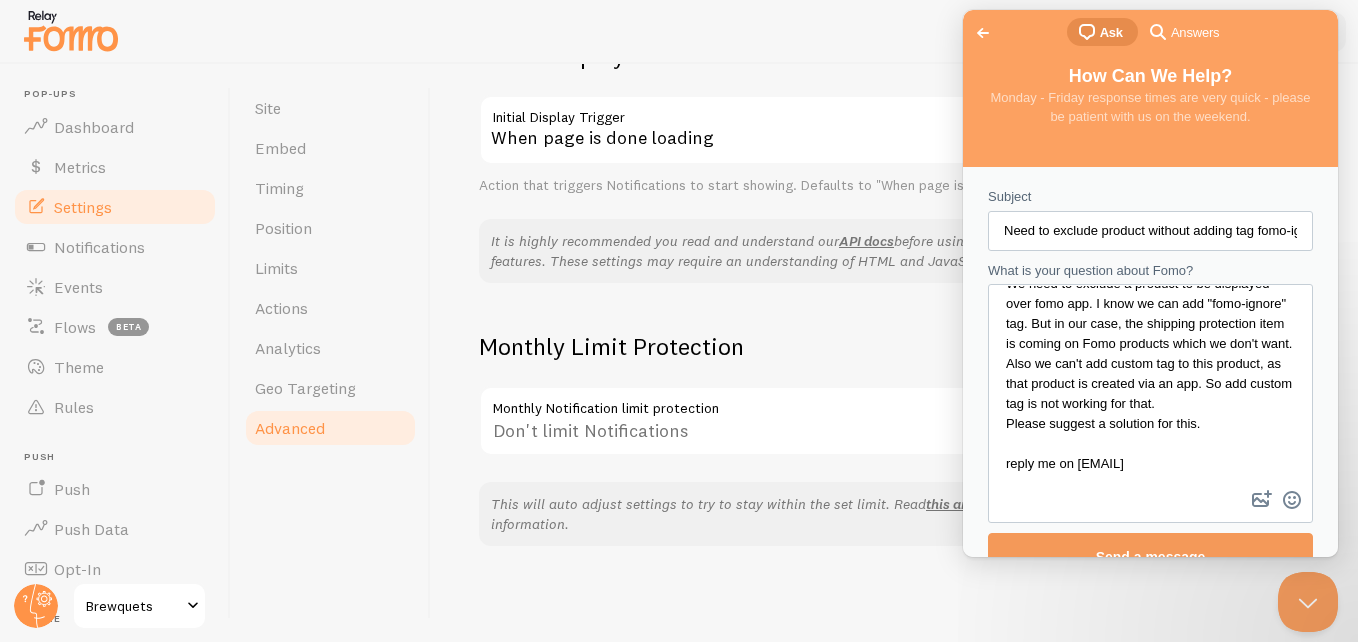 type on "Hi,
We need to exclude a product to be displayed over fomo app. I know we can add "fomo-ignore" tag. But in our case, the shipping protection item is coming on Fomo products which we don't want. Also we can't add custom tag to this product, as that product is created via an app. So add custom tag is not working for that.
Please suggest a solution for this.
reply me on [EMAIL]" 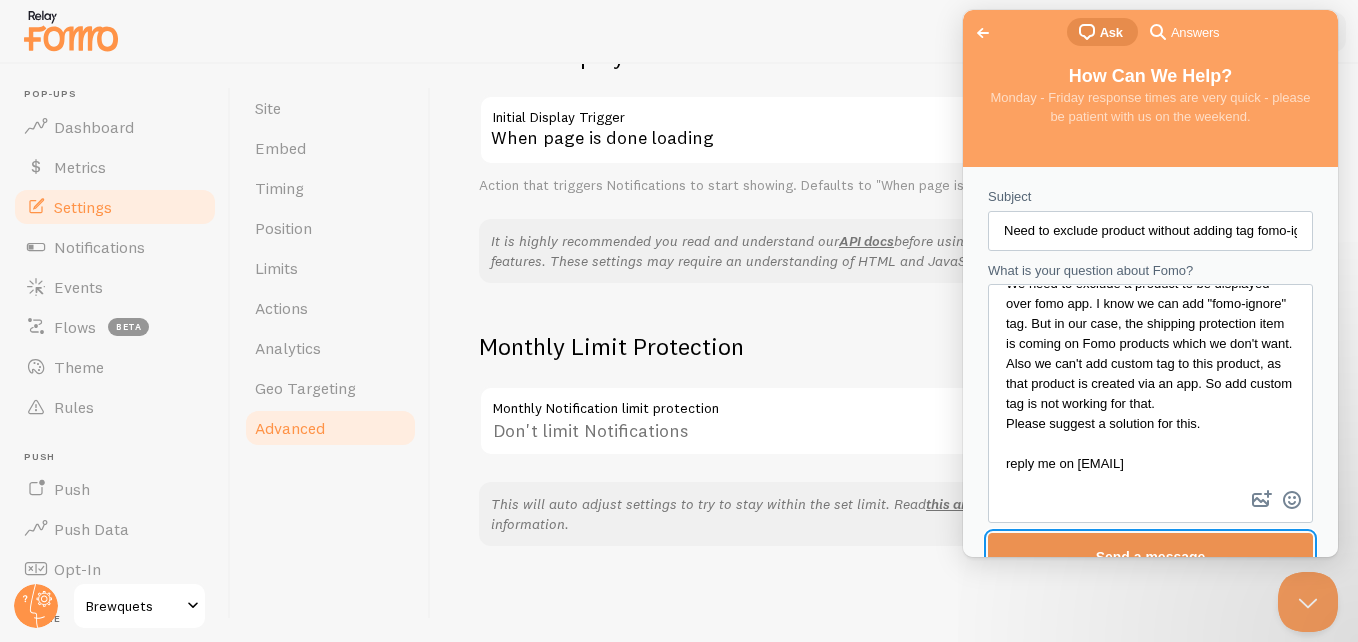 click on "Send a message" at bounding box center [1150, 557] 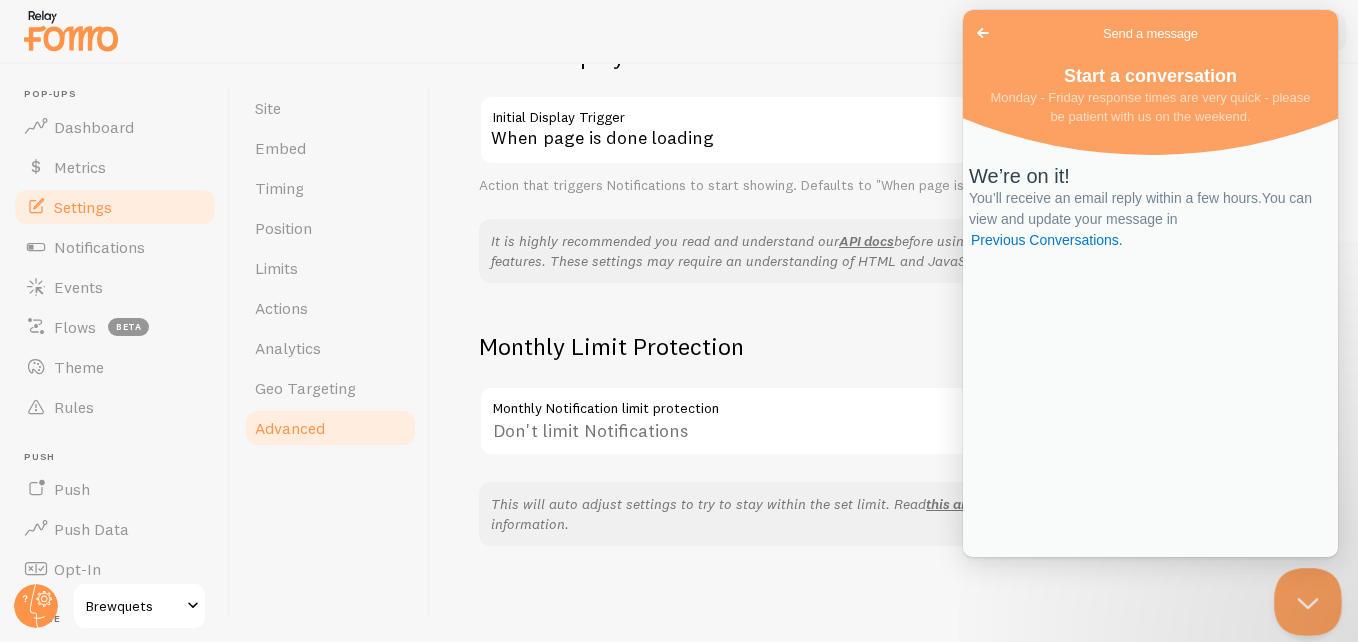 click at bounding box center (1304, 598) 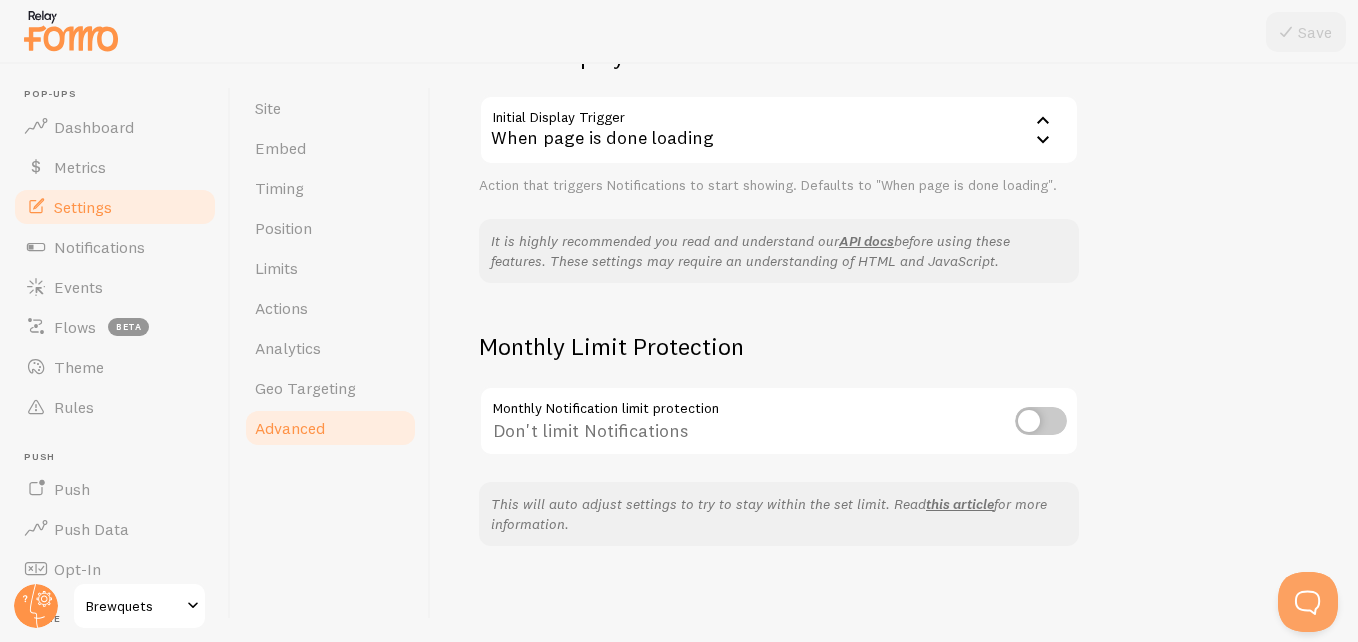 type 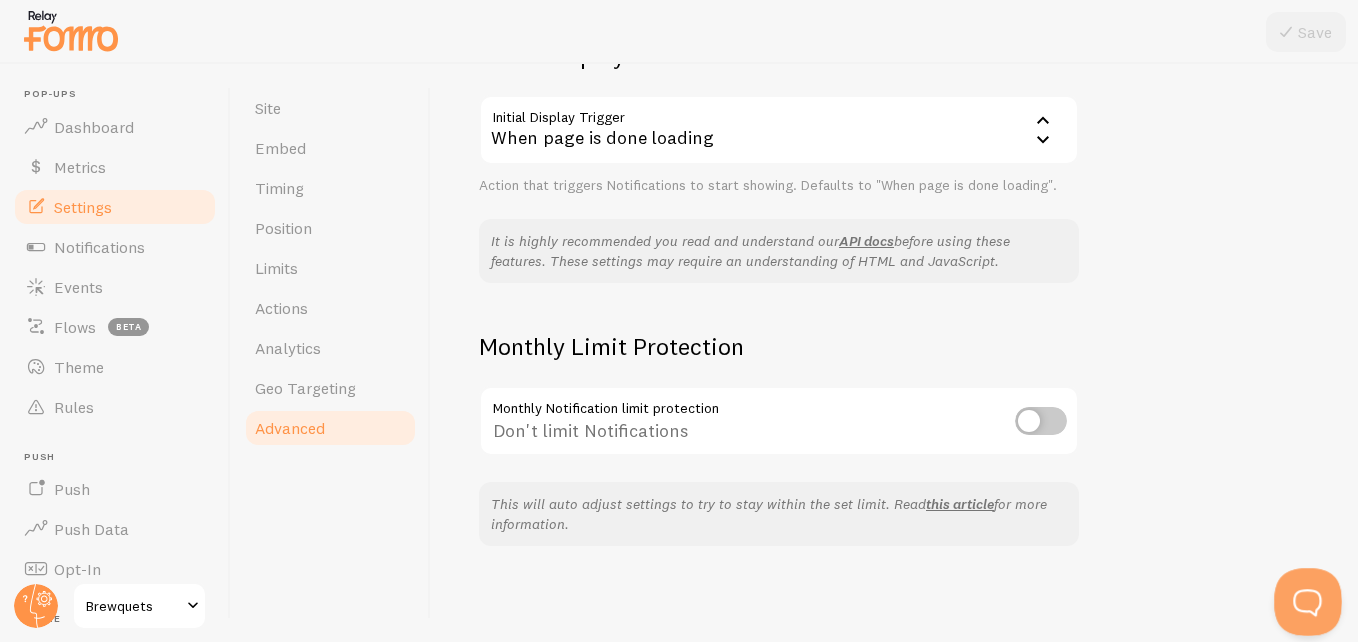 click at bounding box center (1304, 598) 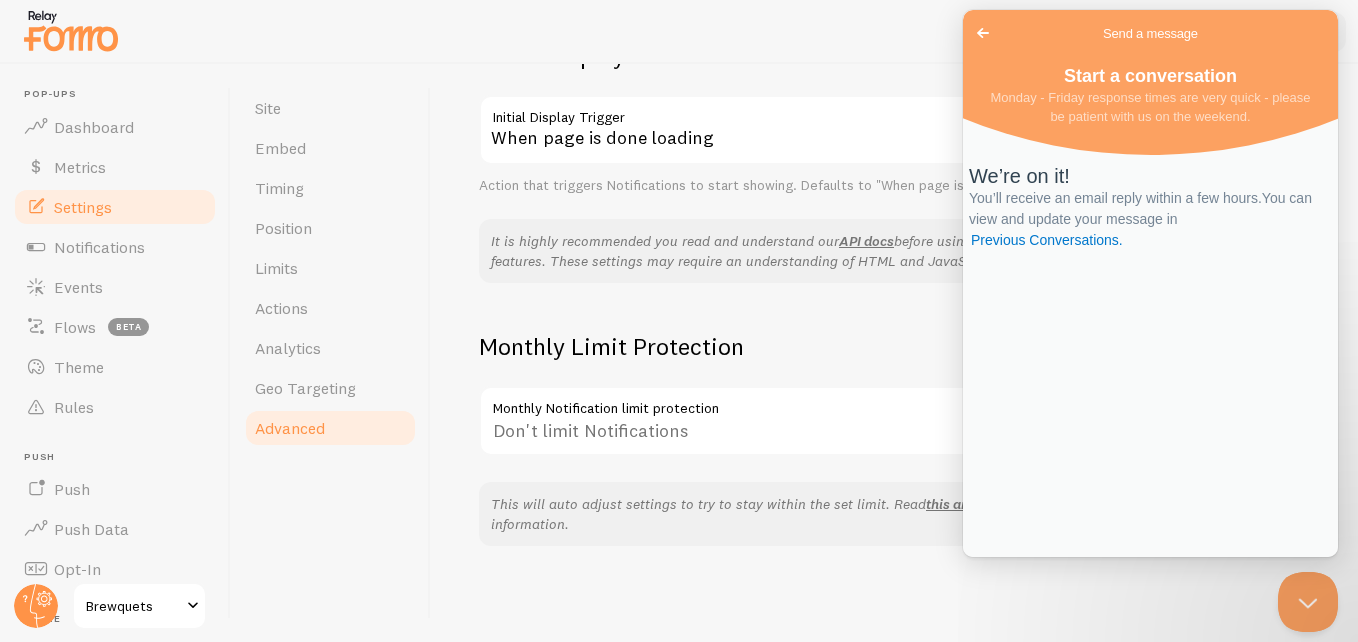 click on "Go back" at bounding box center [983, 33] 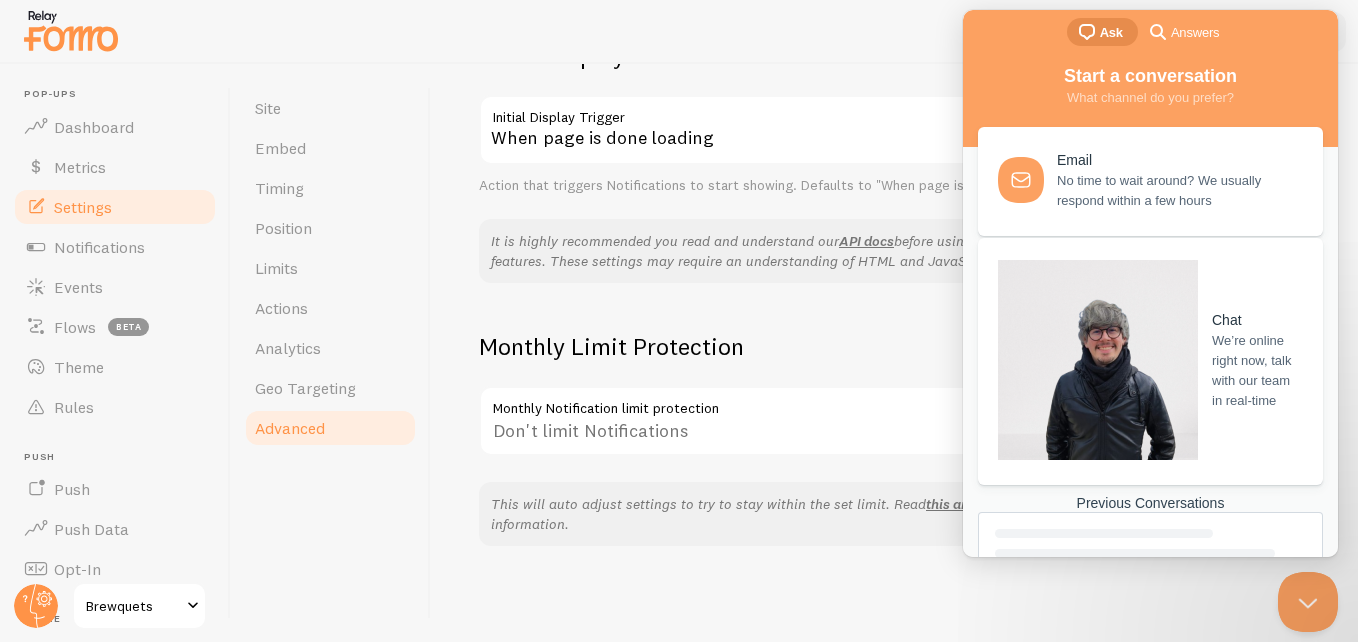 click on "Chat" at bounding box center (1256, 320) 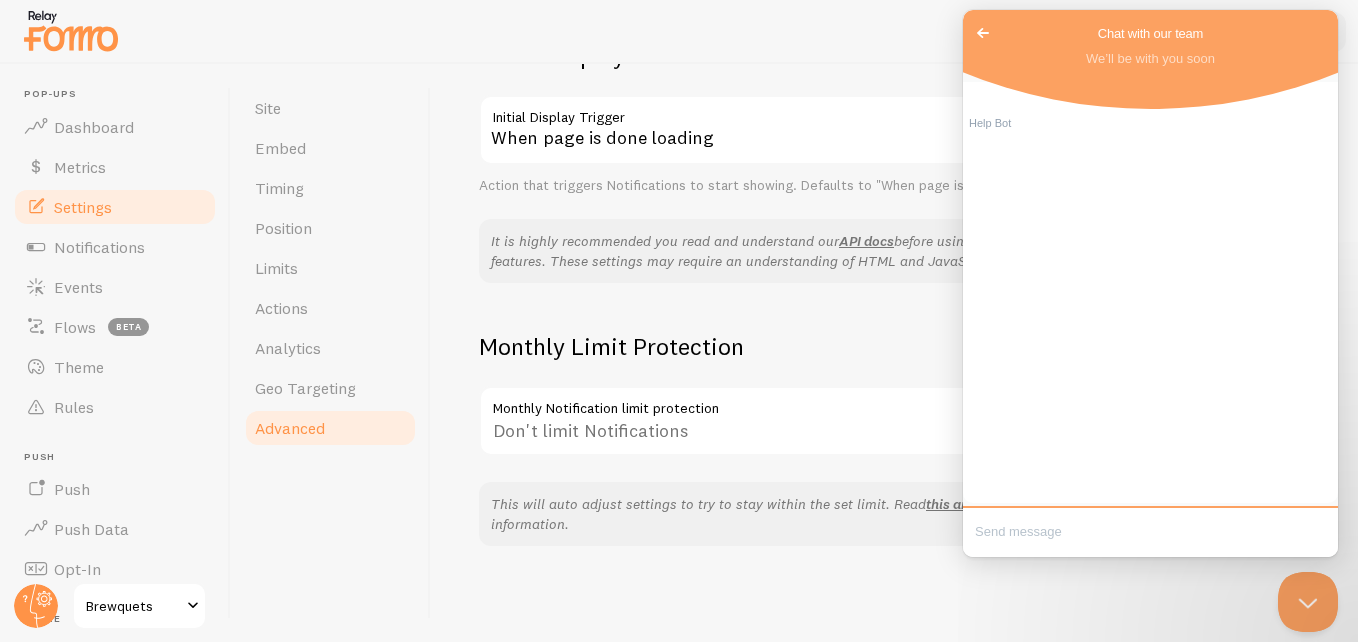 scroll, scrollTop: 0, scrollLeft: 0, axis: both 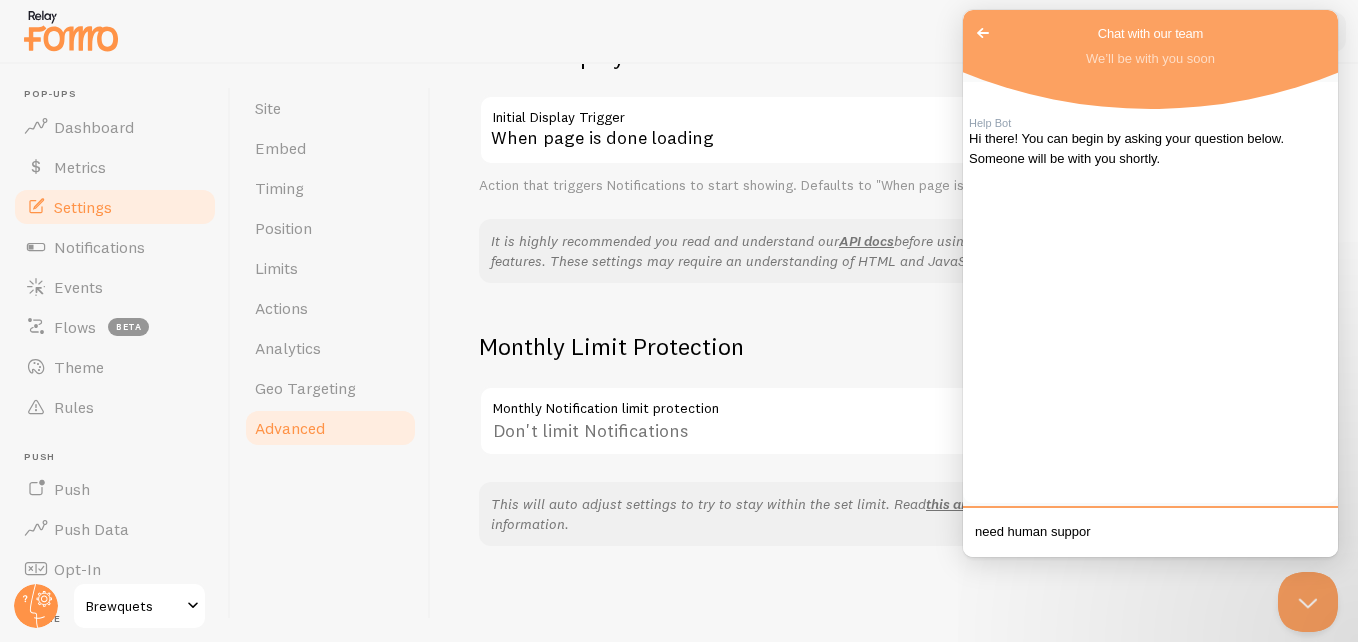 type on "need human support" 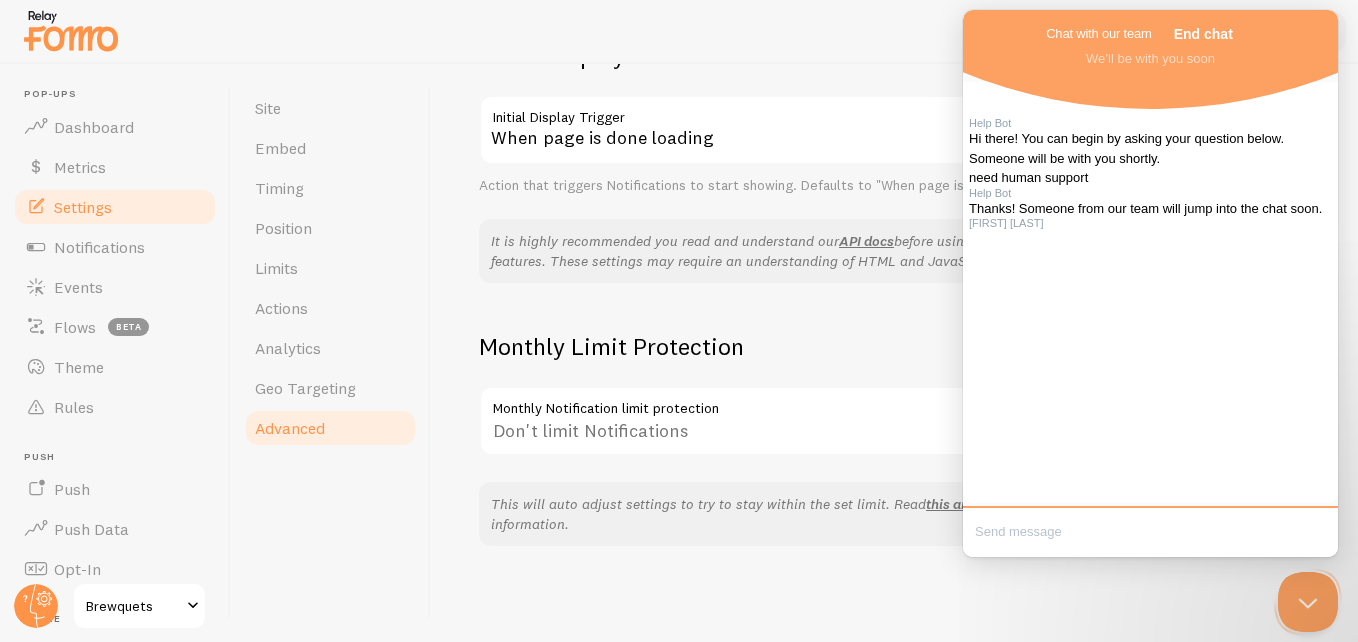scroll, scrollTop: 79, scrollLeft: 0, axis: vertical 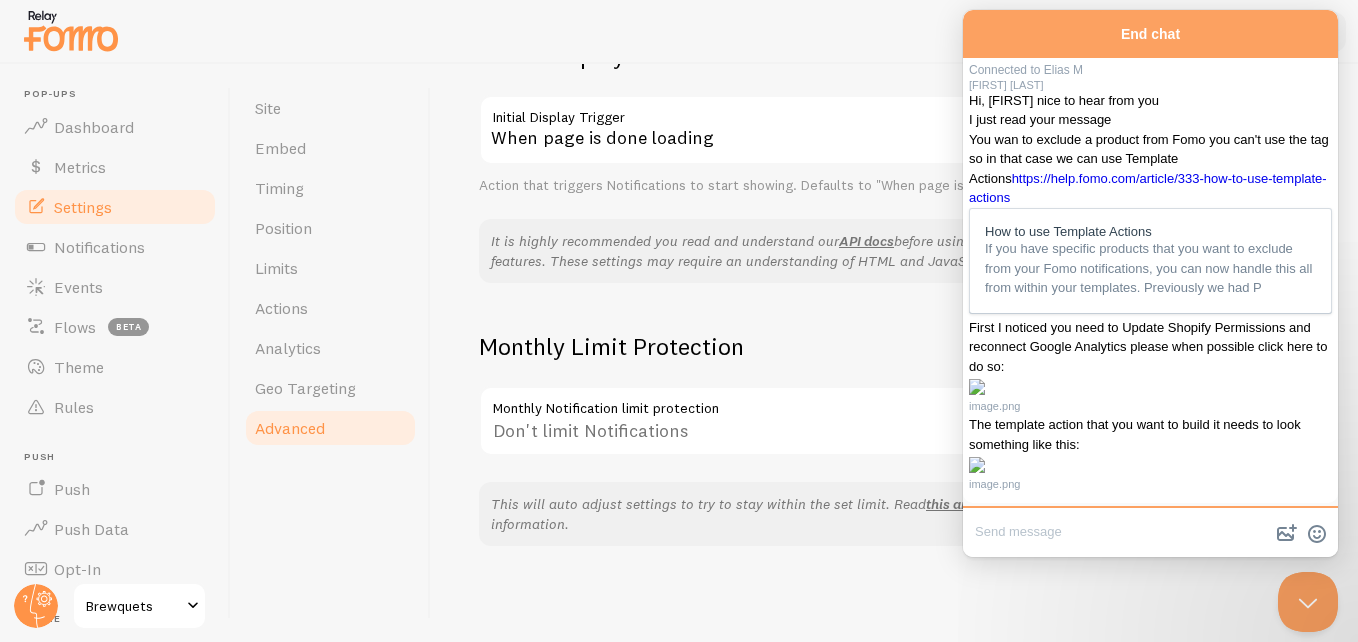 click at bounding box center [1150, 533] 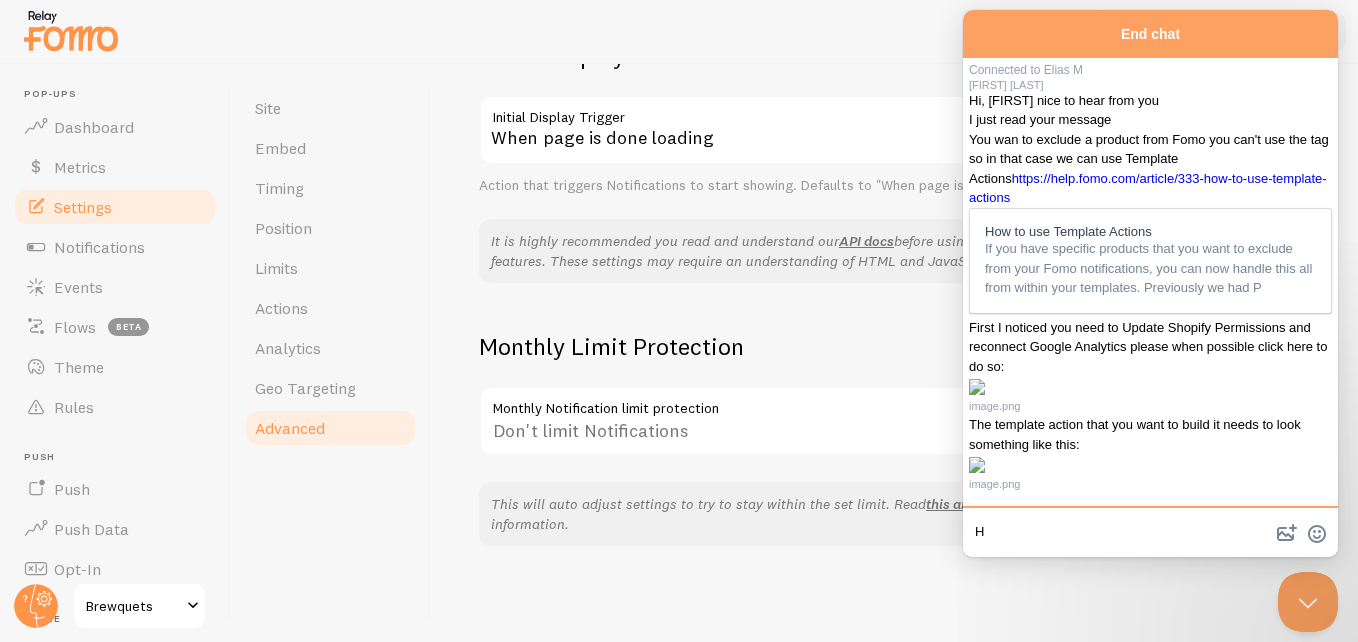 type on "Hi" 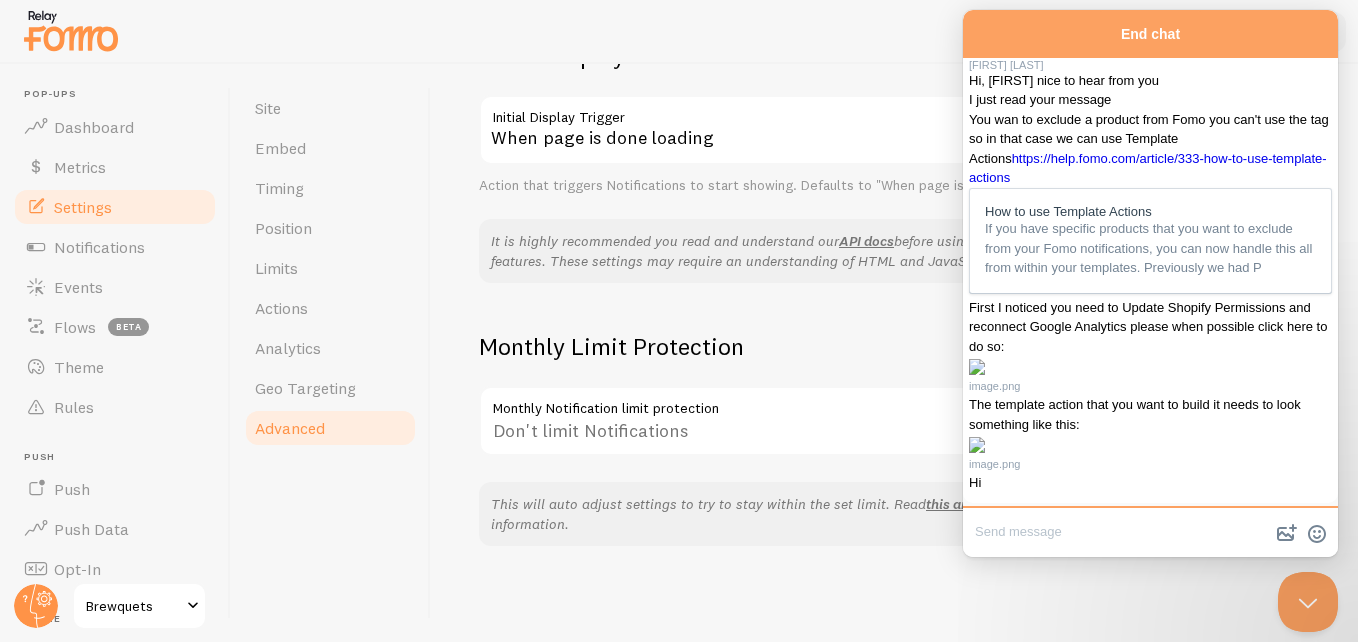 scroll, scrollTop: 1111, scrollLeft: 0, axis: vertical 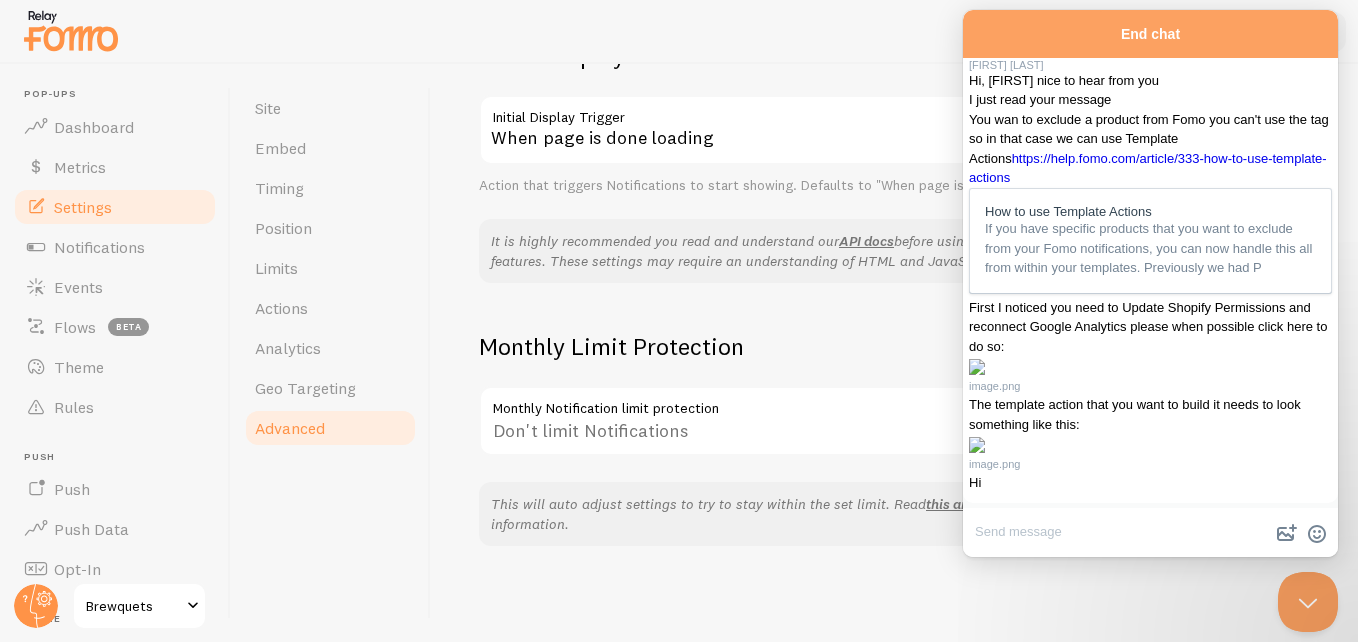 click at bounding box center [977, 445] 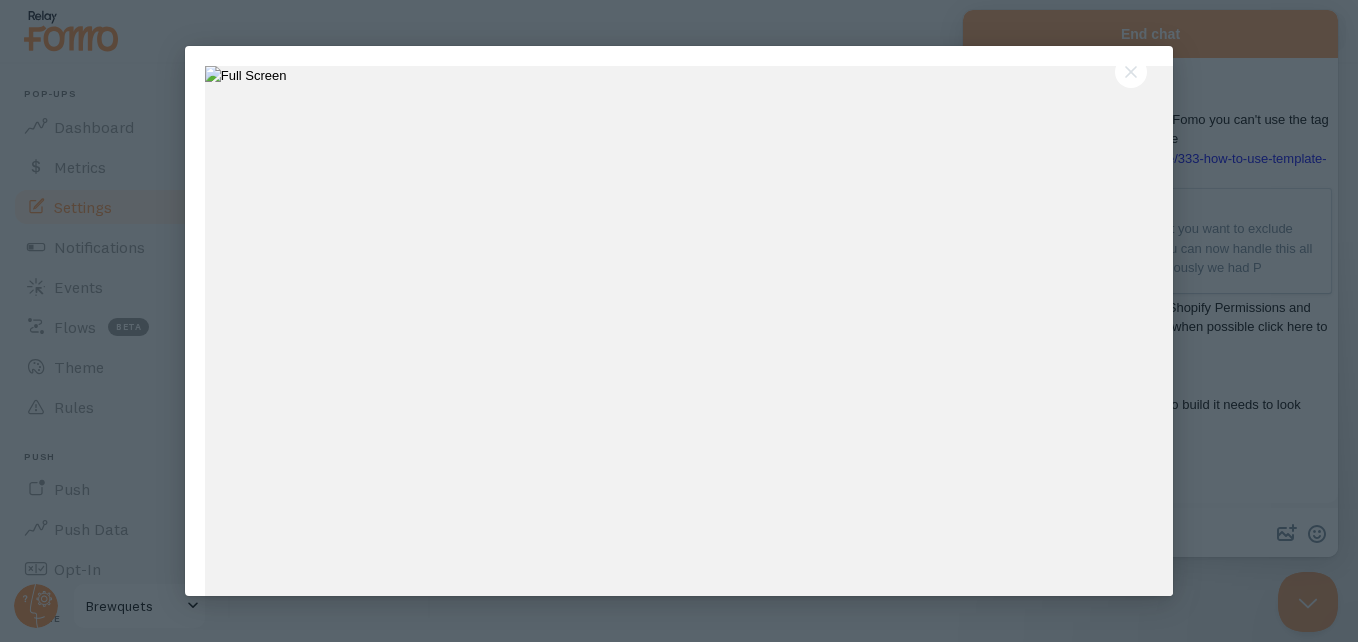 scroll, scrollTop: 0, scrollLeft: 0, axis: both 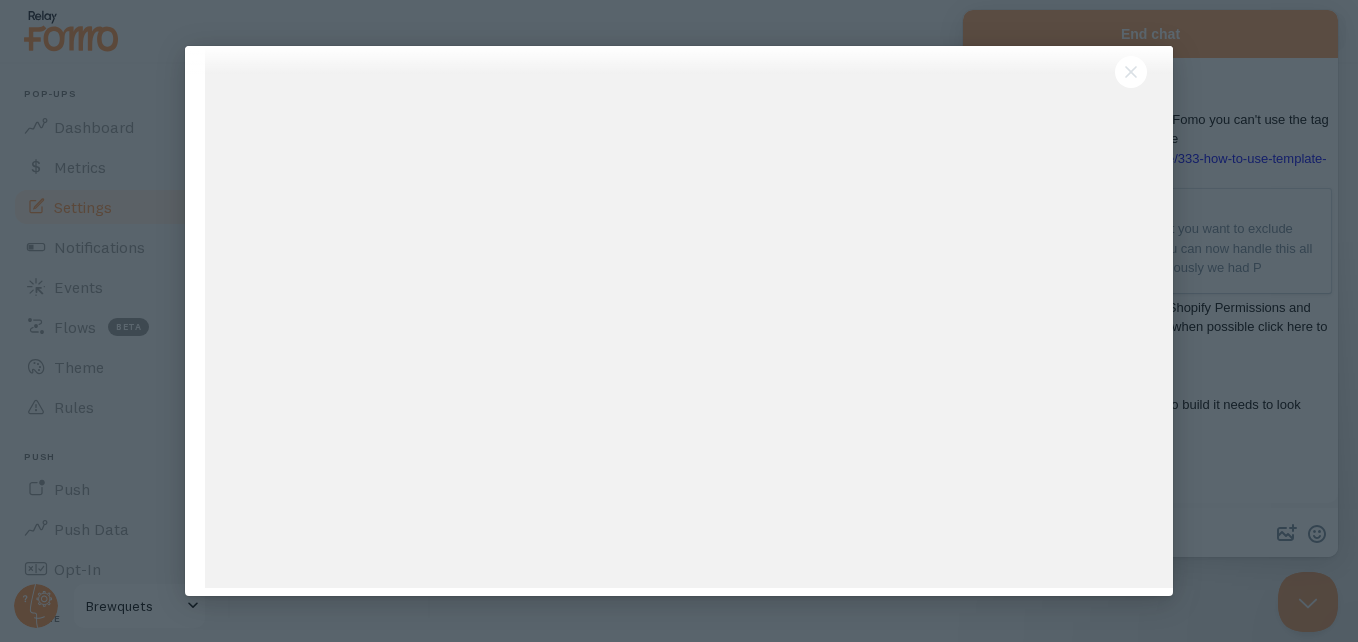 click at bounding box center [679, 321] 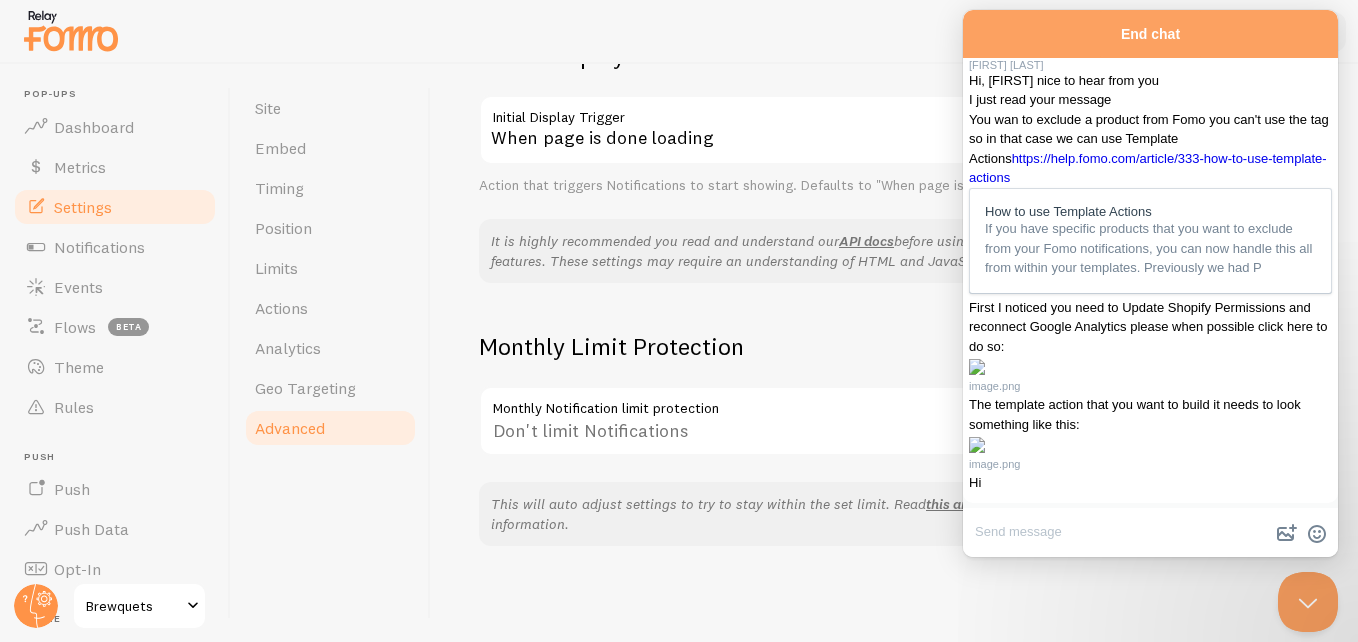 scroll, scrollTop: 1183, scrollLeft: 0, axis: vertical 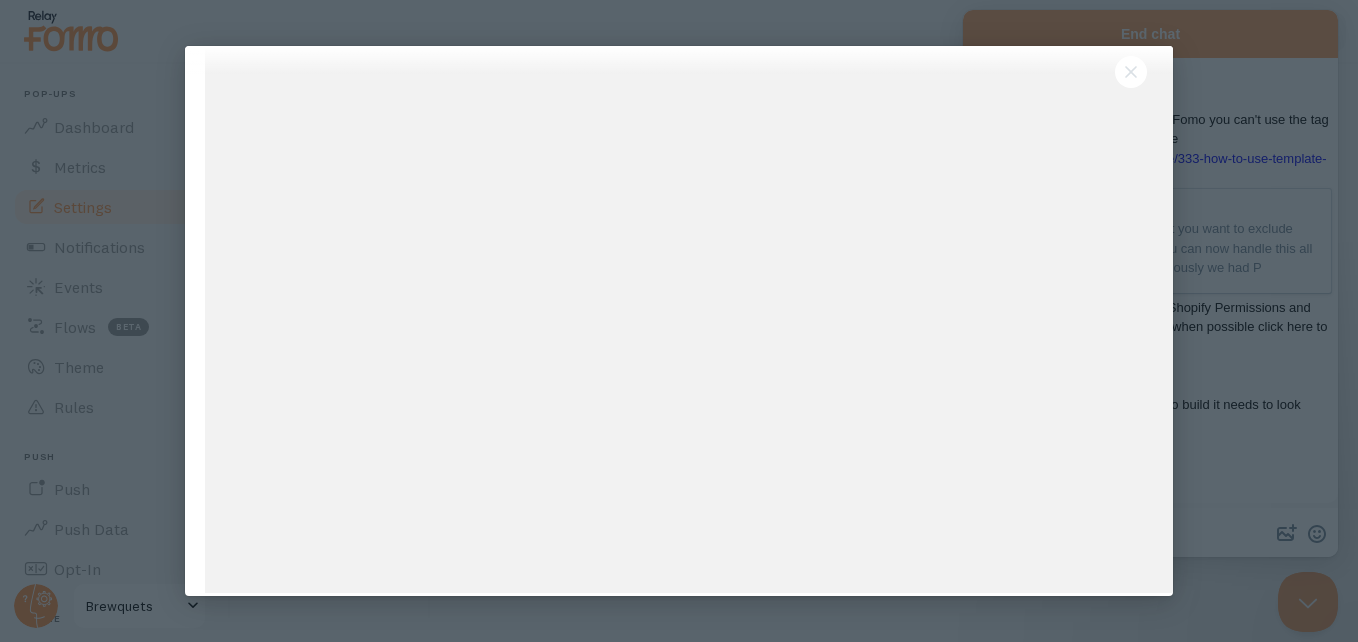 click at bounding box center [679, 321] 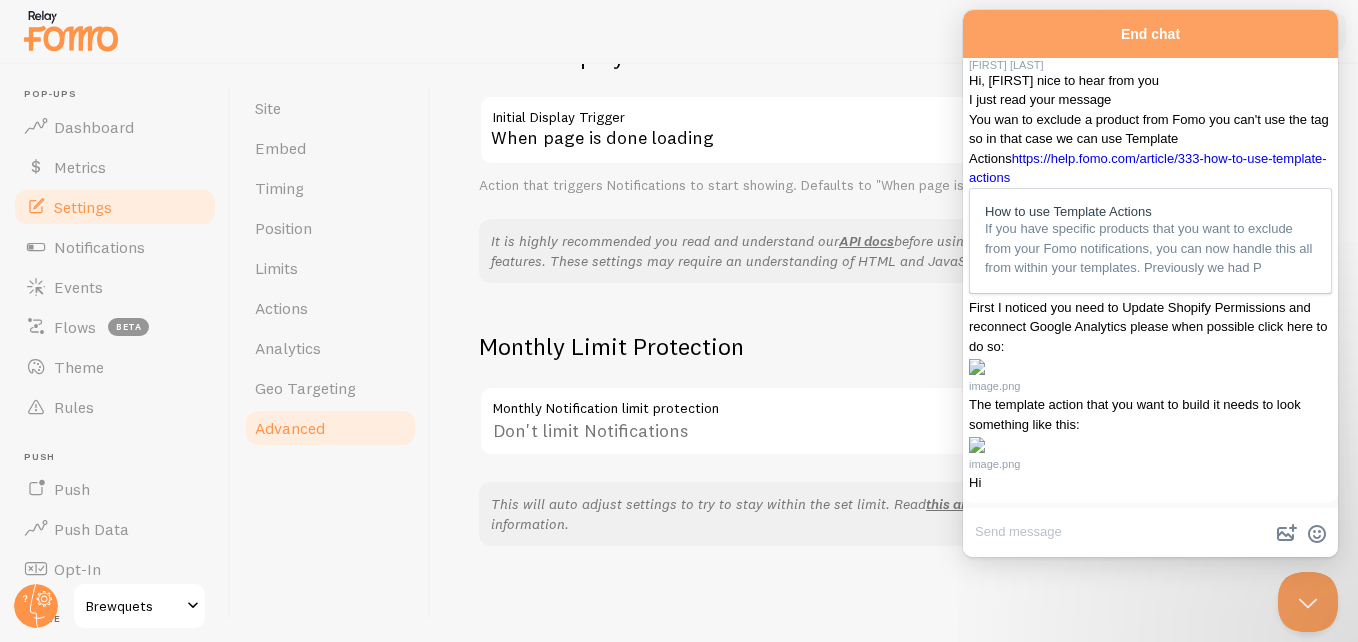 scroll, scrollTop: 462, scrollLeft: 0, axis: vertical 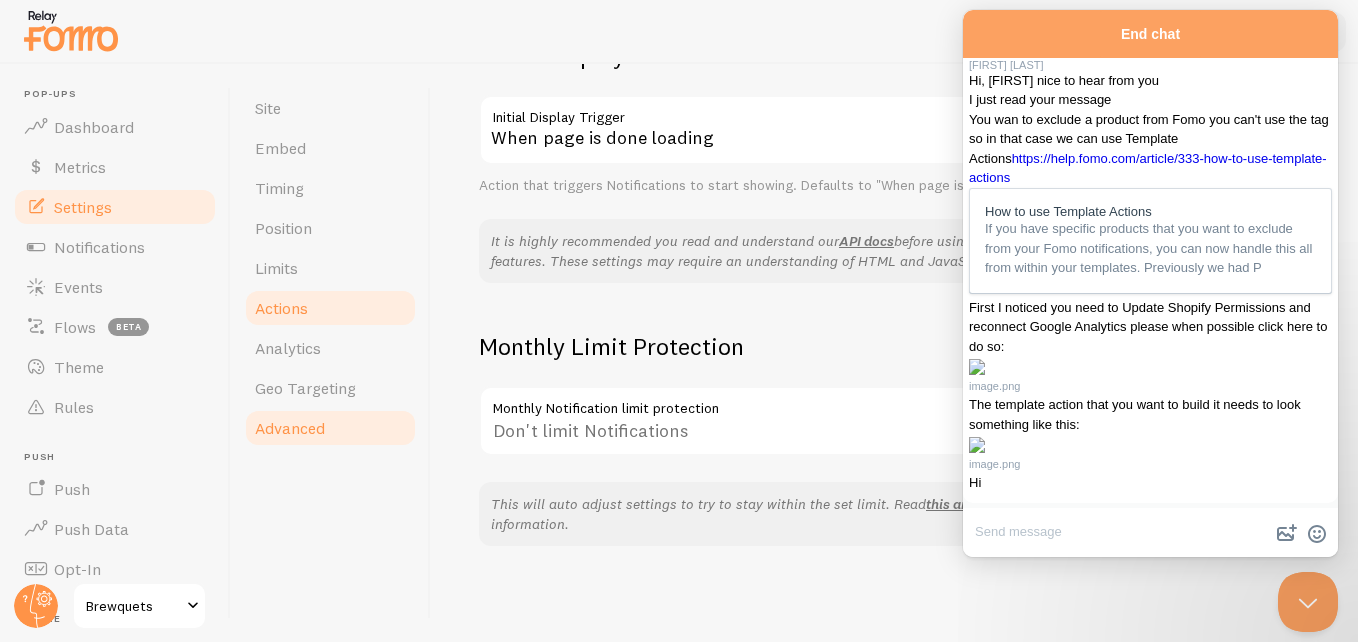click on "Actions" at bounding box center (281, 308) 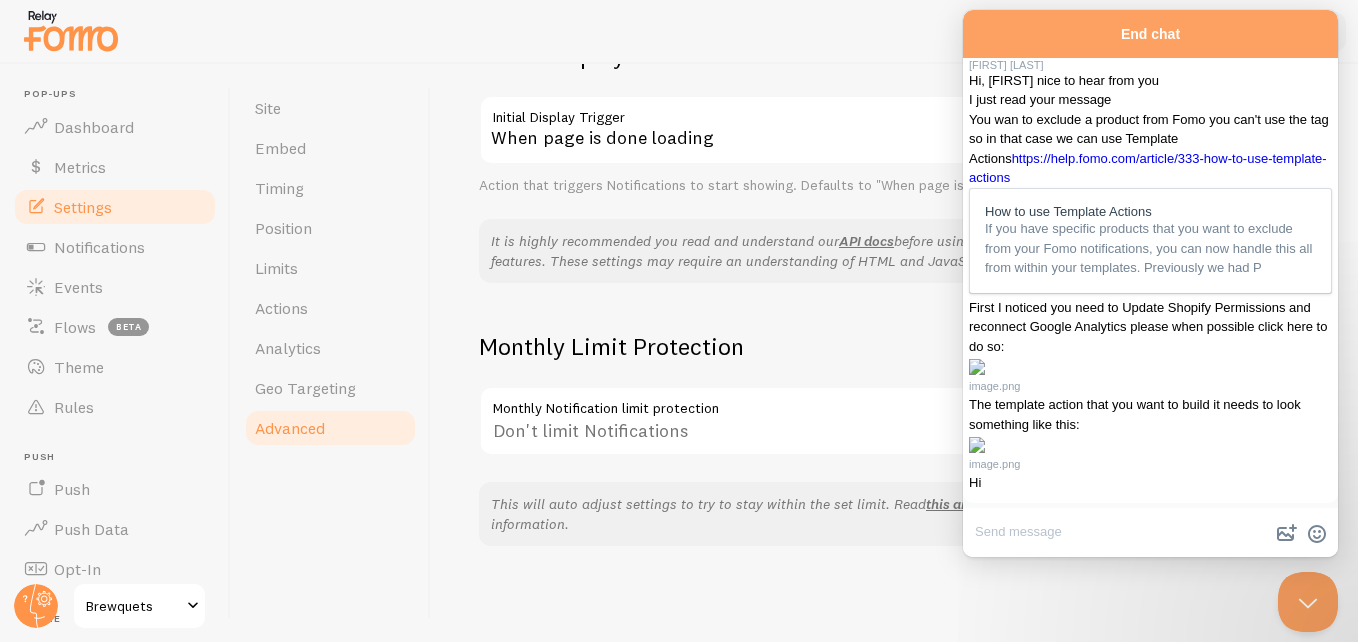 scroll, scrollTop: 1199, scrollLeft: 0, axis: vertical 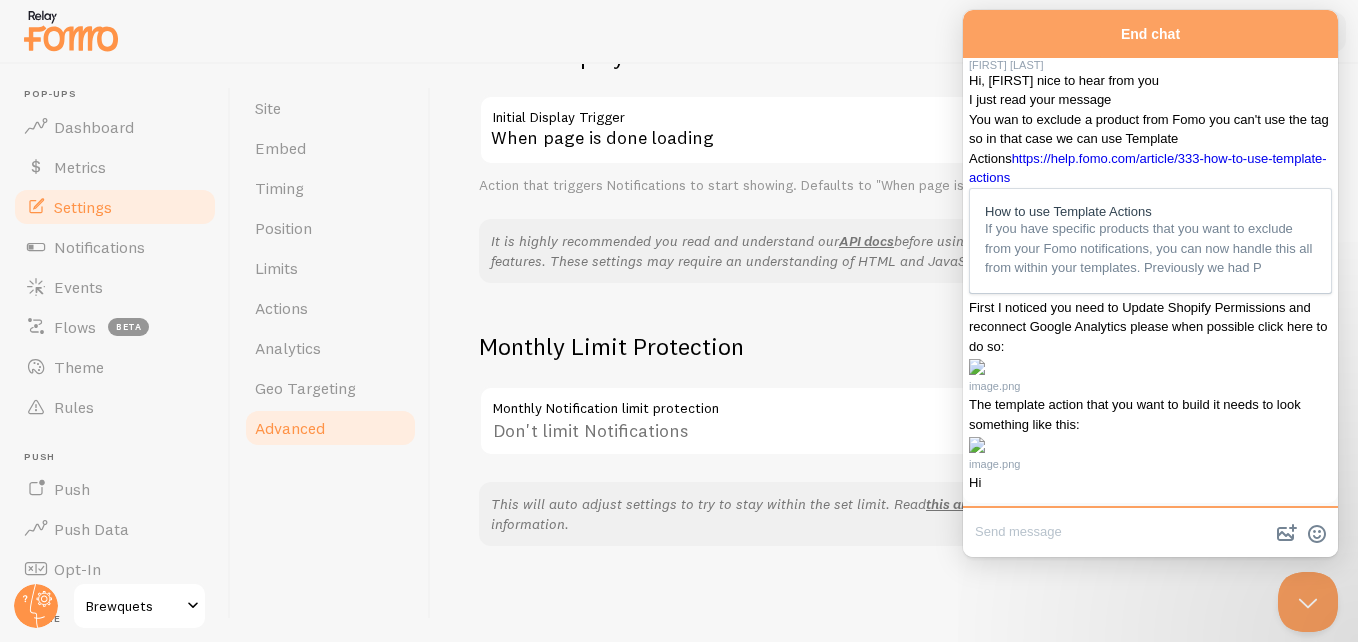 type on "K" 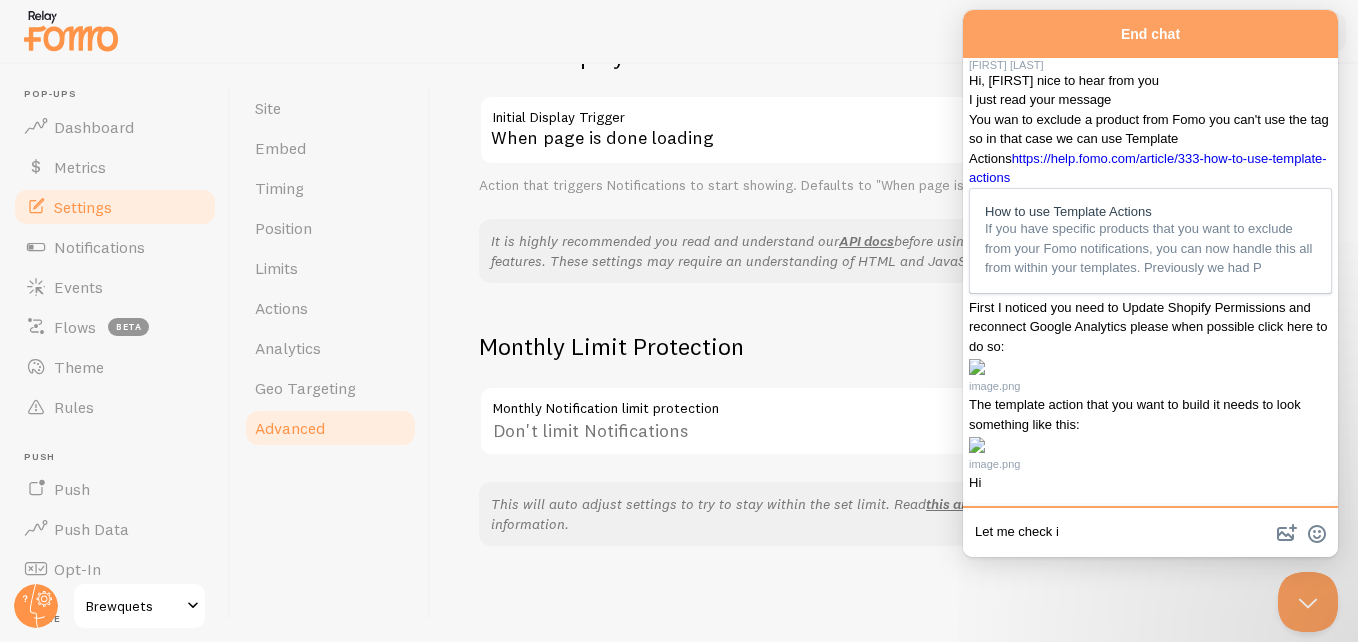 type on "Let me check it" 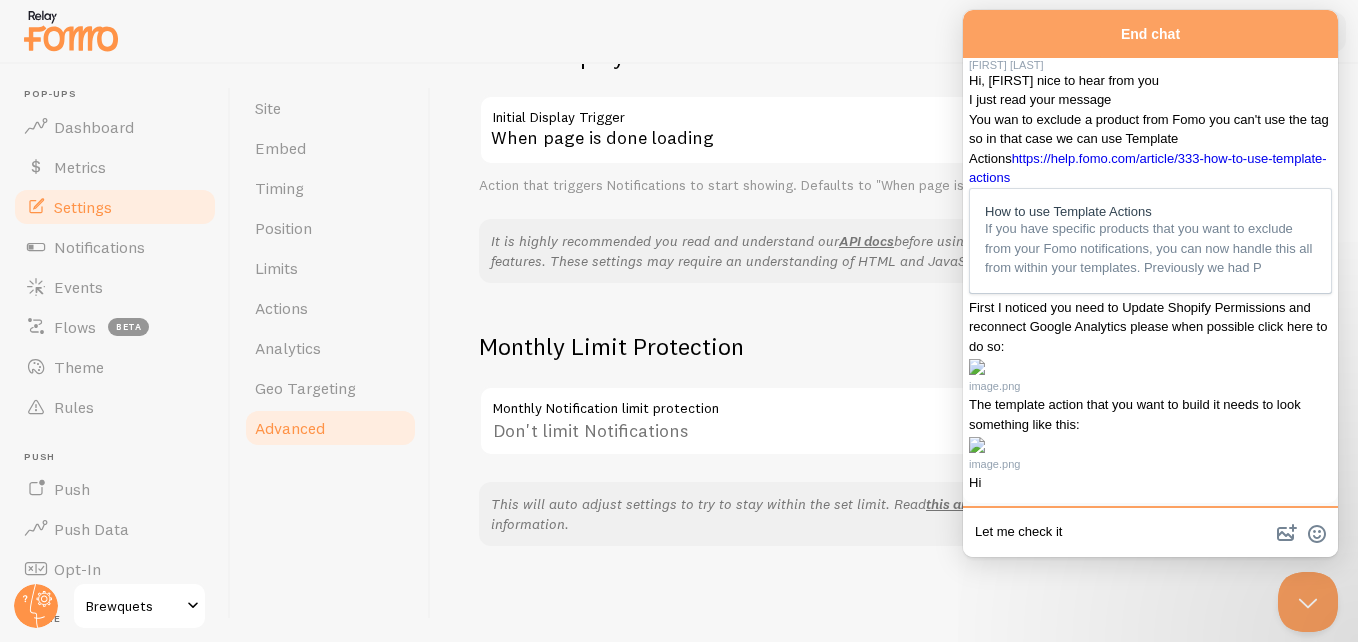 type 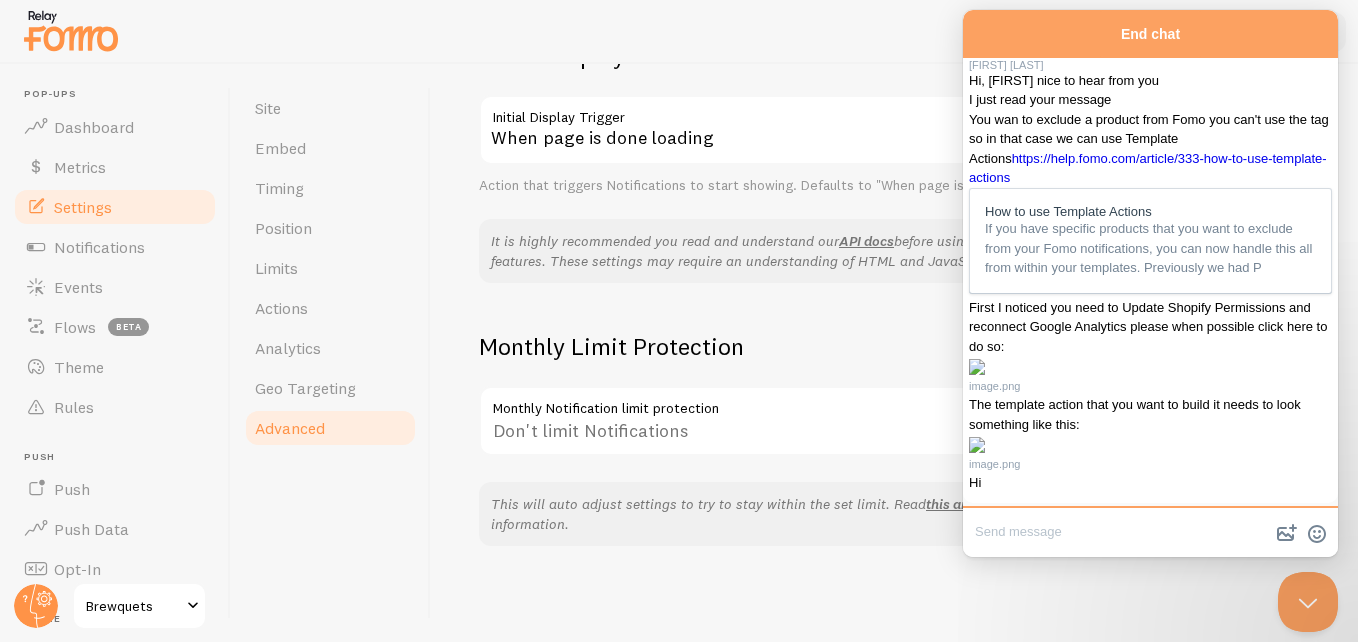 scroll, scrollTop: 1259, scrollLeft: 0, axis: vertical 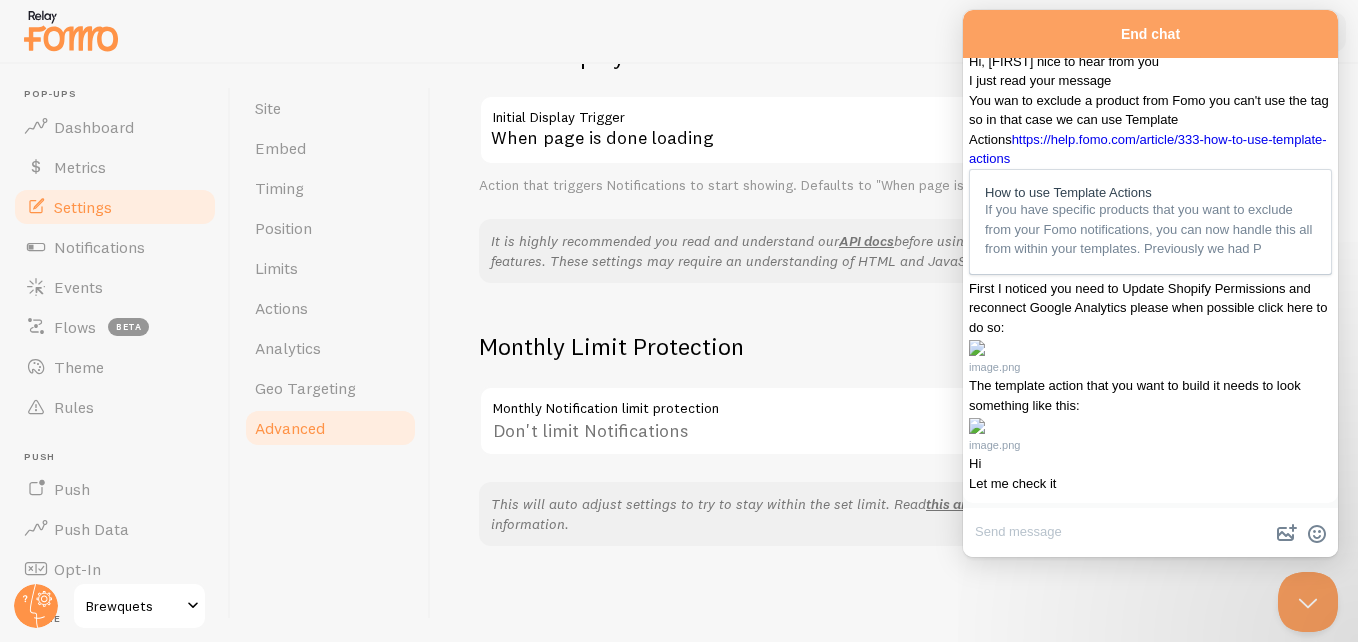 click at bounding box center (977, 426) 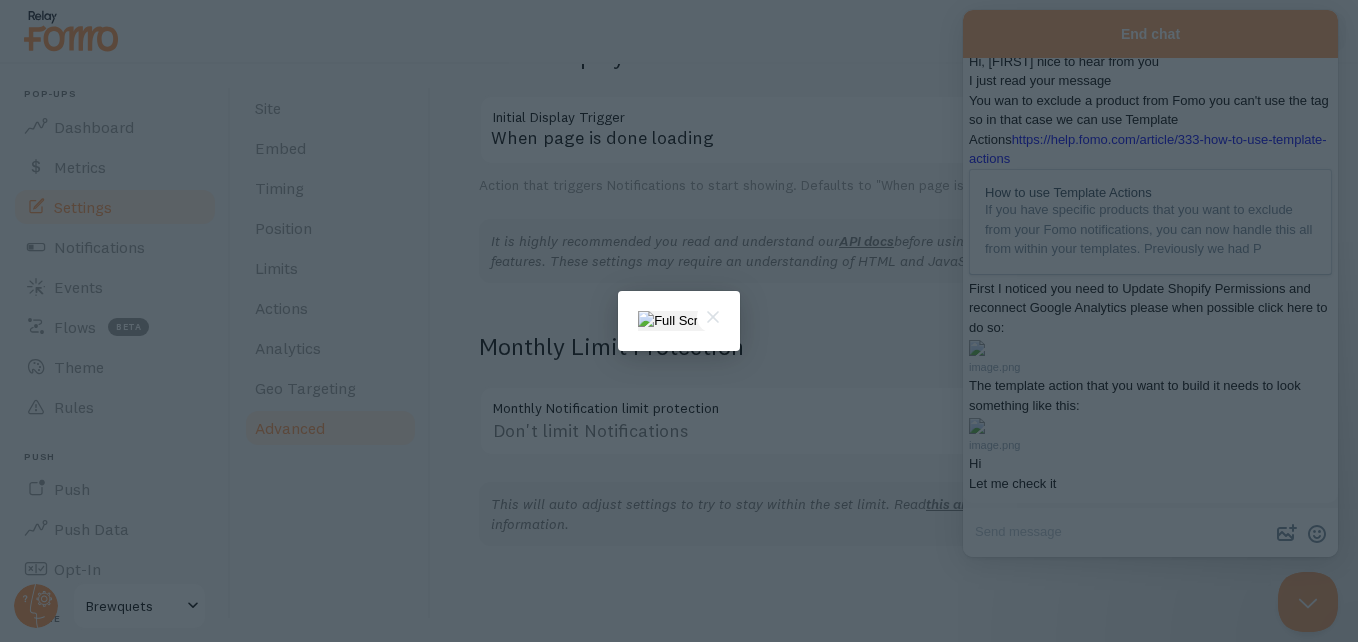 scroll, scrollTop: 0, scrollLeft: 0, axis: both 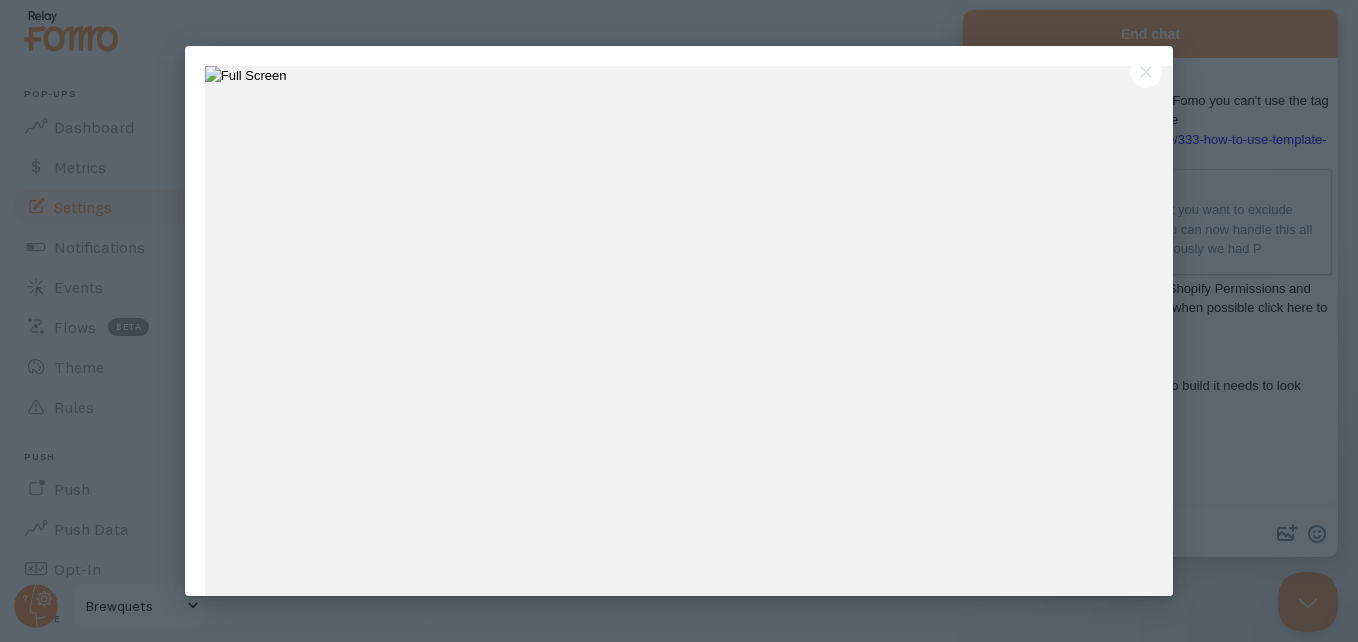 click at bounding box center (679, 321) 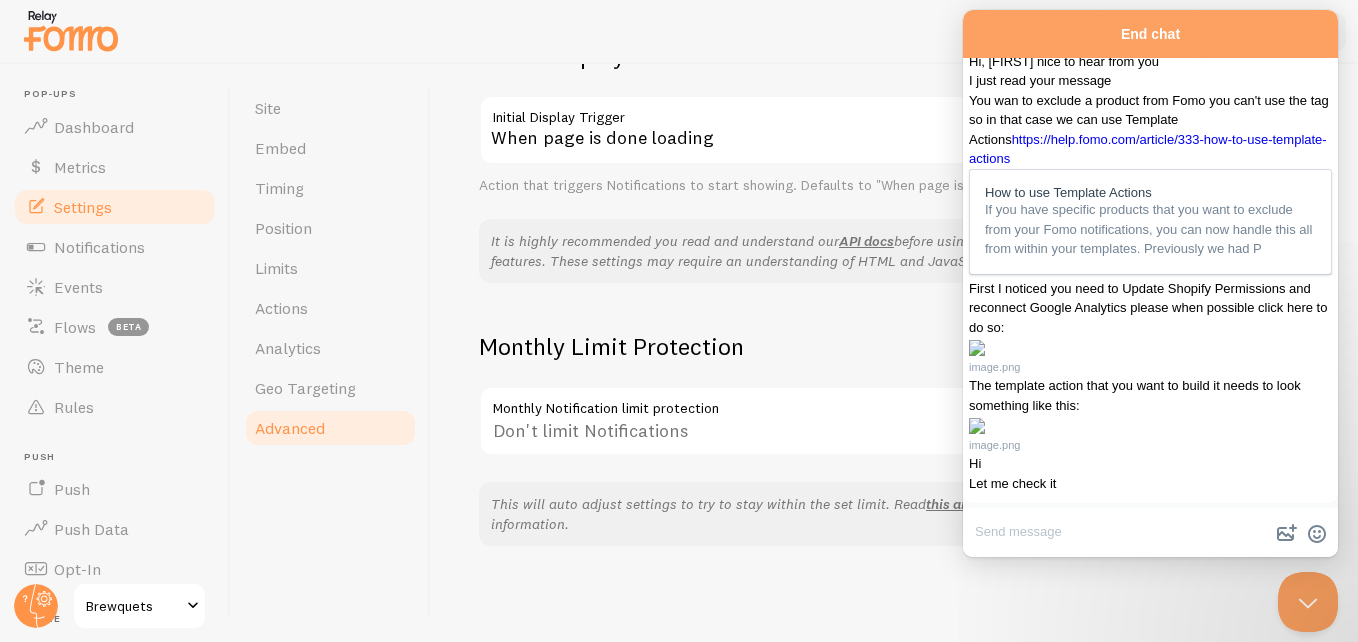 scroll, scrollTop: 470, scrollLeft: 0, axis: vertical 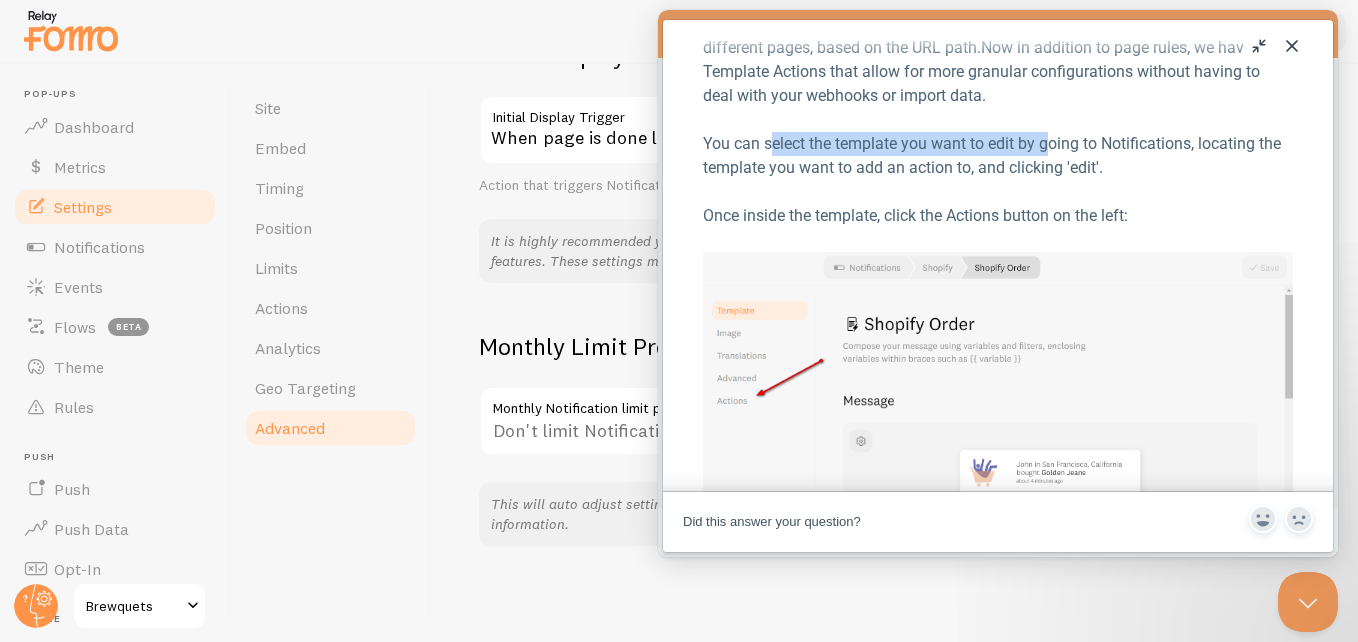 drag, startPoint x: 772, startPoint y: 145, endPoint x: 1051, endPoint y: 147, distance: 279.00717 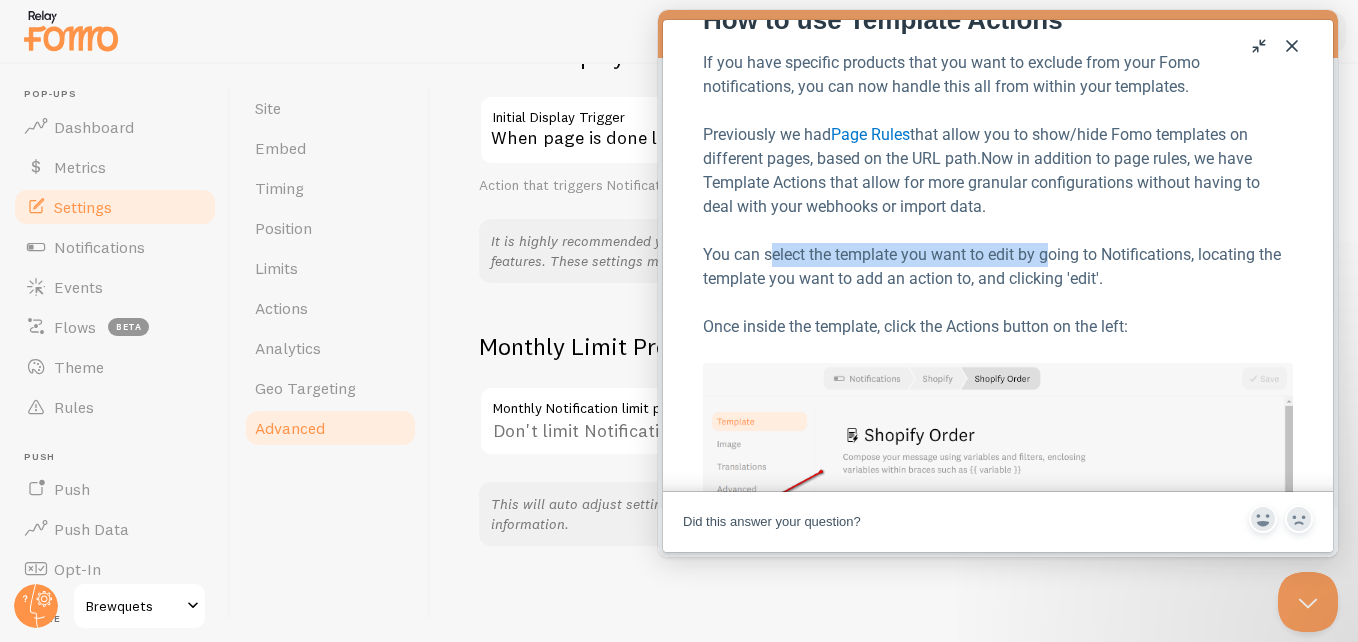 scroll, scrollTop: 0, scrollLeft: 0, axis: both 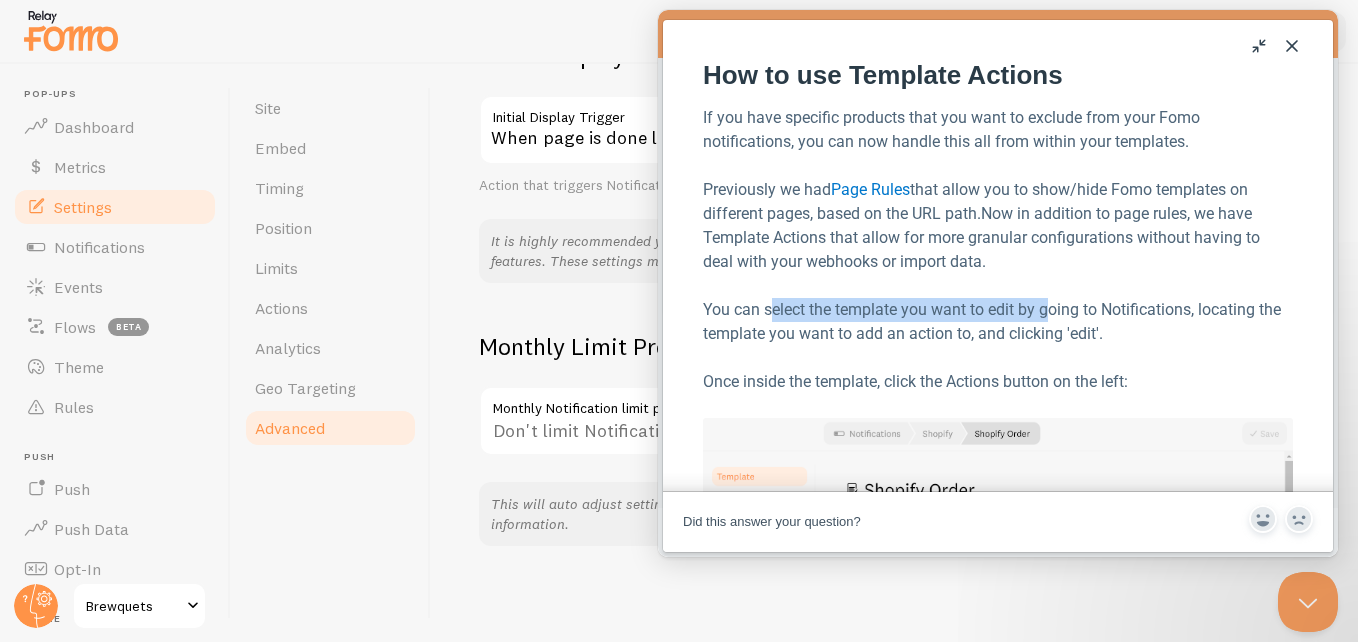 click on "Close" at bounding box center [1292, 46] 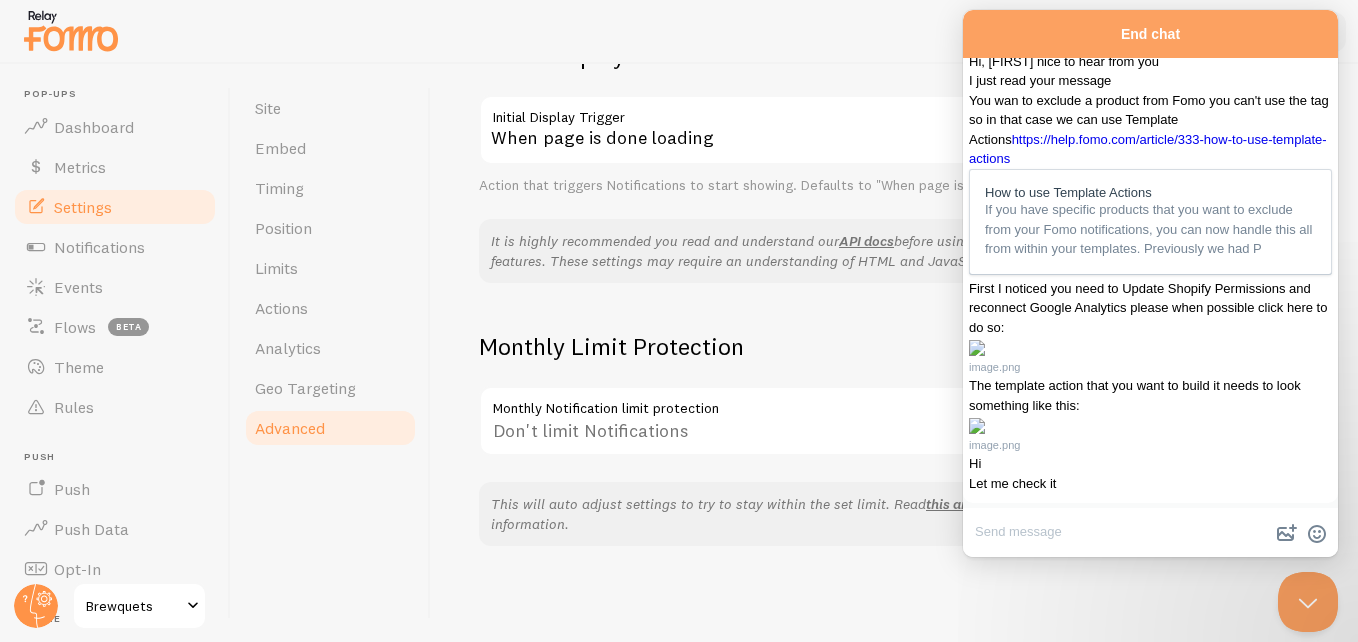 scroll, scrollTop: 1110, scrollLeft: 0, axis: vertical 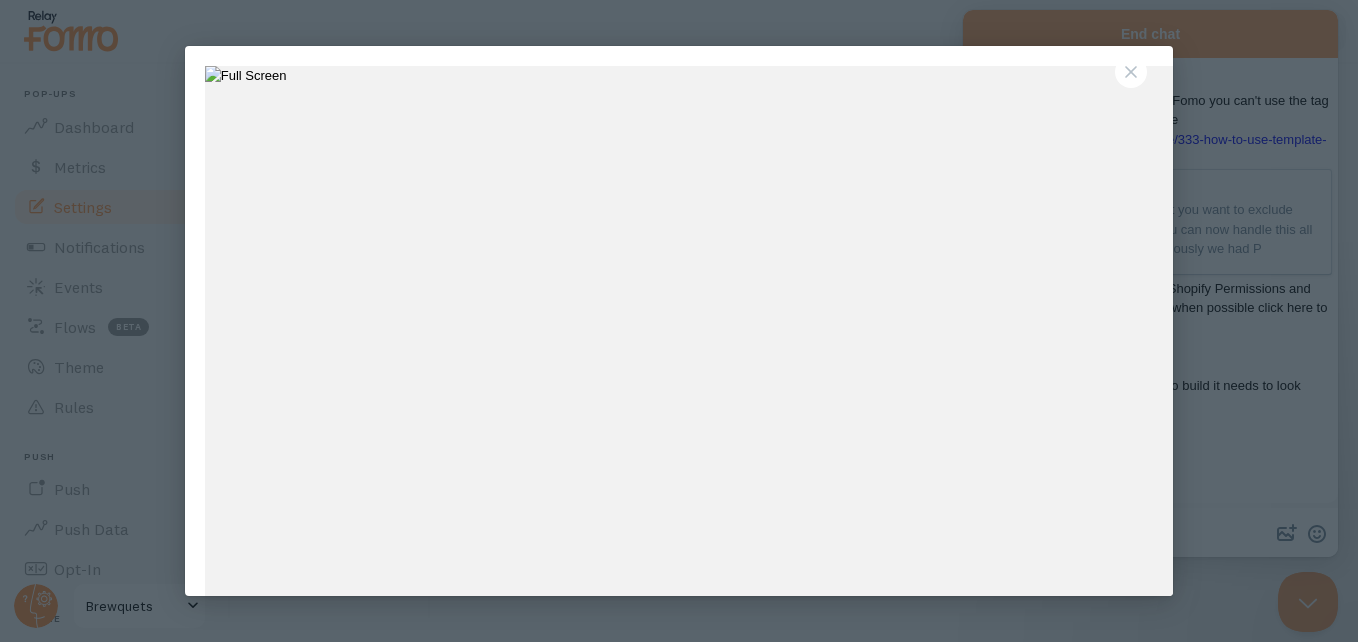click on "Close" at bounding box center [1131, 72] 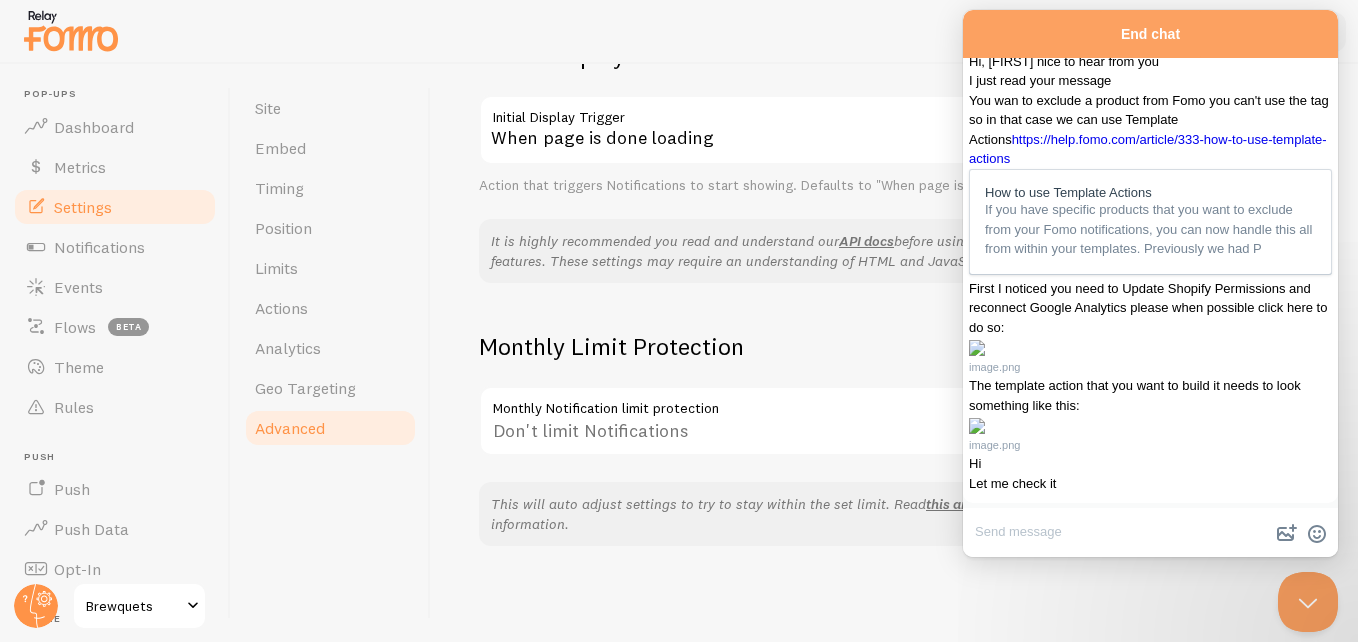 scroll, scrollTop: 723, scrollLeft: 0, axis: vertical 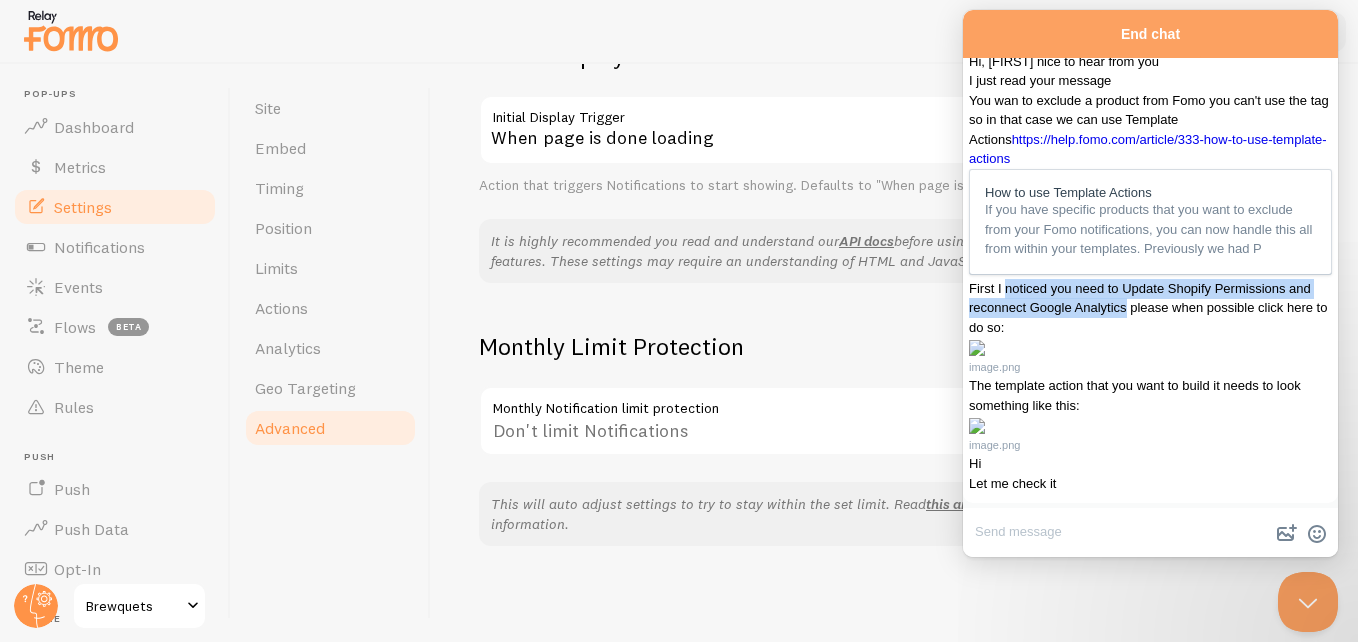 drag, startPoint x: 1064, startPoint y: 302, endPoint x: 1086, endPoint y: 340, distance: 43.908997 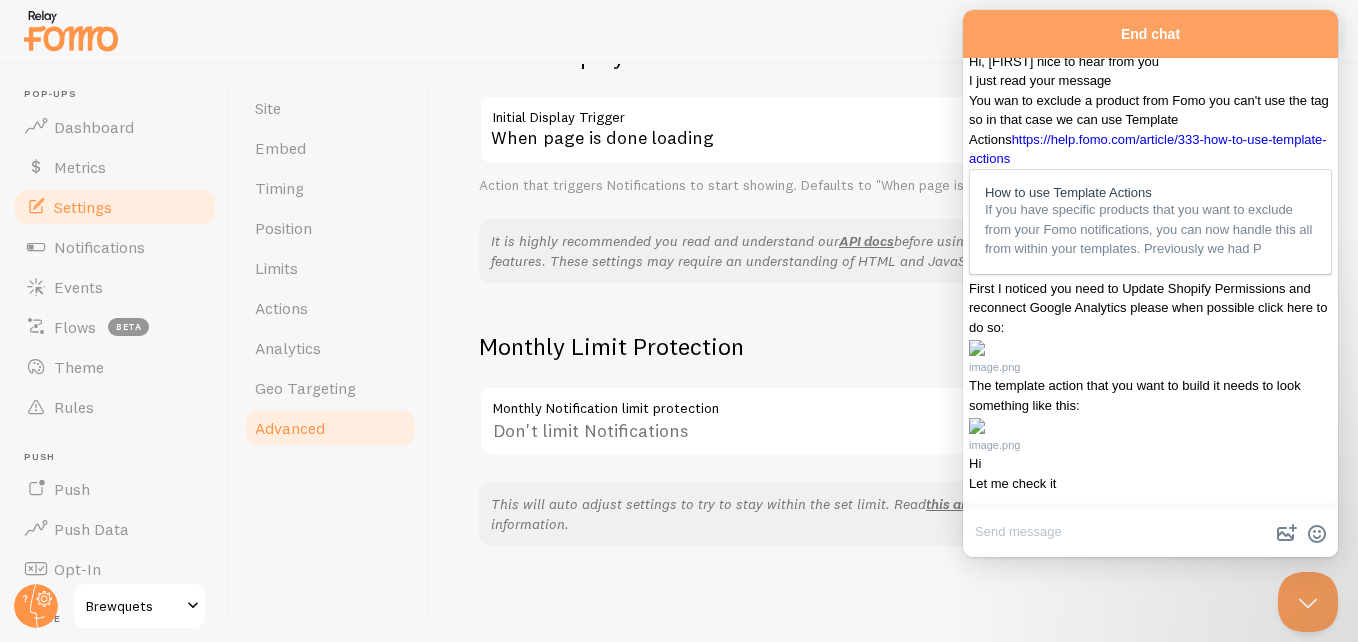 drag, startPoint x: 1086, startPoint y: 340, endPoint x: 1104, endPoint y: 360, distance: 26.907248 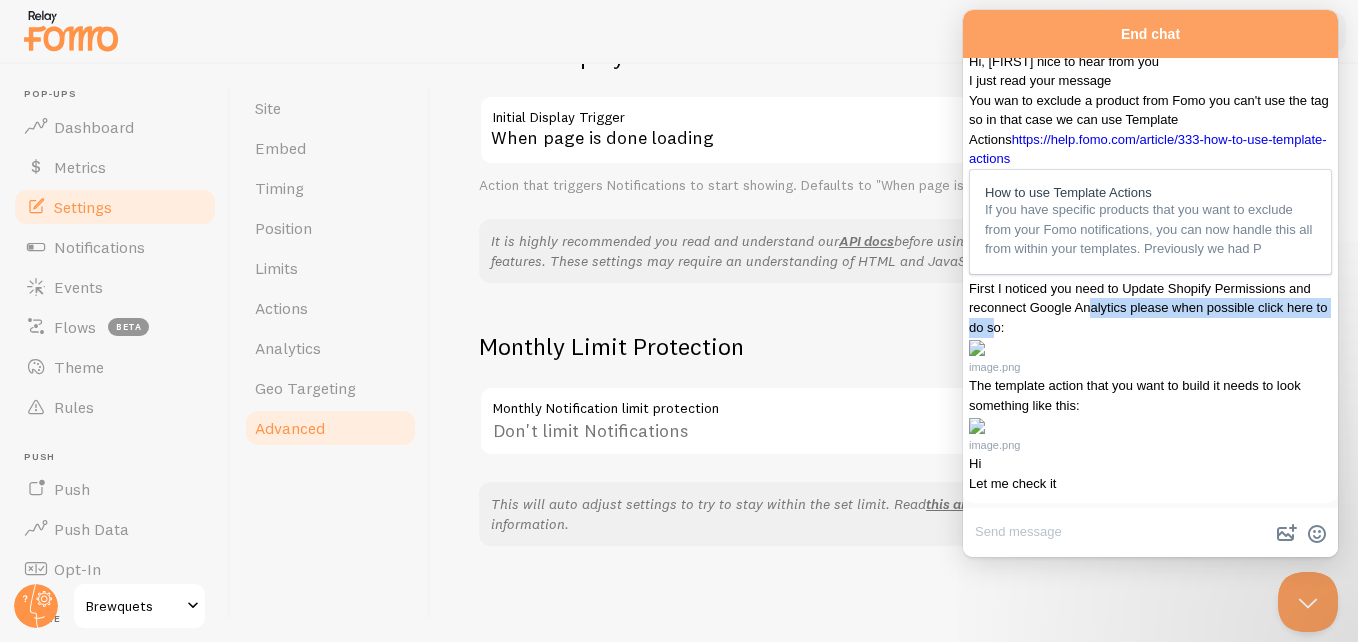 drag, startPoint x: 1169, startPoint y: 352, endPoint x: 1071, endPoint y: 329, distance: 100.6628 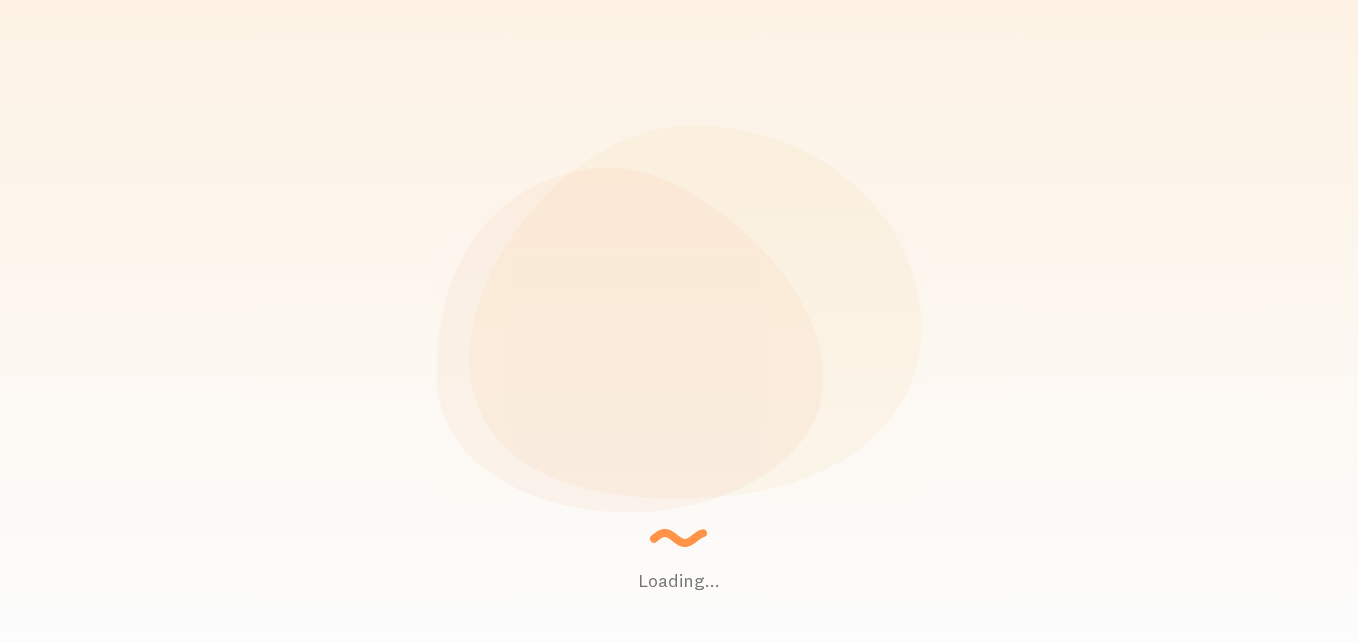scroll, scrollTop: 0, scrollLeft: 0, axis: both 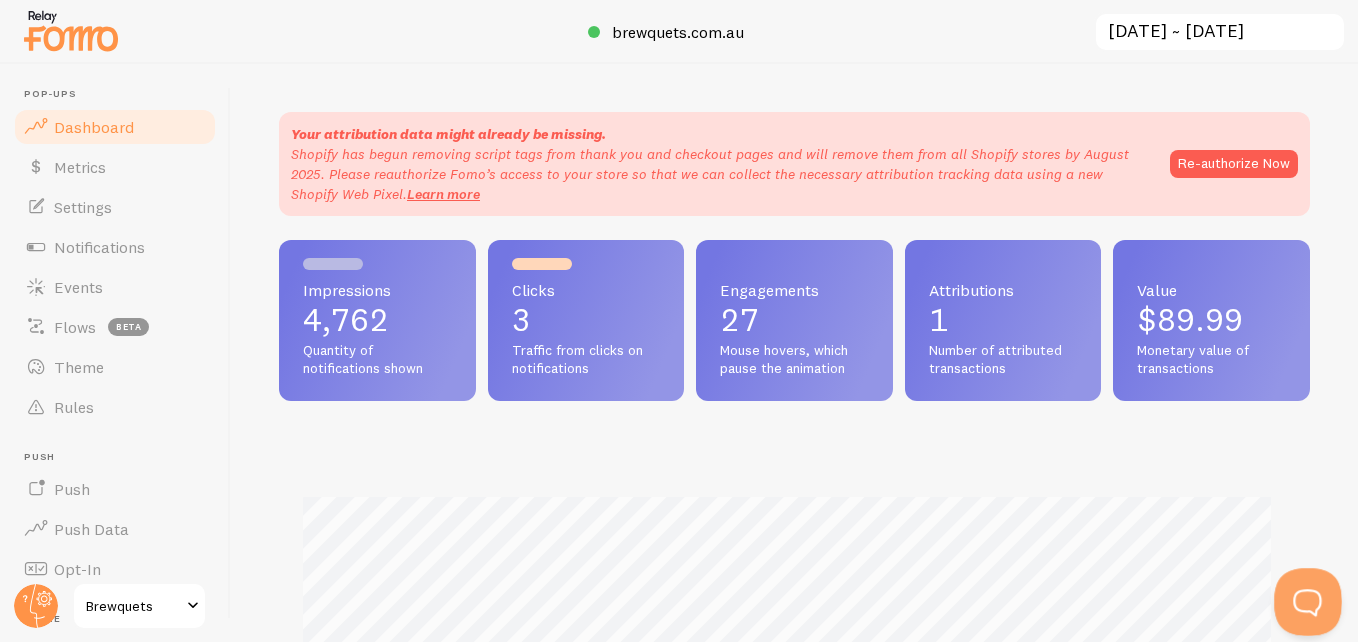 click at bounding box center (1304, 598) 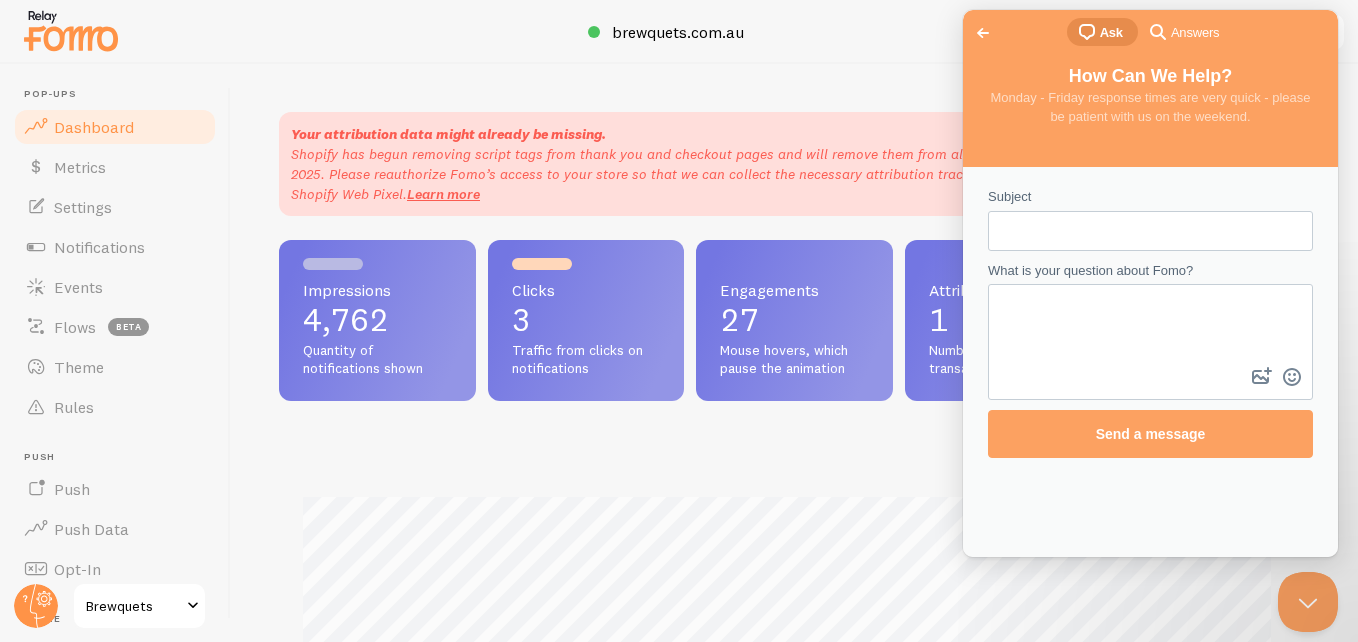 scroll, scrollTop: 0, scrollLeft: 0, axis: both 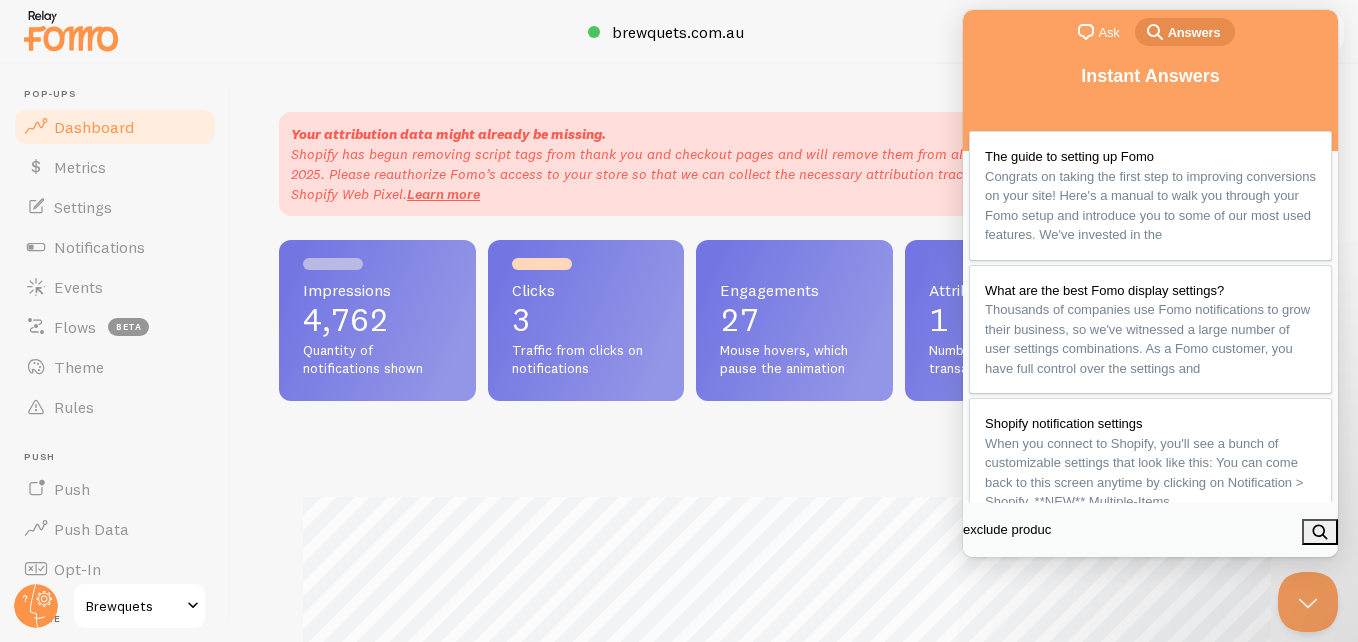 type on "exclude product" 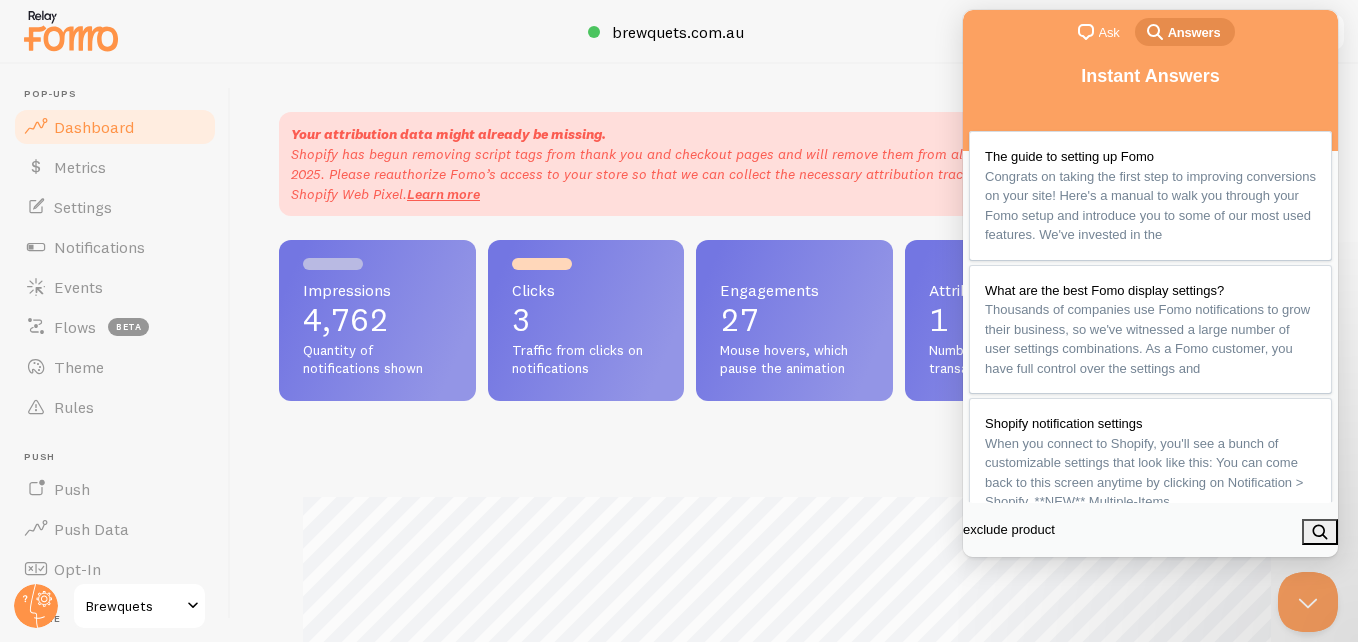 click on "search" at bounding box center (1320, 532) 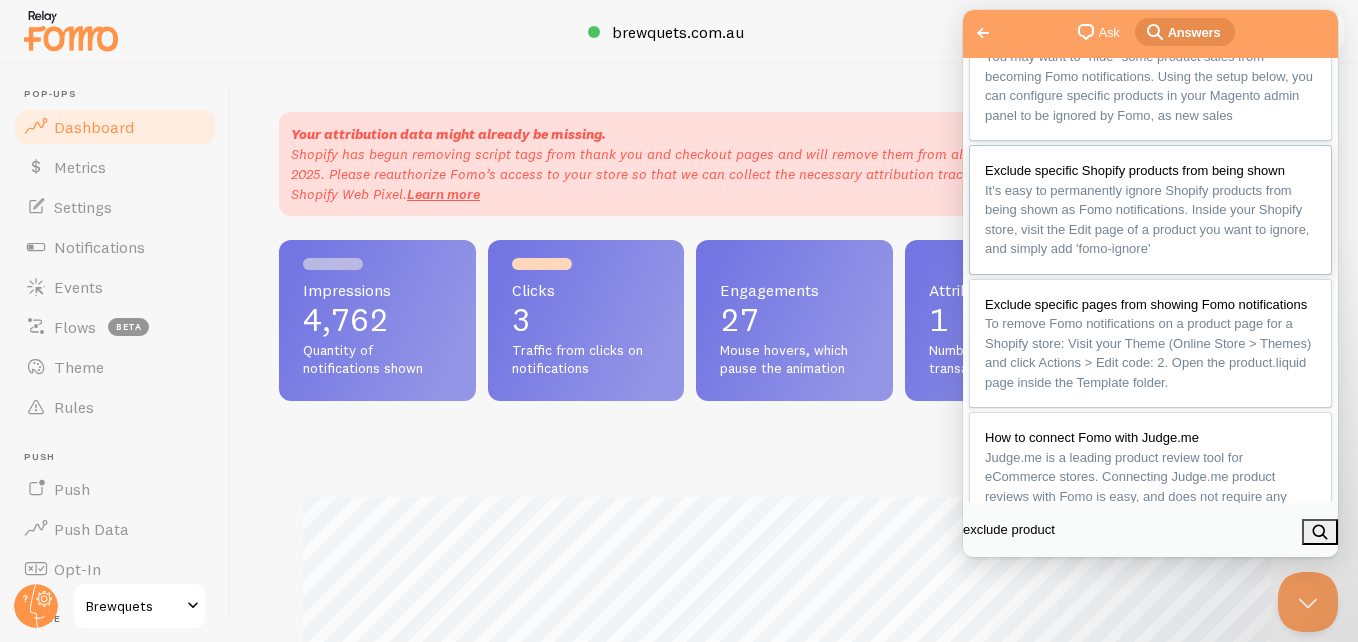click on "It's easy to permanently ignore Shopify products from being shown as Fomo notifications. Inside your Shopify store, visit the Edit page of a product you want to ignore, and simply add 'fomo-ignore'" at bounding box center (1147, 220) 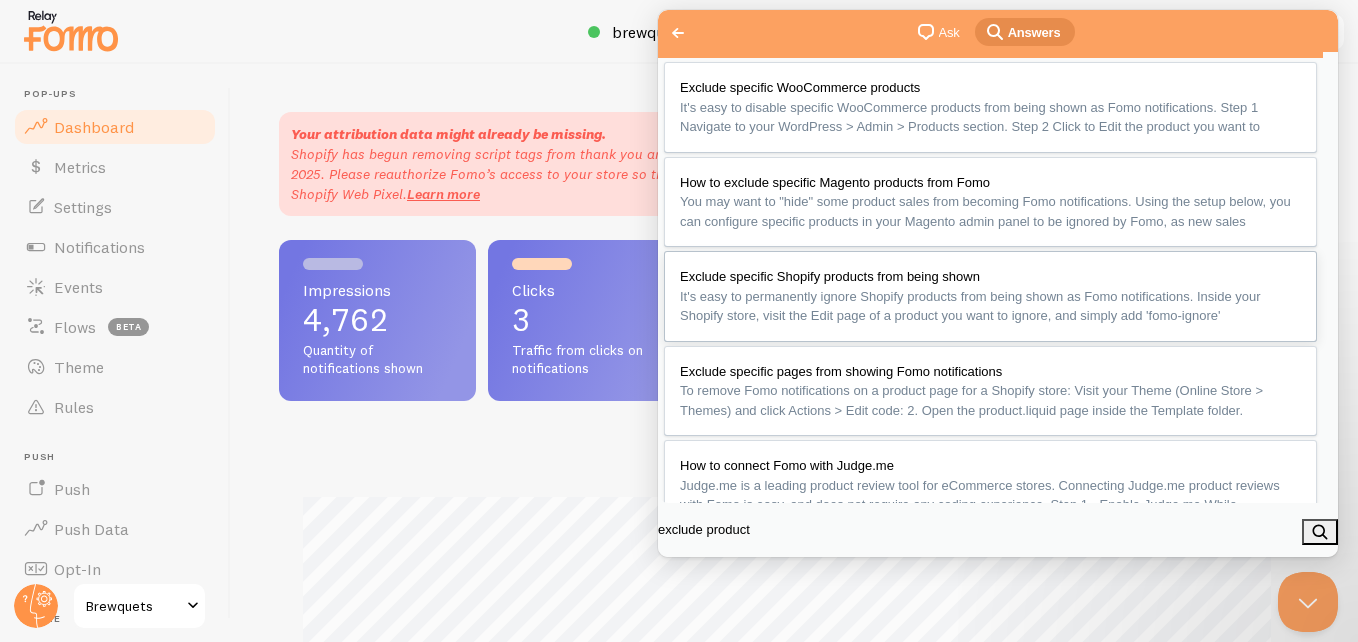 scroll, scrollTop: 0, scrollLeft: 0, axis: both 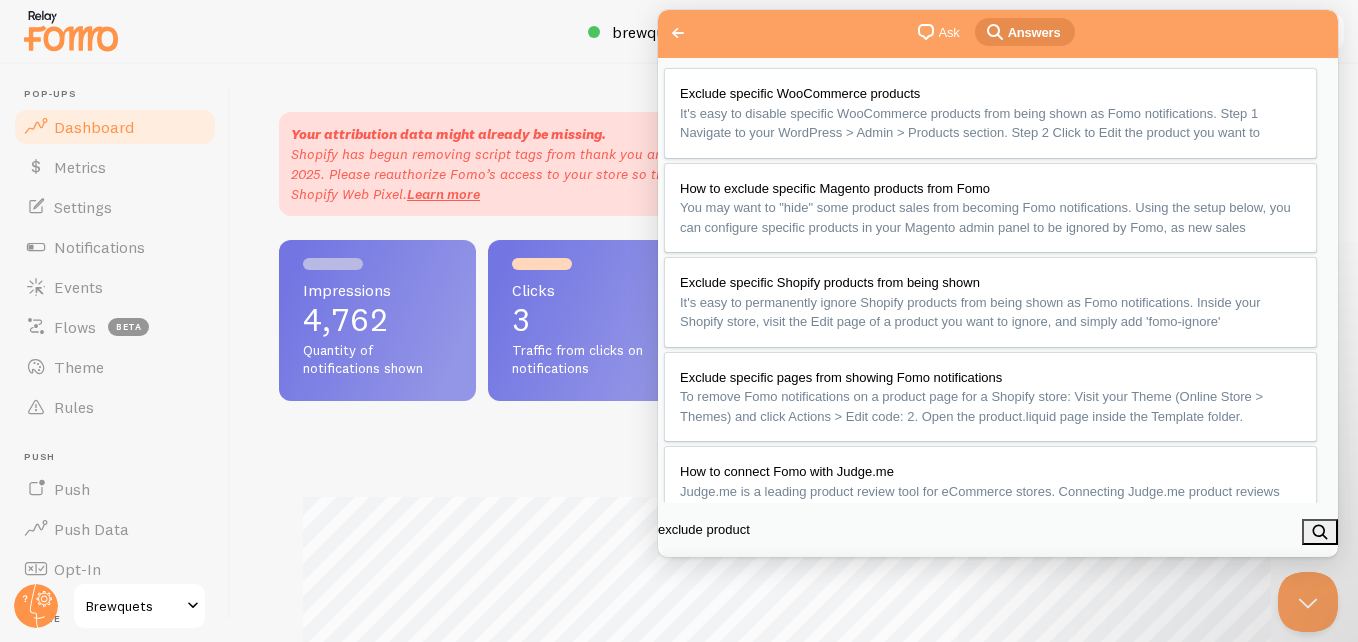 click on "Inside your Shopify store, visit the Edit page of a product you want to ignore, and simply add 'fomo-ignore' as a product tag." at bounding box center [998, 839] 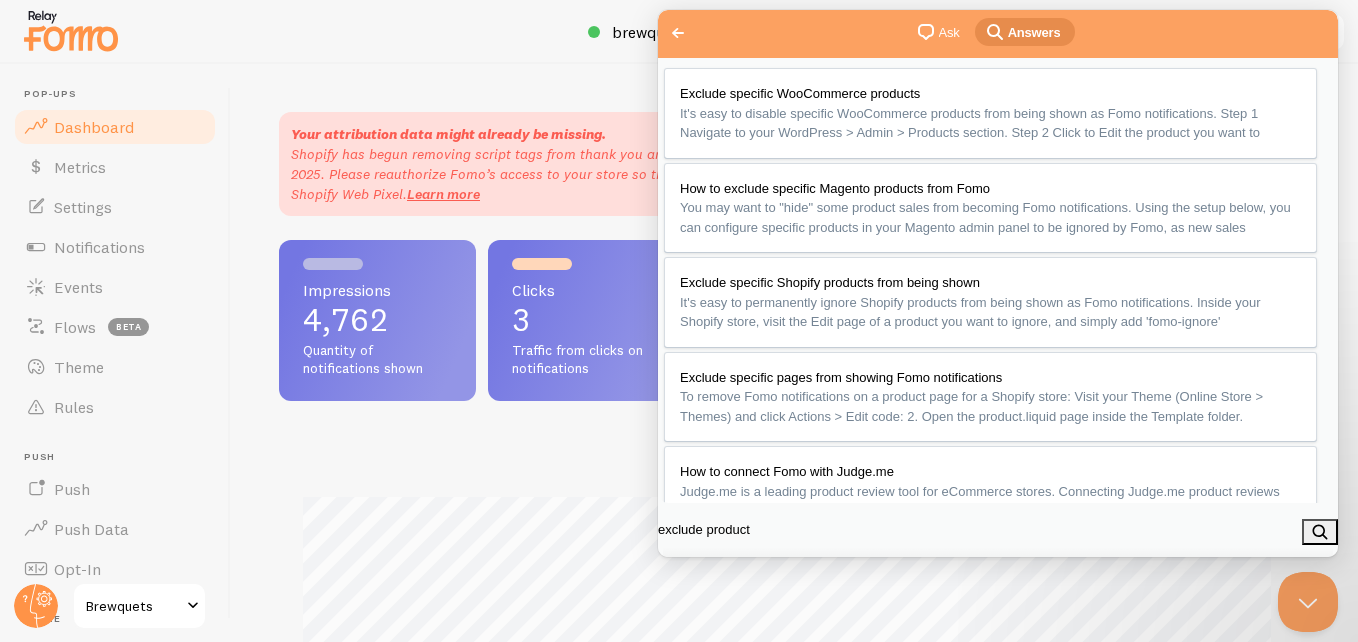scroll, scrollTop: 0, scrollLeft: 0, axis: both 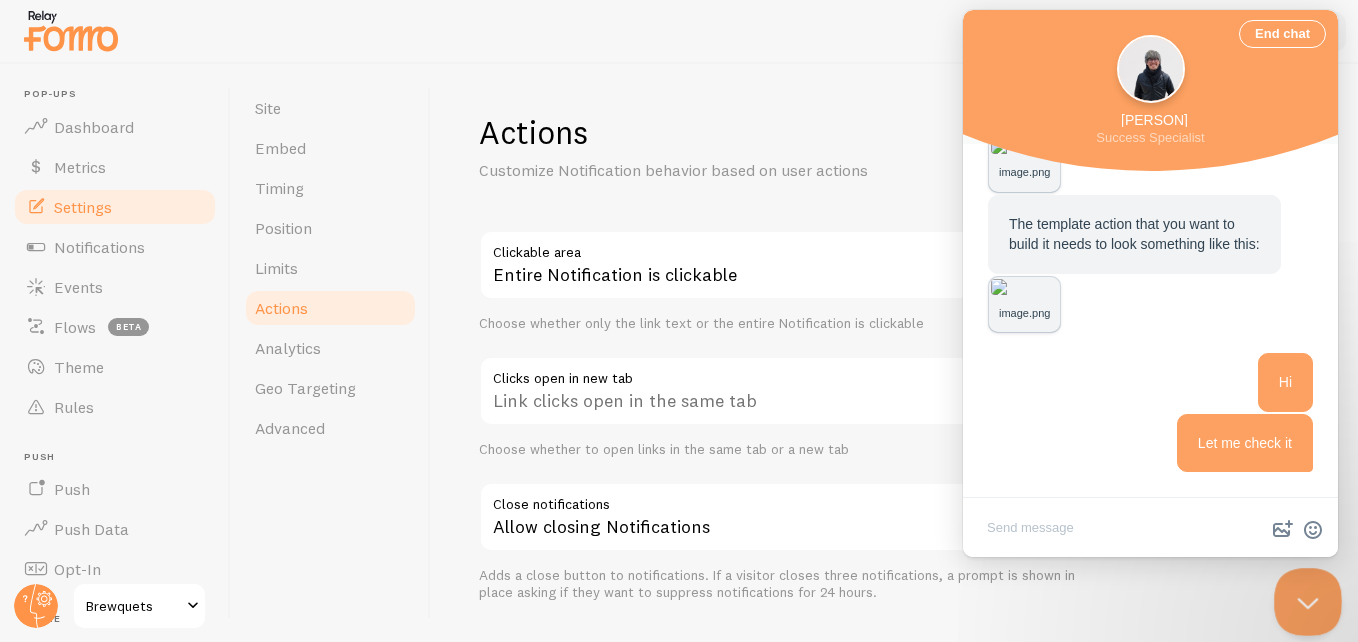 click at bounding box center [1304, 598] 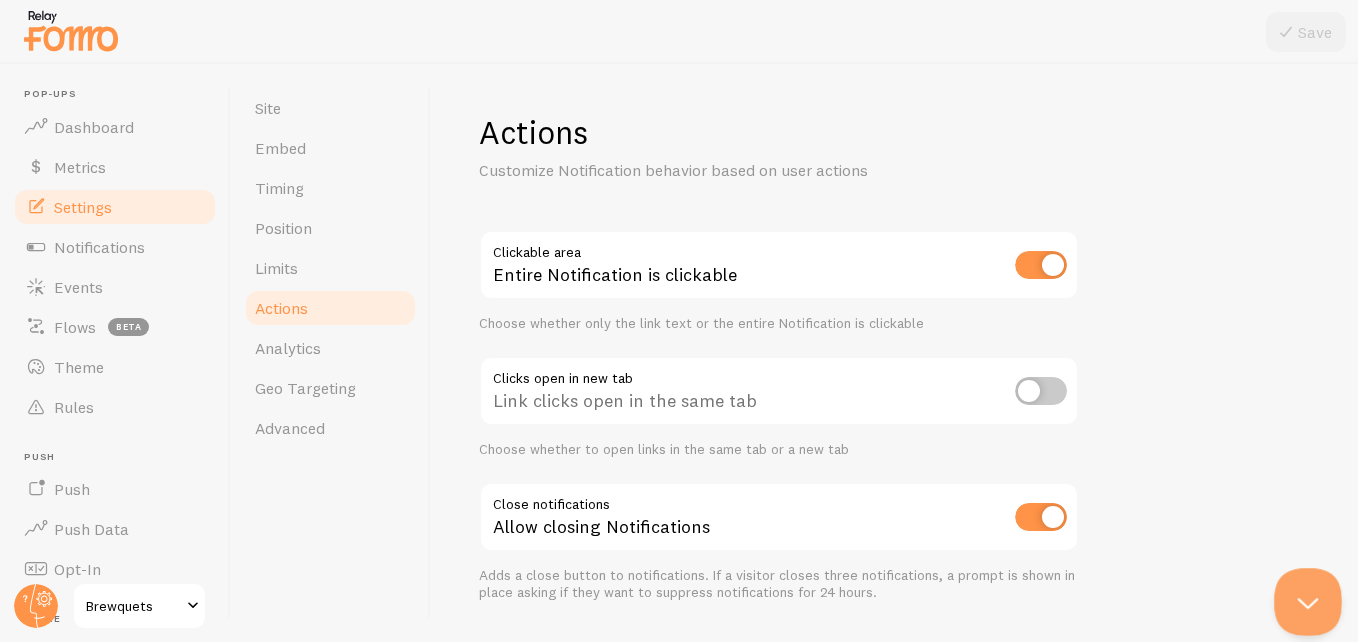 scroll, scrollTop: 1254, scrollLeft: 0, axis: vertical 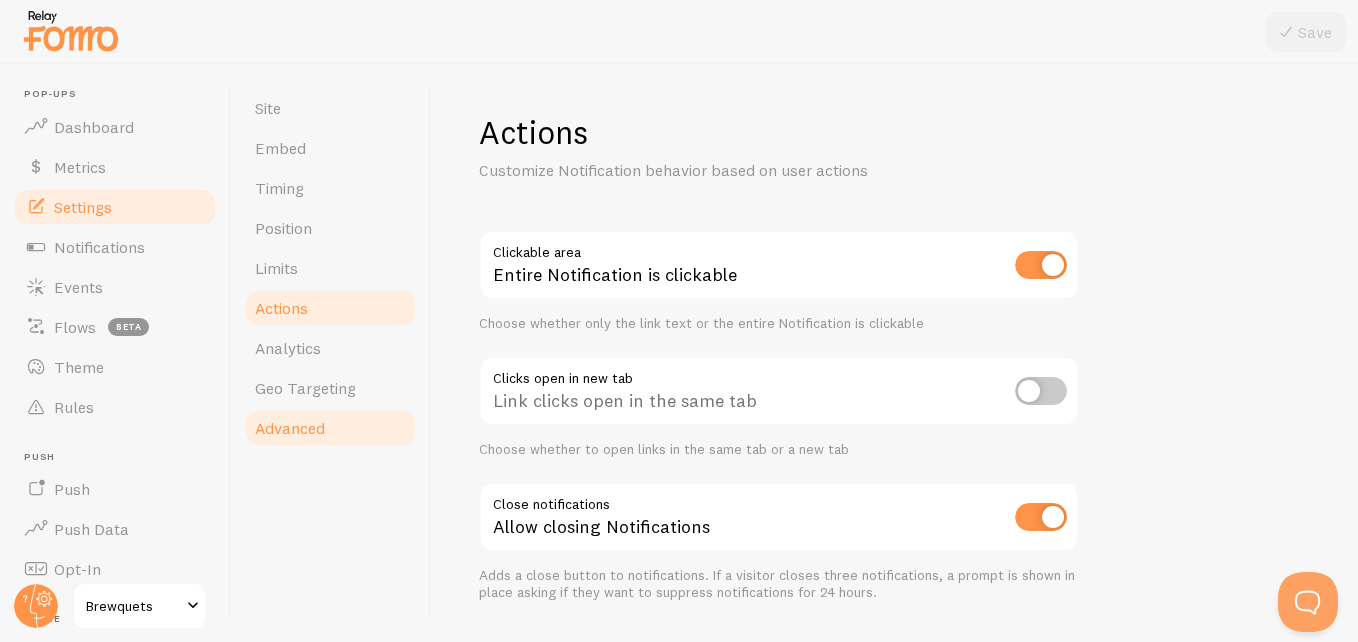 click on "Advanced" at bounding box center [290, 428] 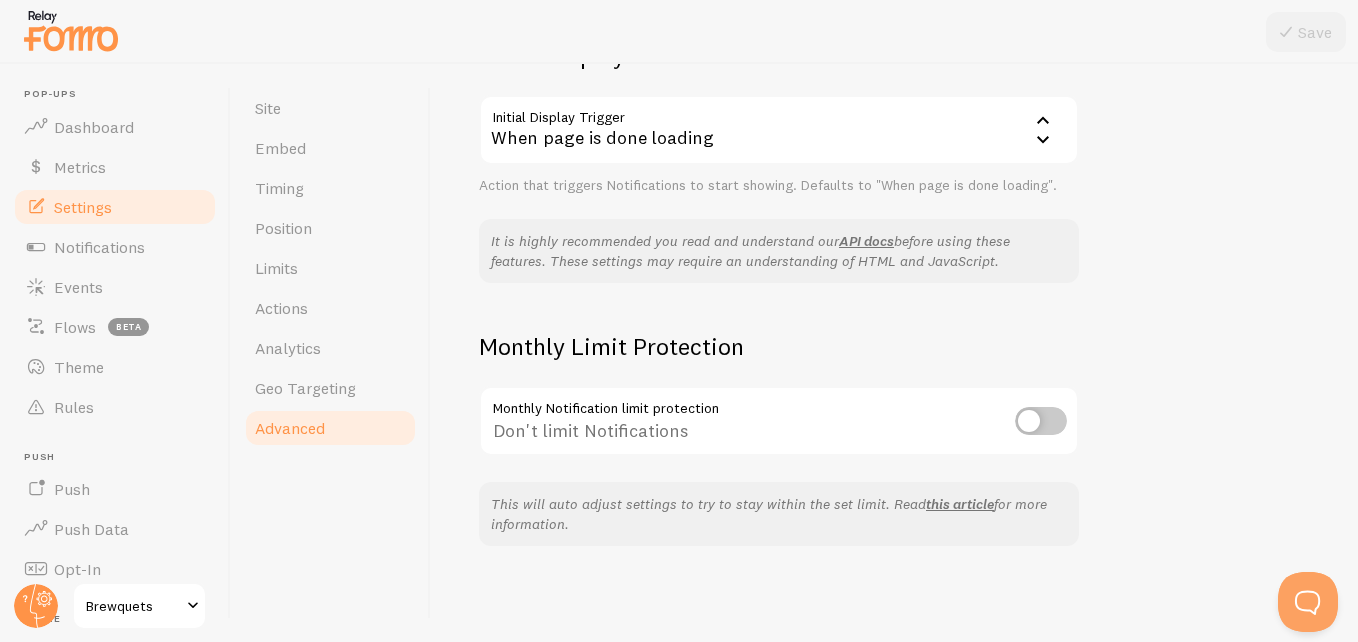 scroll, scrollTop: 455, scrollLeft: 0, axis: vertical 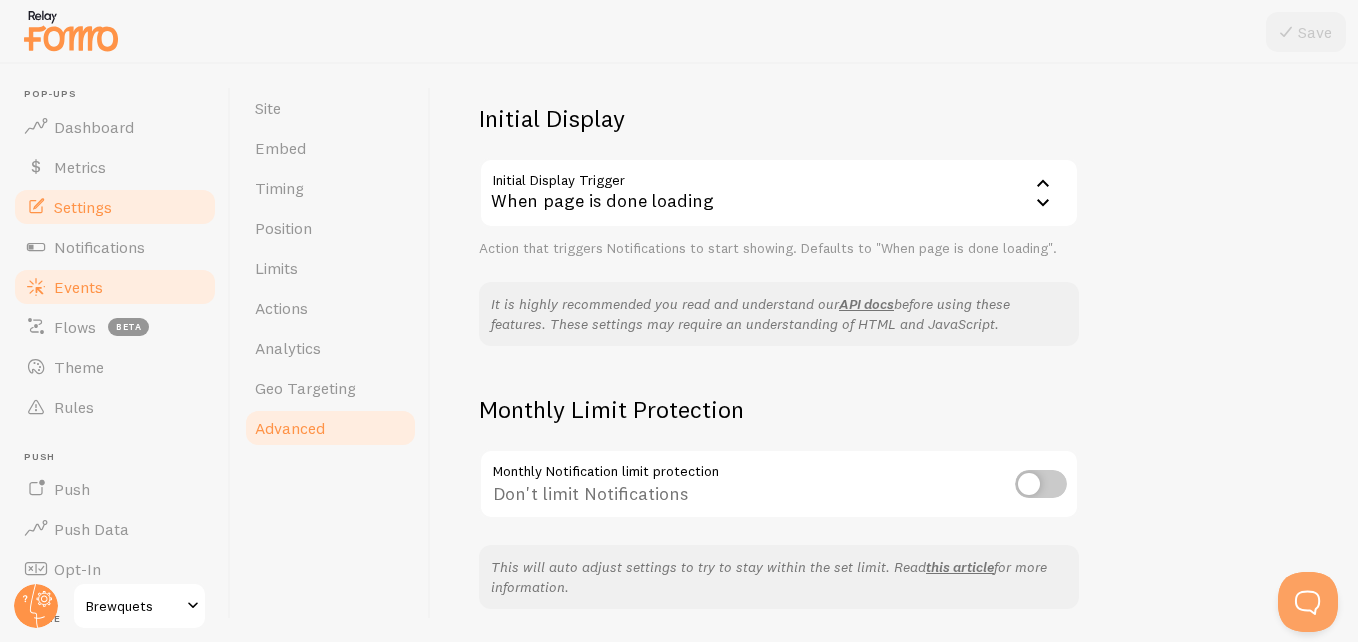 click on "Events" at bounding box center (78, 287) 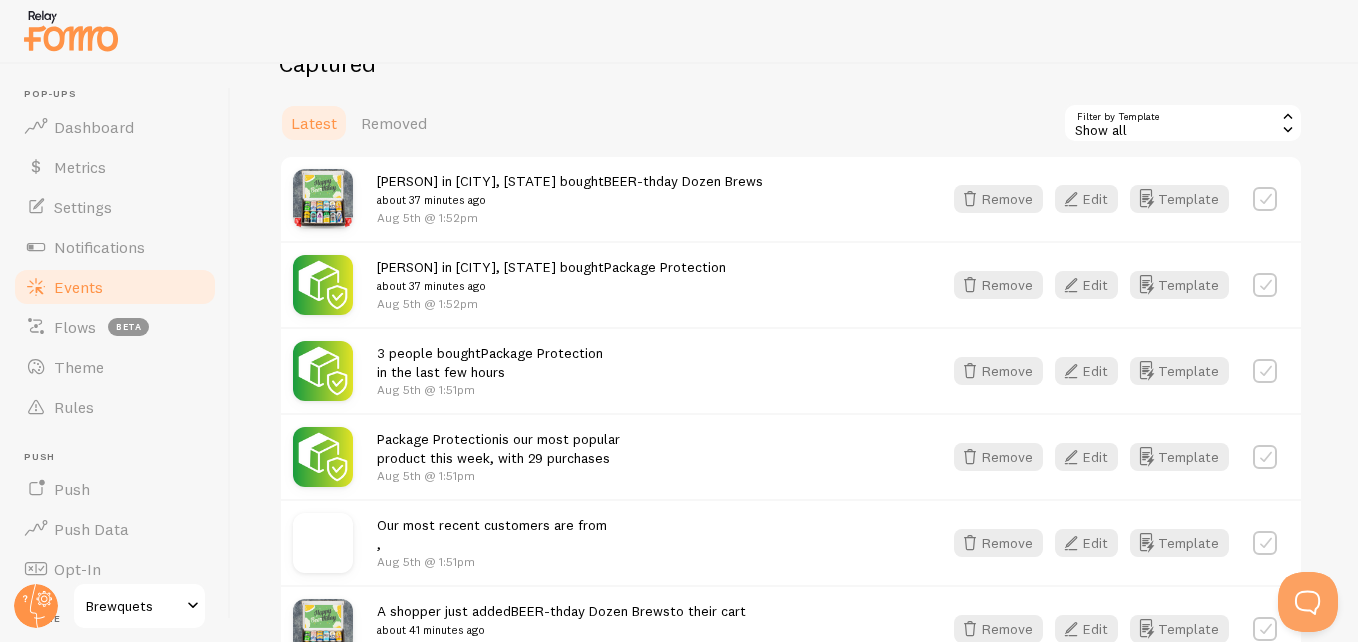 scroll, scrollTop: 0, scrollLeft: 0, axis: both 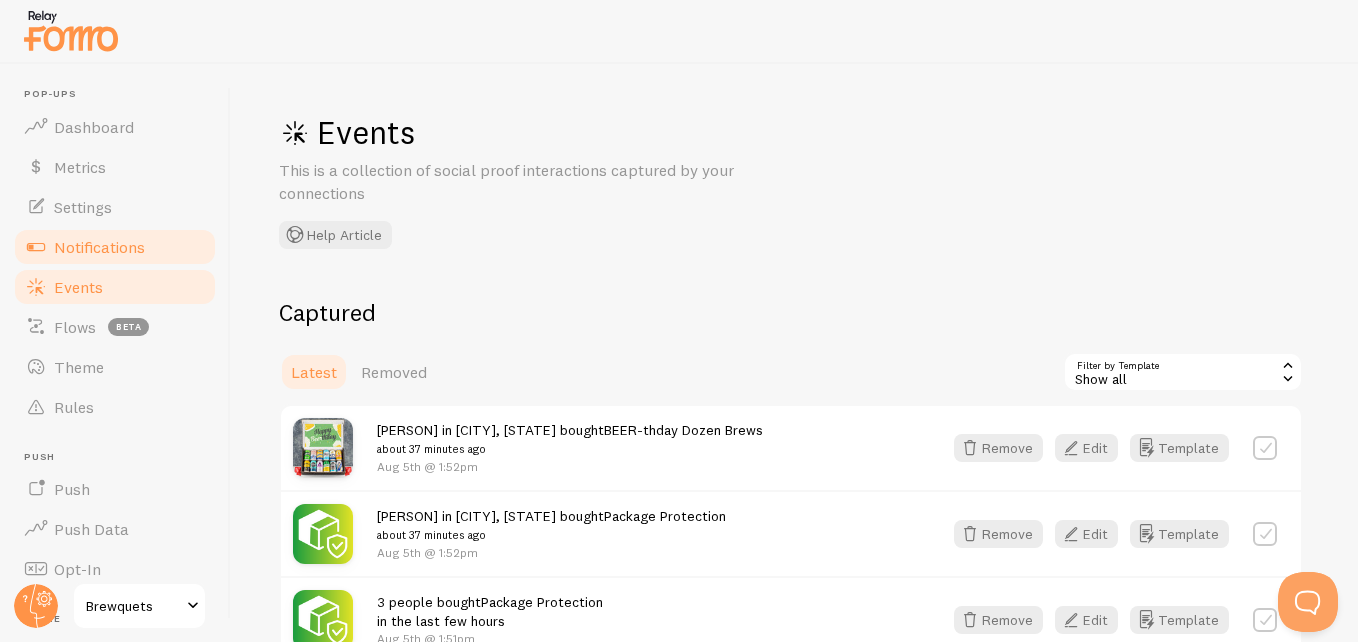 click on "Notifications" at bounding box center (115, 247) 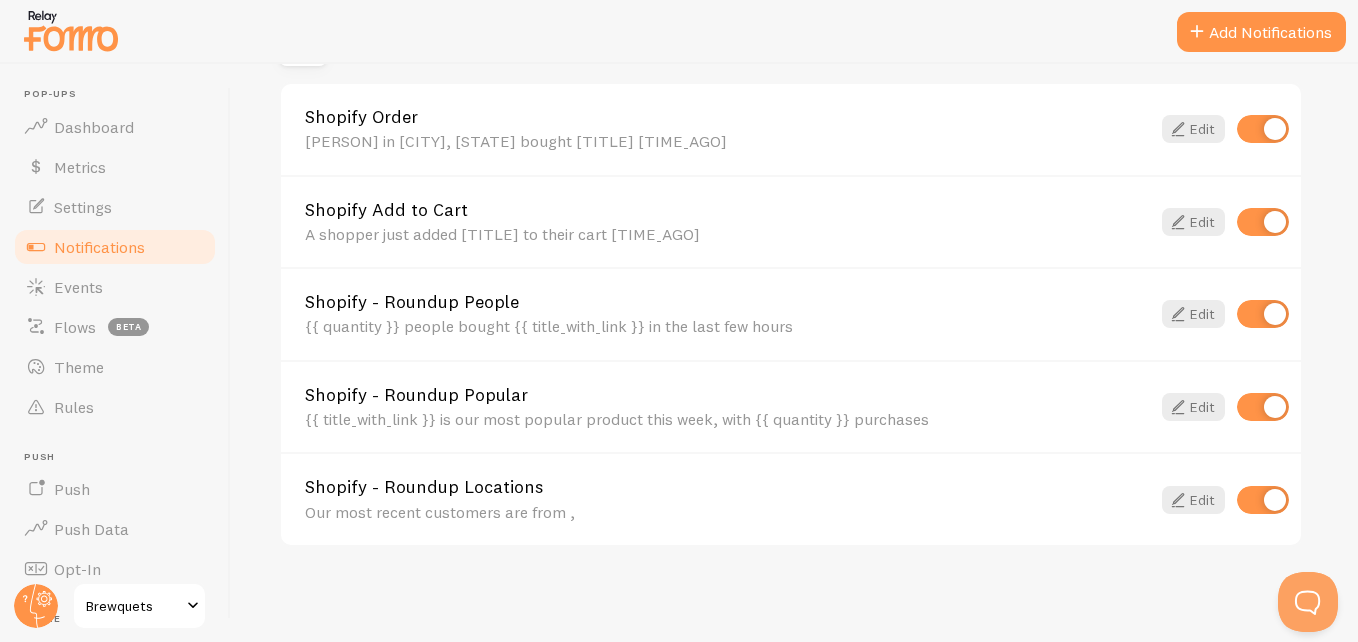 scroll, scrollTop: 257, scrollLeft: 0, axis: vertical 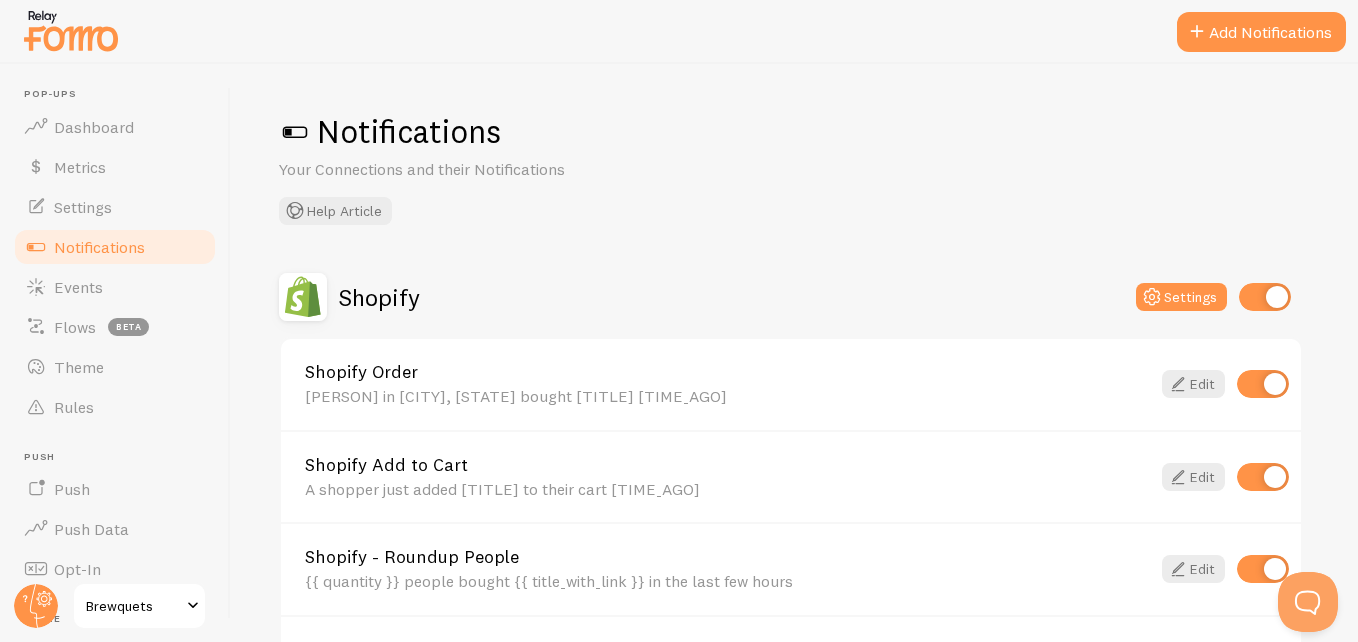 click on "Add Notifications" at bounding box center (1261, 32) 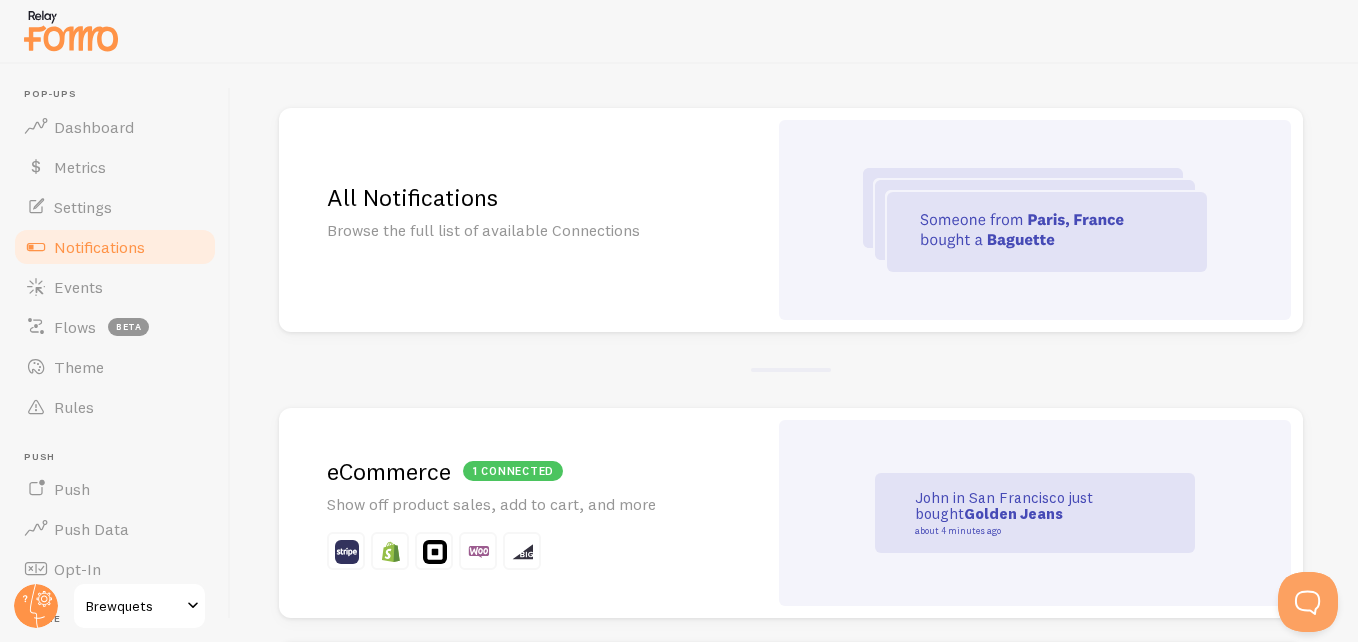 scroll, scrollTop: 0, scrollLeft: 0, axis: both 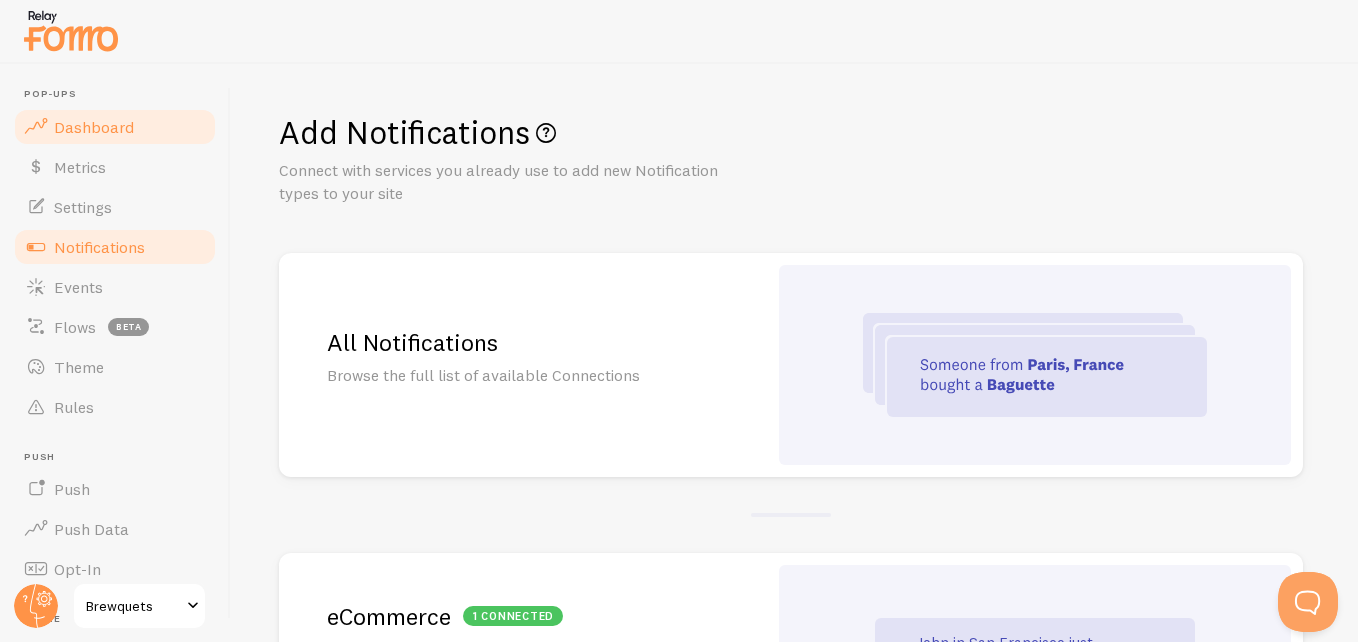 click on "Dashboard" at bounding box center (115, 127) 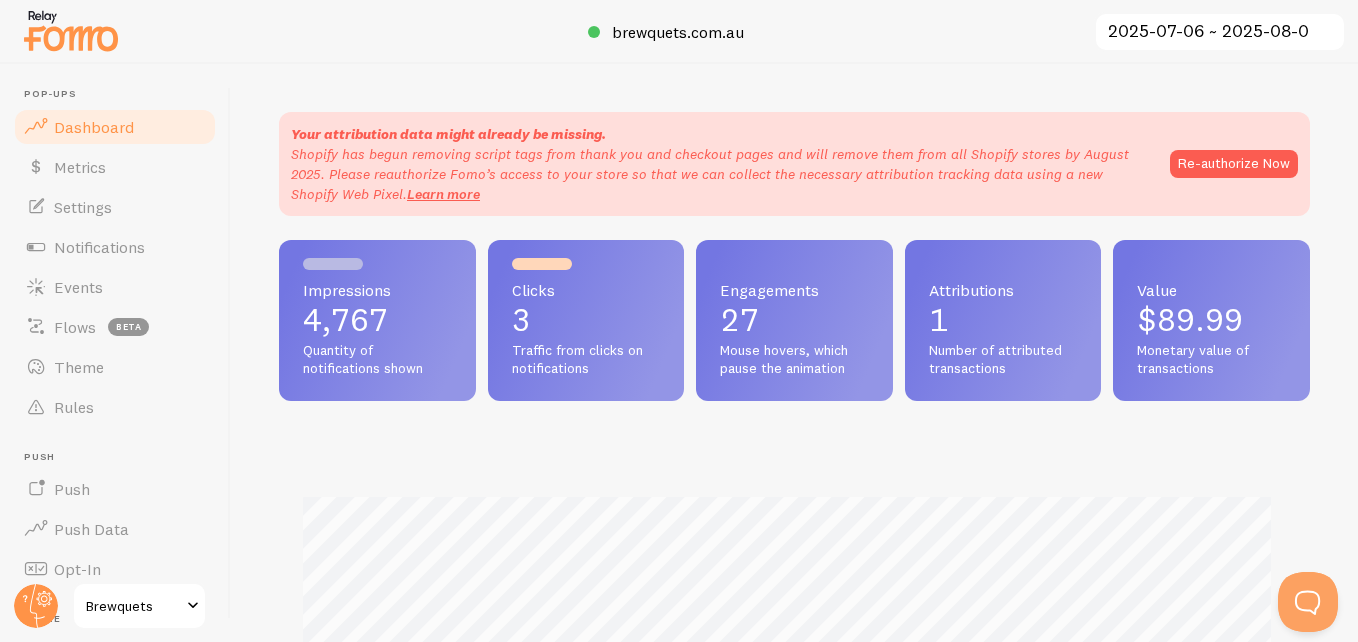 scroll, scrollTop: 999474, scrollLeft: 998984, axis: both 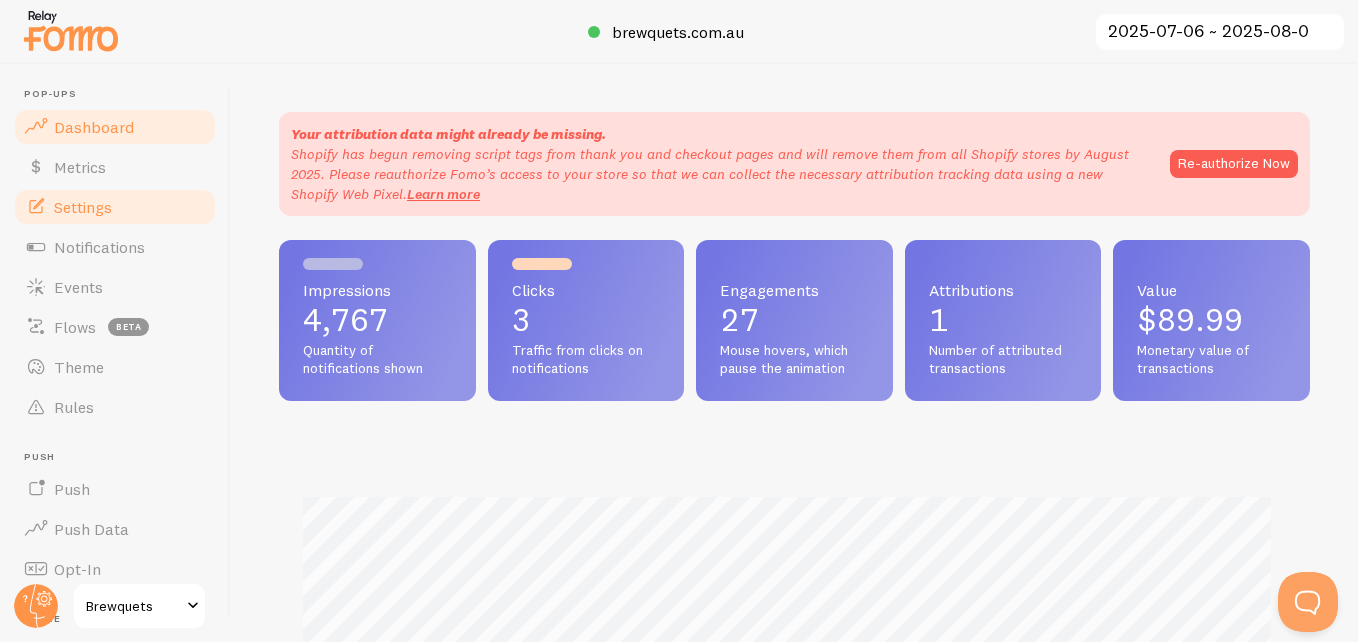 click on "Settings" at bounding box center [115, 207] 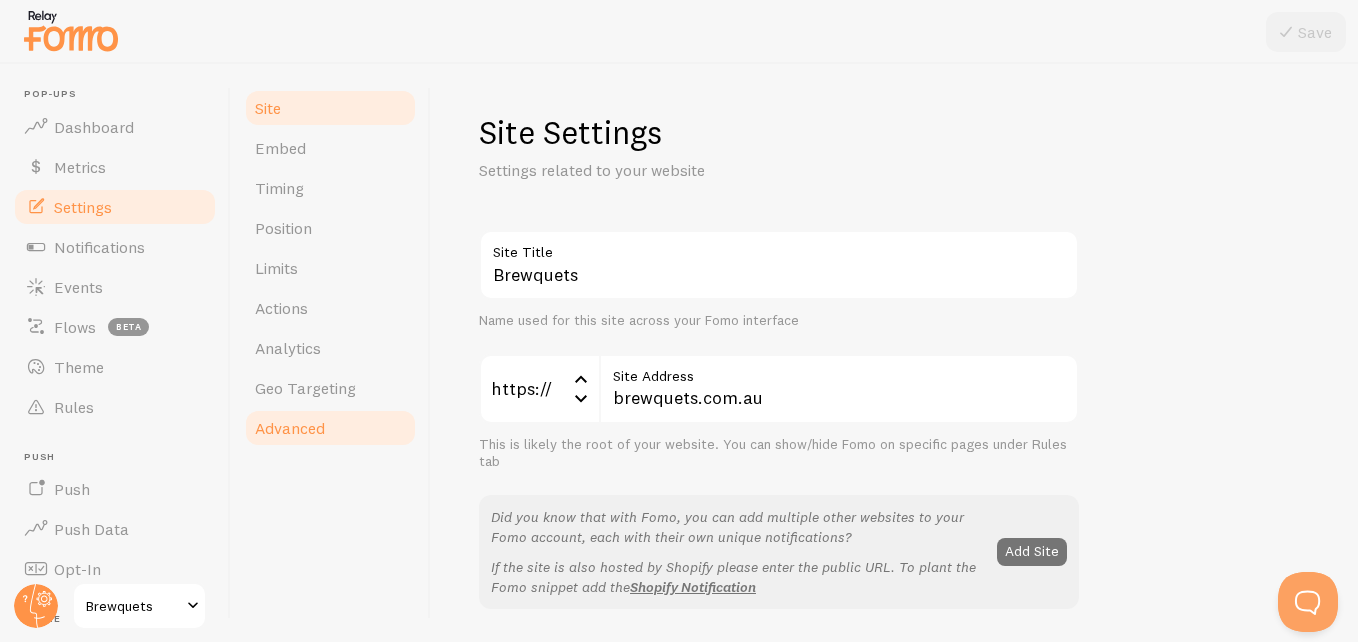 click on "Advanced" at bounding box center [290, 428] 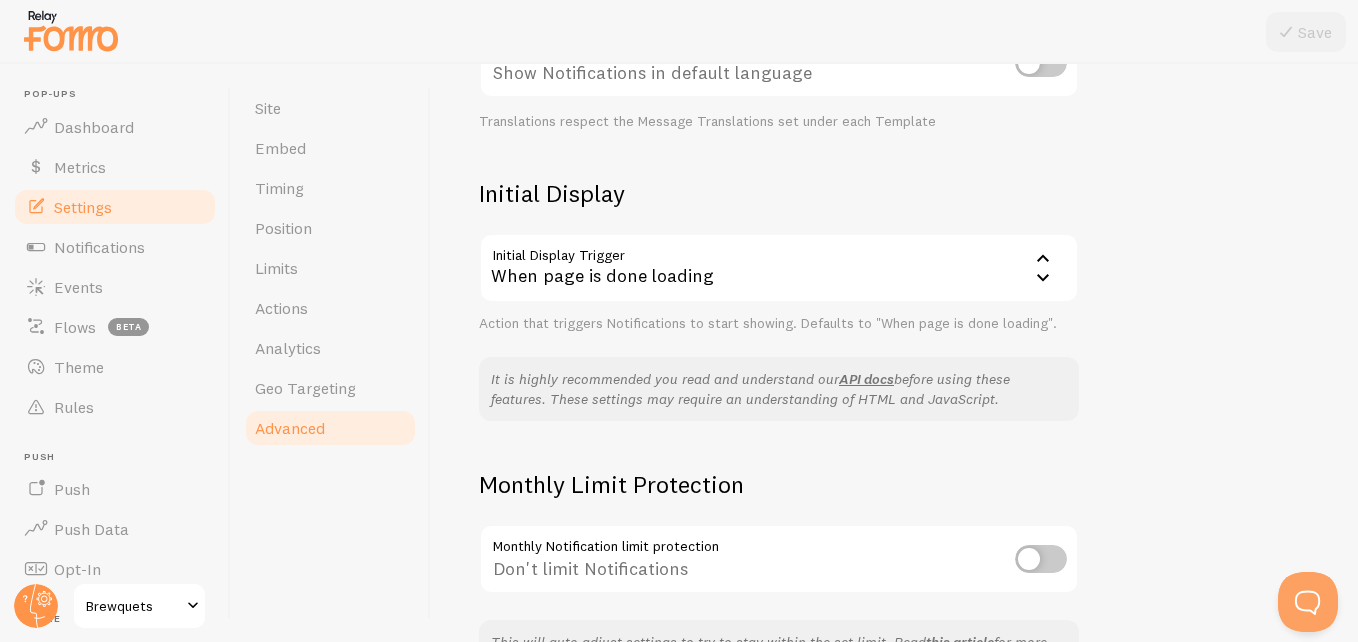 scroll, scrollTop: 518, scrollLeft: 0, axis: vertical 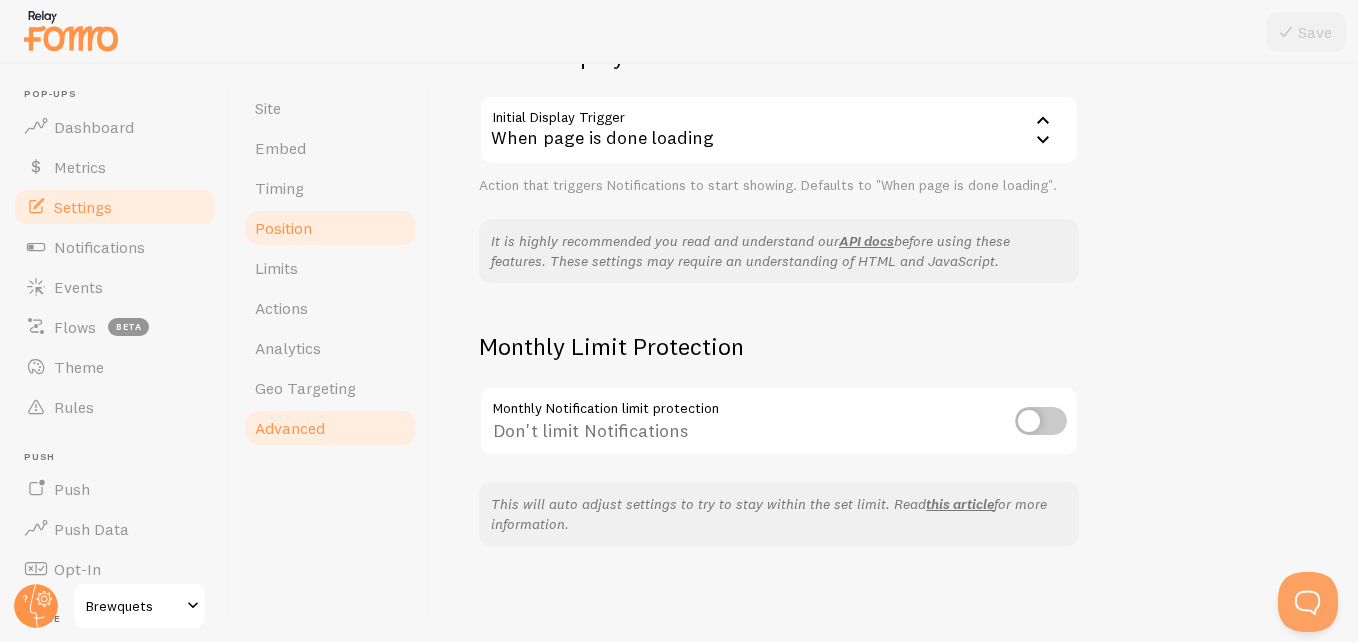 click on "Position" at bounding box center [283, 228] 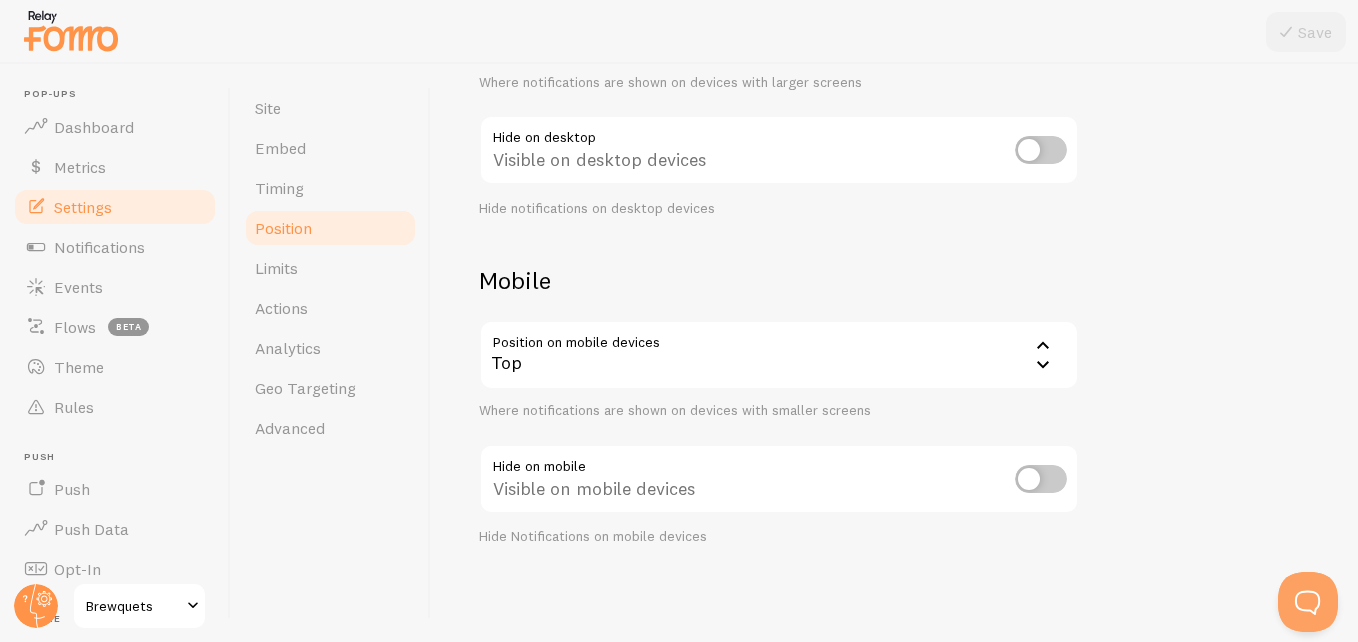 scroll, scrollTop: 0, scrollLeft: 0, axis: both 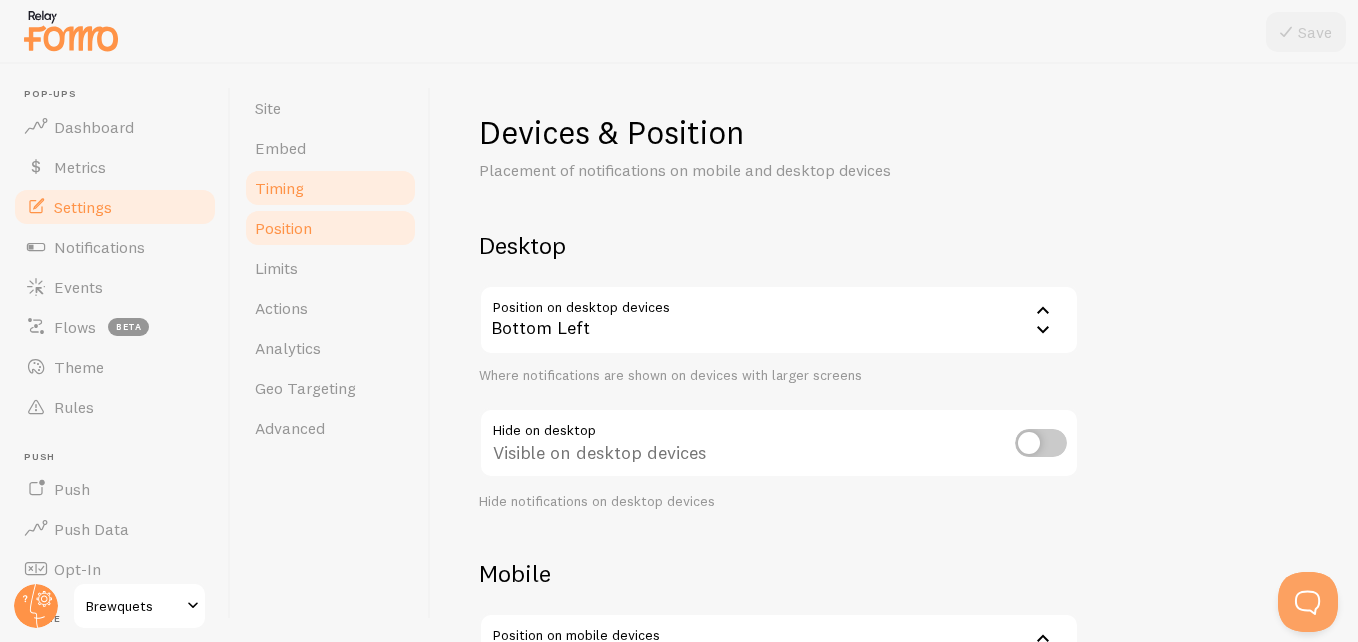 click on "Timing" at bounding box center [330, 188] 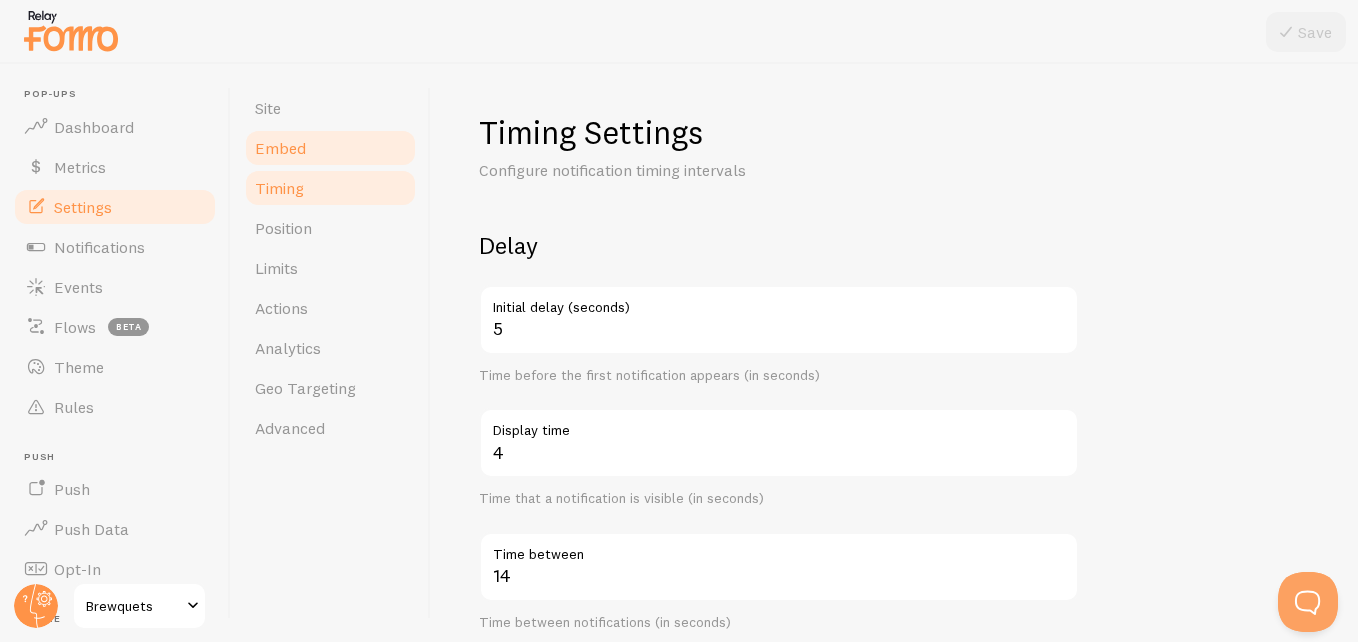 click on "Embed" at bounding box center [280, 148] 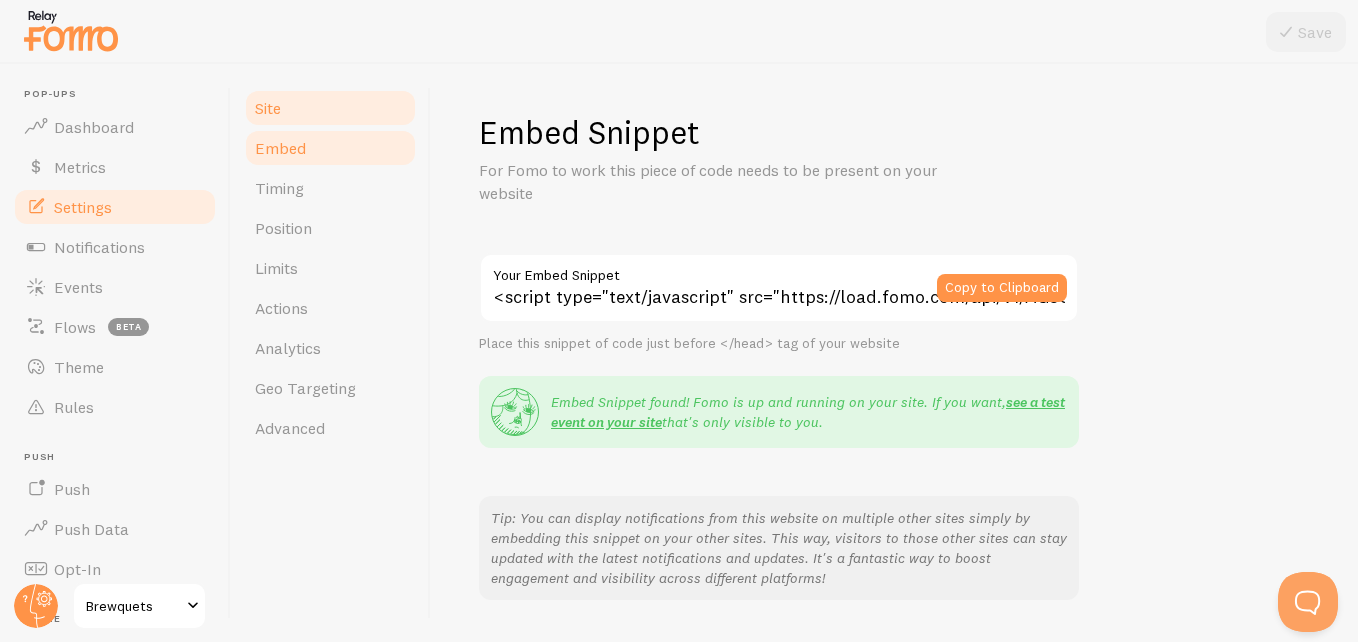 click on "Site" at bounding box center [330, 108] 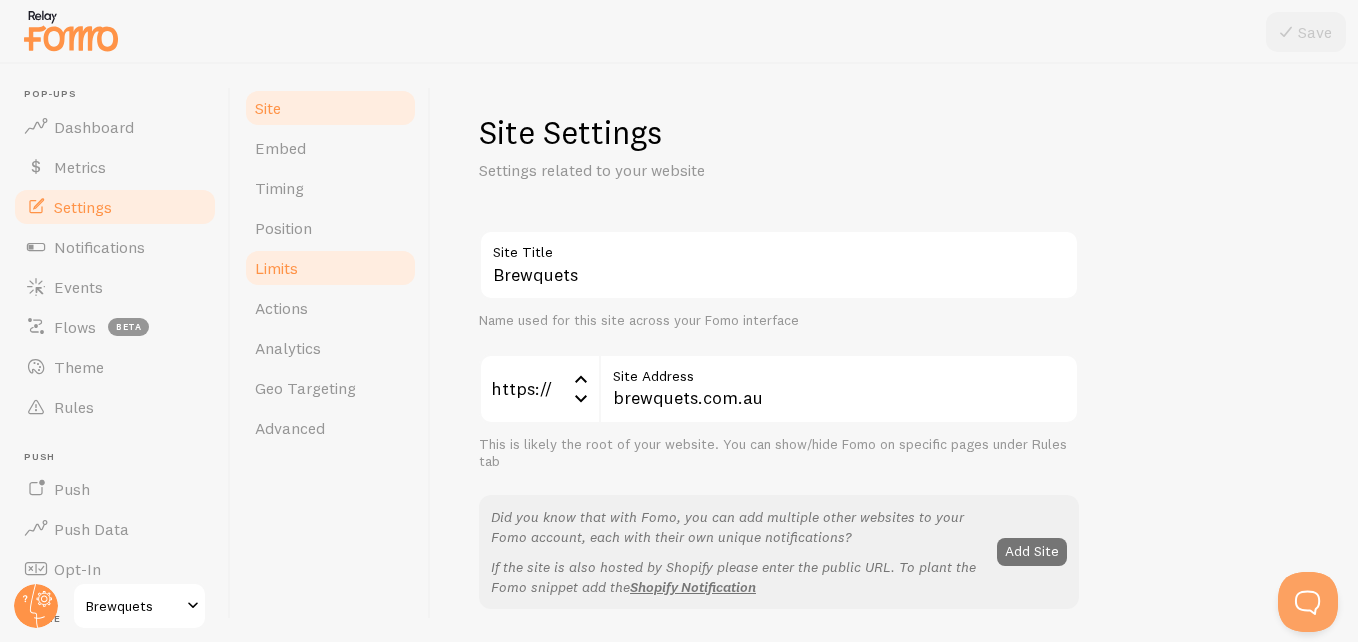 click on "Limits" at bounding box center [330, 268] 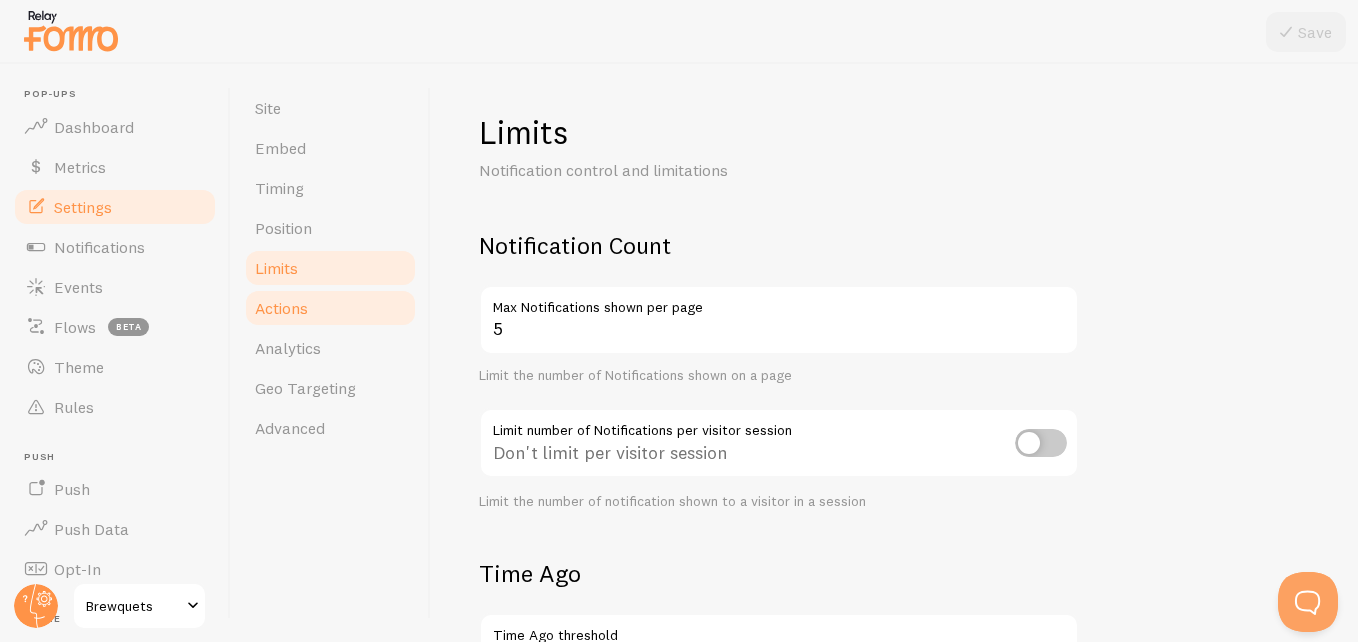 click on "Actions" at bounding box center [281, 308] 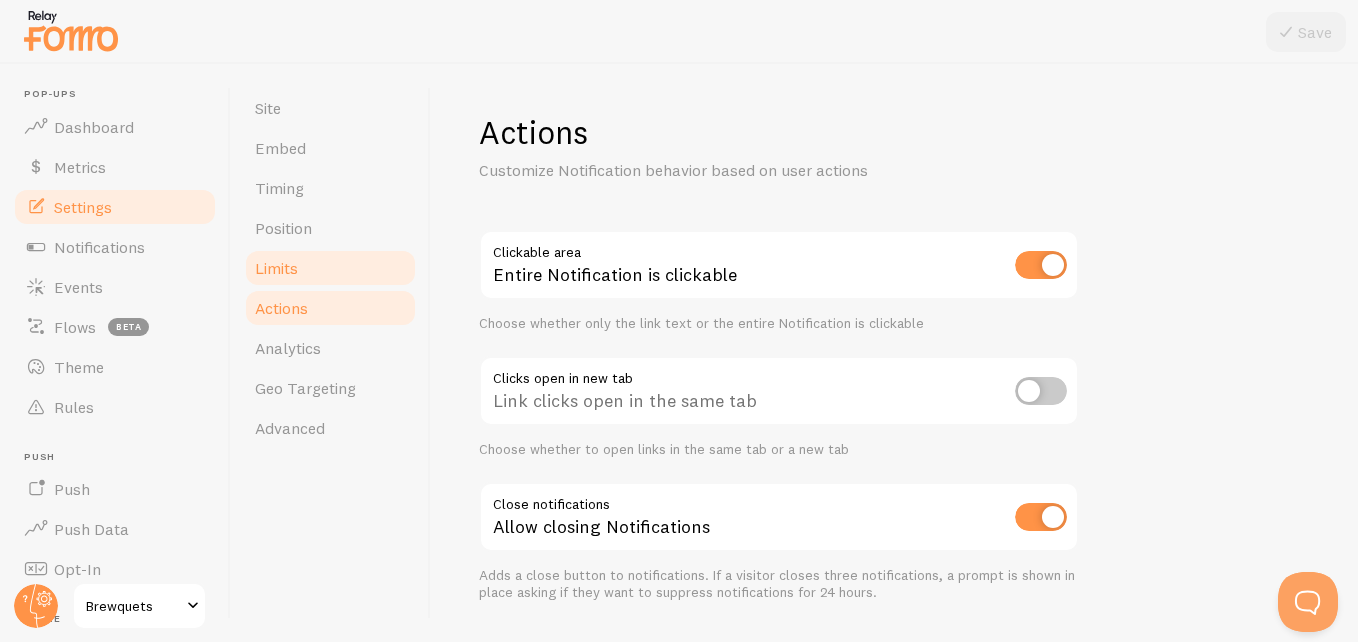 click on "Limits" at bounding box center [276, 268] 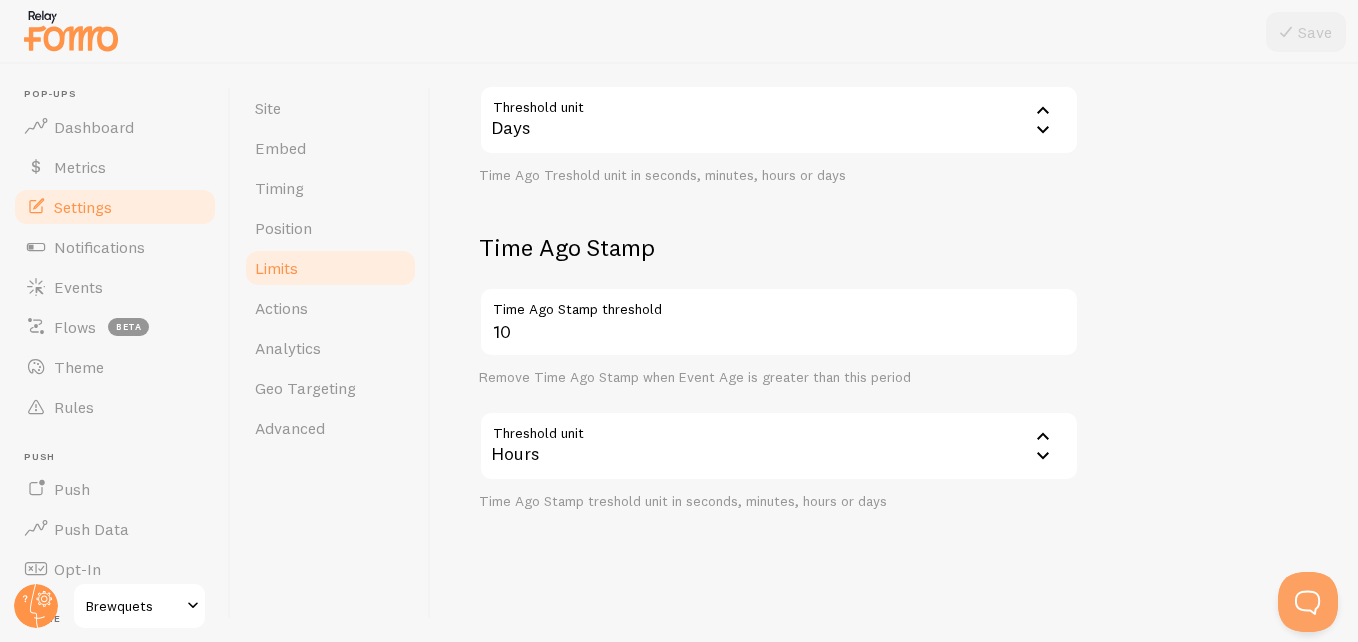scroll, scrollTop: 655, scrollLeft: 0, axis: vertical 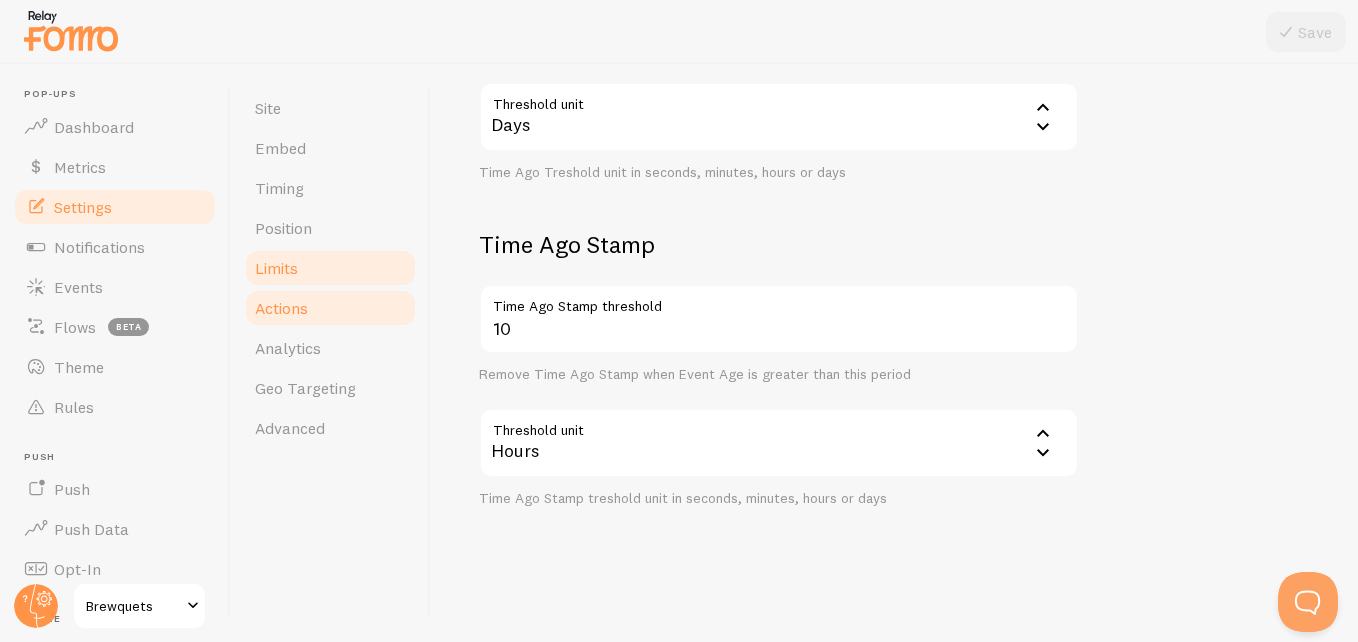 click on "Actions" at bounding box center [330, 308] 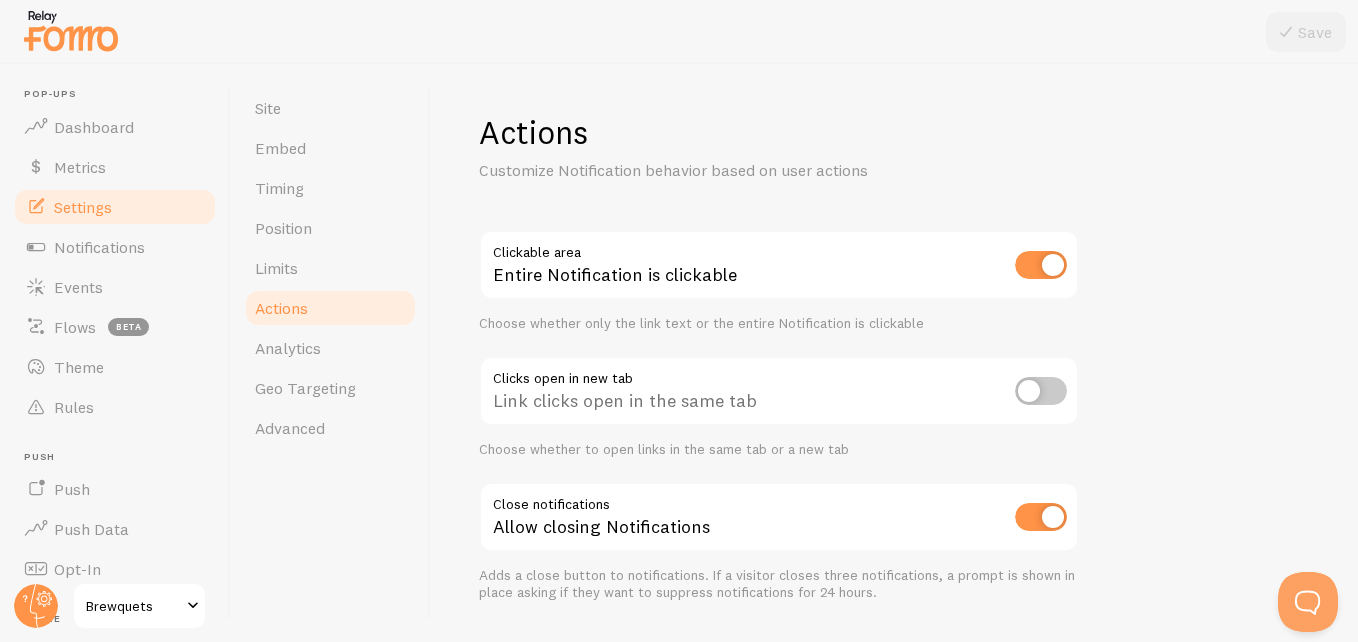 scroll, scrollTop: 56, scrollLeft: 0, axis: vertical 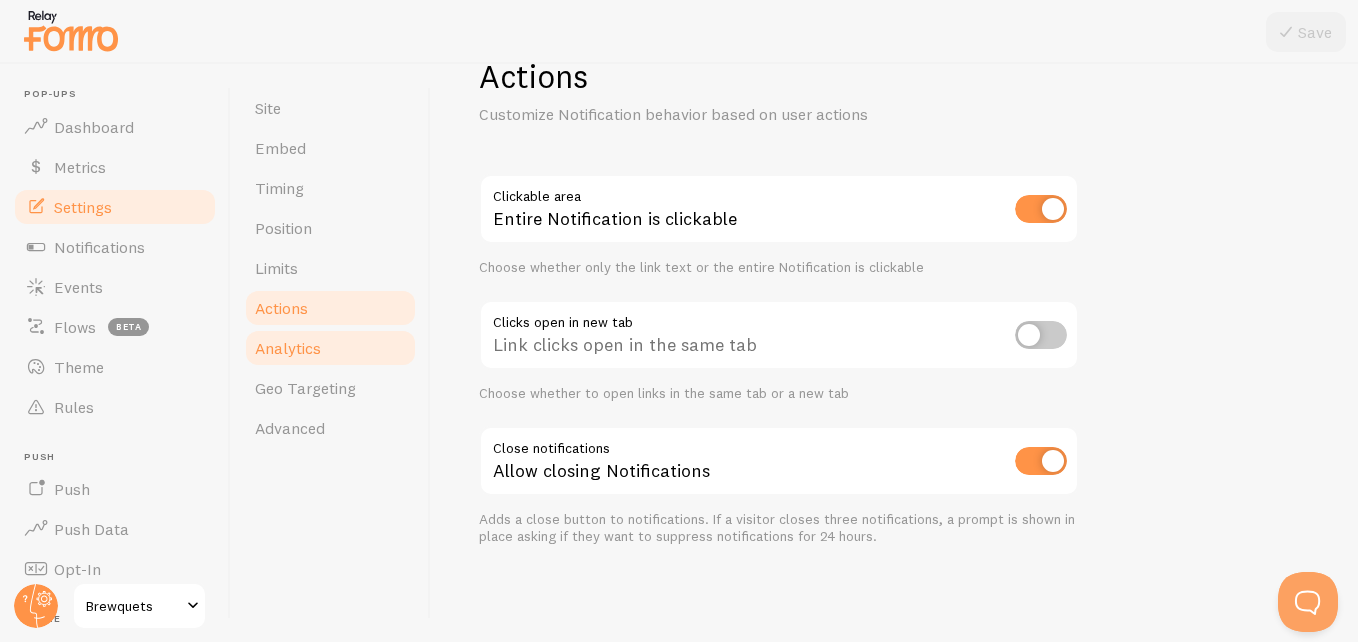 click on "Analytics" at bounding box center [288, 348] 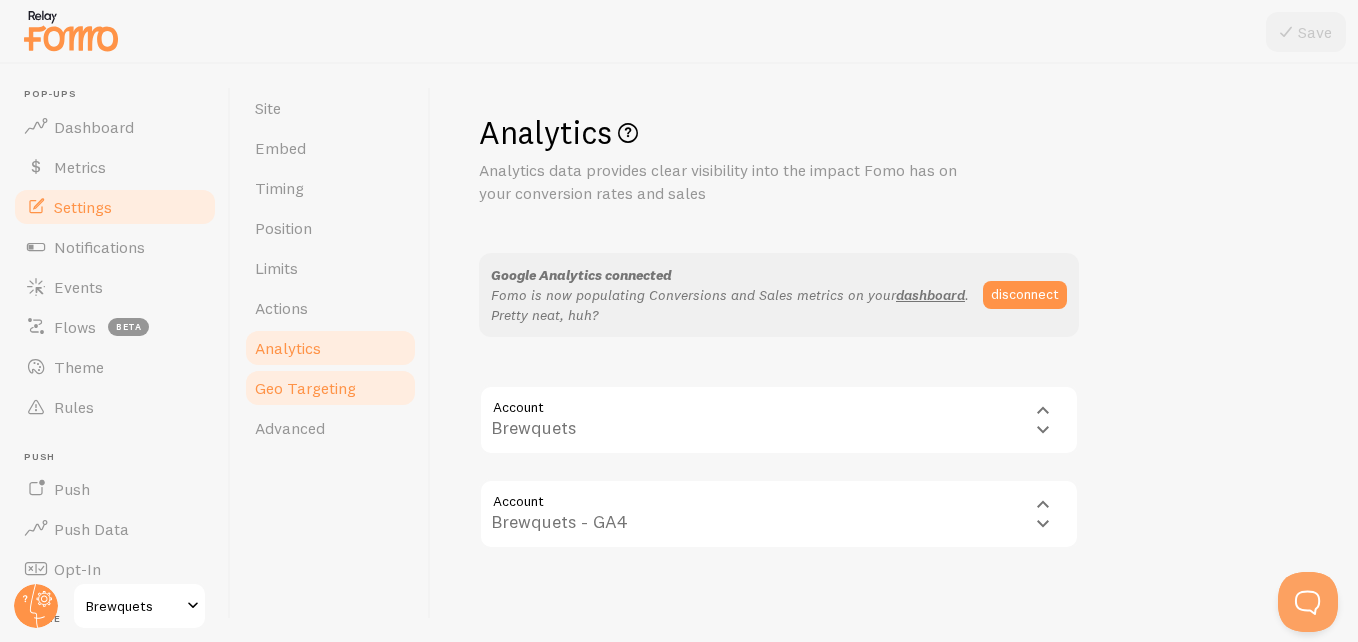 click on "Geo Targeting" at bounding box center (330, 388) 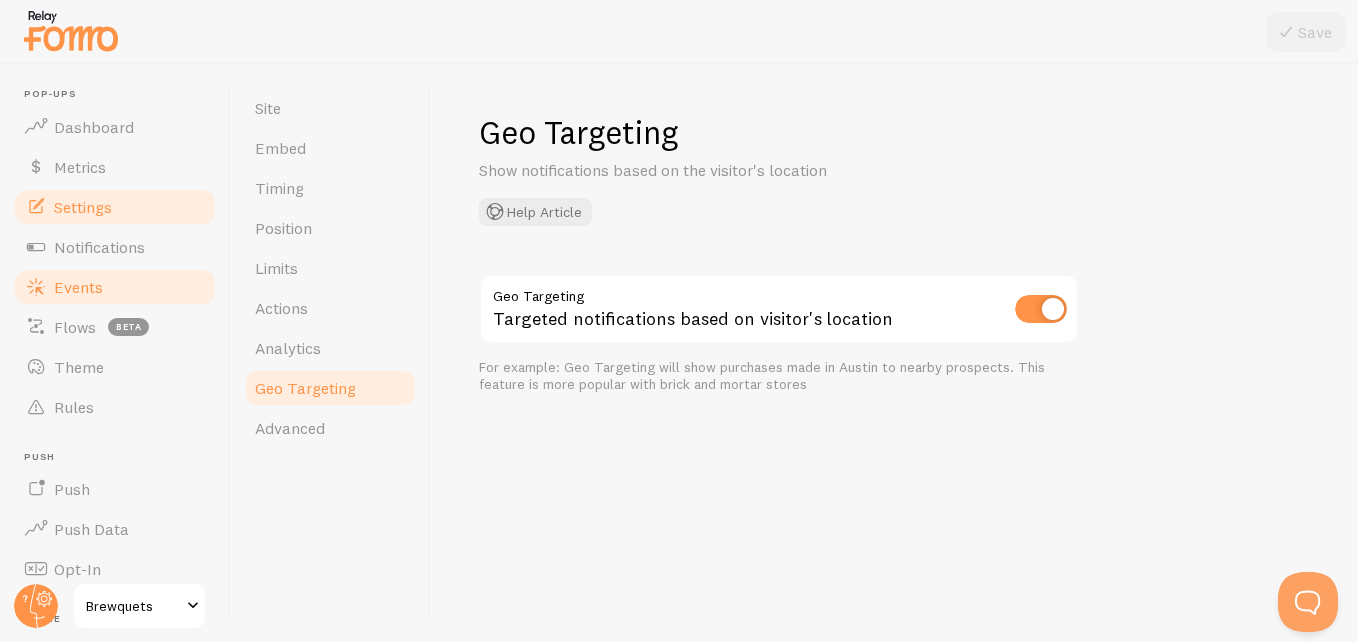 click on "Events" at bounding box center [78, 287] 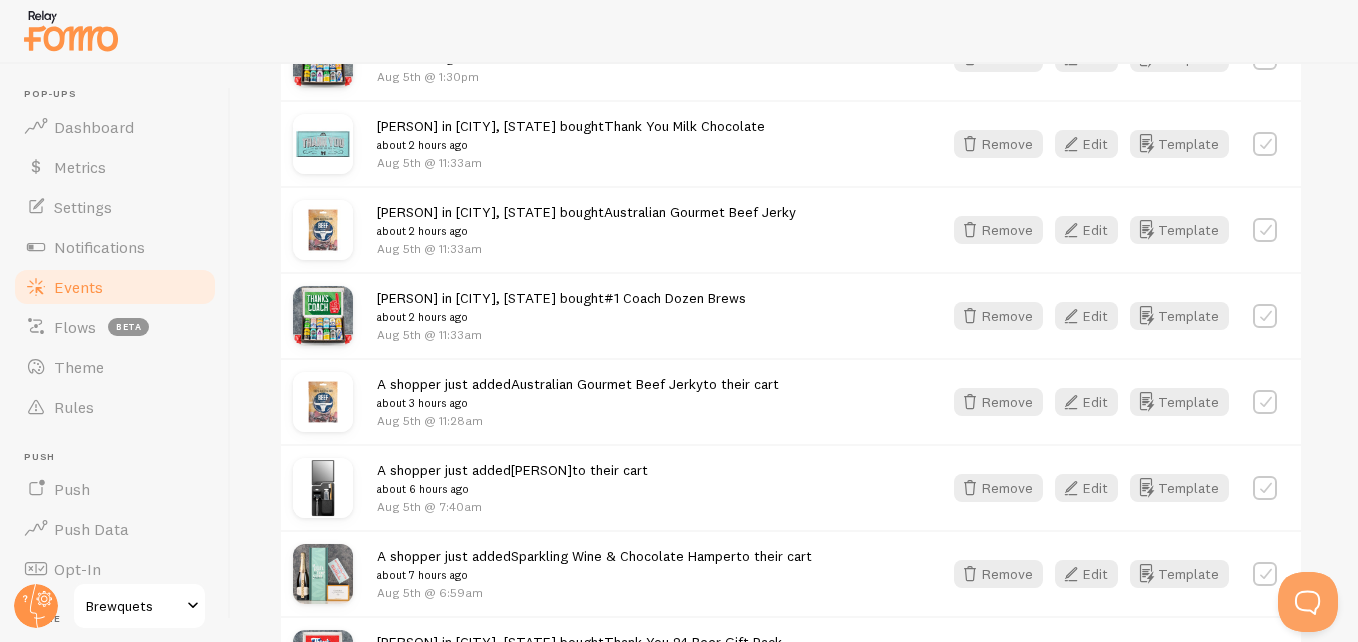 scroll, scrollTop: 0, scrollLeft: 0, axis: both 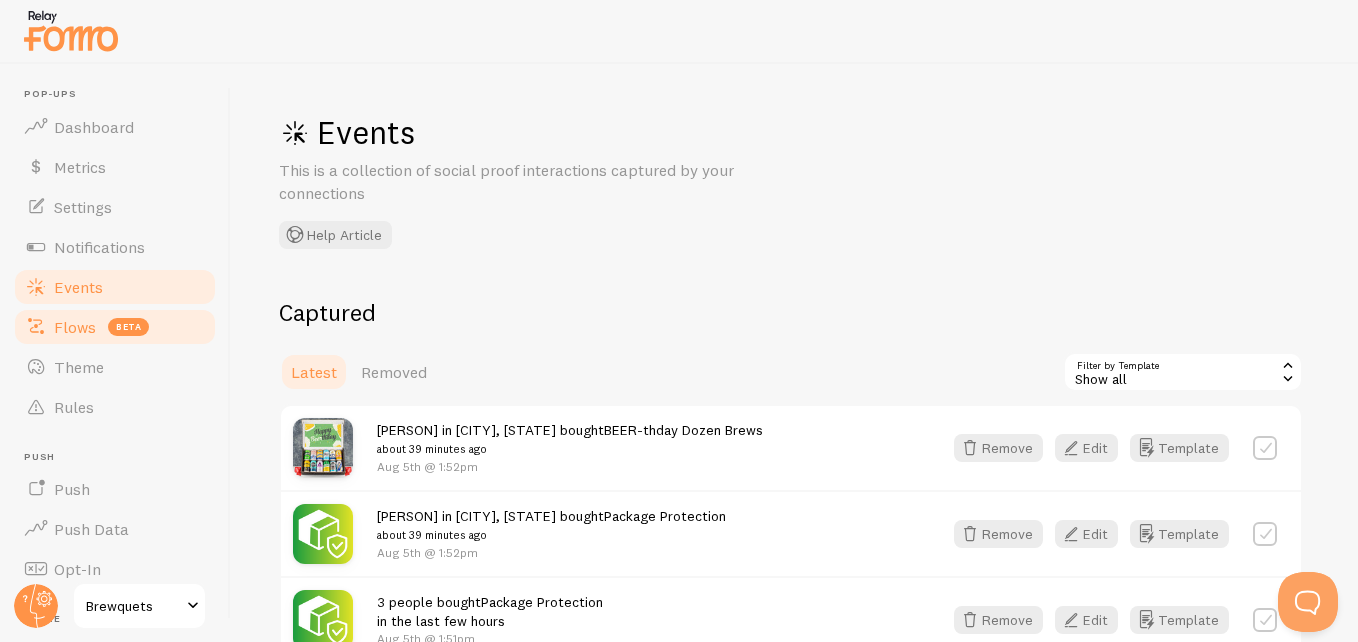 click on "Flows
beta" at bounding box center (115, 327) 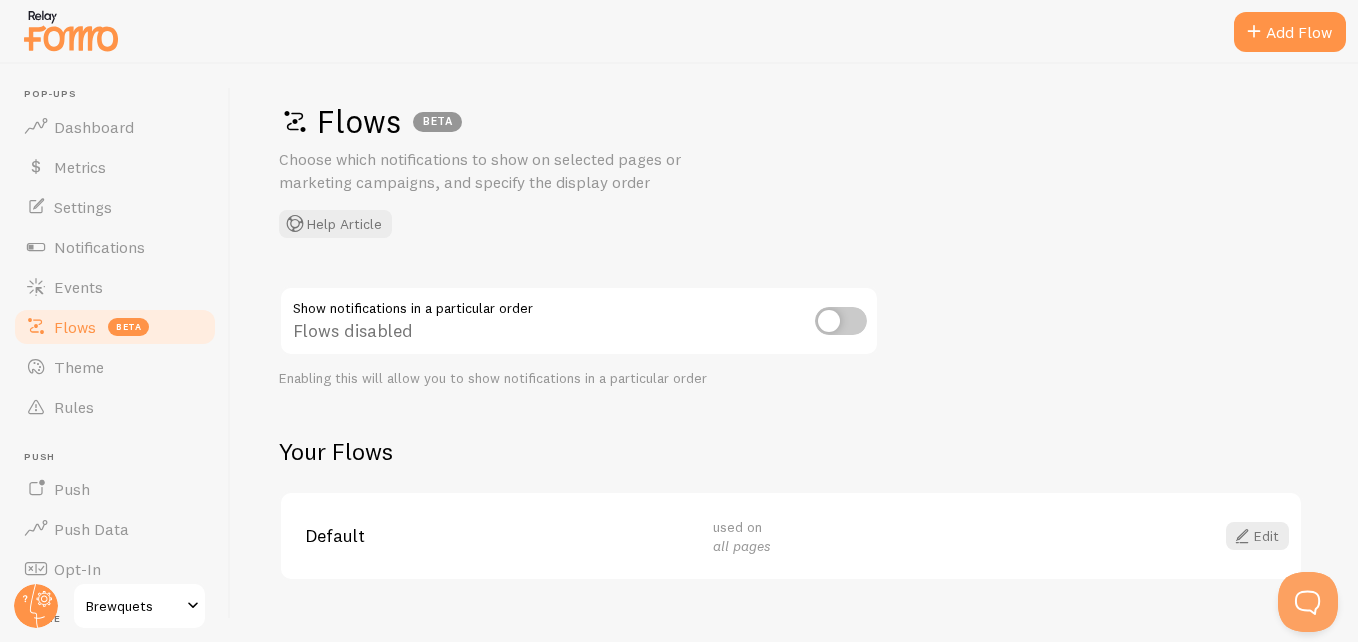 scroll, scrollTop: 46, scrollLeft: 0, axis: vertical 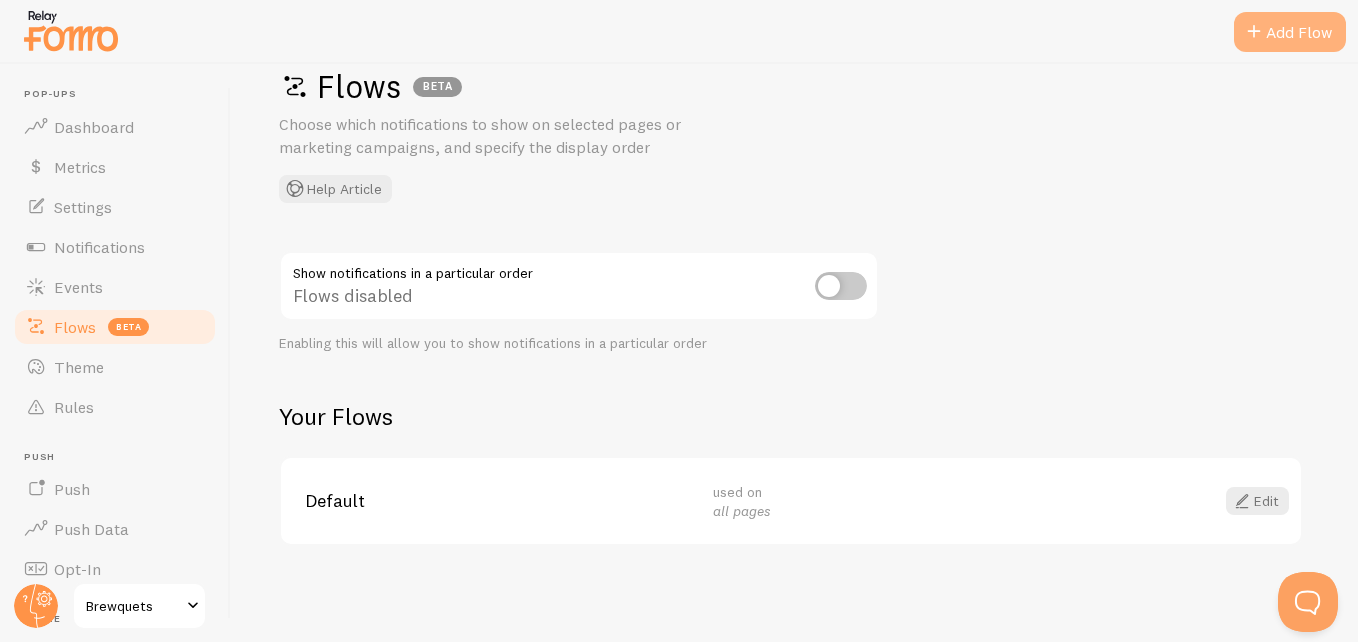 click on "Add Flow" at bounding box center [1290, 32] 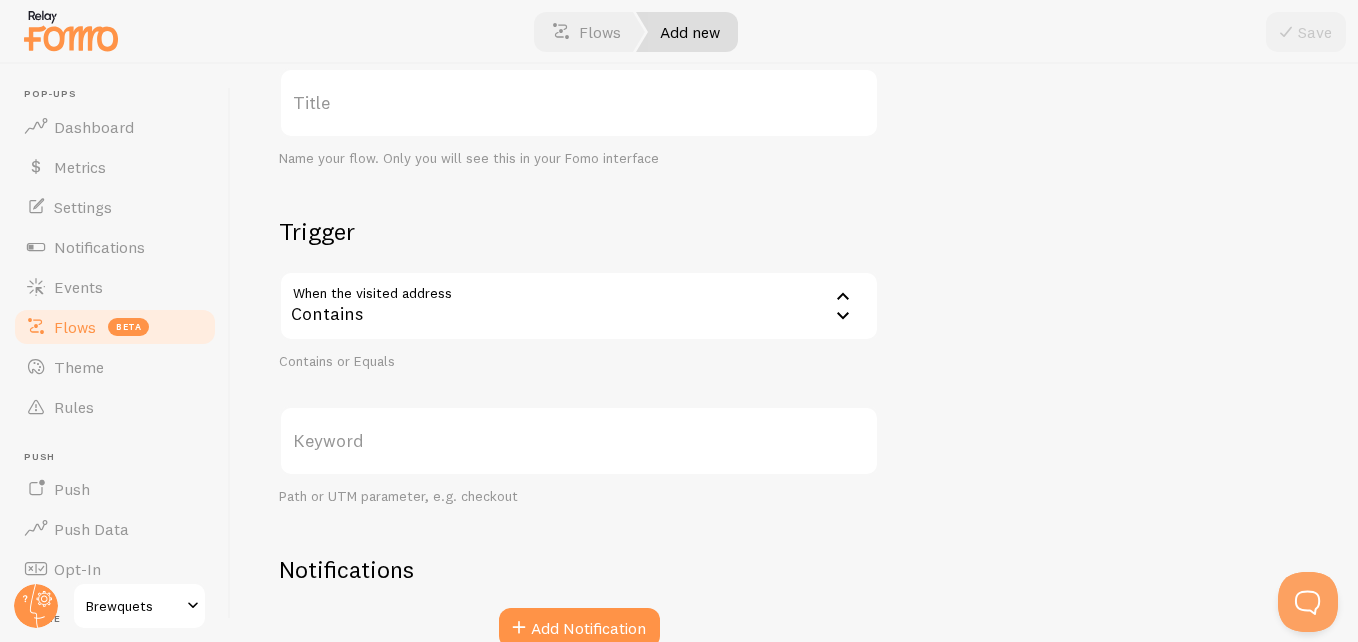 scroll, scrollTop: 128, scrollLeft: 0, axis: vertical 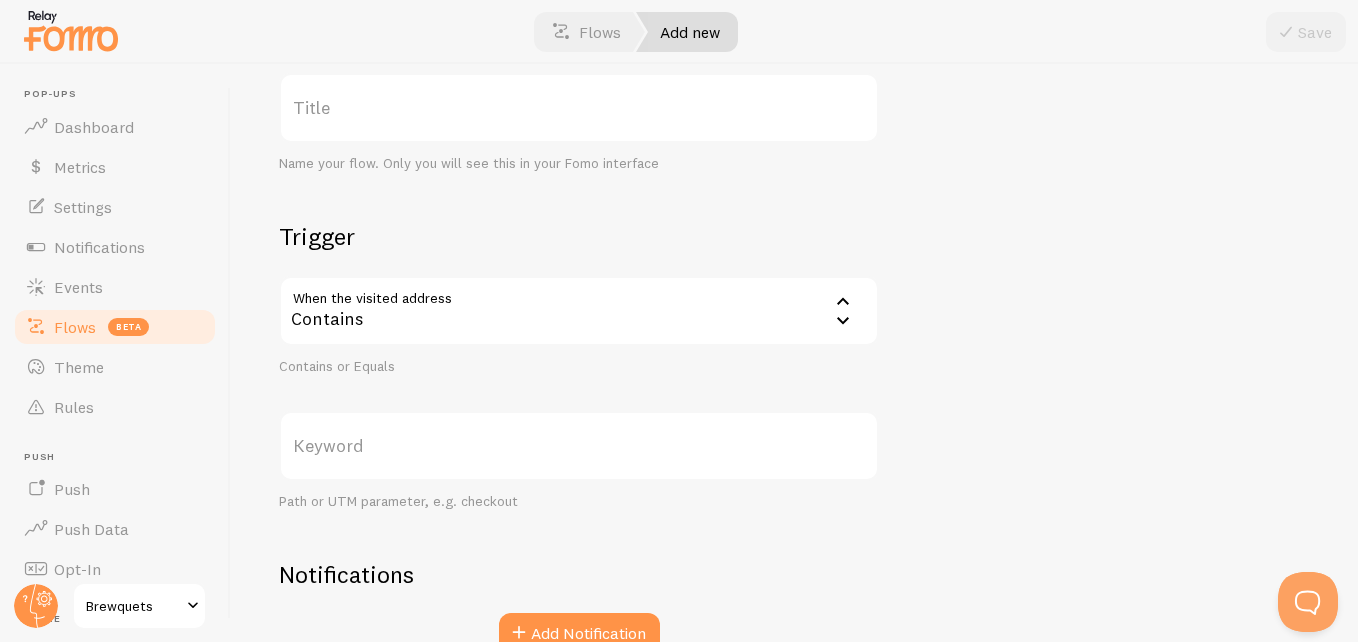 click on "Title" at bounding box center (579, 108) 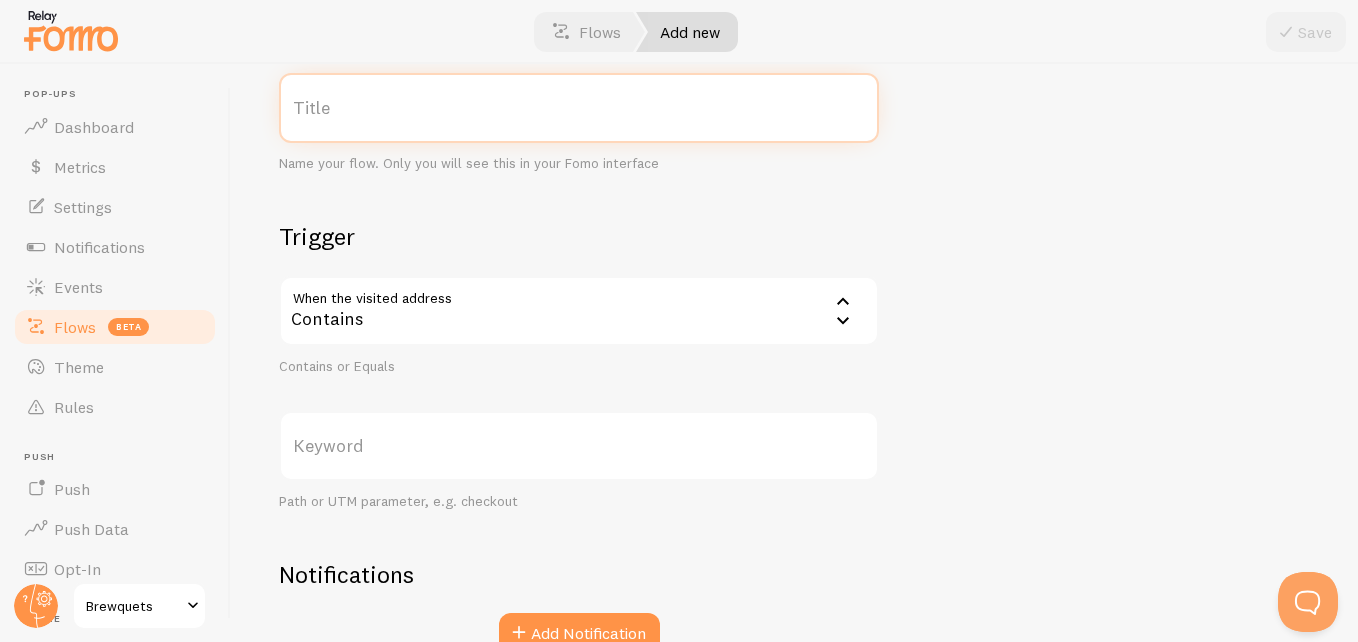 click on "Title" at bounding box center [579, 108] 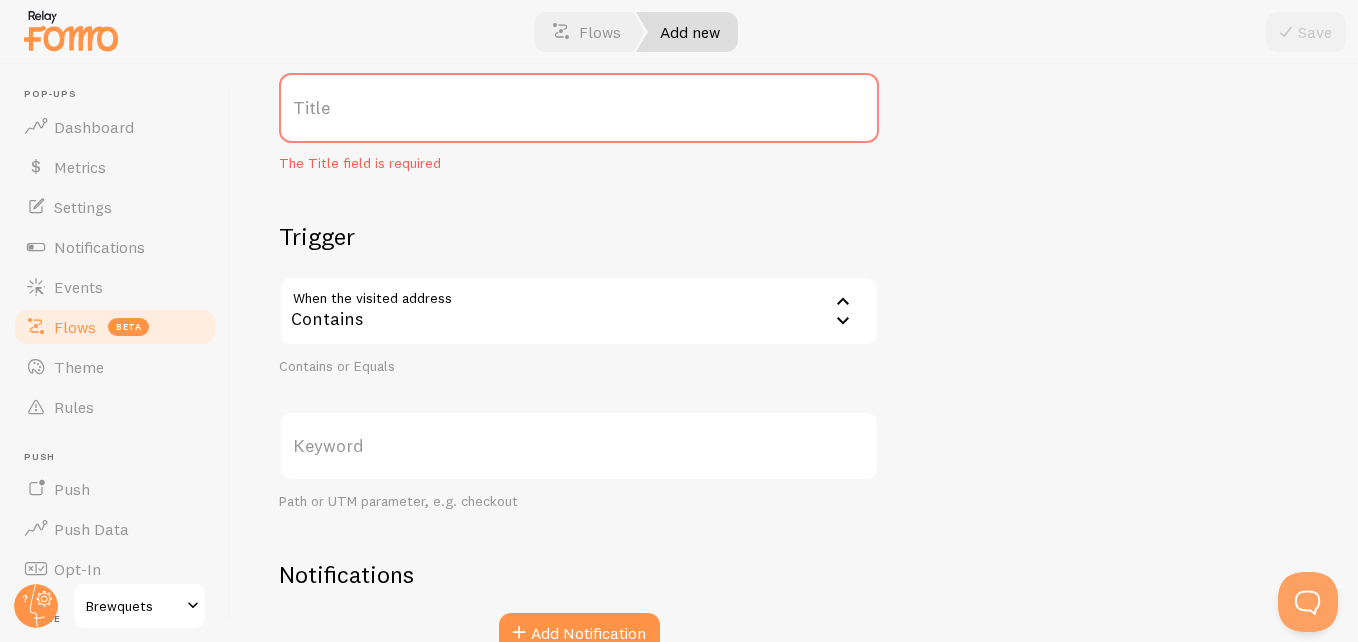 click on "Contains" at bounding box center [579, 311] 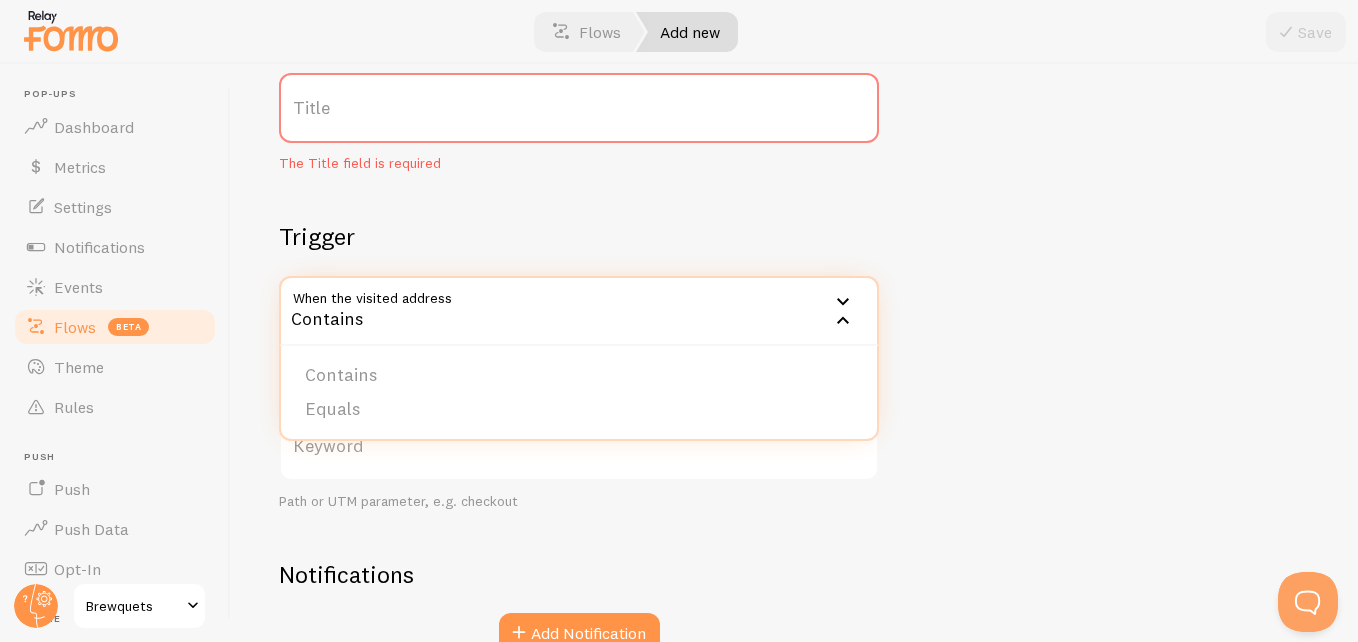 click on "Contains" at bounding box center (579, 311) 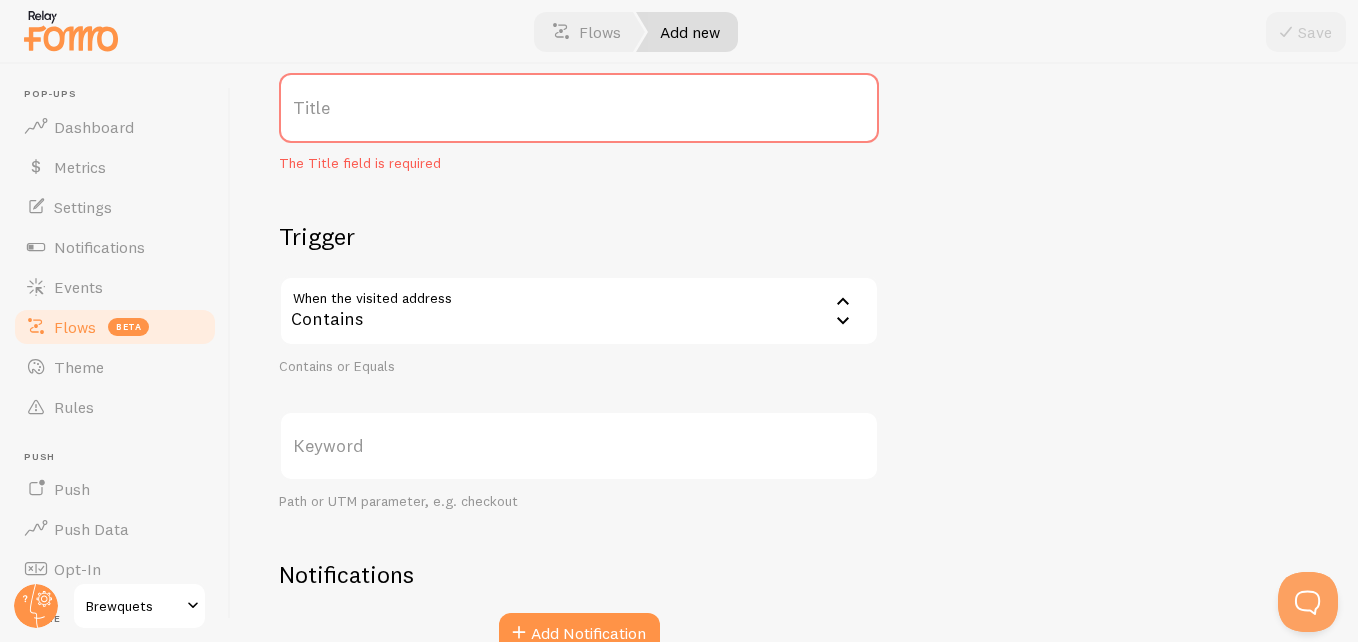 click on "Contains" at bounding box center [579, 311] 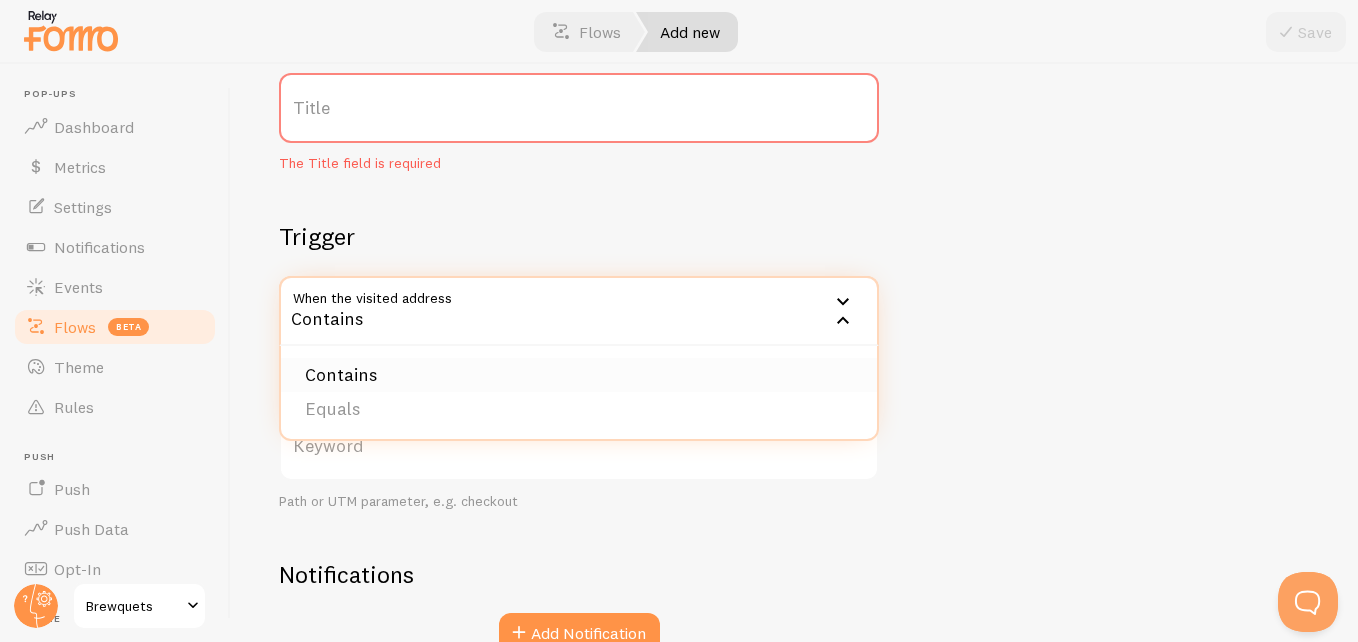 click on "Contains" at bounding box center [579, 375] 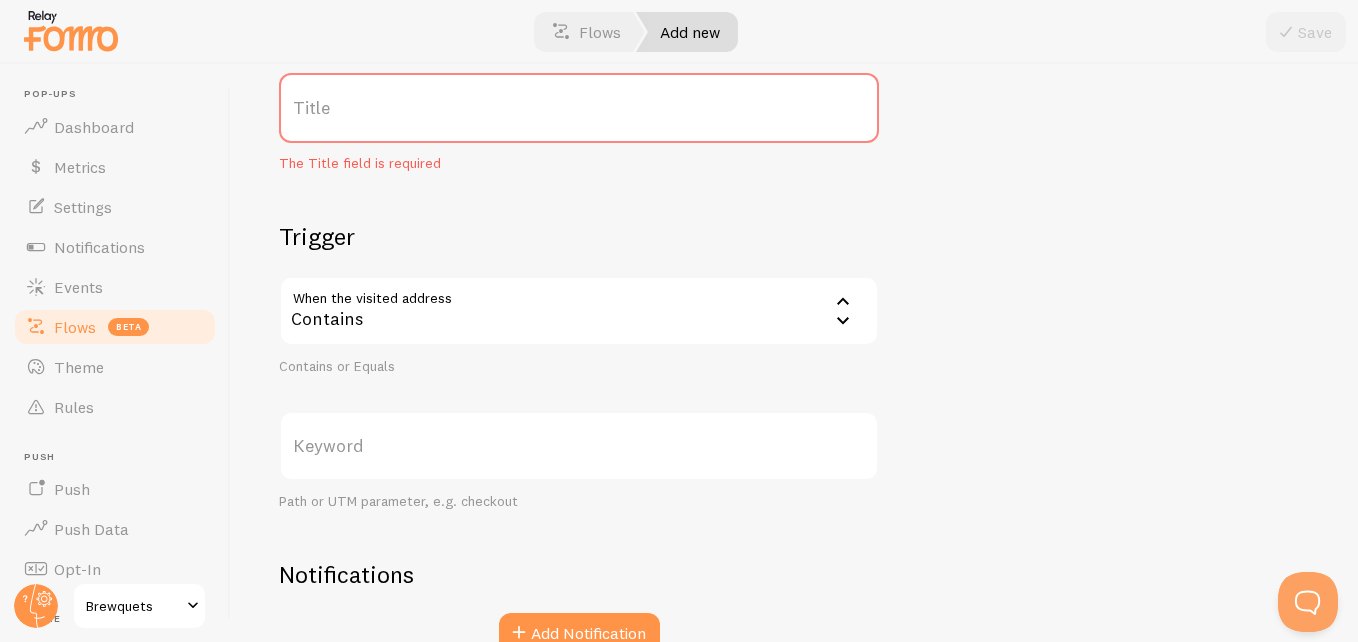 click on "Keyword" at bounding box center [579, 446] 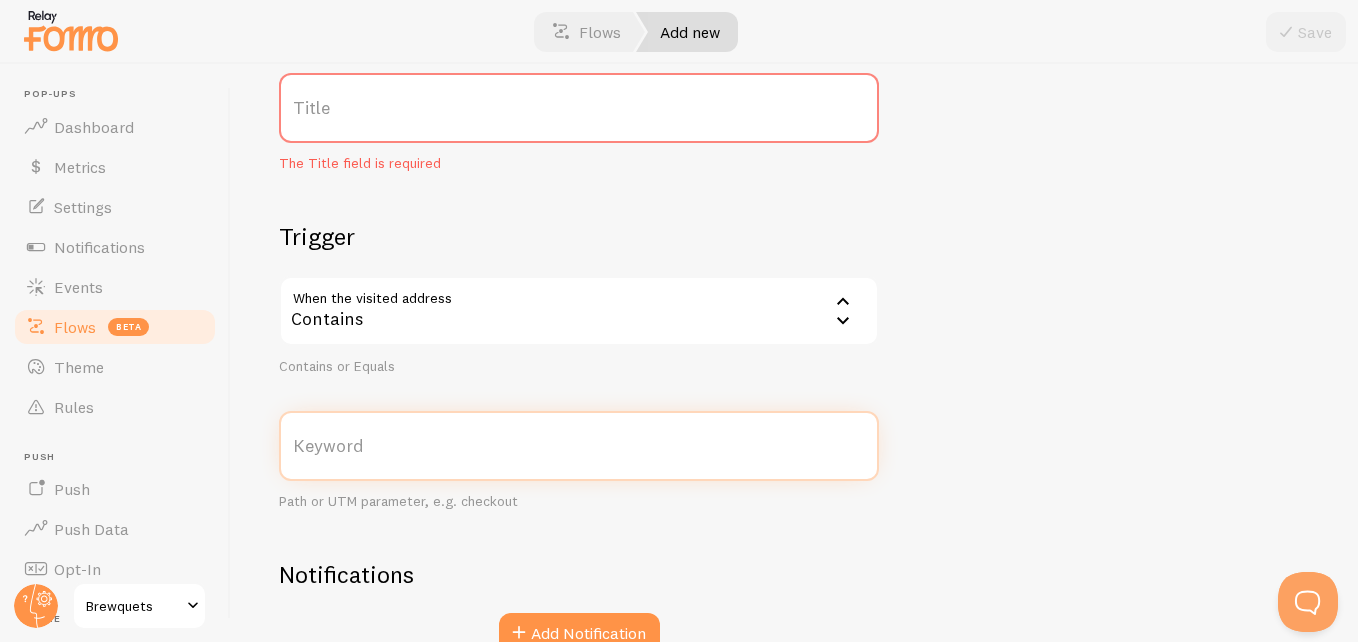 click on "Keyword" at bounding box center [579, 446] 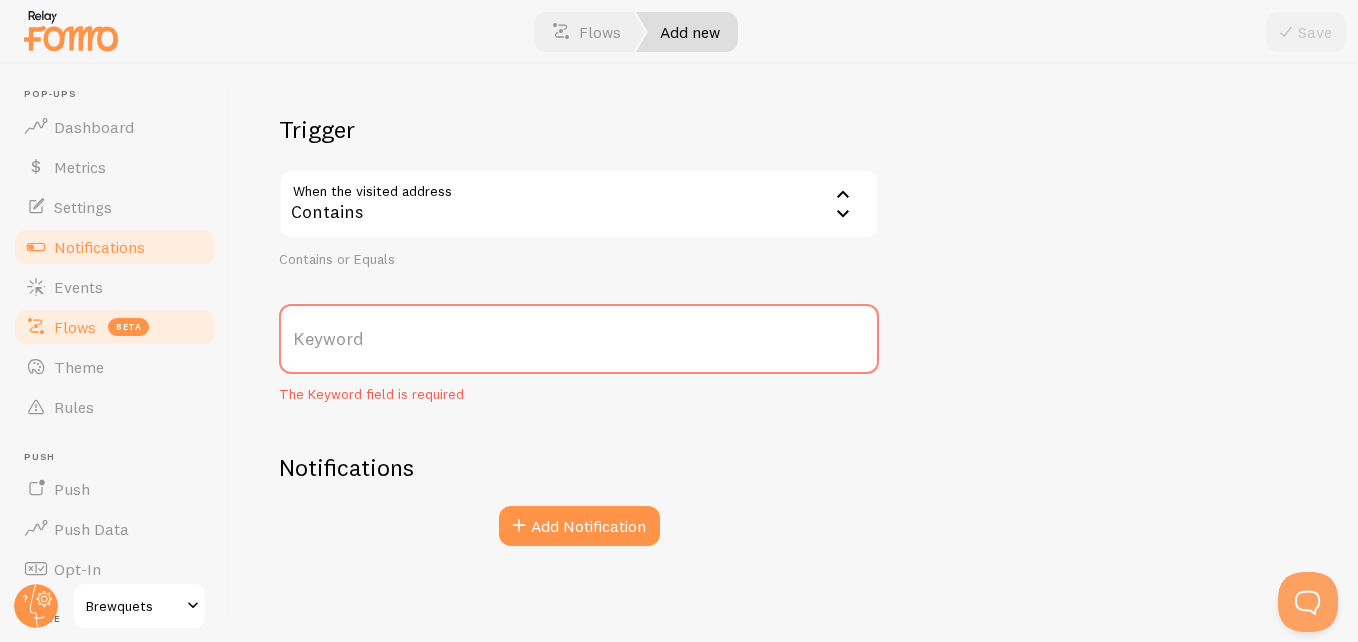 click on "Notifications" at bounding box center (99, 247) 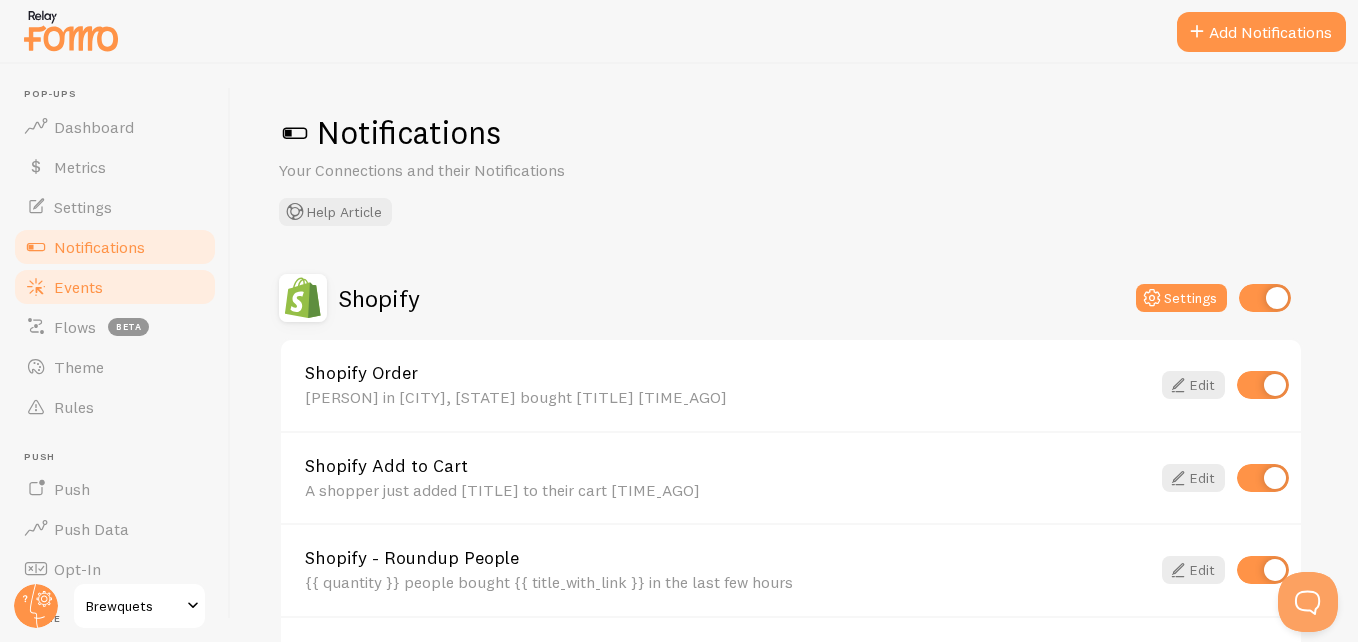 click on "Events" at bounding box center (115, 287) 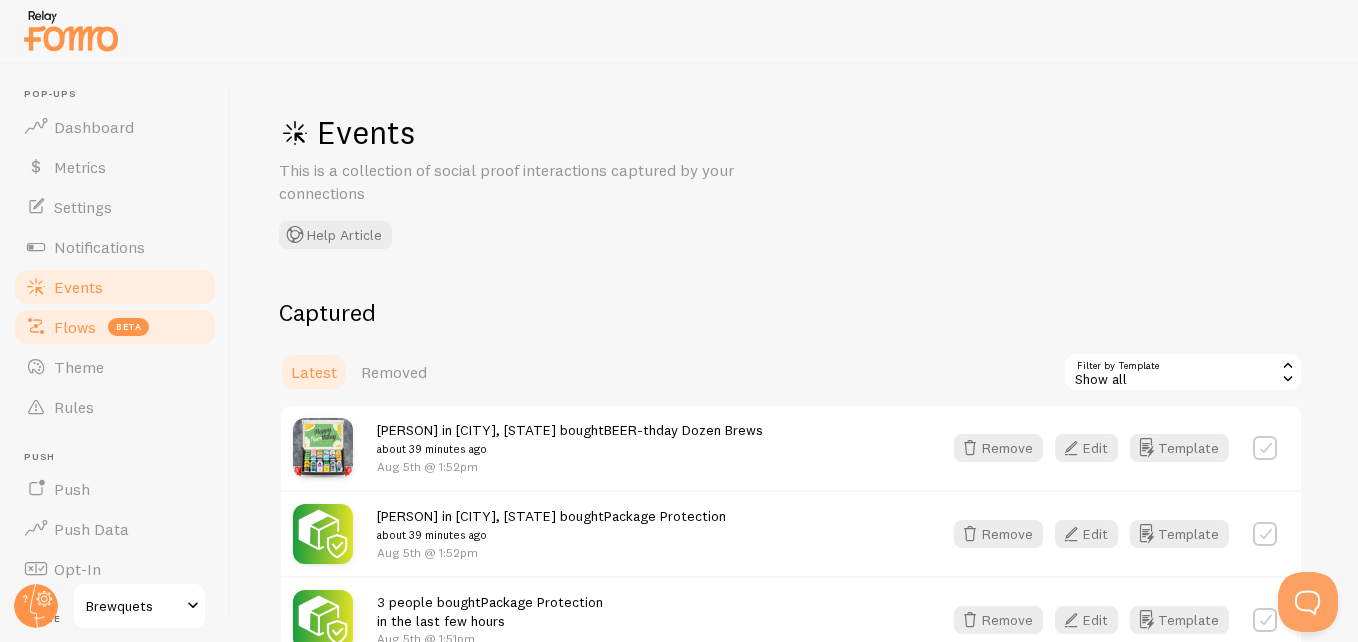 click on "Flows" at bounding box center [75, 327] 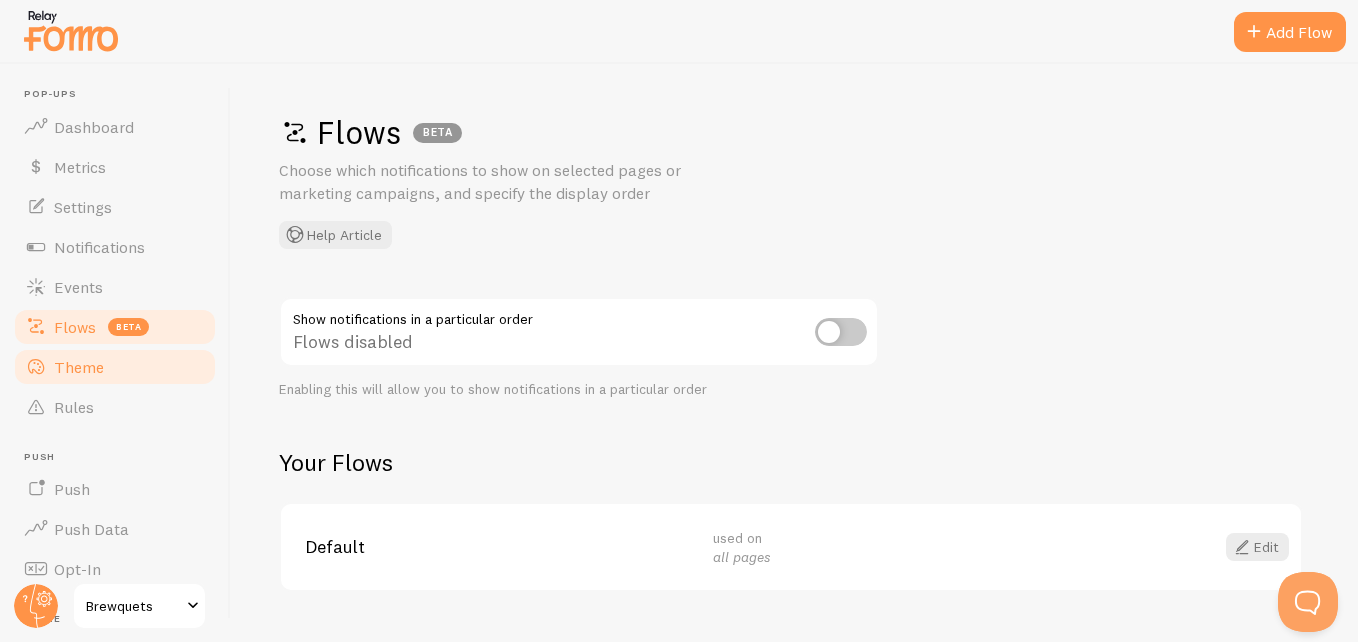 click on "Theme" at bounding box center [79, 367] 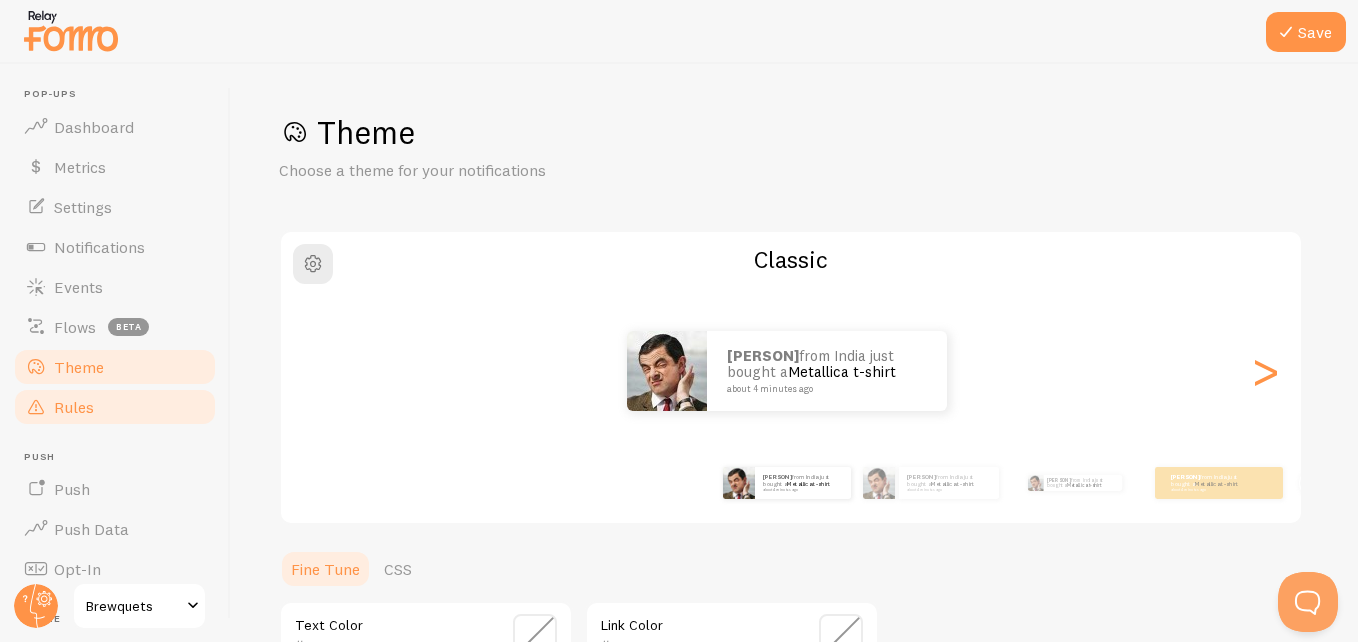 click on "Rules" at bounding box center [74, 407] 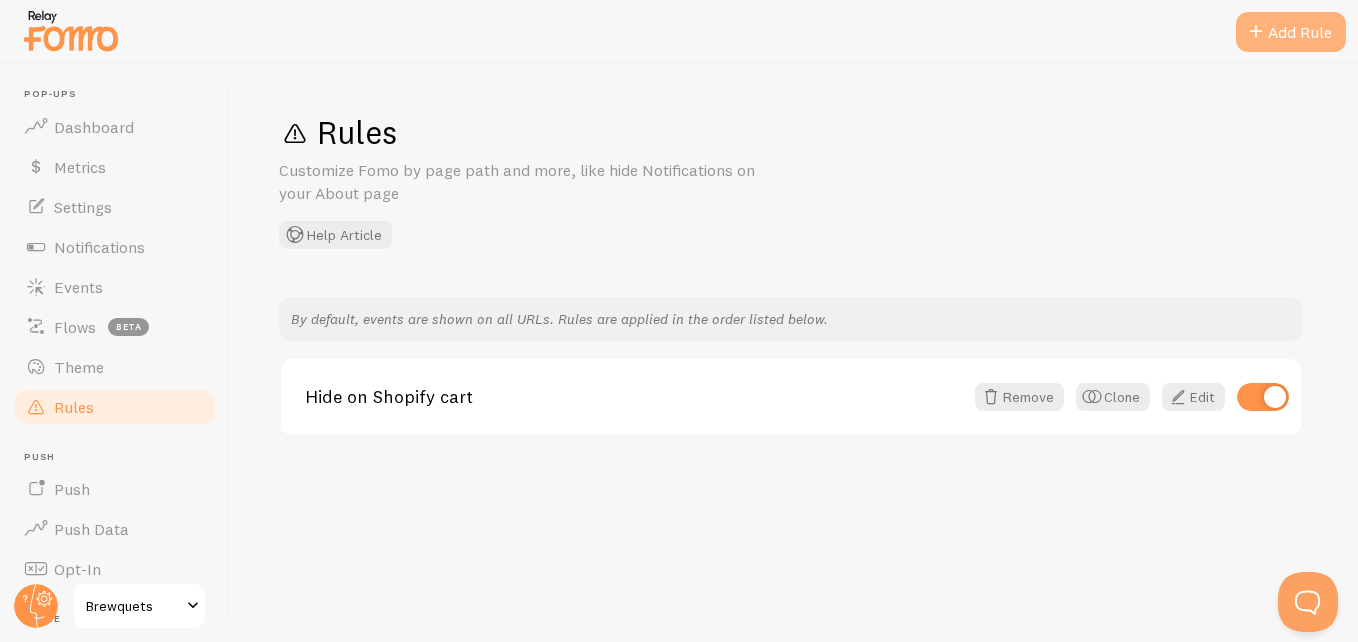 click at bounding box center (1256, 32) 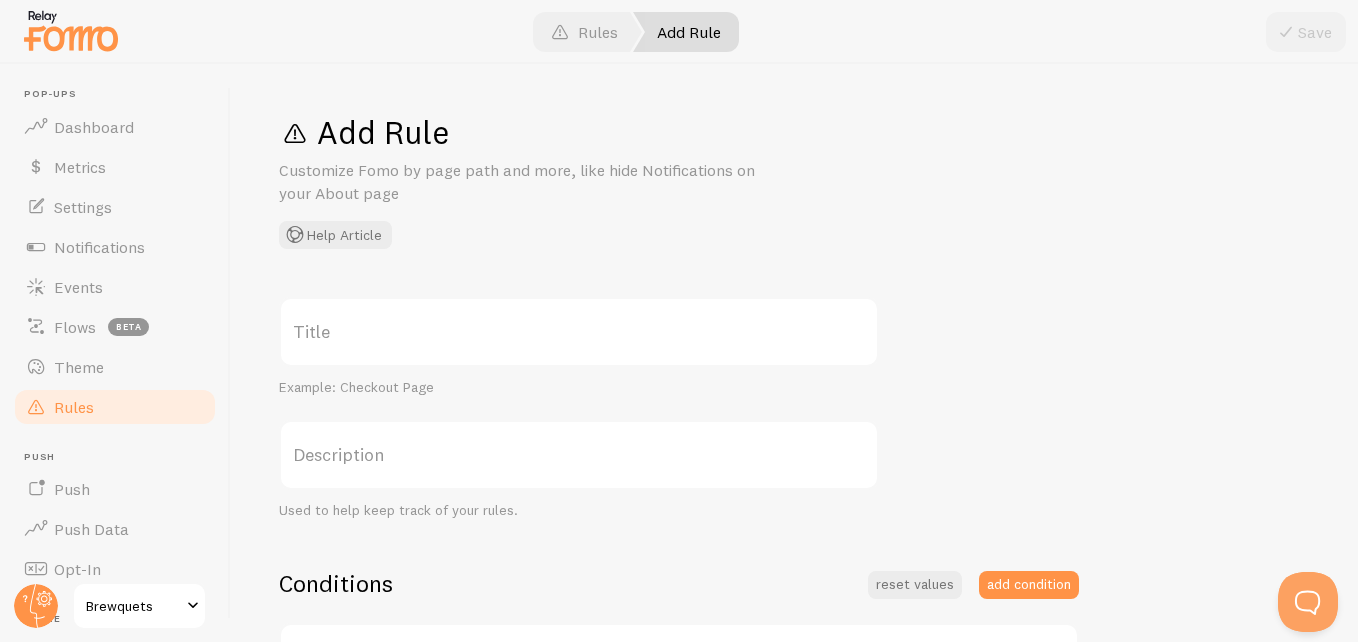 click on "Title" at bounding box center (579, 332) 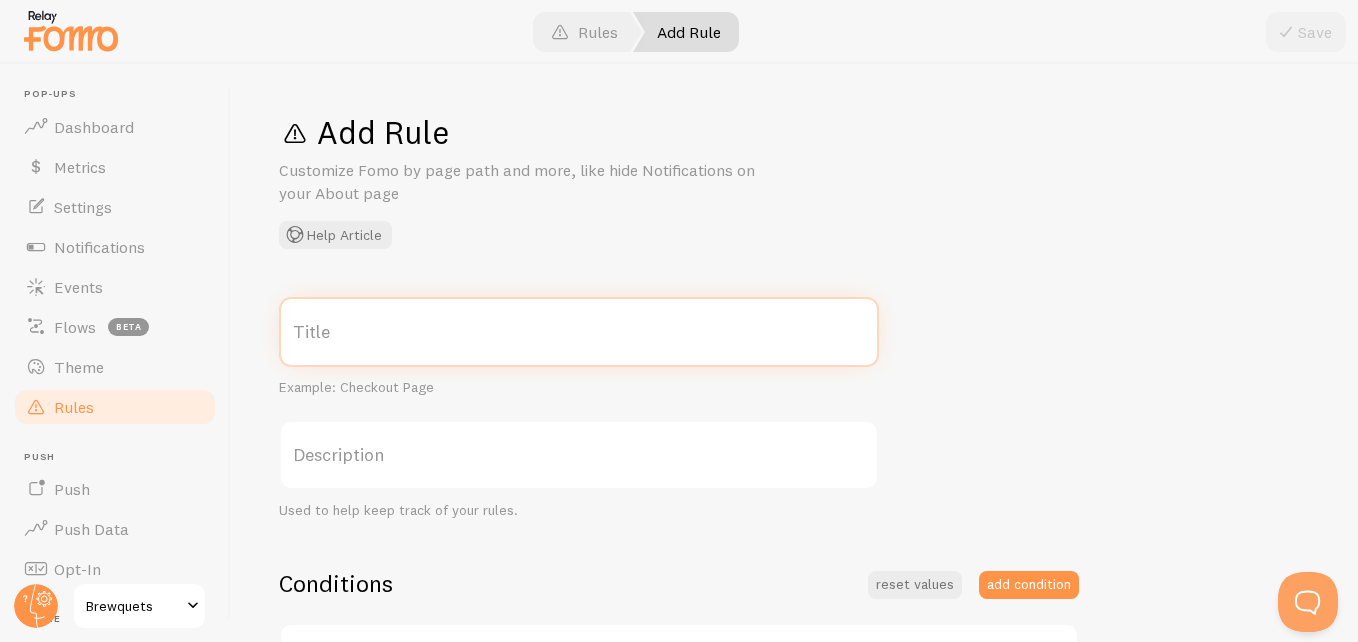 click on "Title" at bounding box center (579, 332) 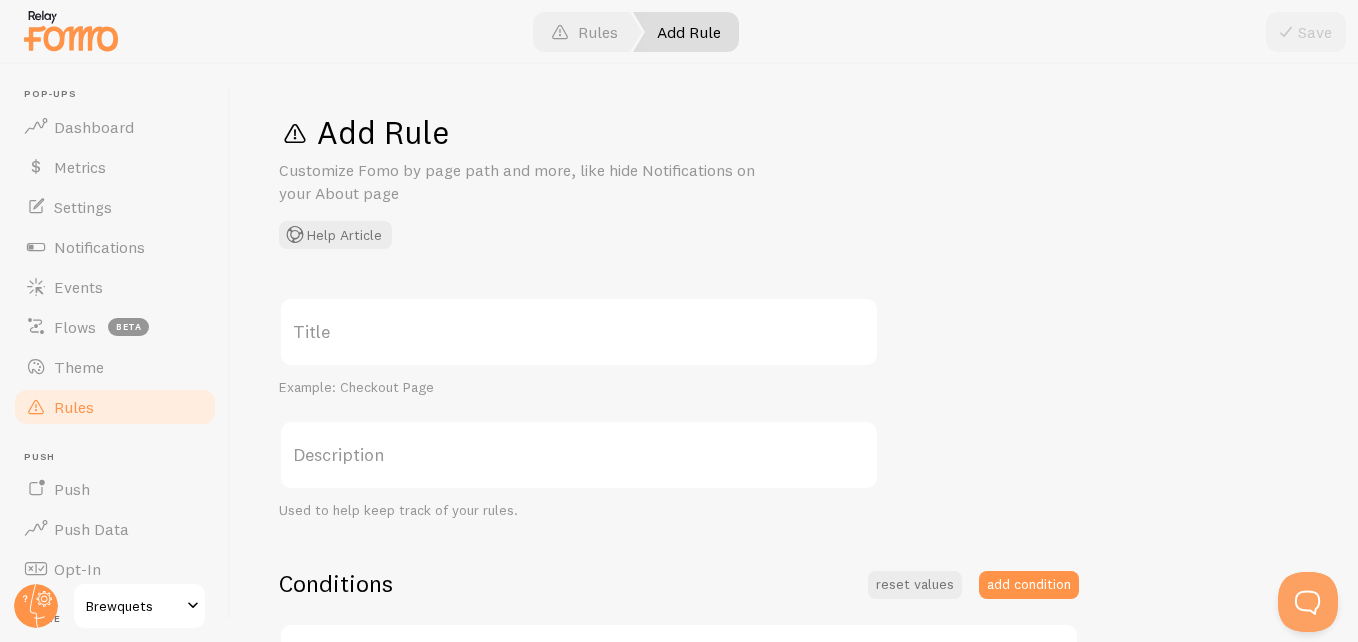 click on "Description" at bounding box center (579, 455) 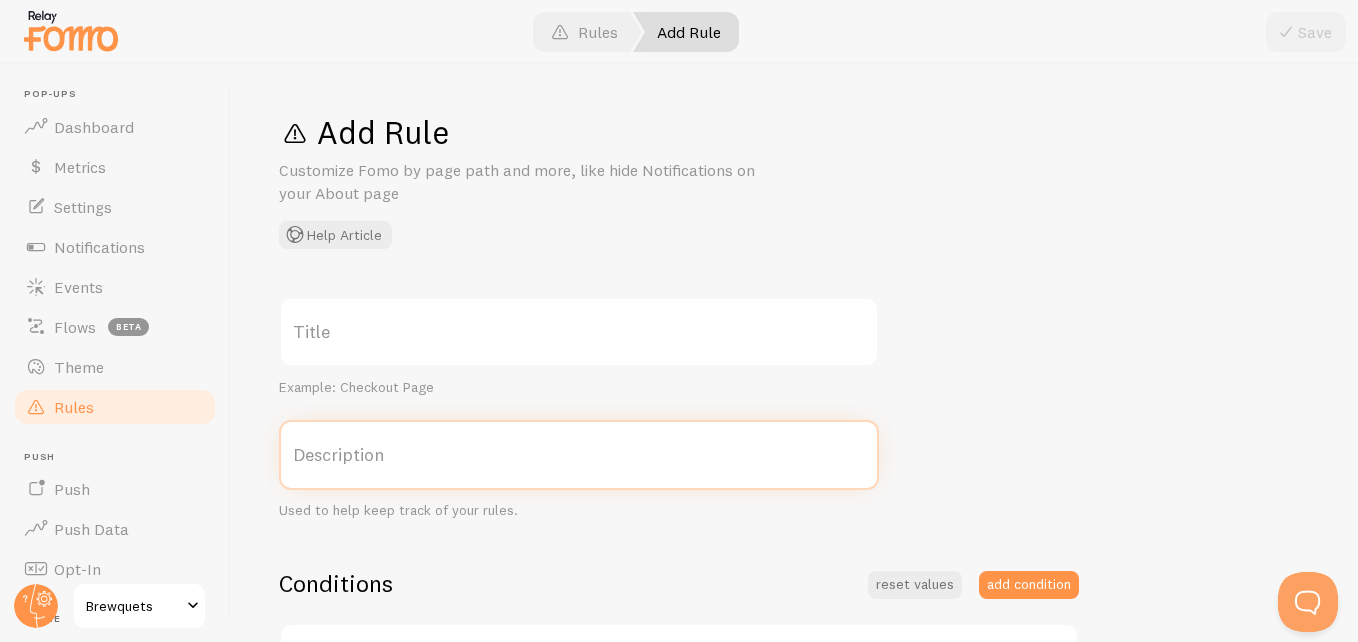 click on "Description" at bounding box center [579, 455] 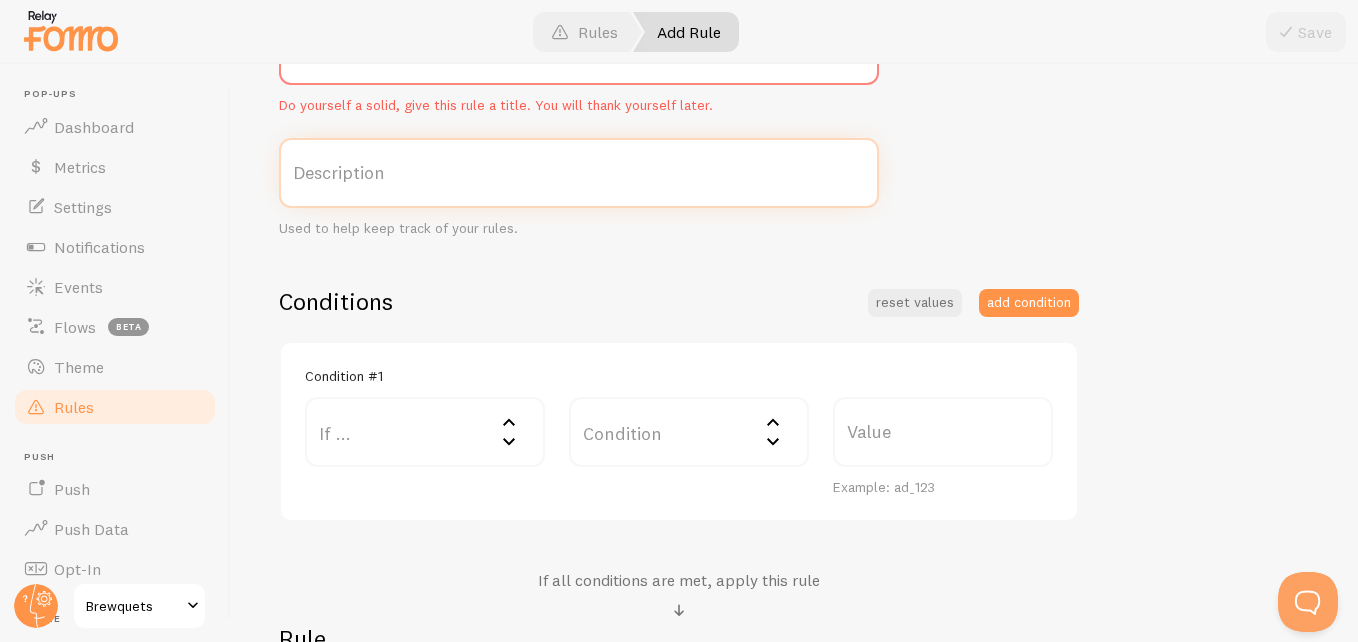 scroll, scrollTop: 285, scrollLeft: 0, axis: vertical 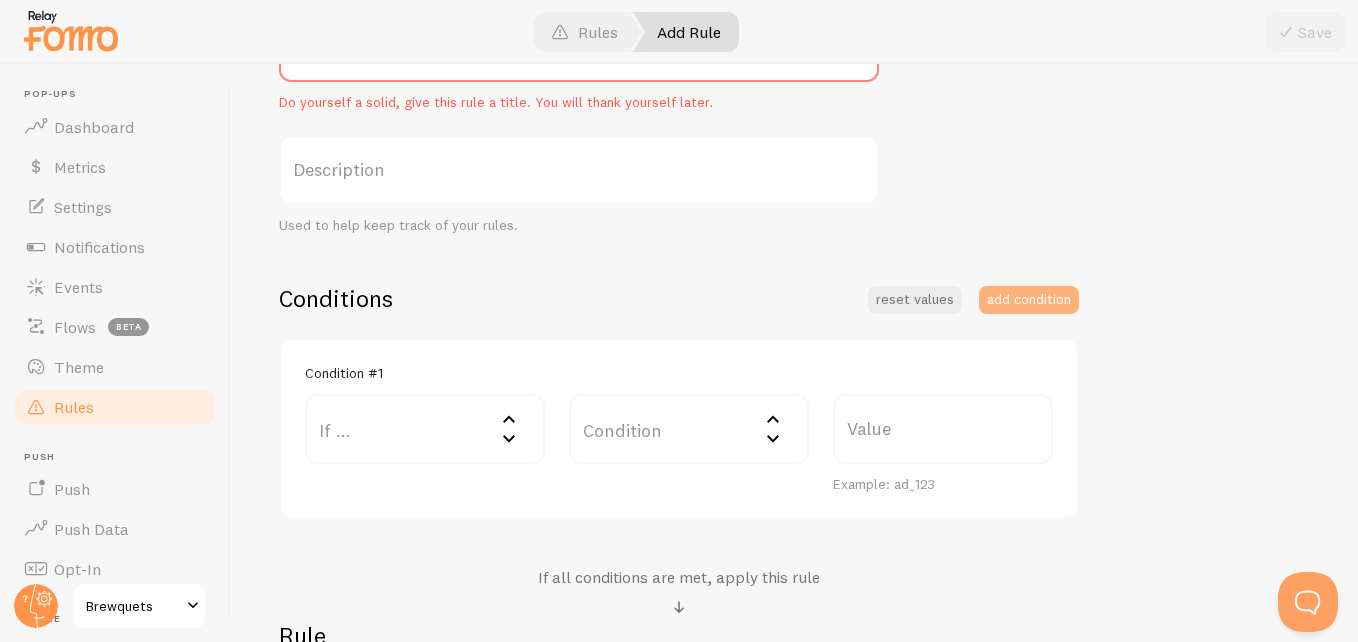 click on "add condition" at bounding box center [1029, 300] 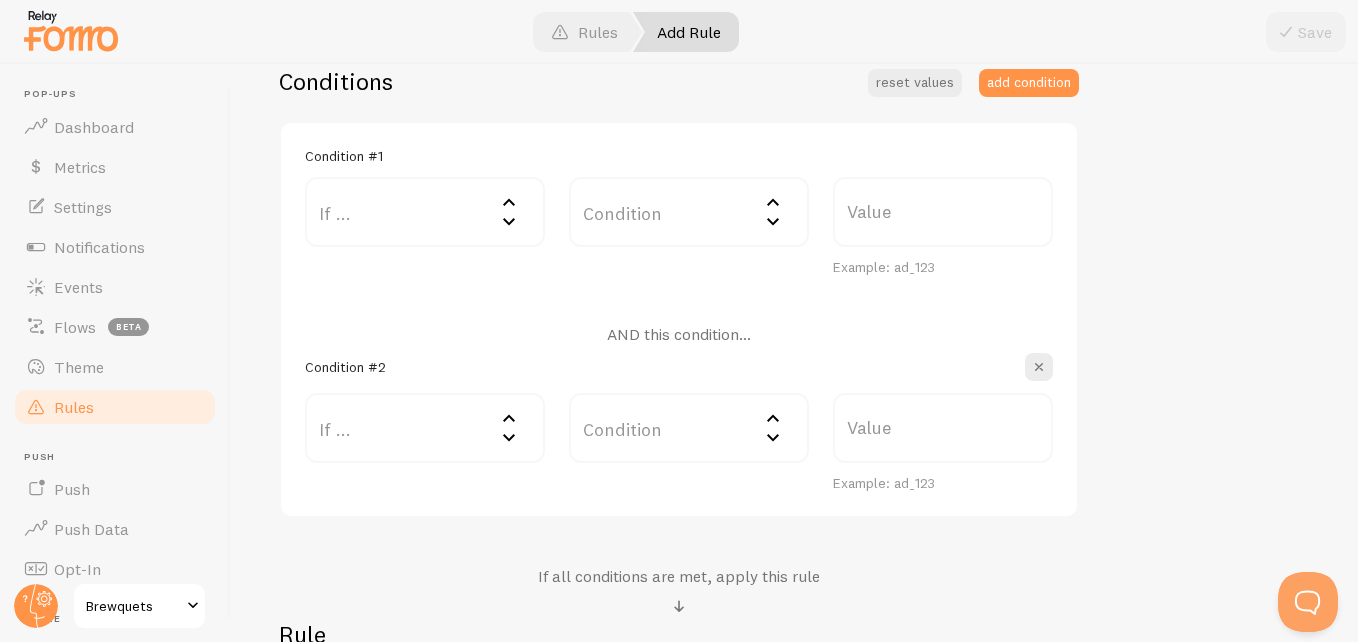 scroll, scrollTop: 503, scrollLeft: 0, axis: vertical 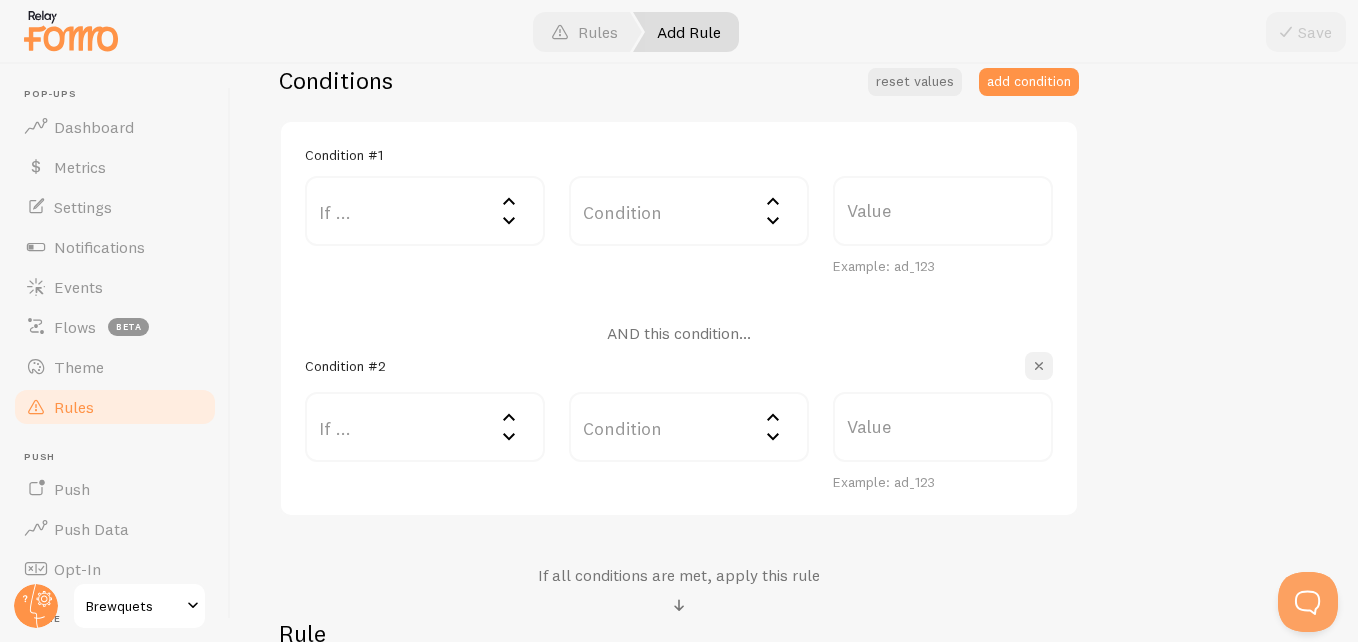 click at bounding box center (1039, 366) 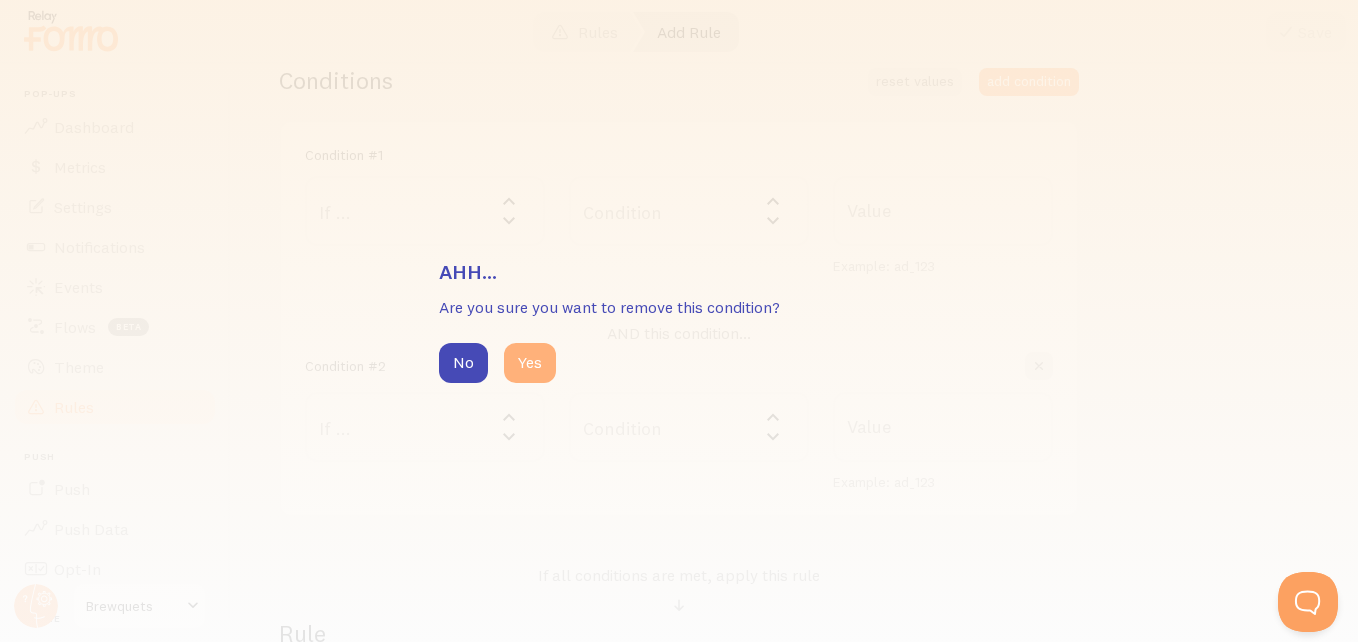 click on "Yes" at bounding box center [530, 363] 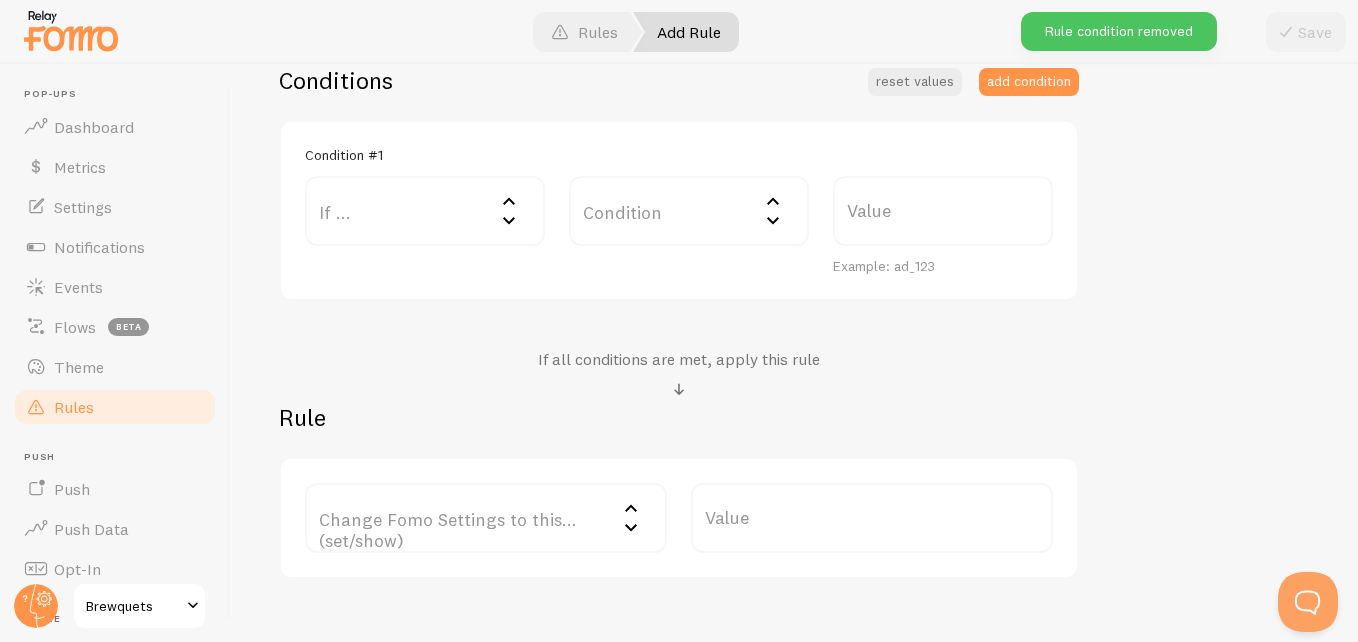 click on "If ..." at bounding box center (425, 211) 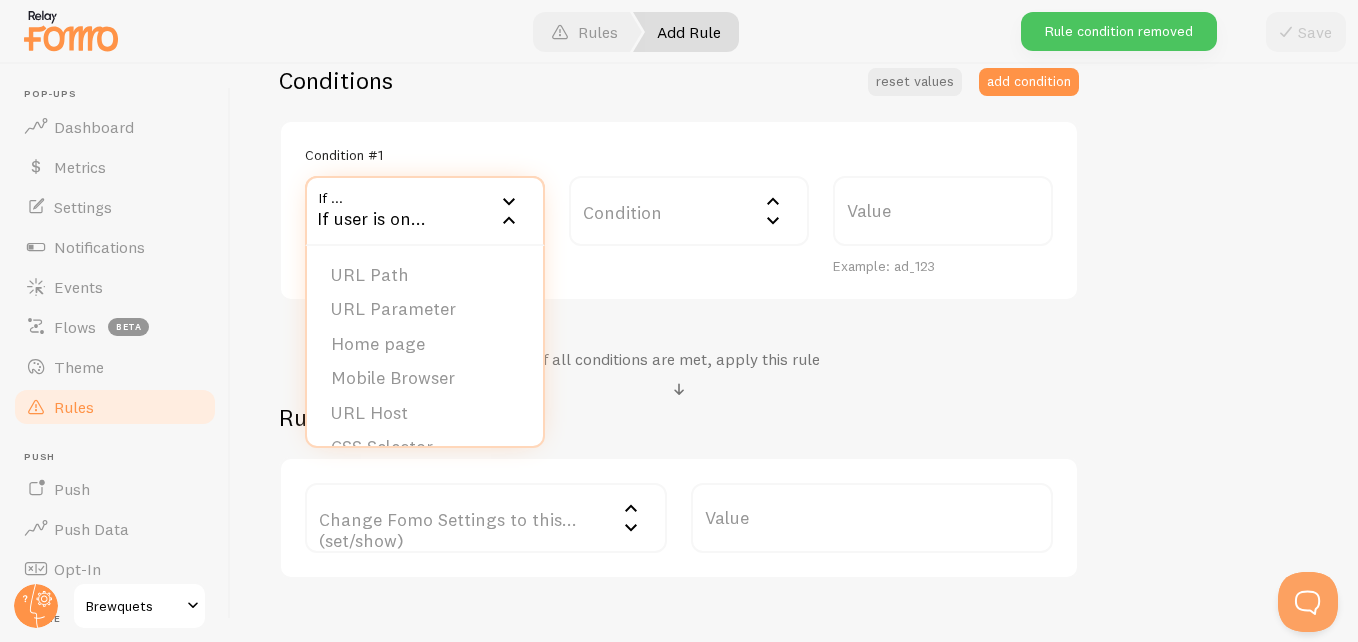 click on "If user is on..." at bounding box center (425, 211) 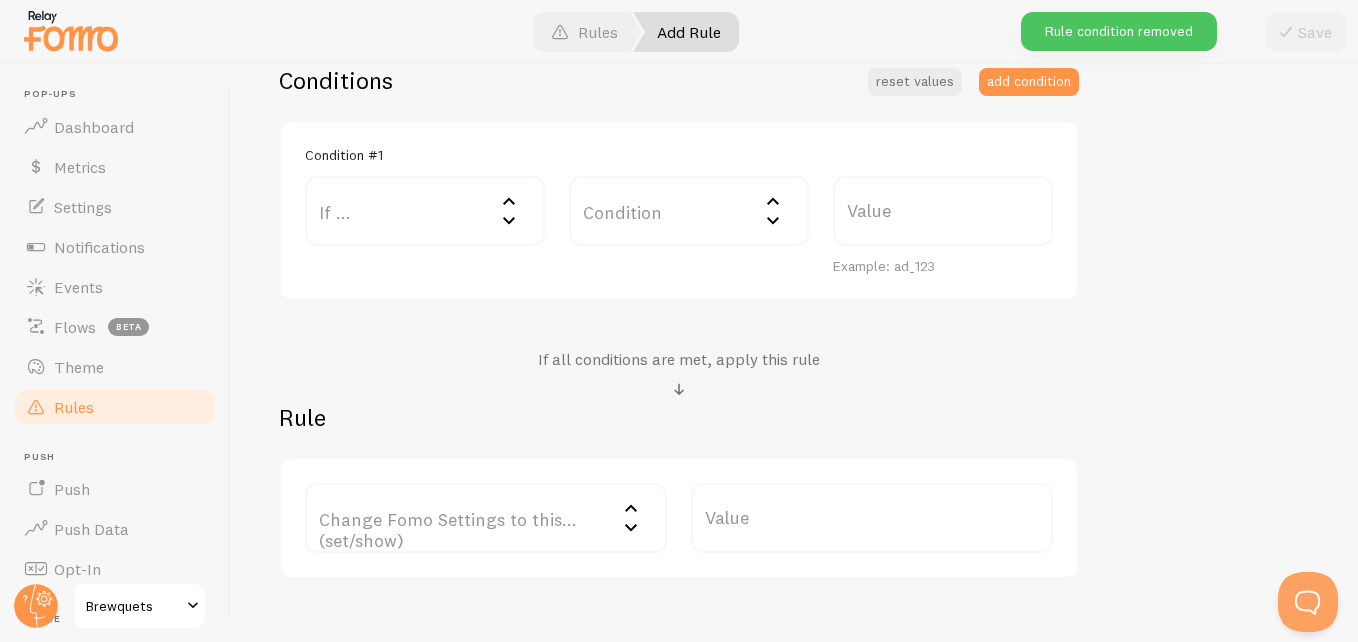 click on "If ..." at bounding box center (425, 211) 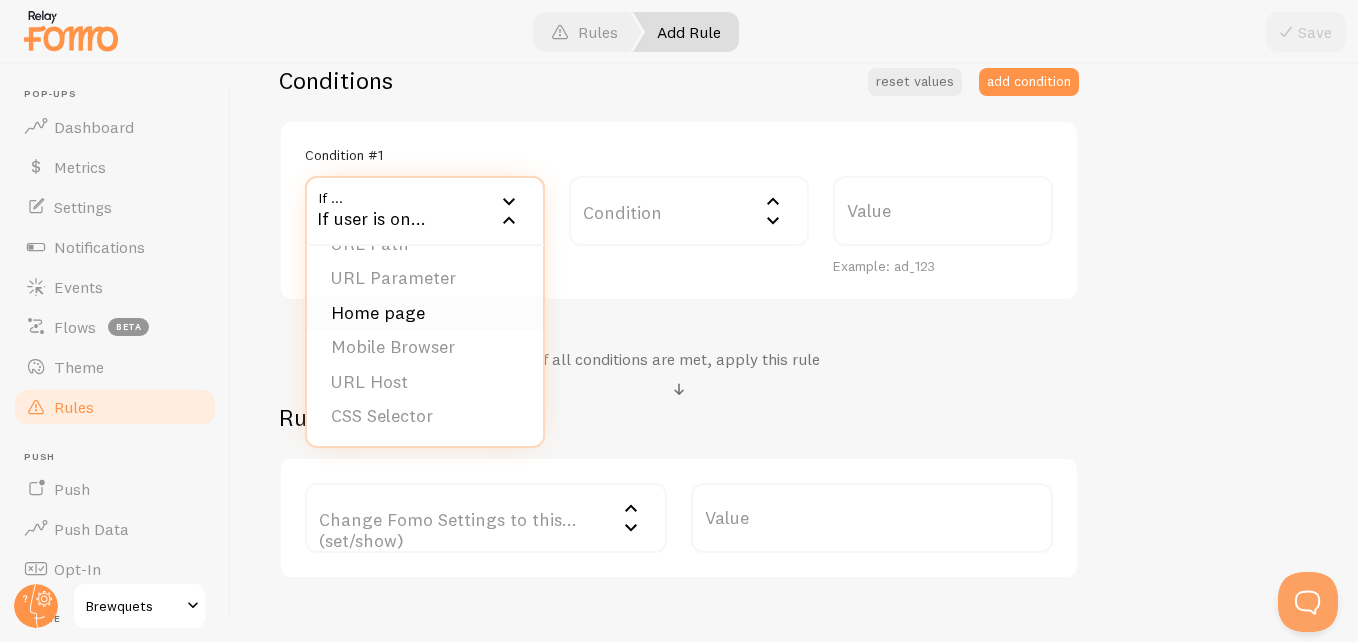 scroll, scrollTop: 0, scrollLeft: 0, axis: both 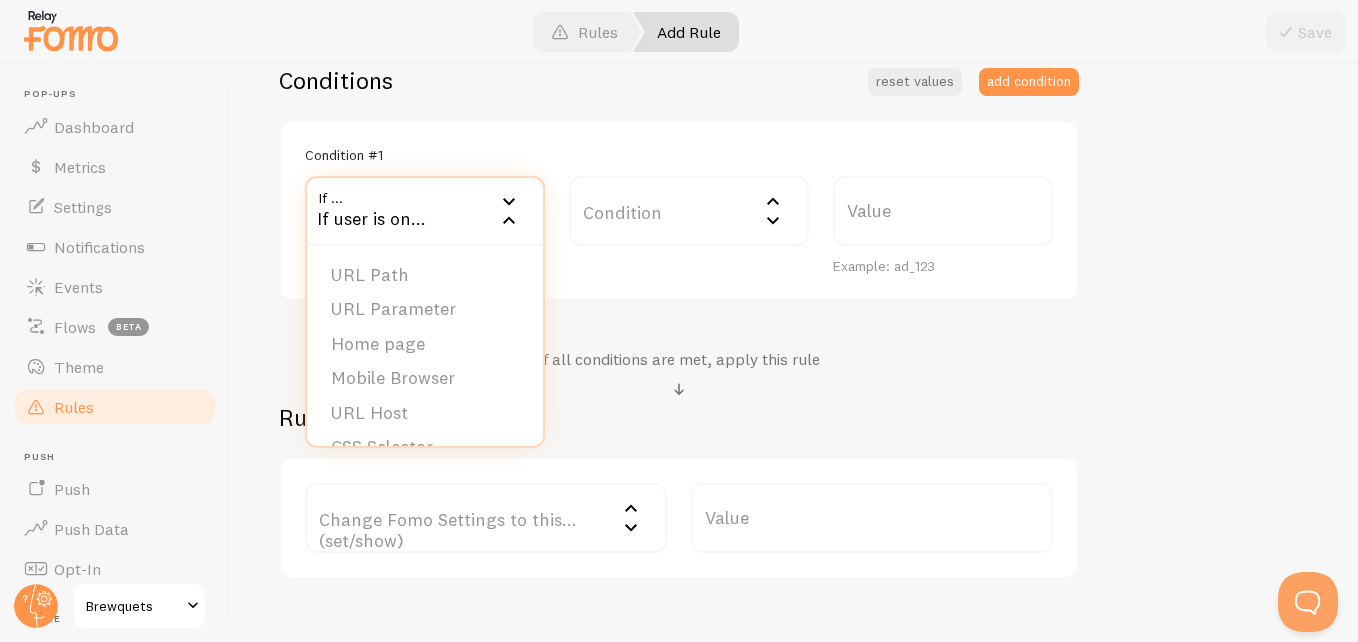click on "Rule   Change Fomo Settings to this... (set/show)     Change Fomo Settings to this... (set/show)       Notifications  Do Not Show Template  Only Show Template  Max per page  Initial Delay  Display Interval  Loop notifications  Links to open in new tab  Position  Mobile Position  Entire notification clickable          Value" at bounding box center [679, 490] 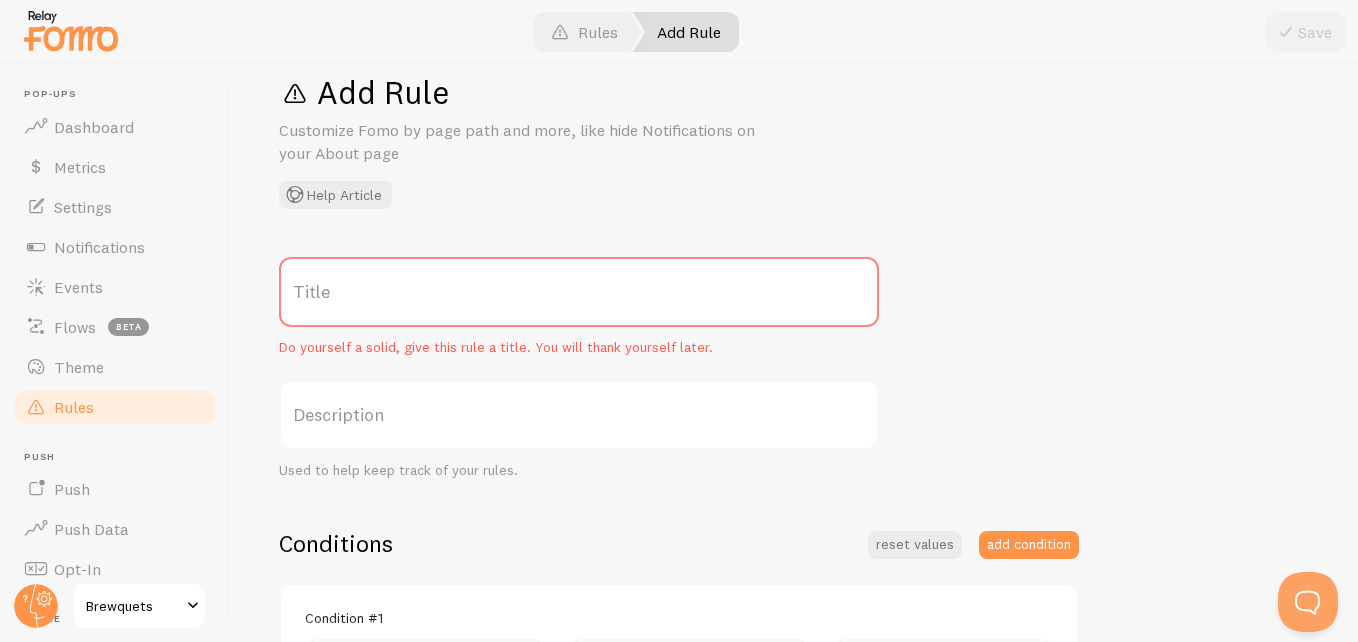 scroll, scrollTop: 0, scrollLeft: 0, axis: both 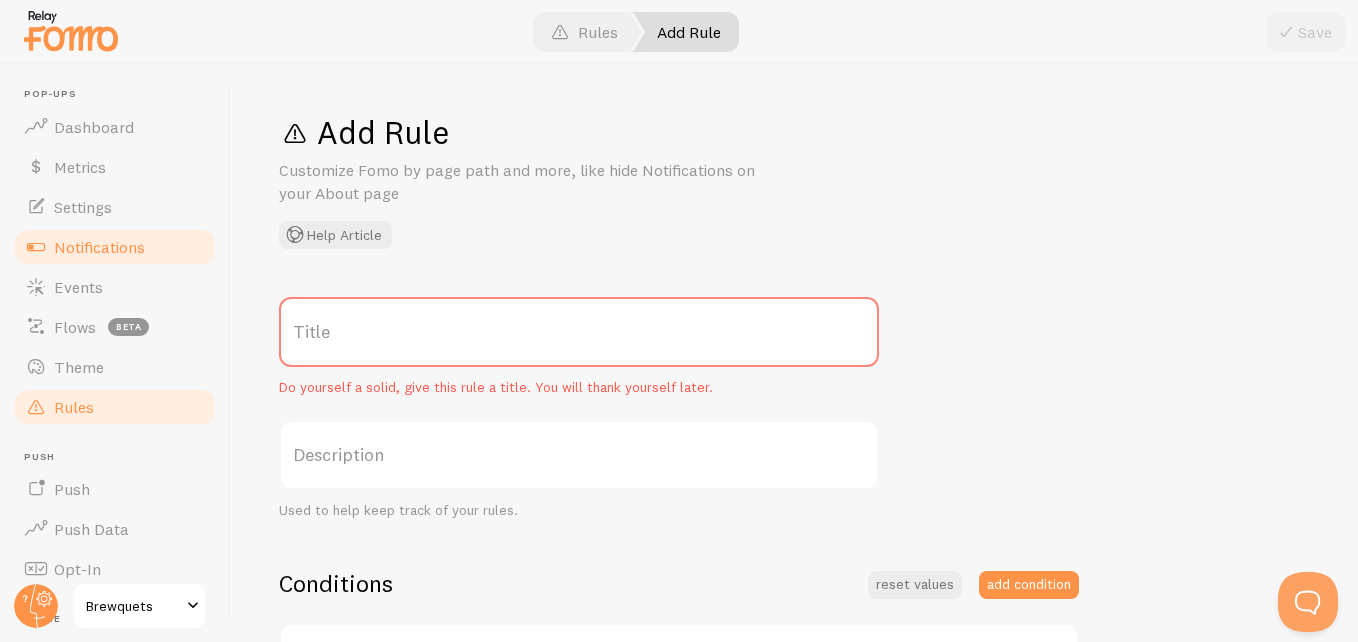 click on "Notifications" at bounding box center [99, 247] 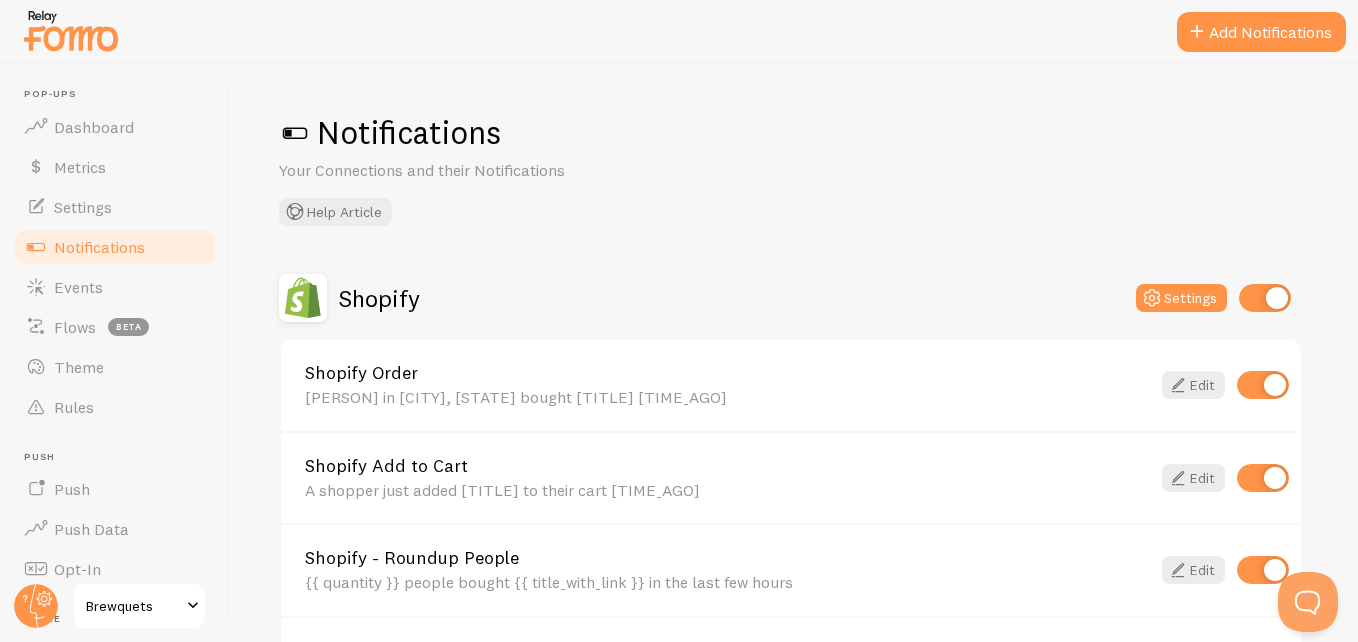 click at bounding box center (295, 133) 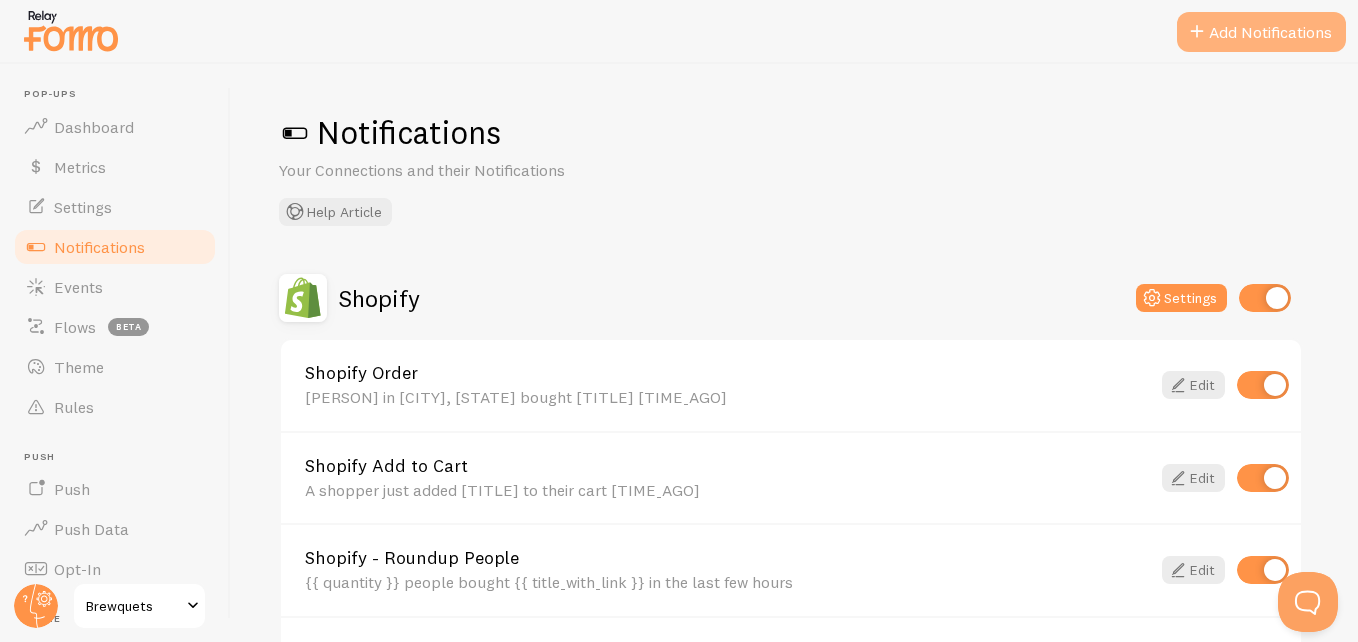 click on "Add Notifications" at bounding box center (1261, 32) 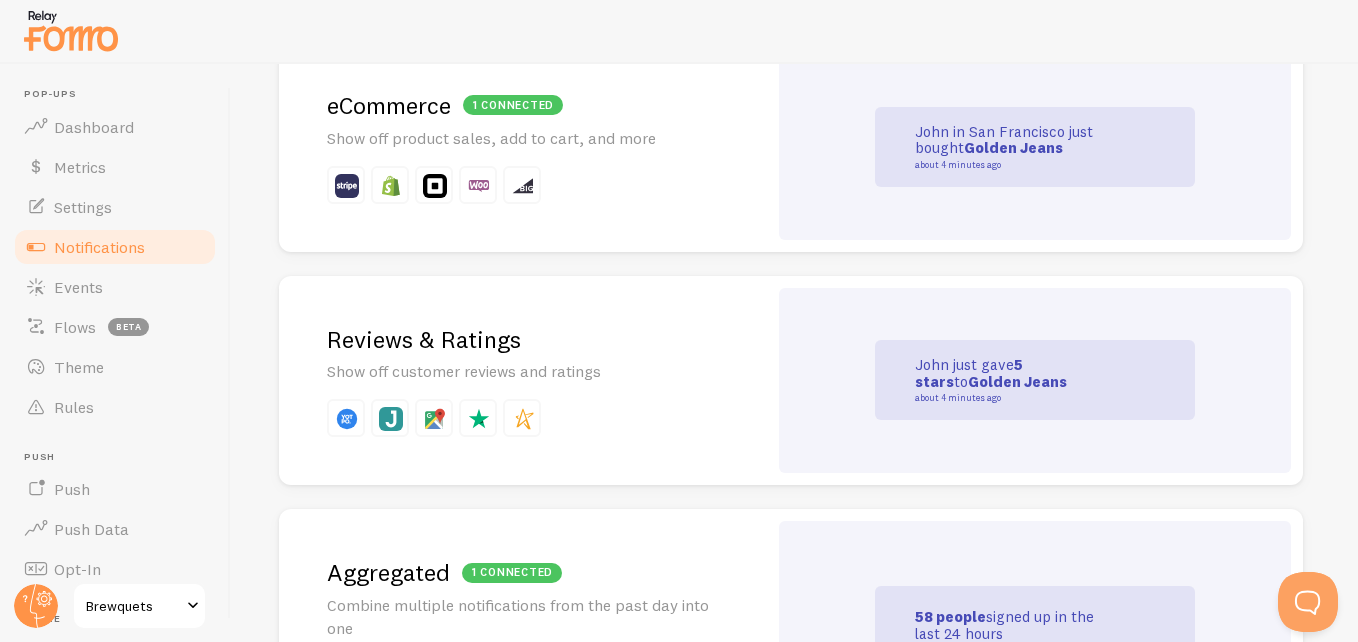 scroll, scrollTop: 0, scrollLeft: 0, axis: both 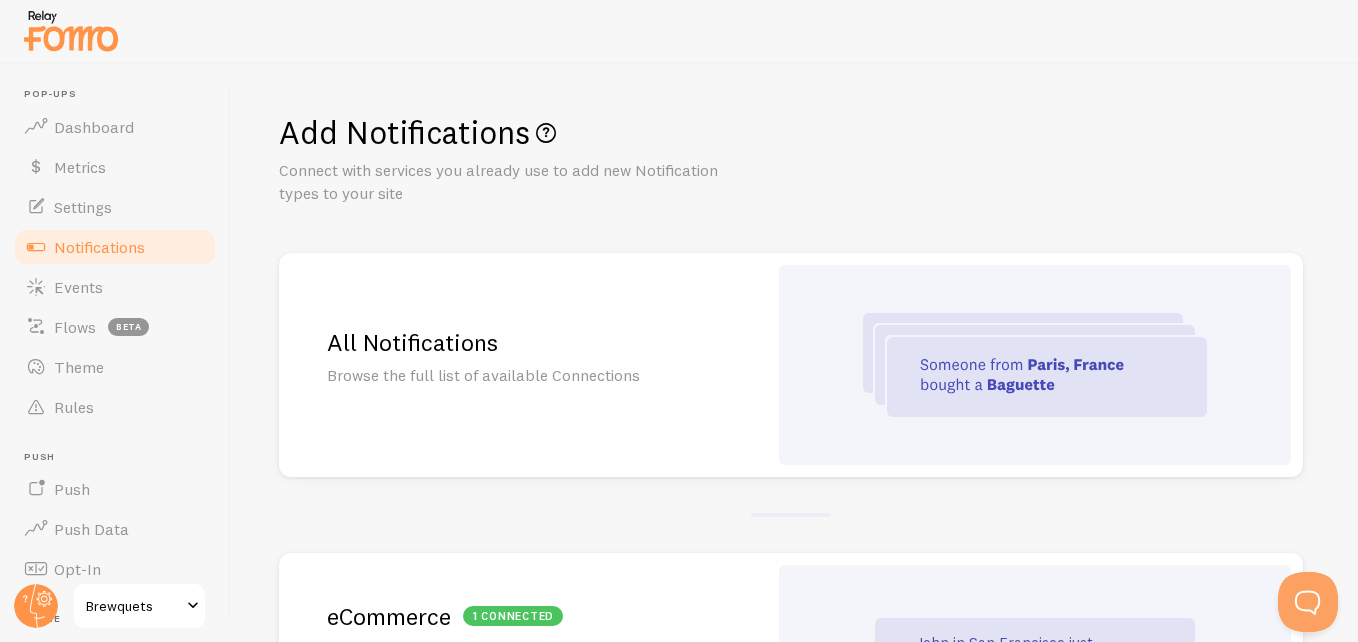 click on "Notifications" at bounding box center [99, 247] 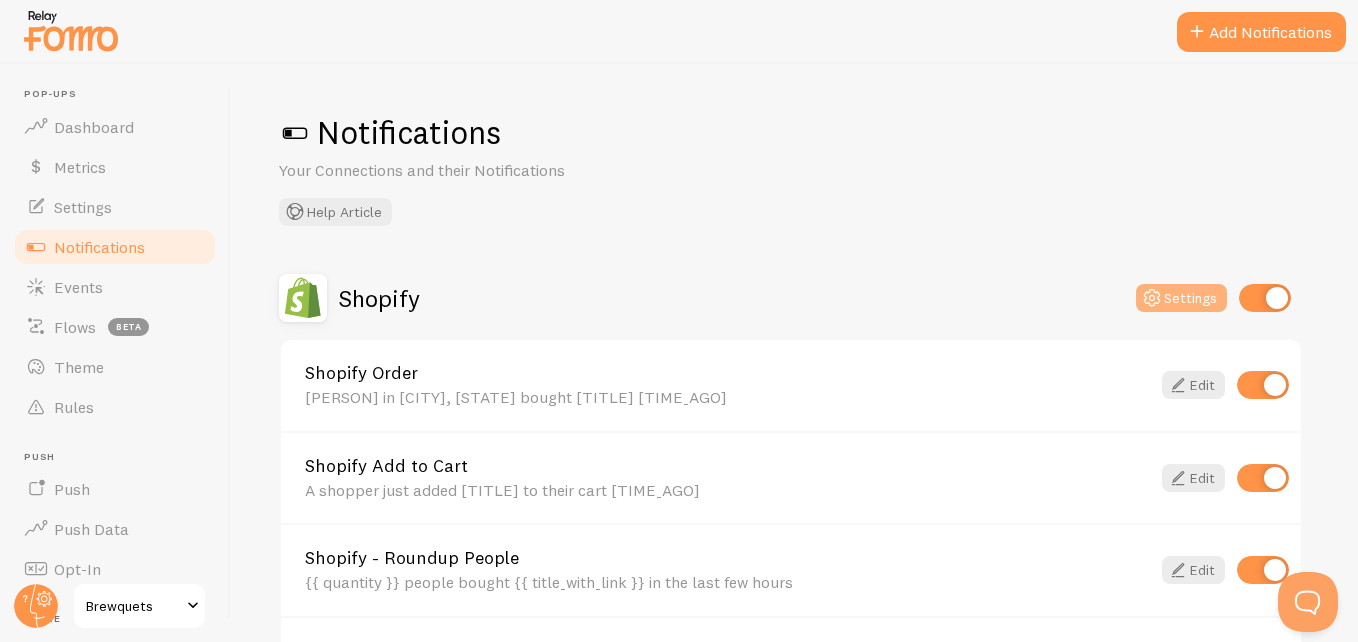 click on "Settings" at bounding box center (1181, 298) 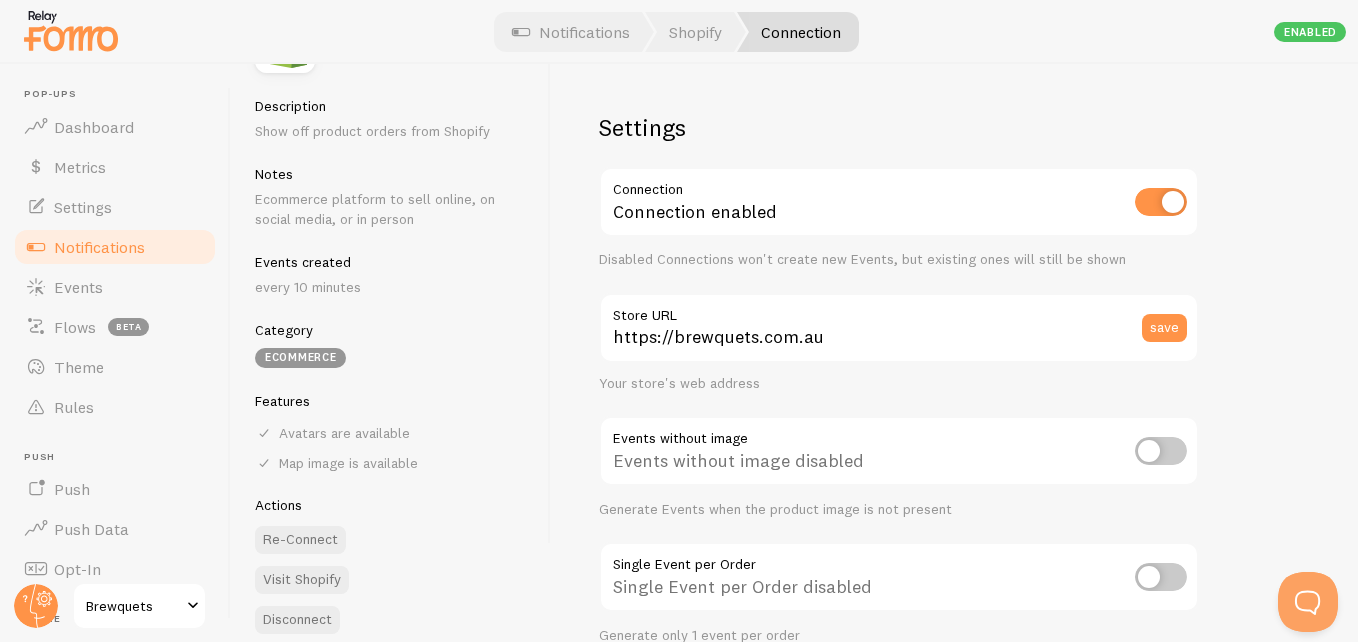 scroll, scrollTop: 103, scrollLeft: 0, axis: vertical 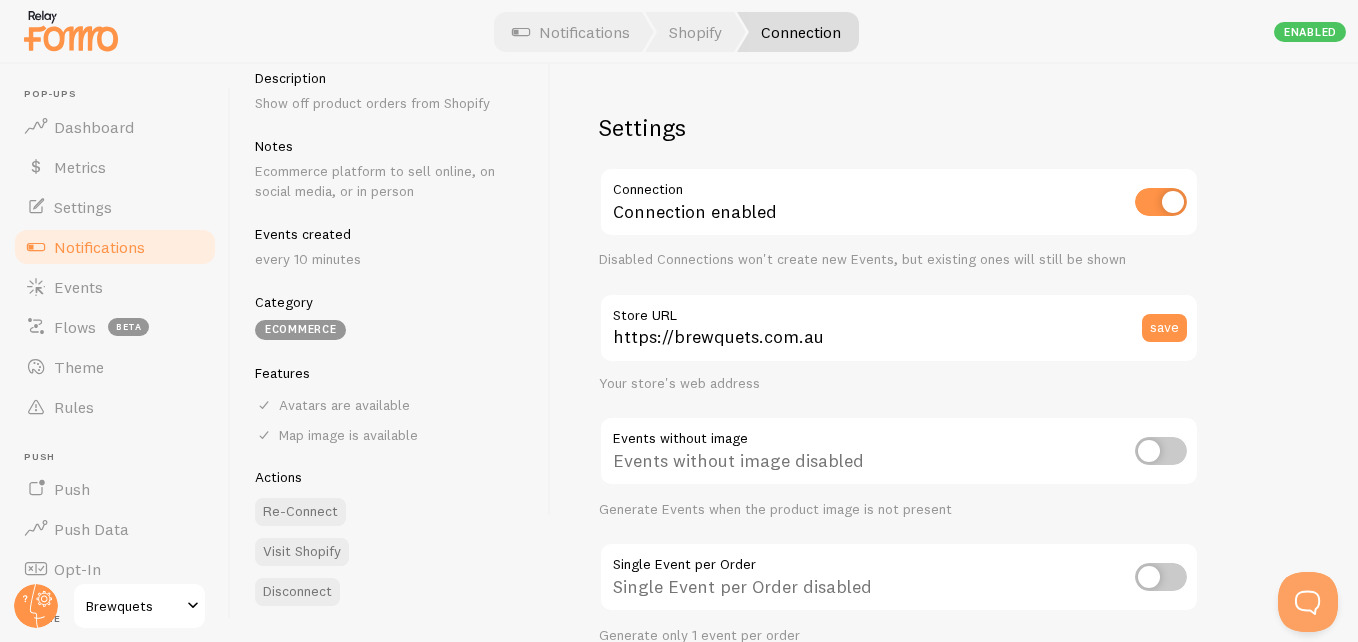 click on "Actions" at bounding box center [390, 477] 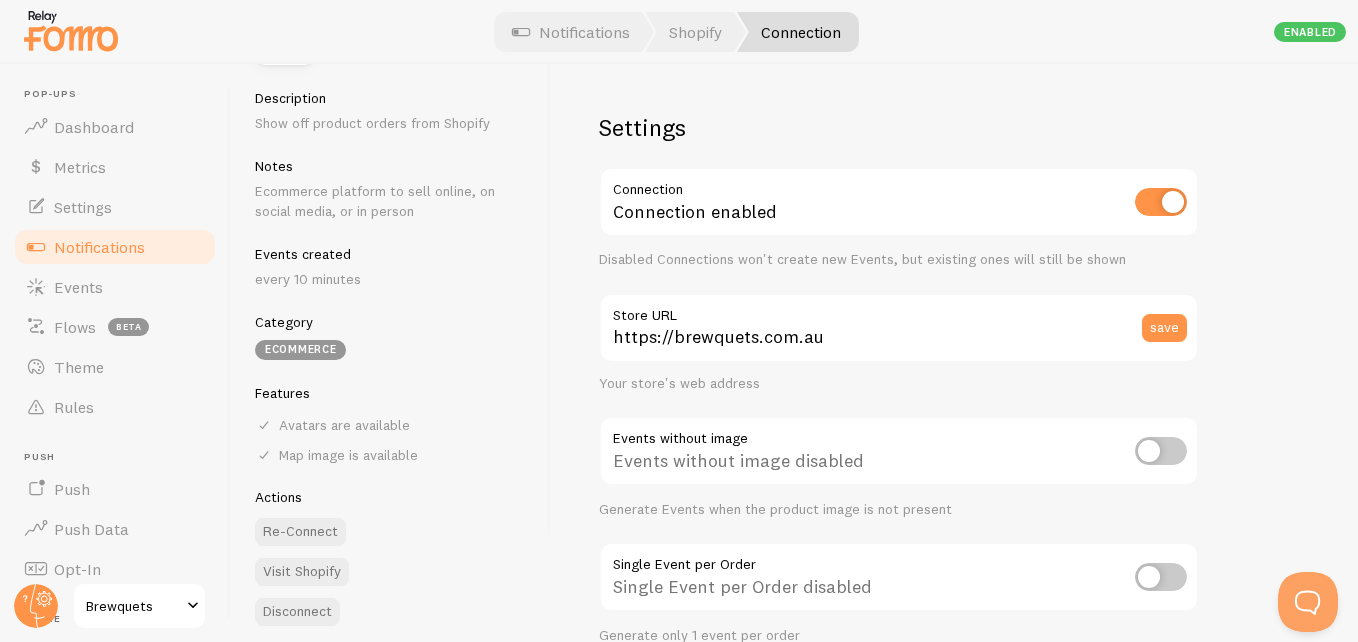 scroll, scrollTop: 103, scrollLeft: 0, axis: vertical 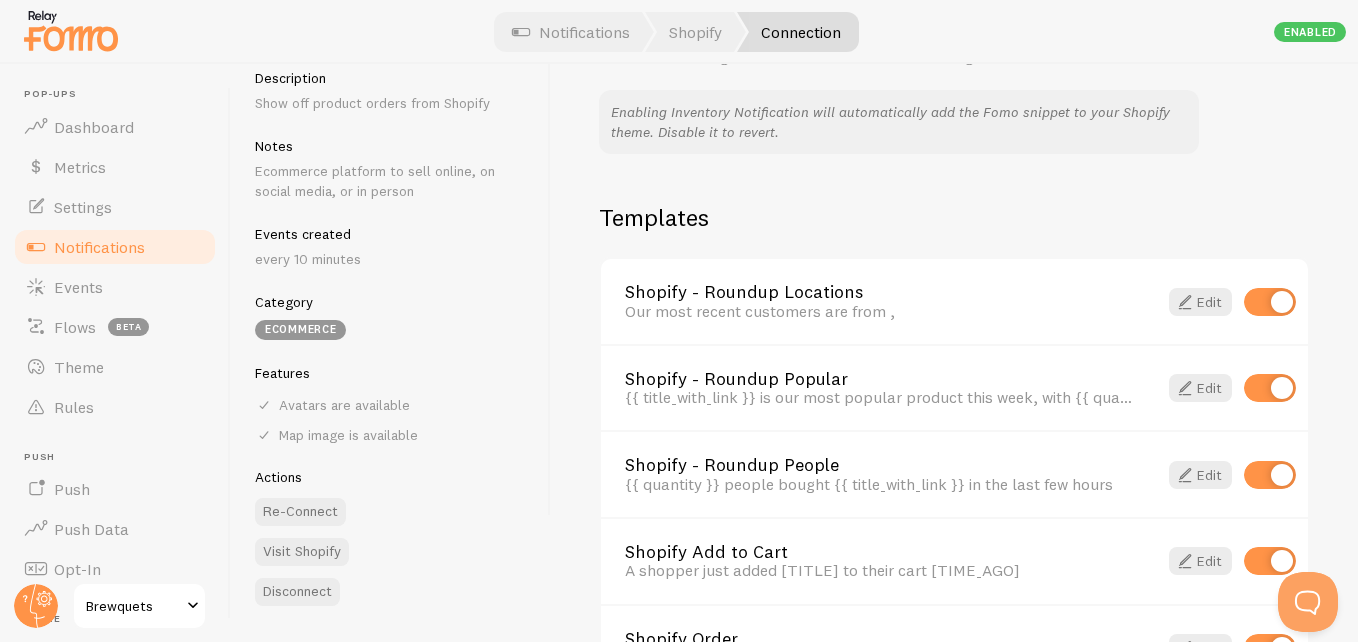 click on "Templates" at bounding box center (954, 217) 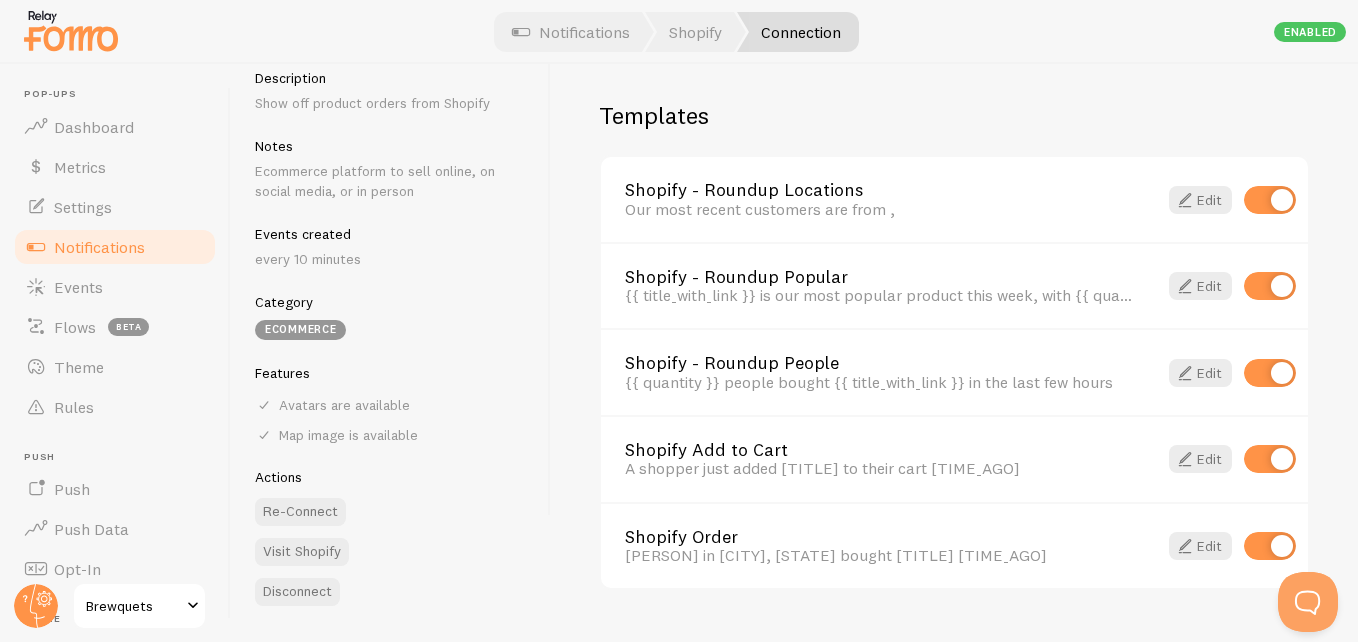 scroll, scrollTop: 1462, scrollLeft: 0, axis: vertical 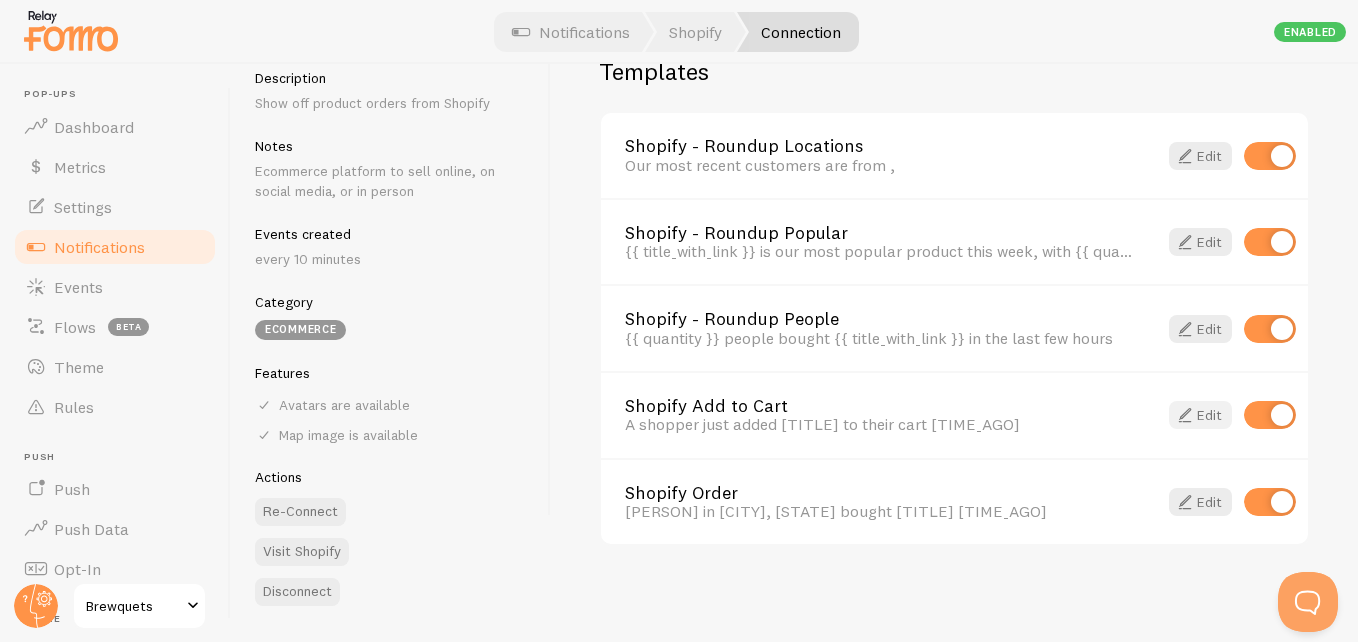 click at bounding box center (1185, 415) 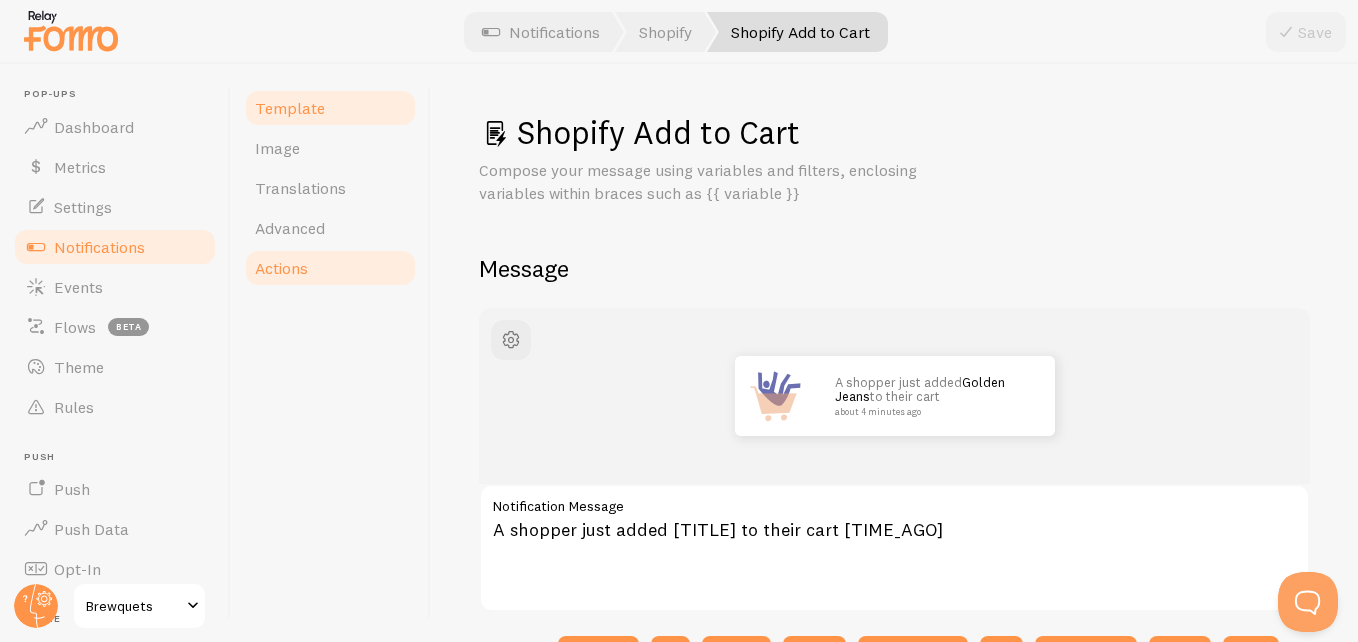 click on "Actions" at bounding box center (281, 268) 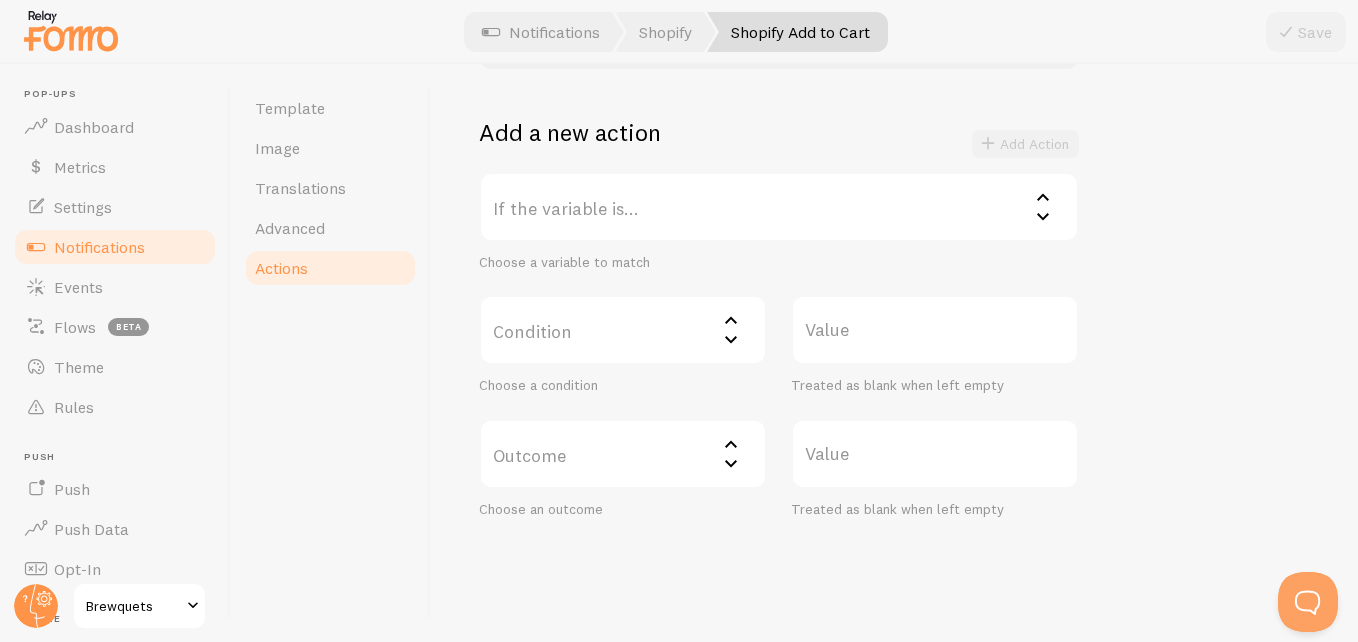 scroll, scrollTop: 398, scrollLeft: 0, axis: vertical 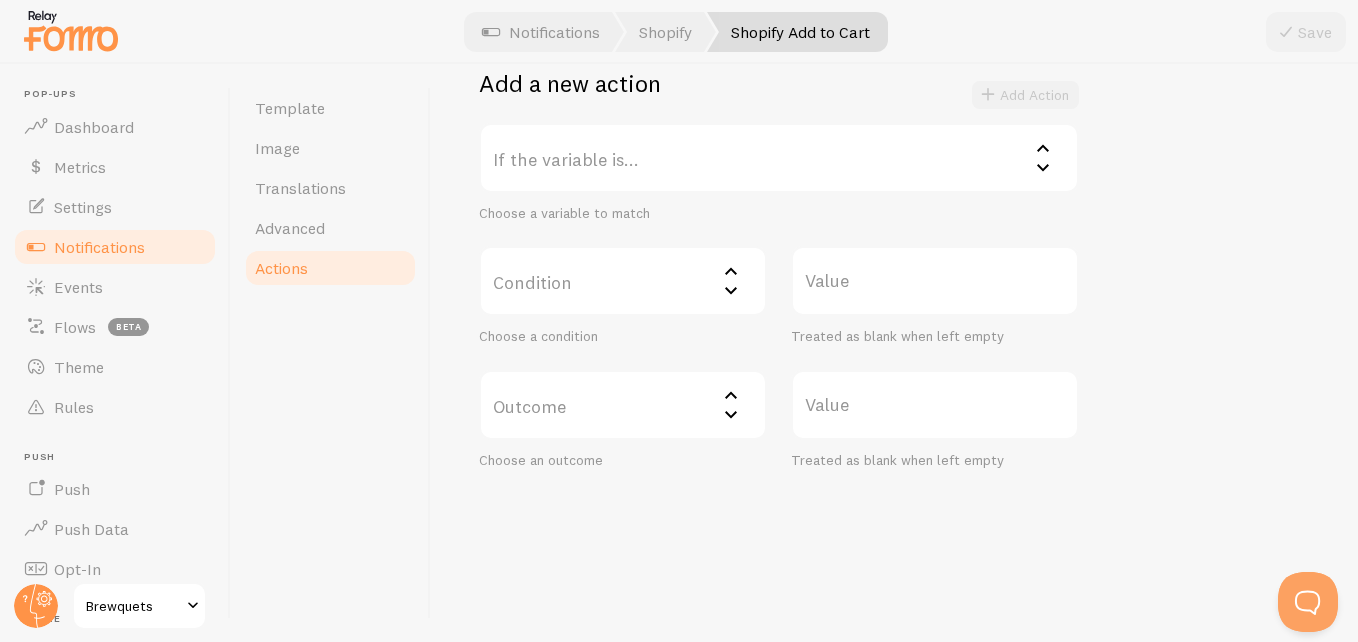 click on "If the variable is..." at bounding box center (779, 158) 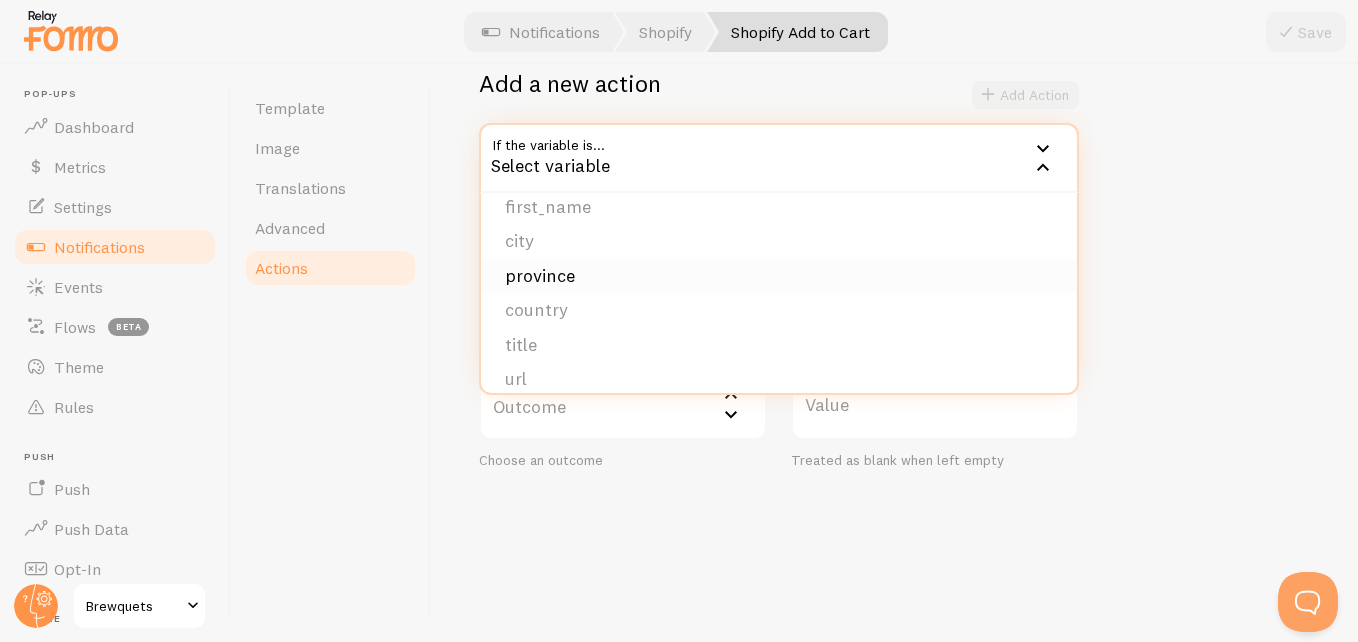 scroll, scrollTop: 0, scrollLeft: 0, axis: both 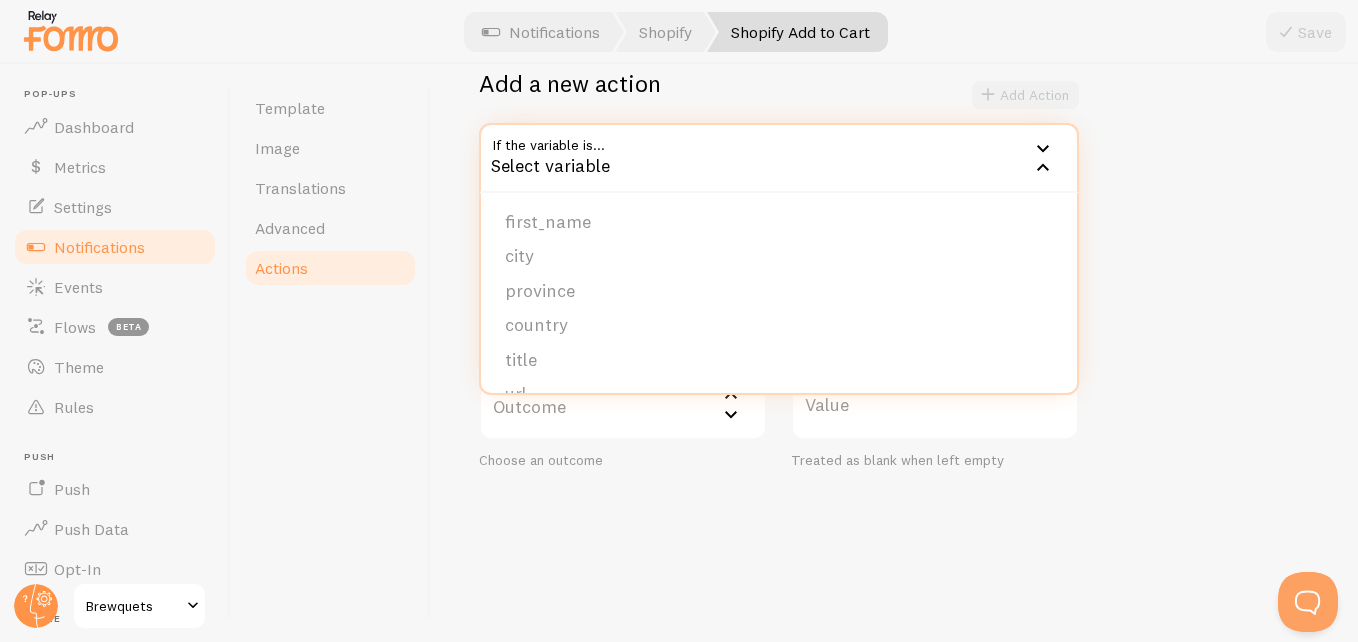 click on "Actions
You can match any {{ variable }} and replace it with a word, change event's URL, change event's image, hide event, and more. Template Actions modify new and existing Events!
Example 1: Change blank first names to Someone
if the variable is {{ first_name }} and is equal to blank, then change to Someone
Example 2: Preventing an event from being created
if the variable is {{ first_name }} and is equal to blank, then do not create the event.
Add a new action
Add Action
If the variable is...     Select variable       first_name  city  province  country  title  url  image_url  email_address  ip_address  recipient_name  amount  initials  variant_title    Choose a variable to match   Condition     Select matcher       equals  not equal  contains  does not contain  less than (number)  greater than (number)  character count fewer than  character count greater than    Choose a condition       Value         Outcome" at bounding box center [894, 353] 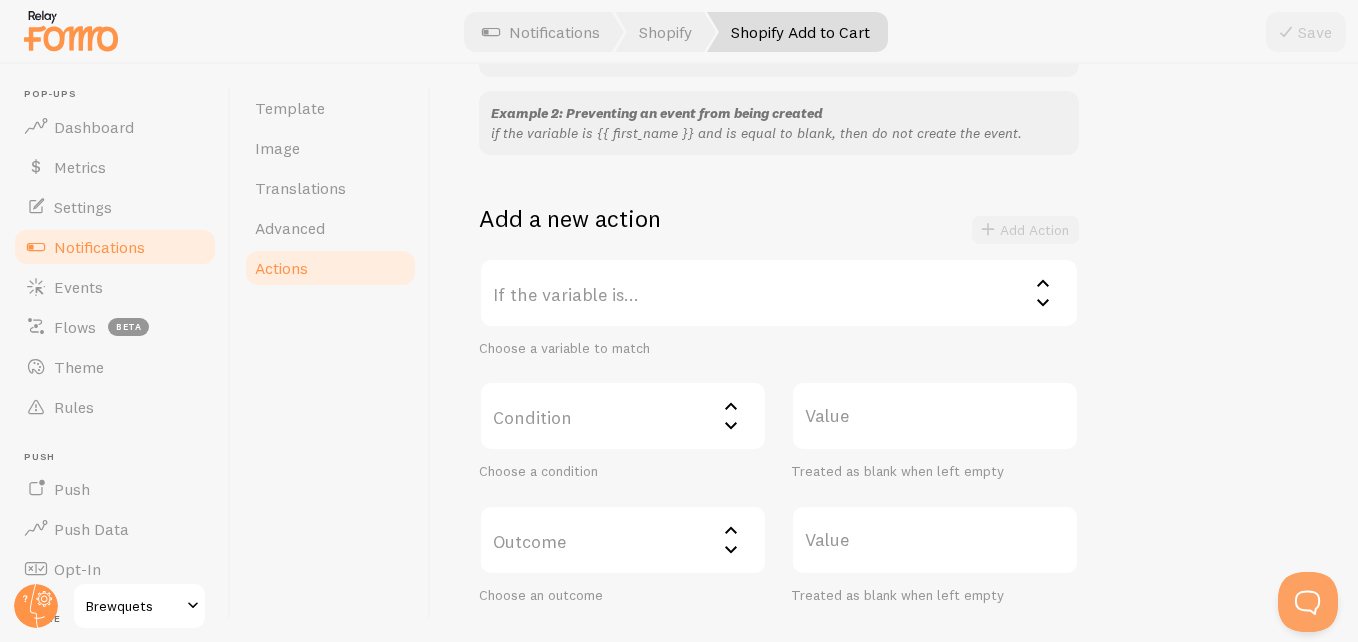 scroll, scrollTop: 290, scrollLeft: 0, axis: vertical 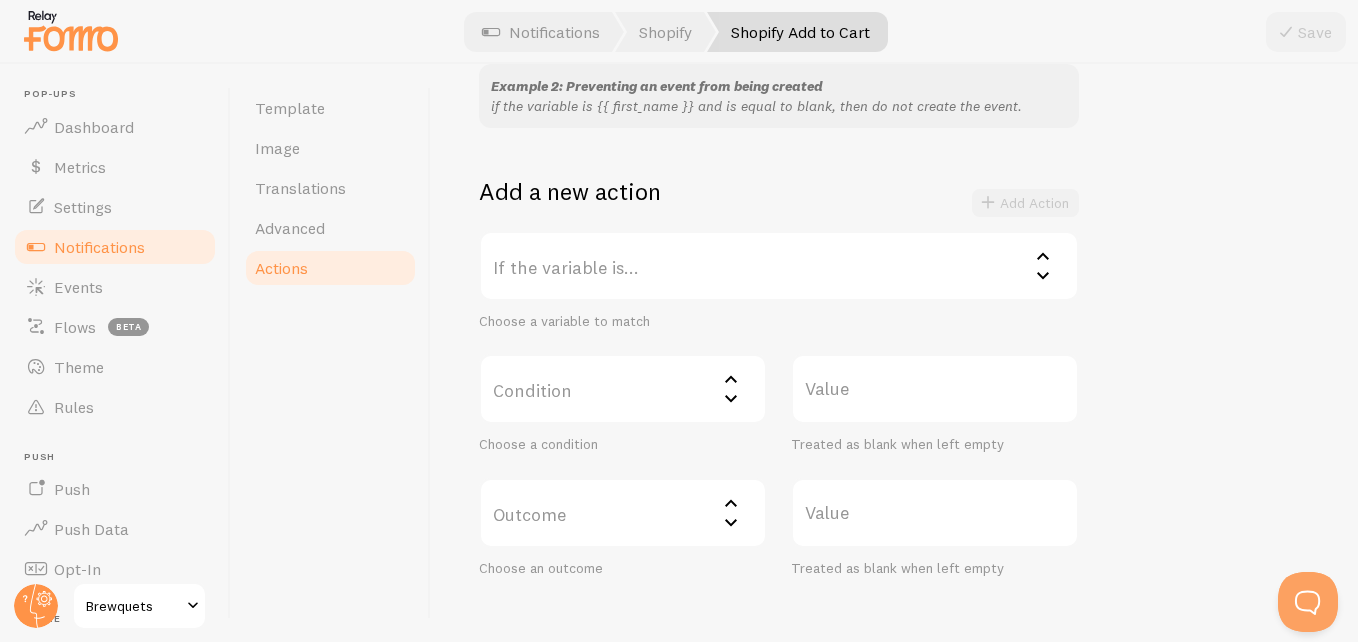 click on "If the variable is..." at bounding box center [779, 266] 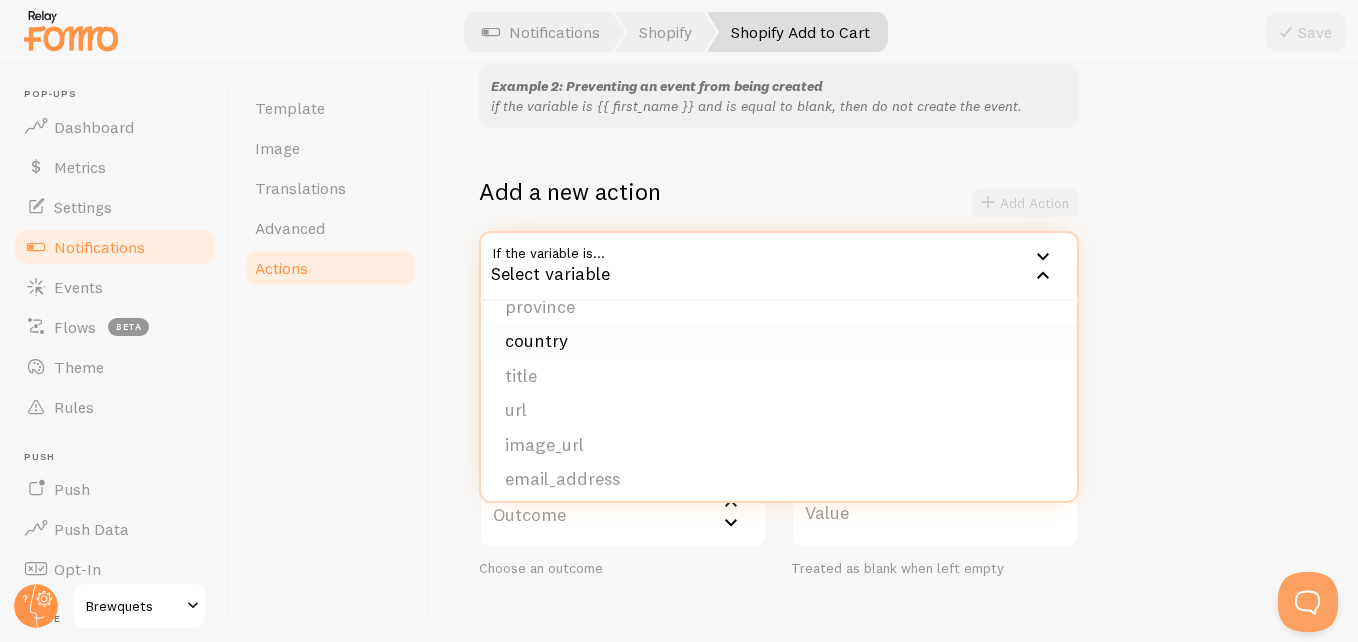 scroll, scrollTop: 90, scrollLeft: 0, axis: vertical 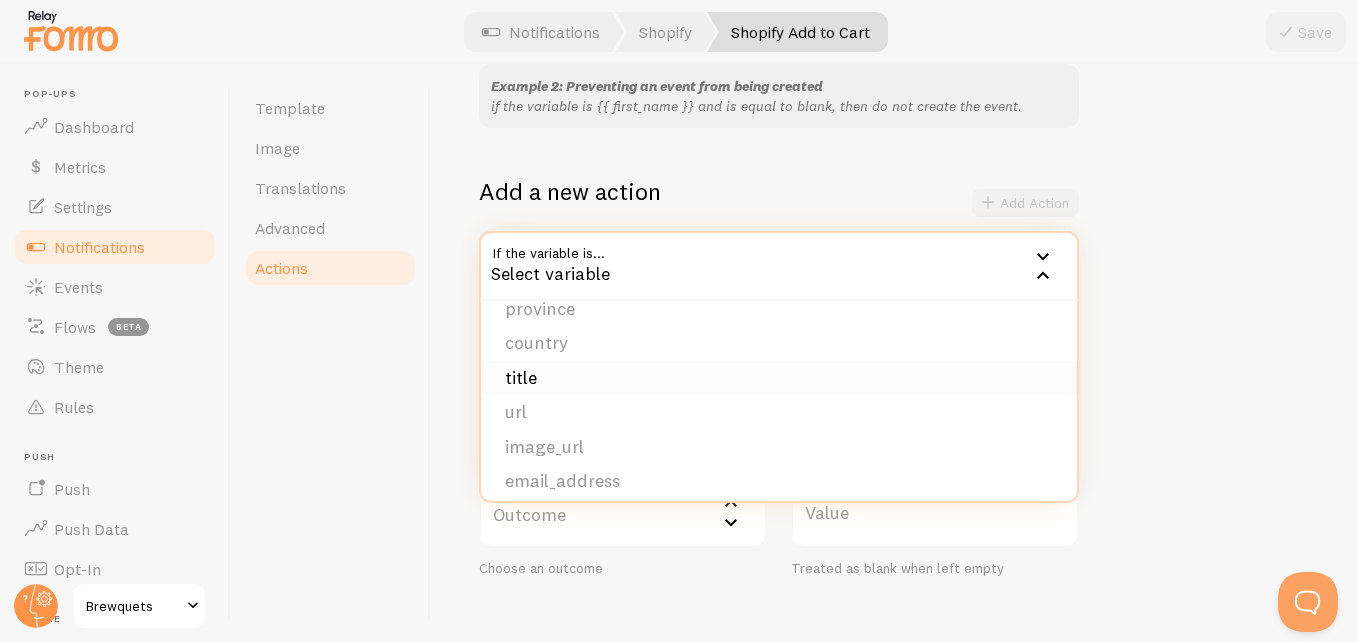 click on "title" at bounding box center (779, 378) 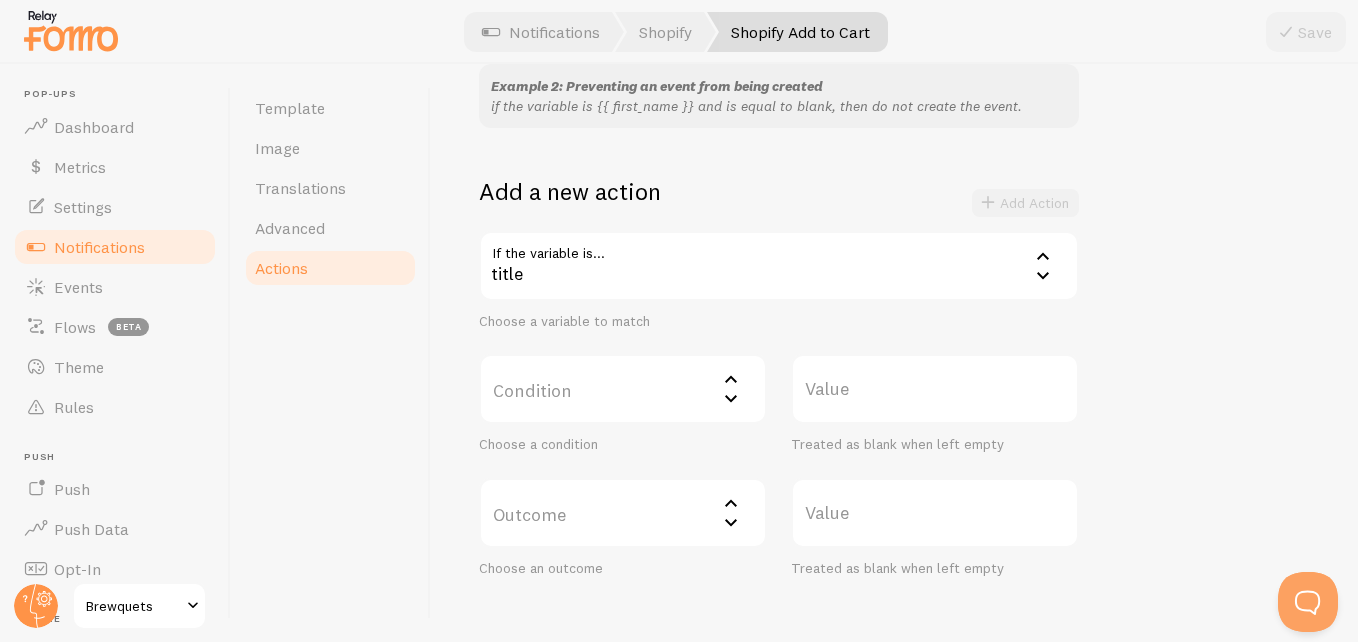 click on "Condition" at bounding box center (623, 389) 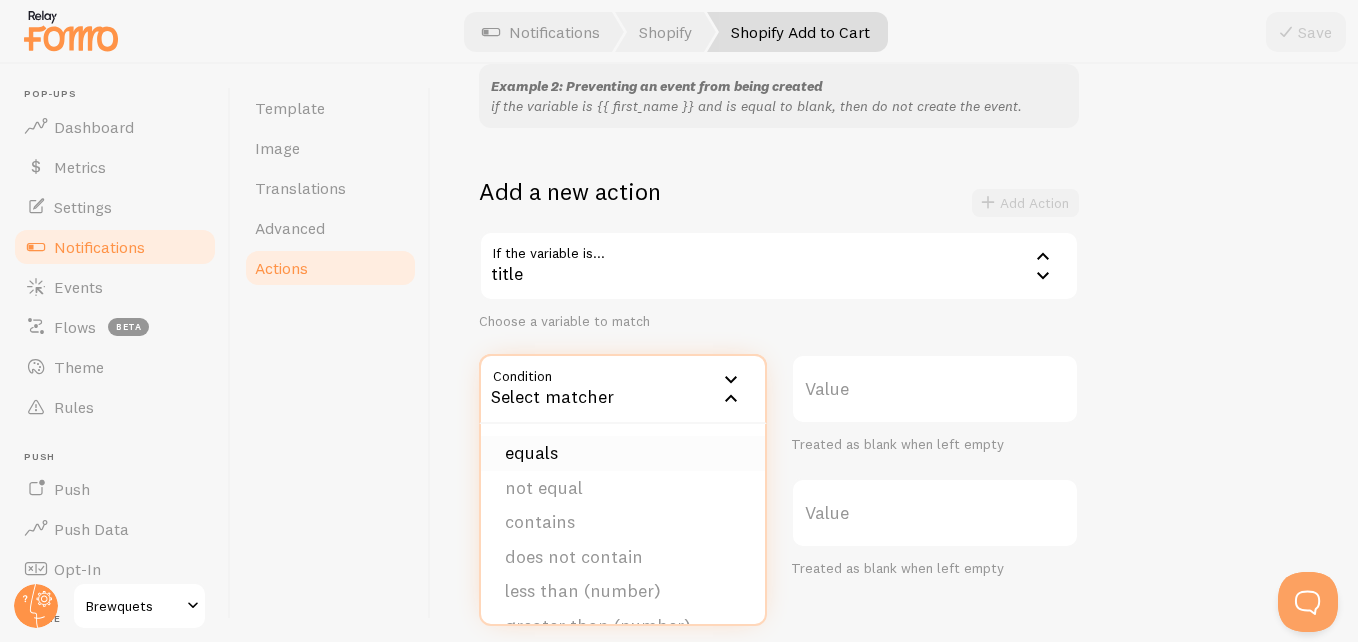 click on "equals" at bounding box center (623, 453) 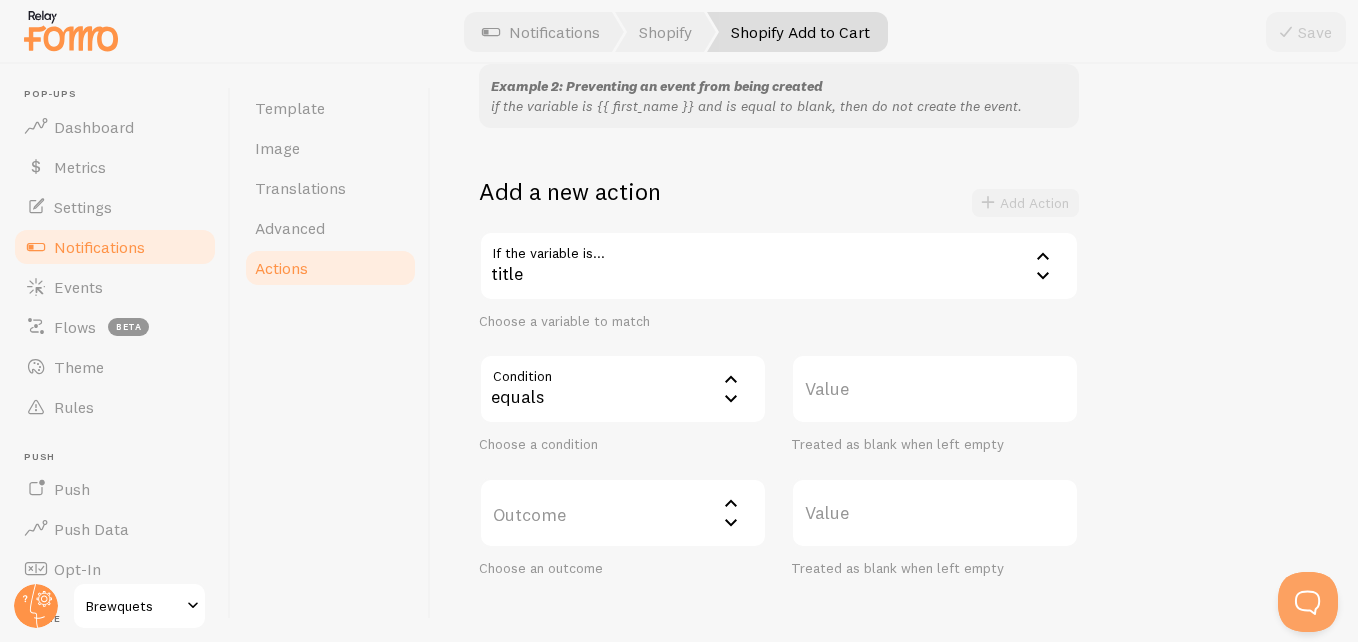 click on "Value" at bounding box center [935, 389] 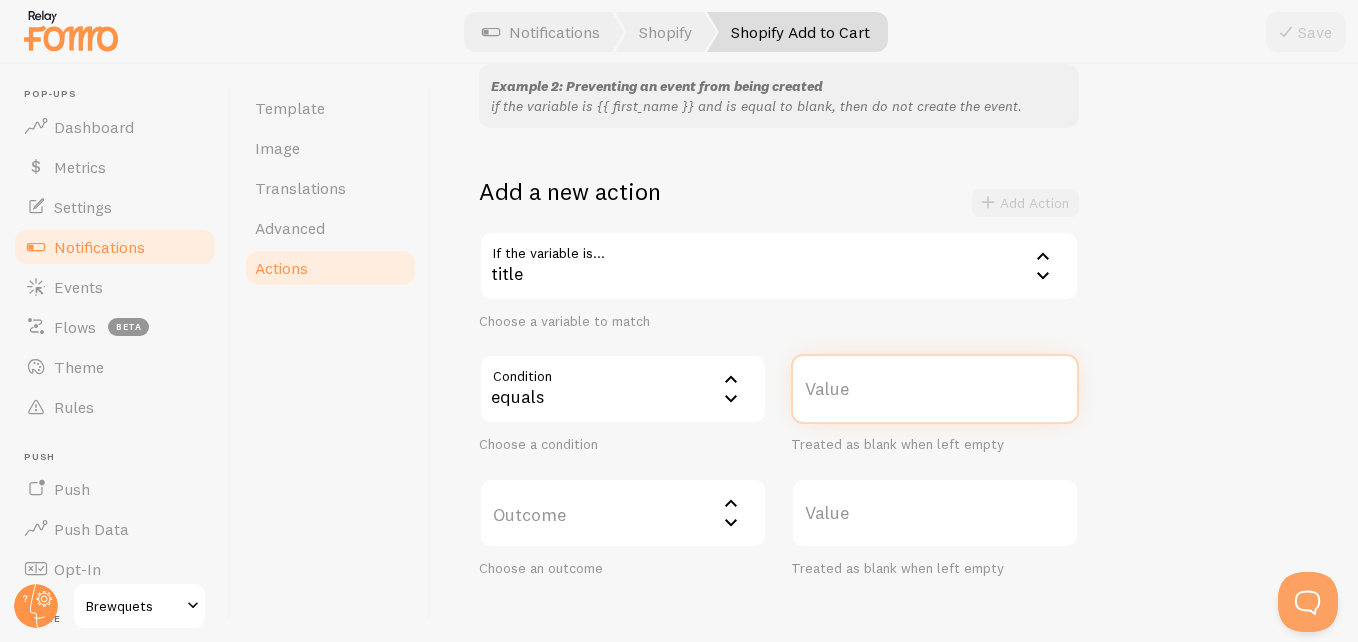 click on "Value" at bounding box center [935, 389] 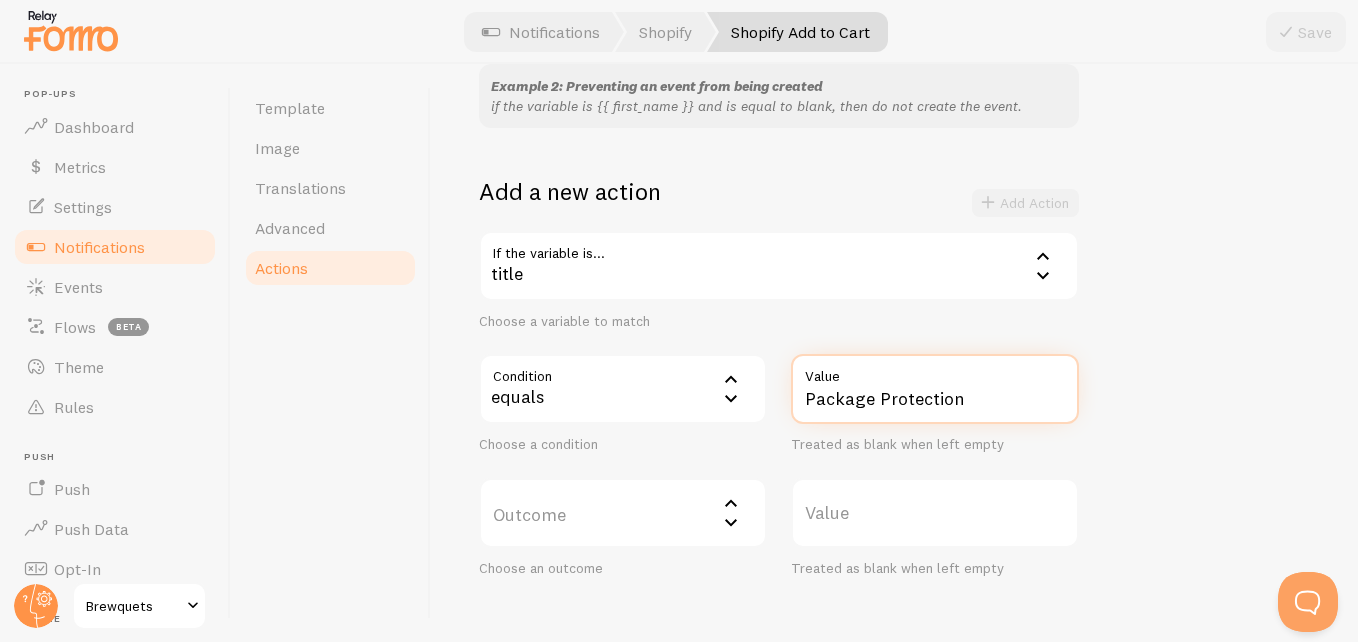 type on "Package Protection" 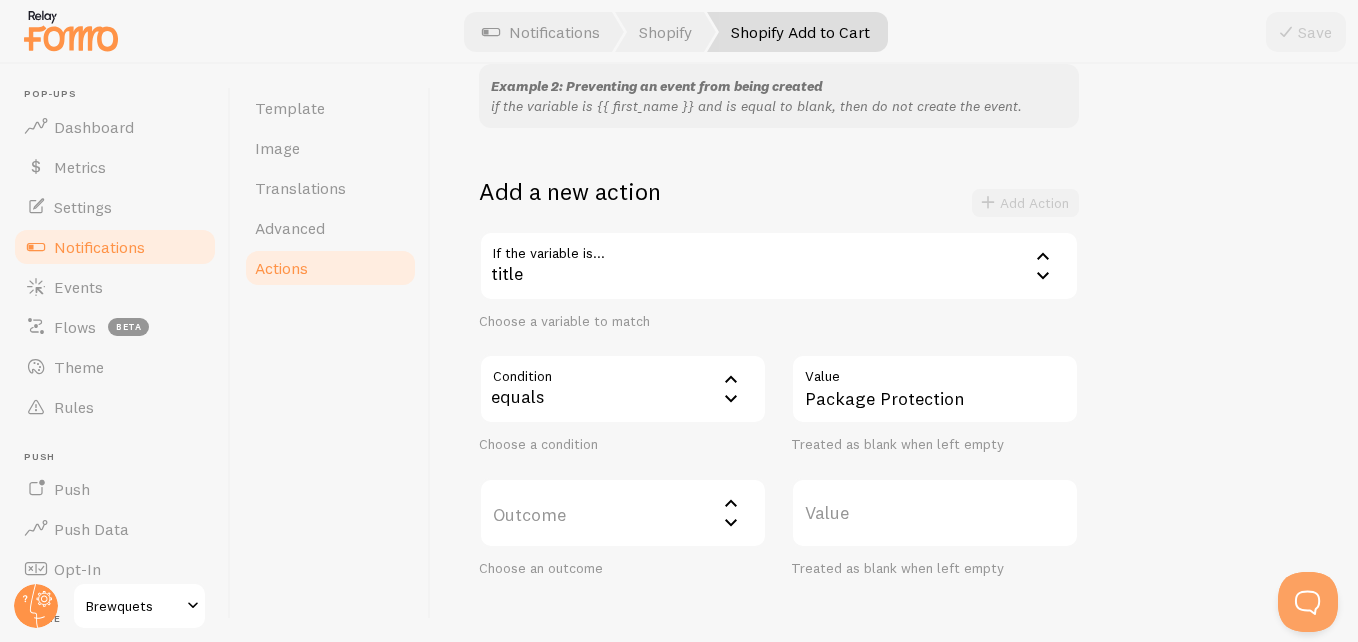 click on "Outcome" at bounding box center [623, 513] 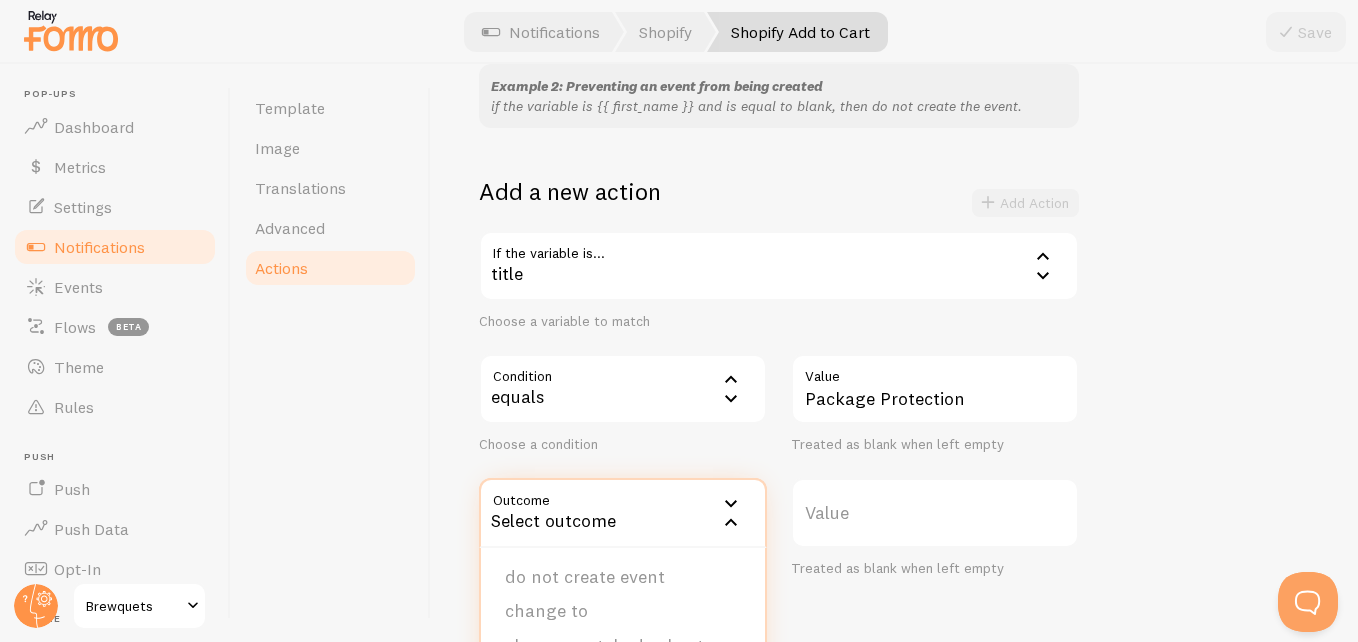 scroll, scrollTop: 398, scrollLeft: 0, axis: vertical 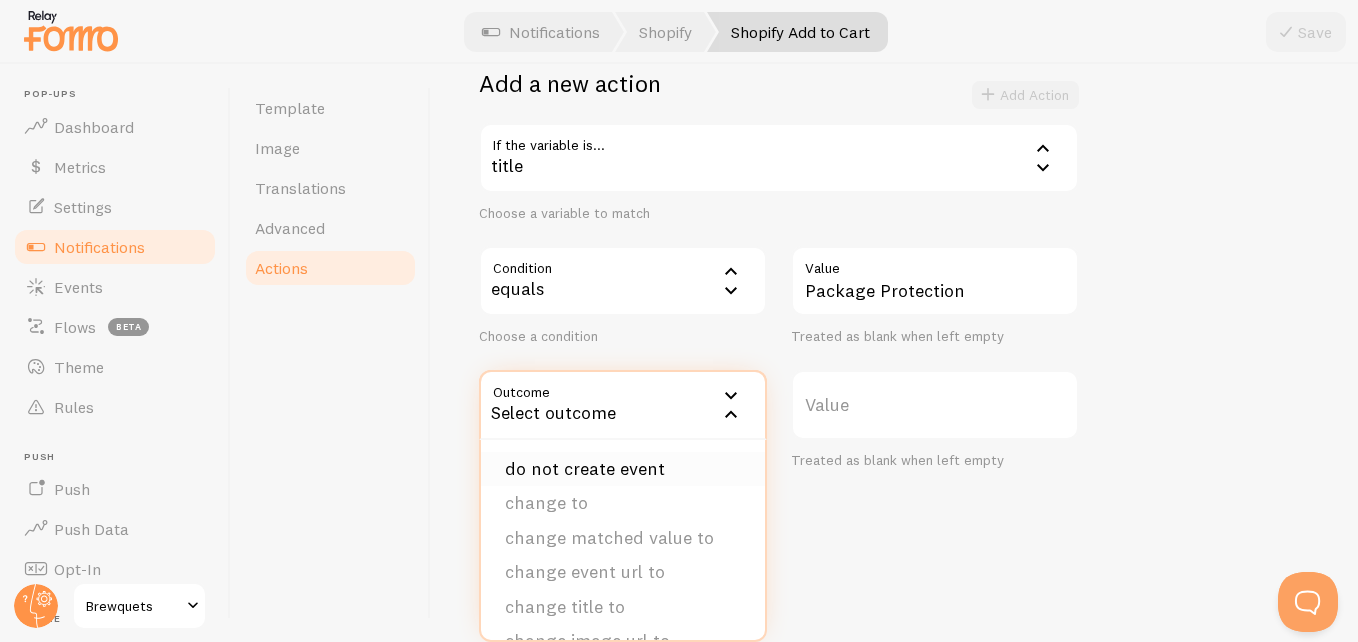 click on "do not create event" at bounding box center (623, 469) 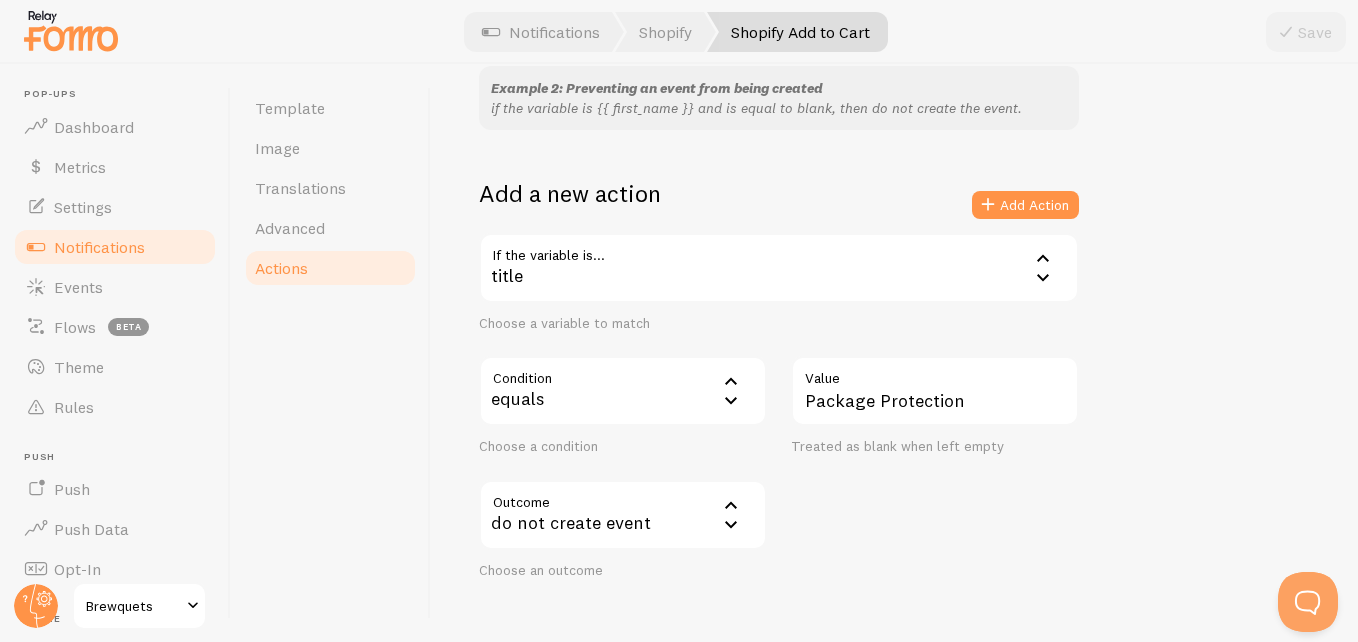 scroll, scrollTop: 398, scrollLeft: 0, axis: vertical 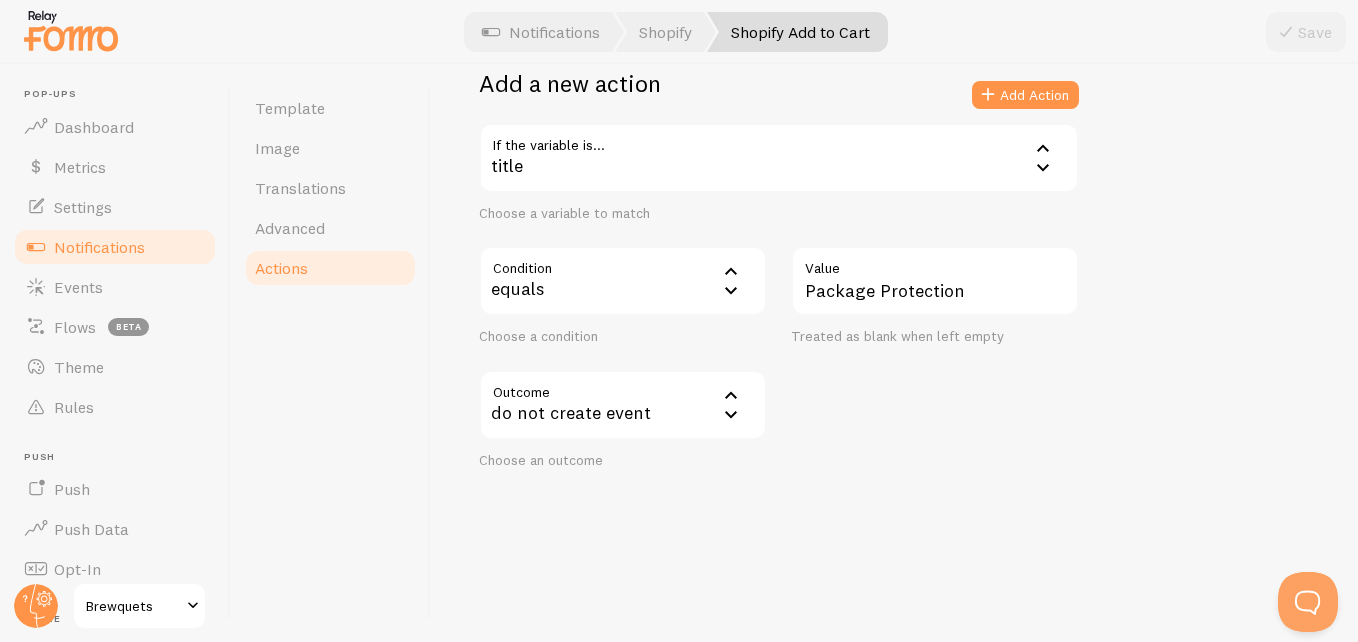 click on "Example 1: Change blank first names to Someone
if the variable is {{ first_name }} and is equal to blank, then change to Someone
Example 2: Preventing an event from being created
if the variable is {{ first_name }} and is equal to blank, then do not create the event.
Add a new action
Add Action
If the variable is...   title   title       first_name  city  province  country  title  url  image_url  email_address  ip_address  recipient_name  amount  initials  variant_title    Choose a variable to match   Condition   equals   equals       equals  not equal  contains  does not contain  less than (number)  greater than (number)  character count fewer than  character count greater than    Choose a condition     Package Protection   Value       Treated as blank when left empty   Outcome   drop_event   do not create event       do not create event  change to  change matched value to  change event url to  change title to" at bounding box center [894, 173] 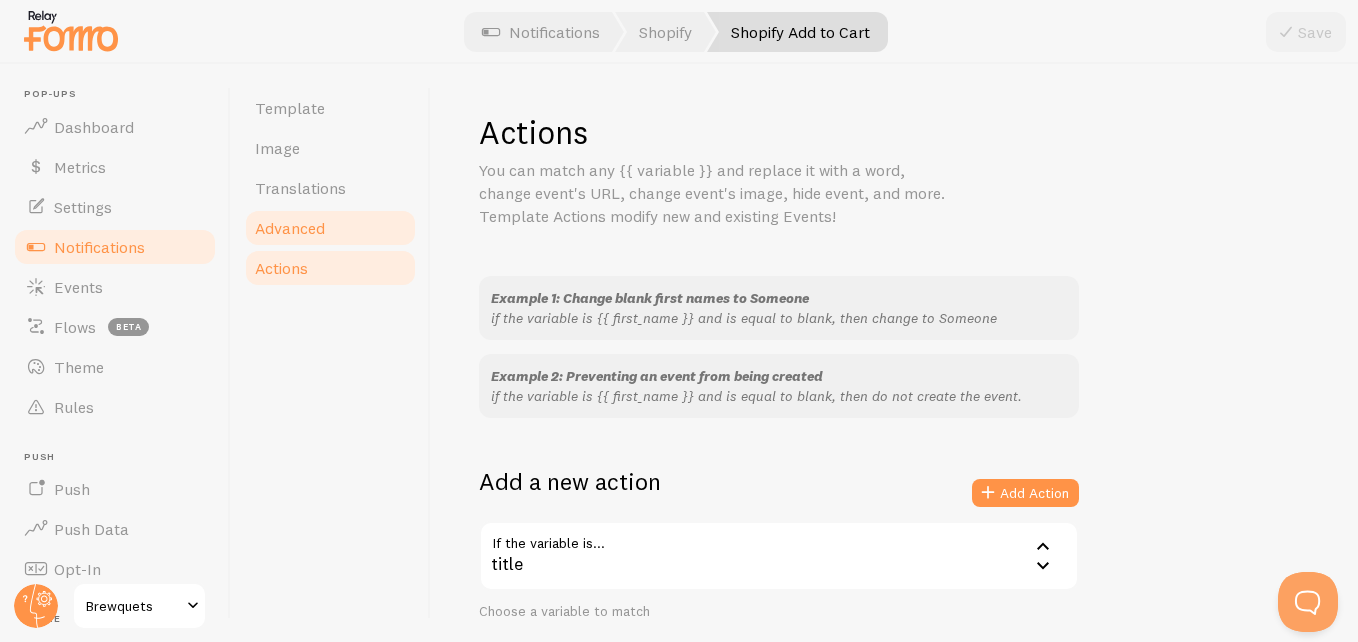 click on "Advanced" at bounding box center [330, 228] 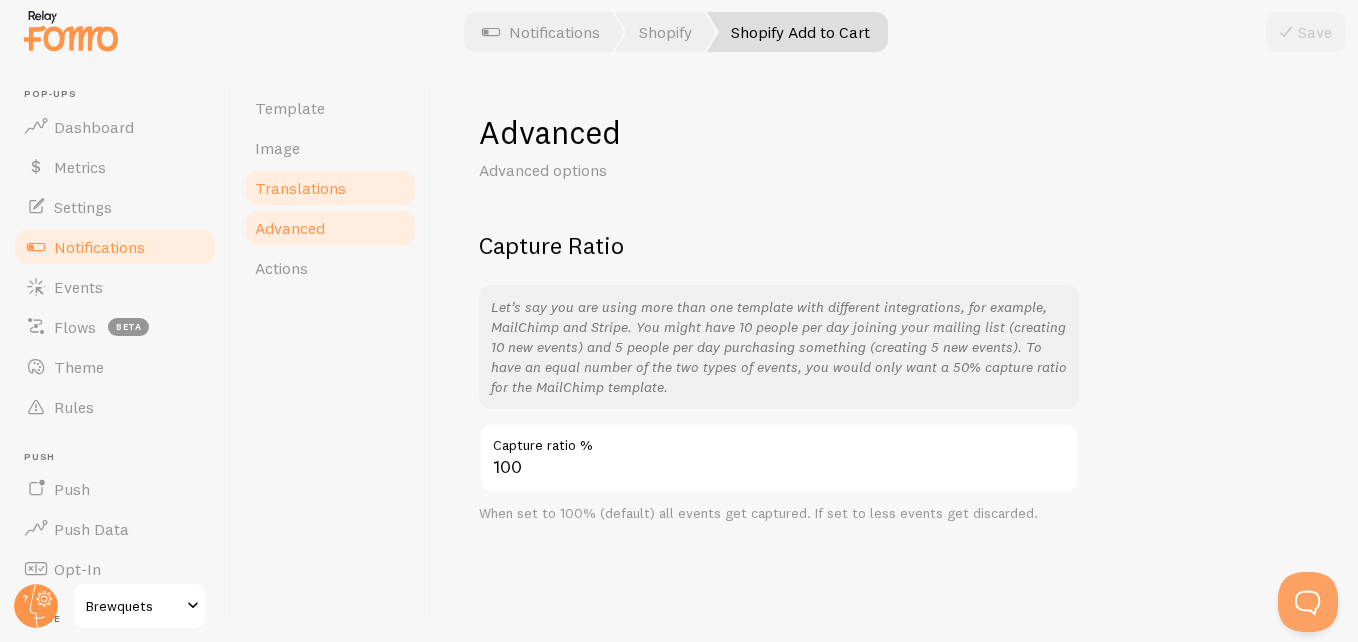 click on "Translations" at bounding box center (300, 188) 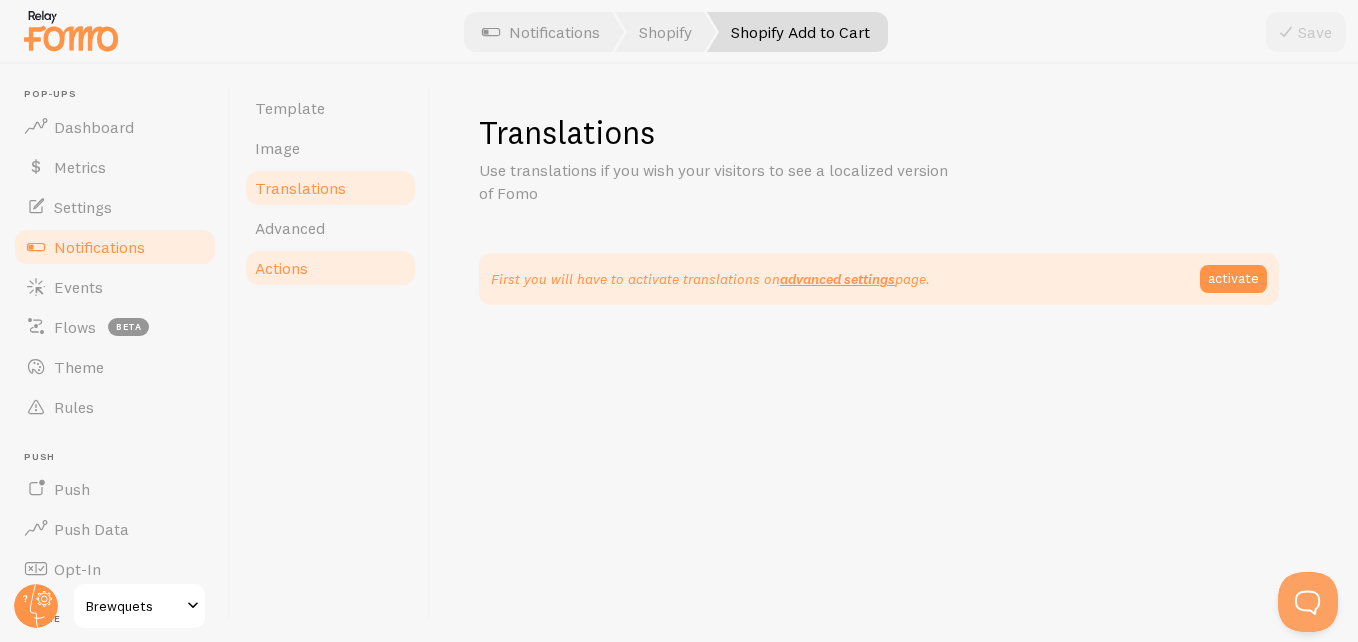 click on "Actions" at bounding box center (281, 268) 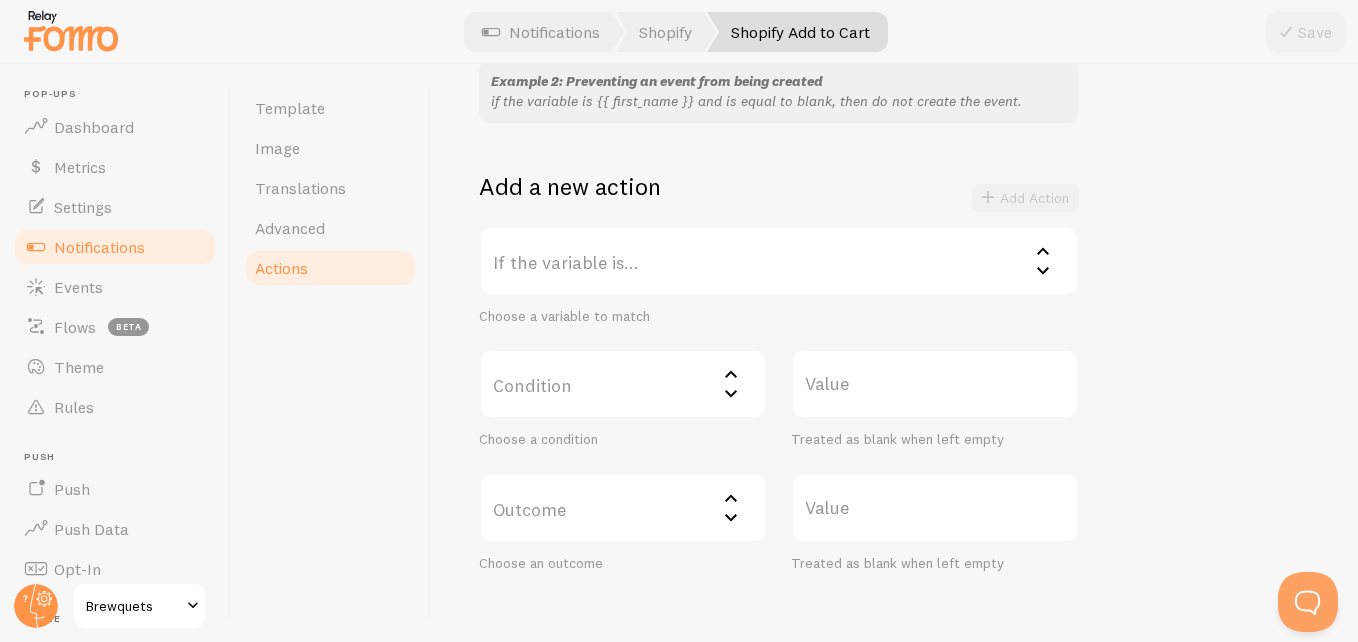 scroll, scrollTop: 398, scrollLeft: 0, axis: vertical 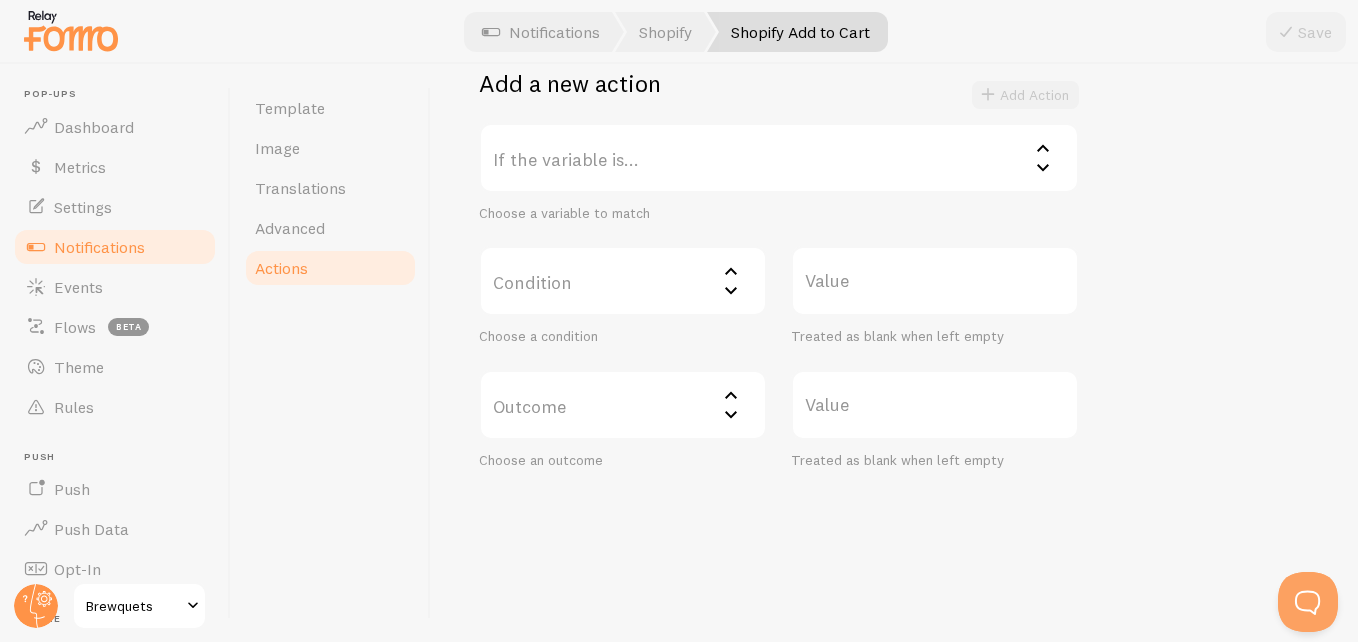 click on "If the variable is..." at bounding box center [779, 158] 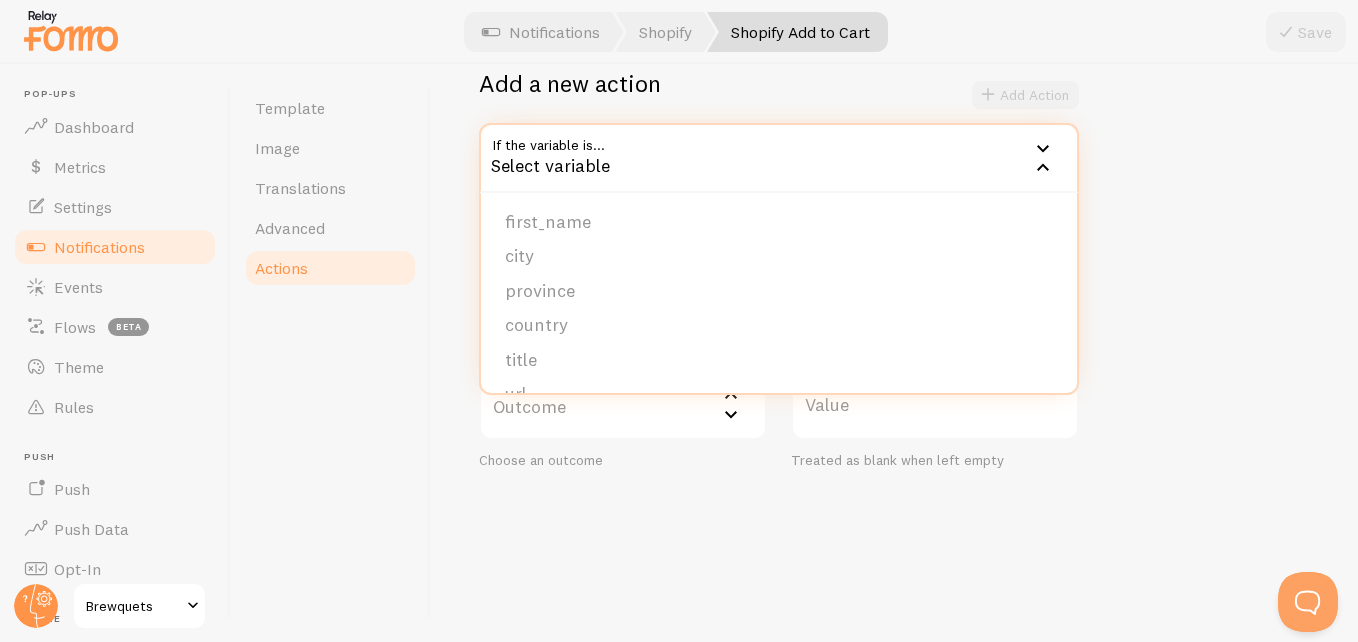 click on "title" at bounding box center (779, 360) 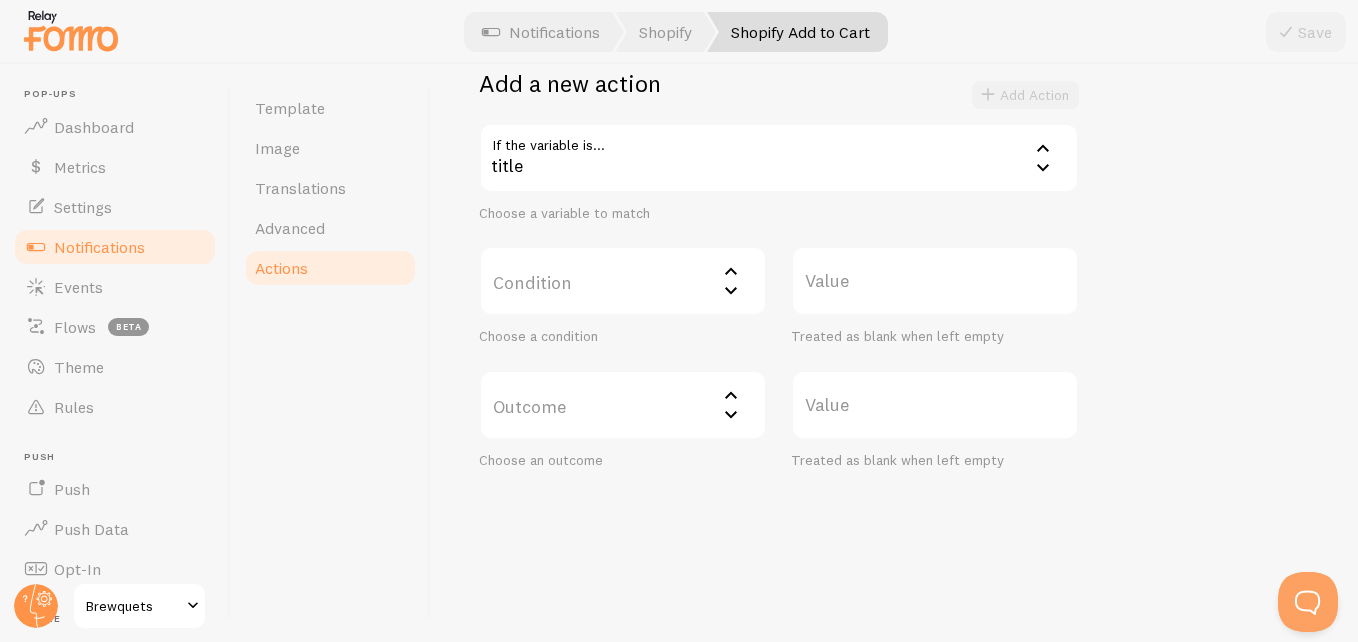 click on "Condition" at bounding box center [623, 281] 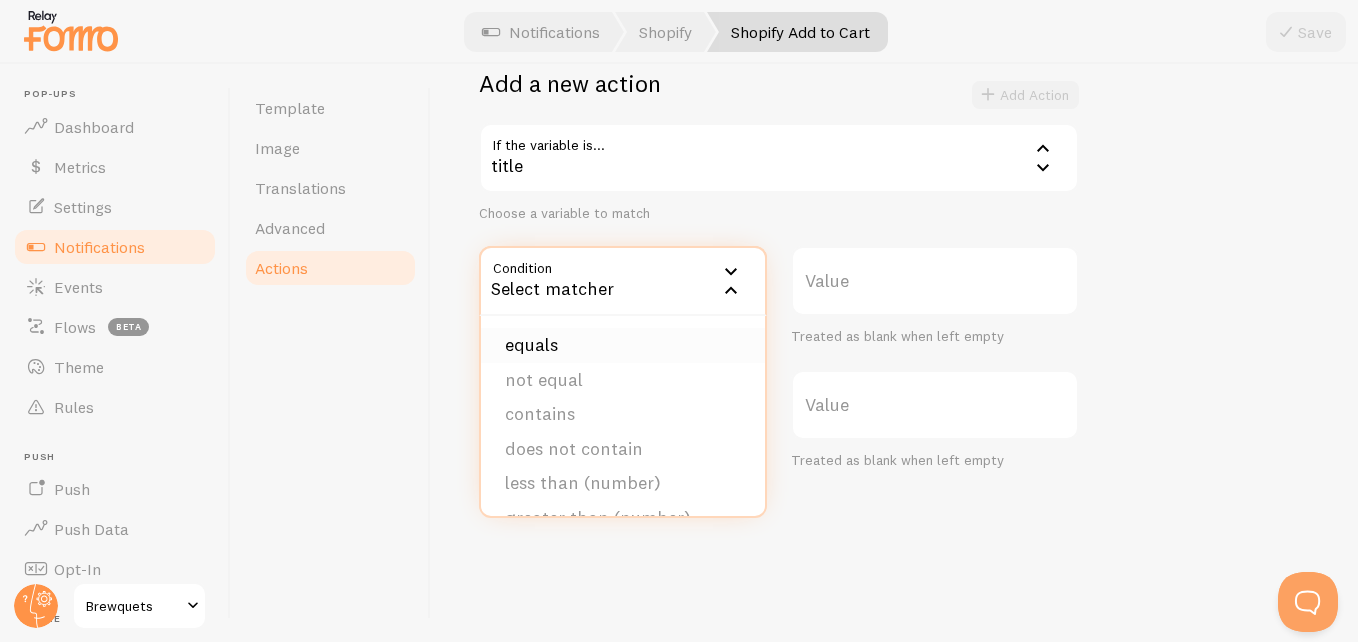 click on "equals" at bounding box center (623, 345) 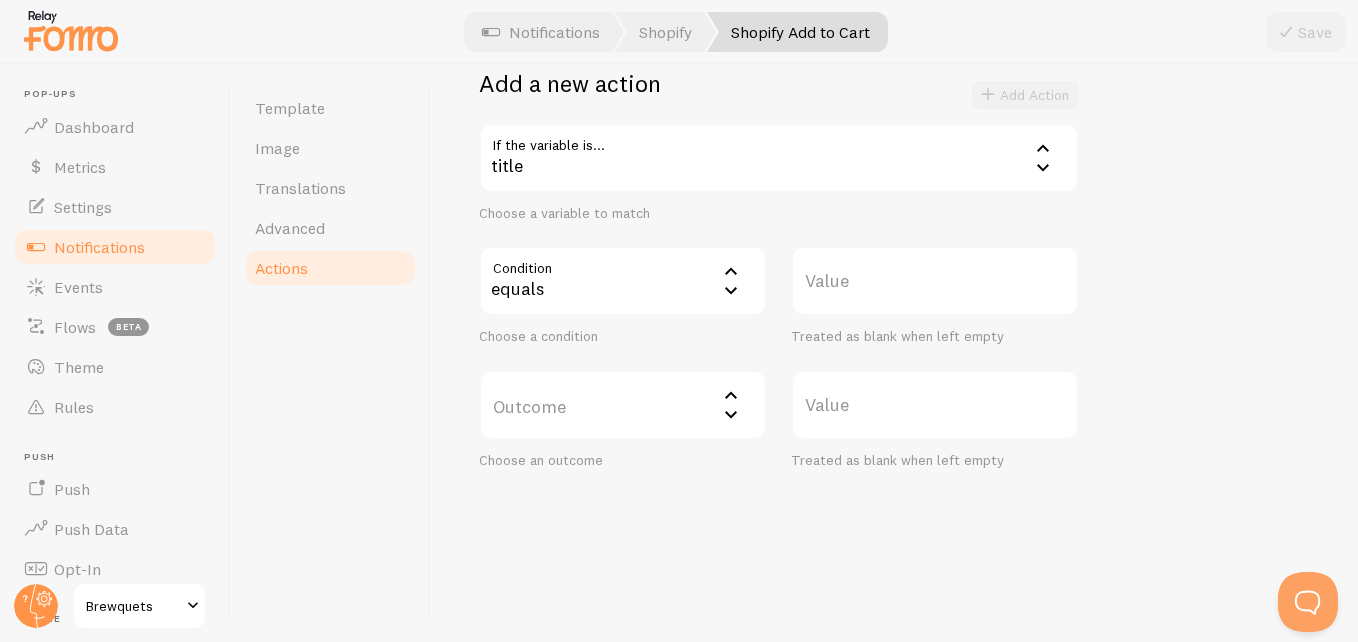 click on "equals" at bounding box center [623, 281] 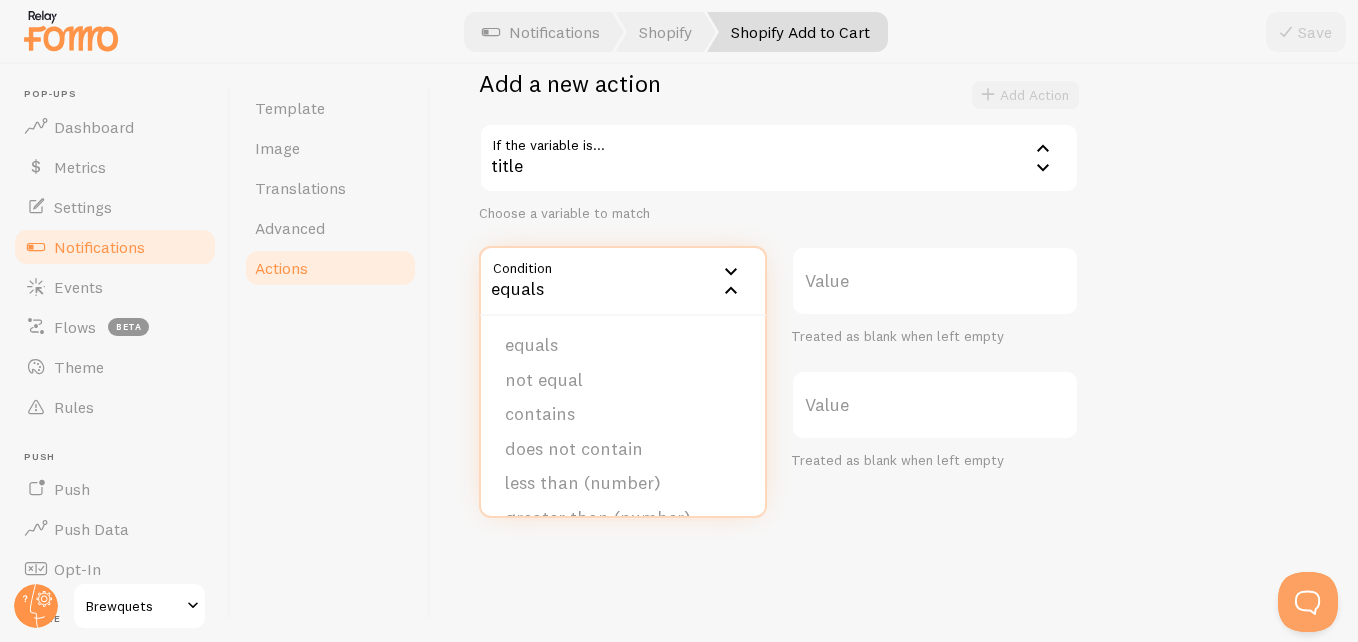 click on "contains" at bounding box center (623, 414) 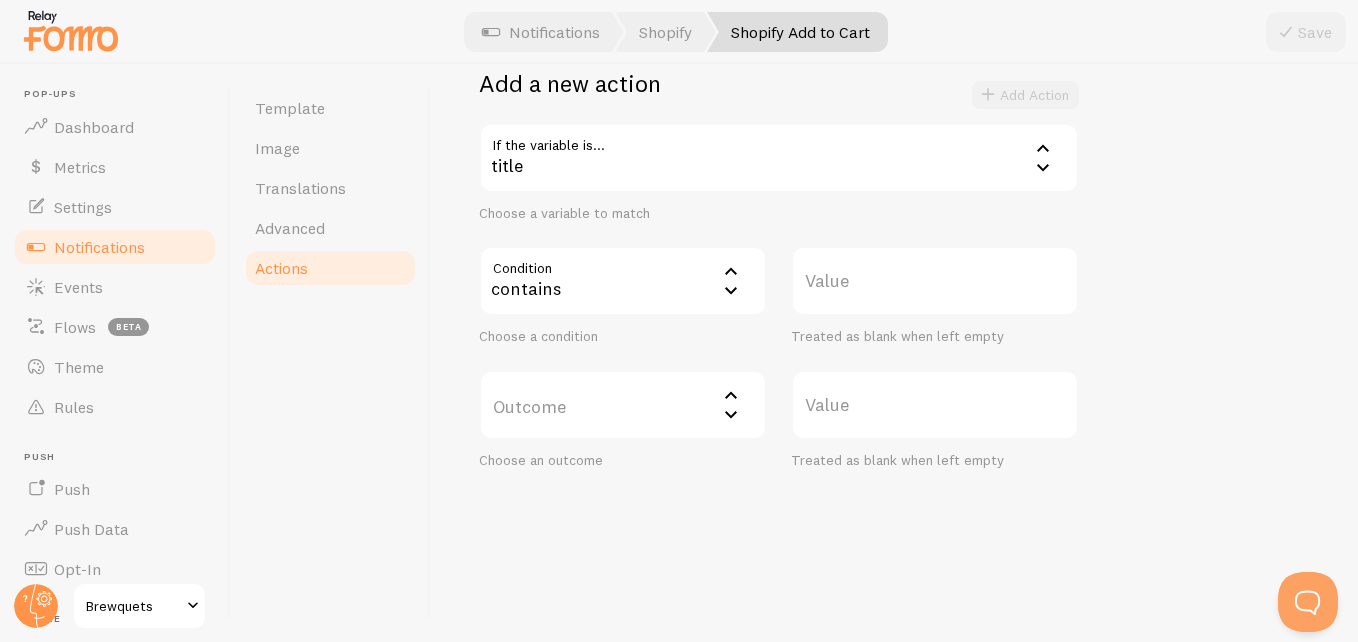 click on "Value" at bounding box center (935, 281) 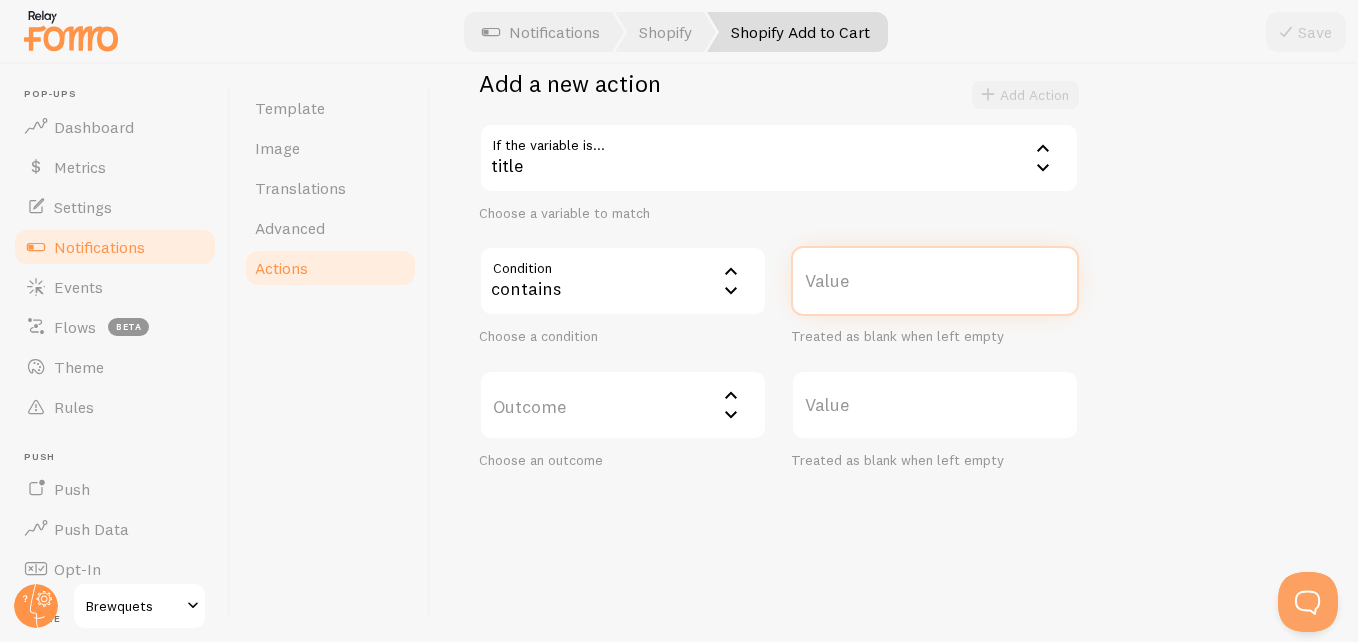 paste on "Package Protection" 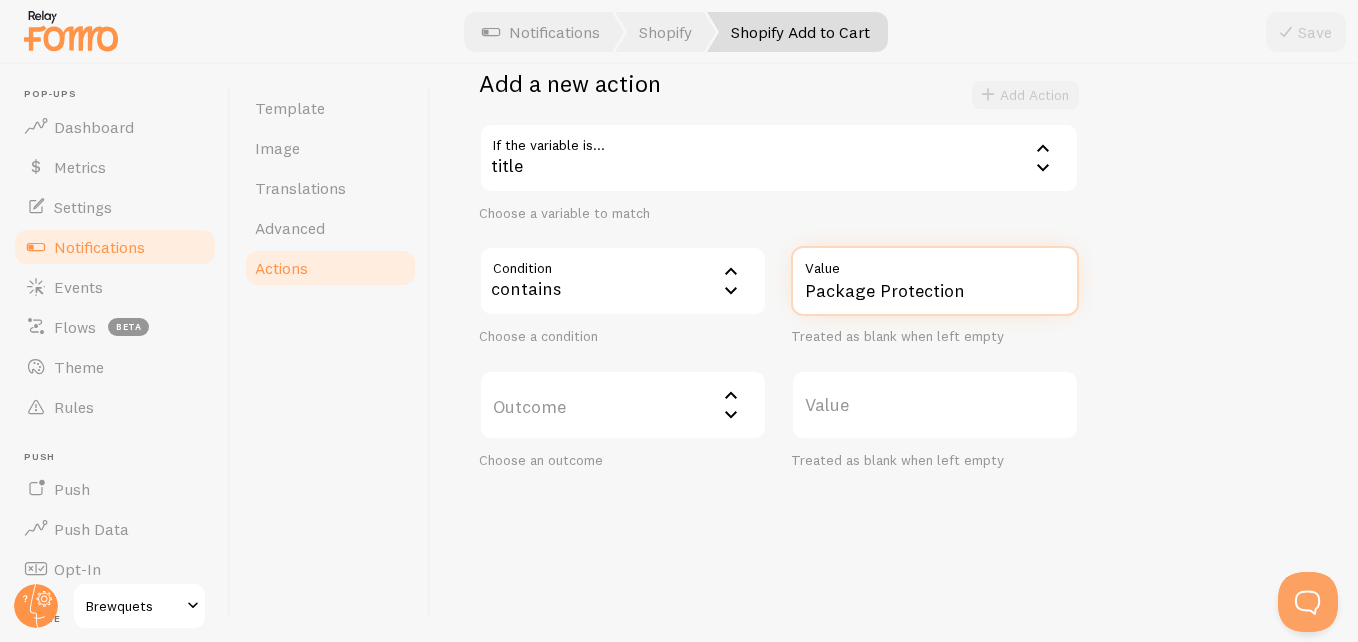 type on "Package Protection" 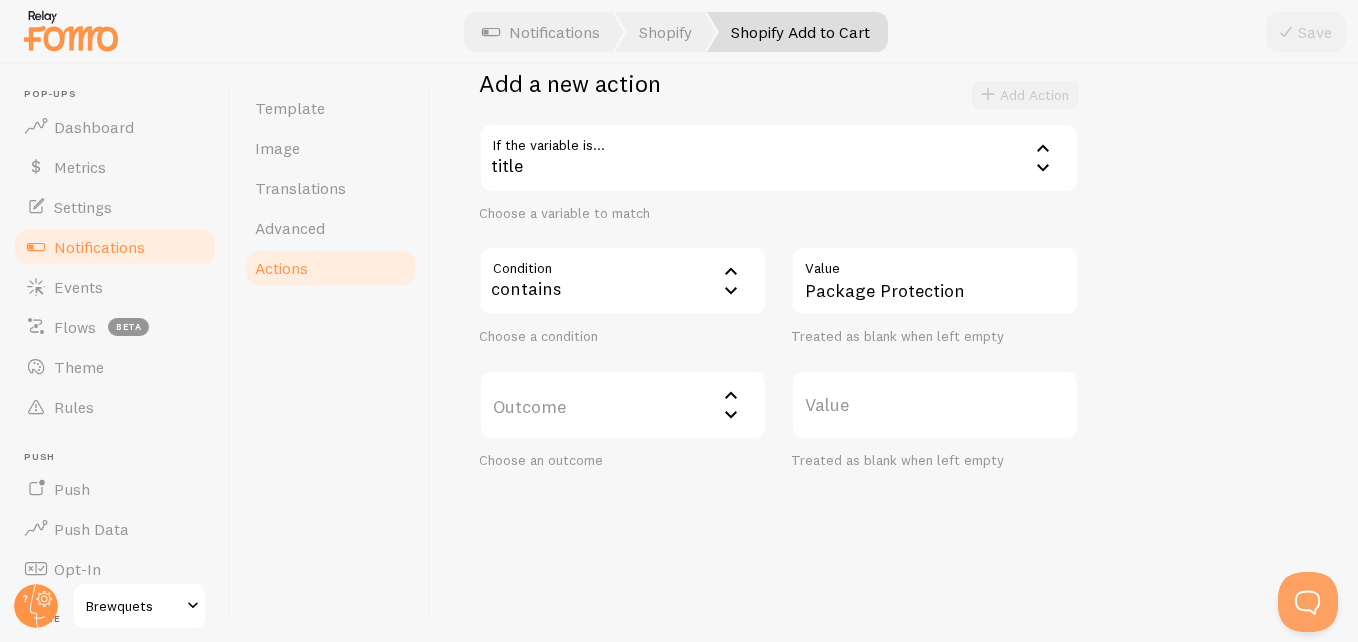 click on "Outcome" at bounding box center (623, 405) 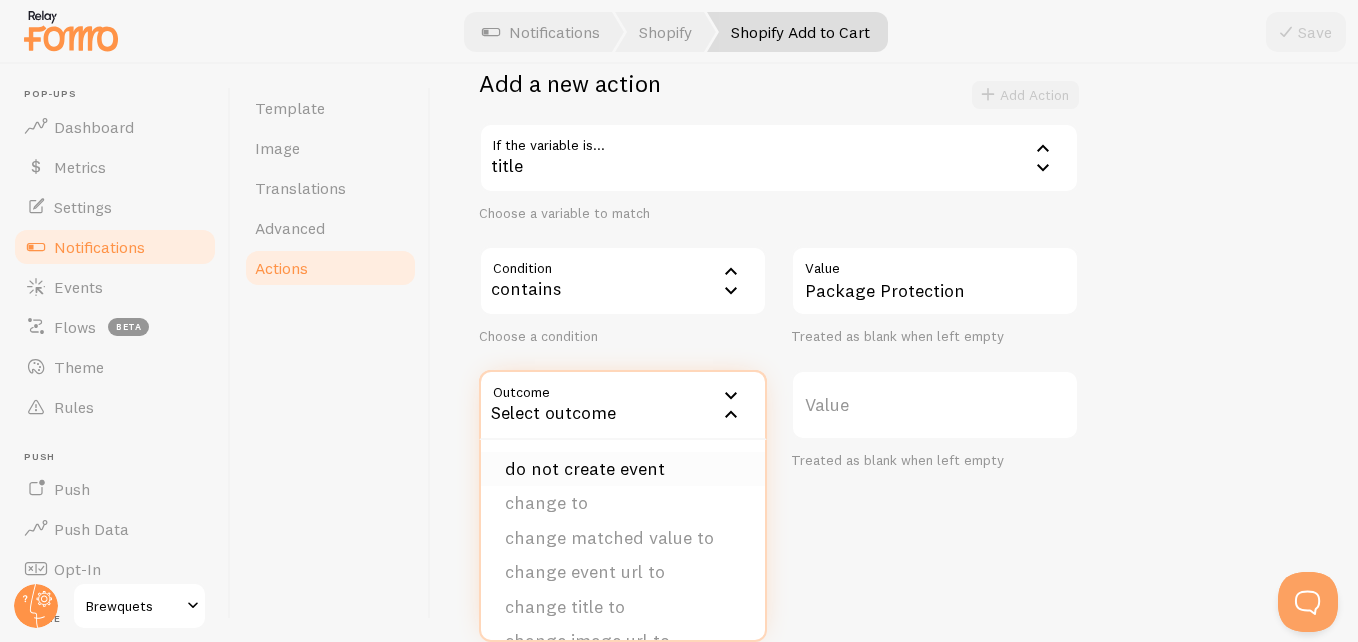 click on "do not create event" at bounding box center (623, 469) 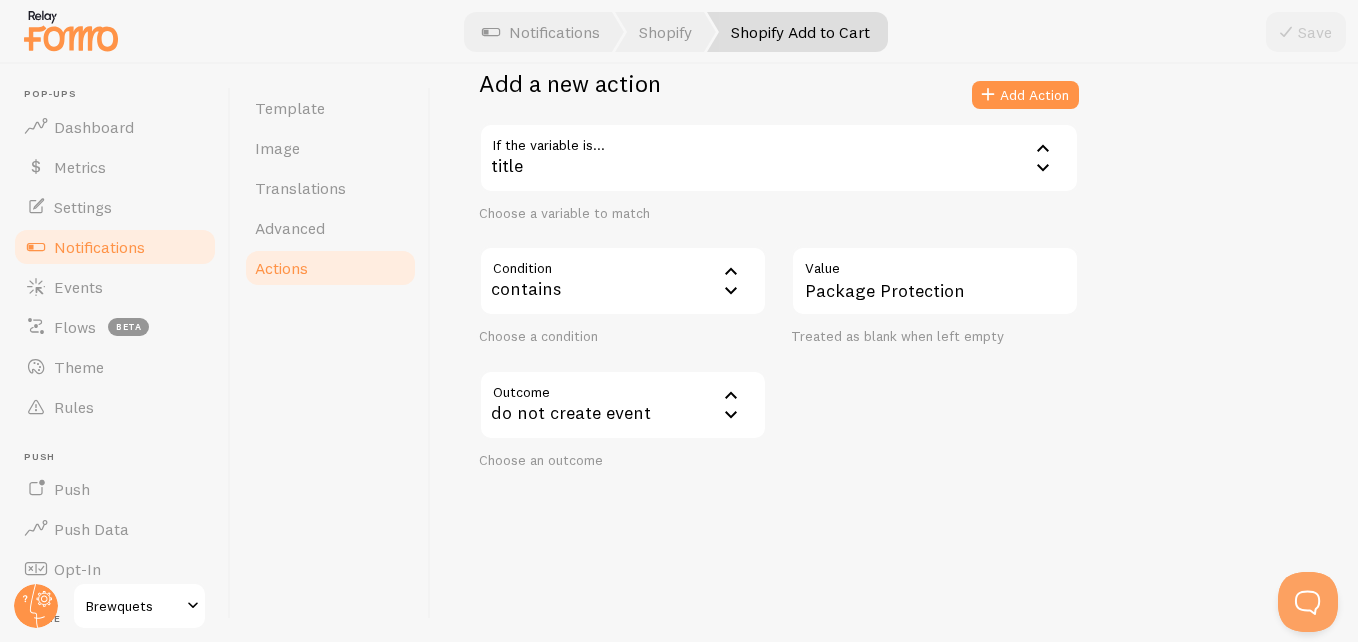 click on "Choose an outcome" at bounding box center [623, 461] 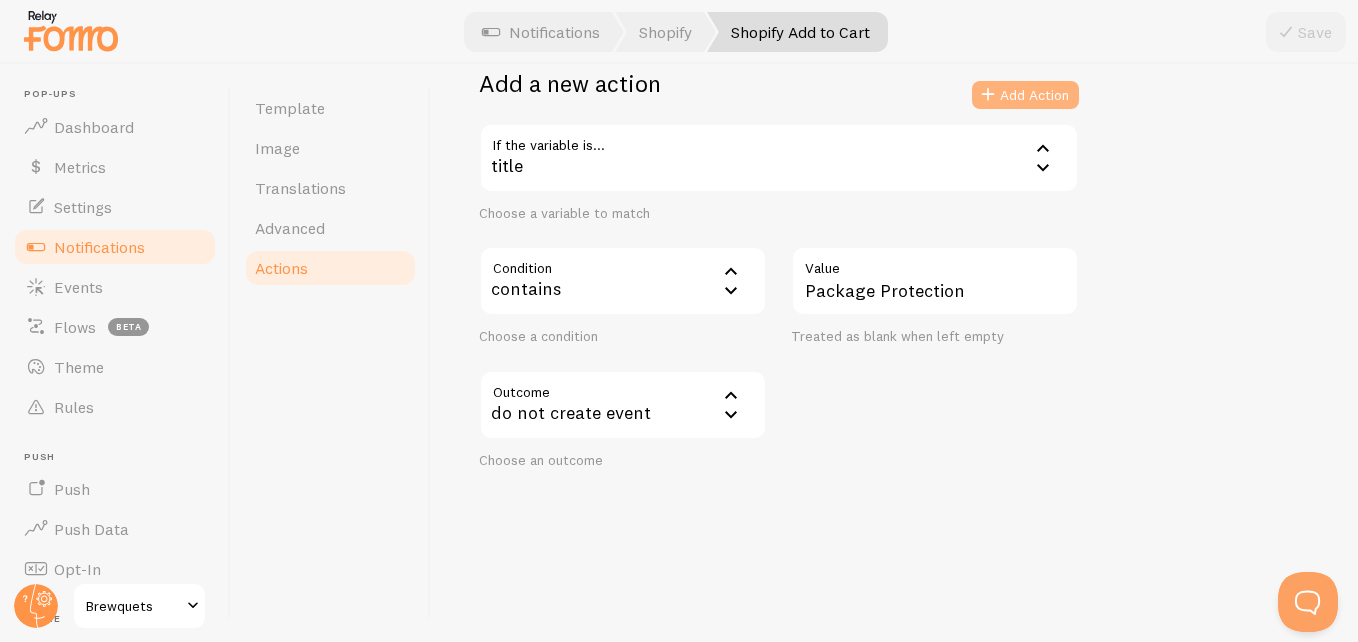click on "Add Action" at bounding box center [1025, 95] 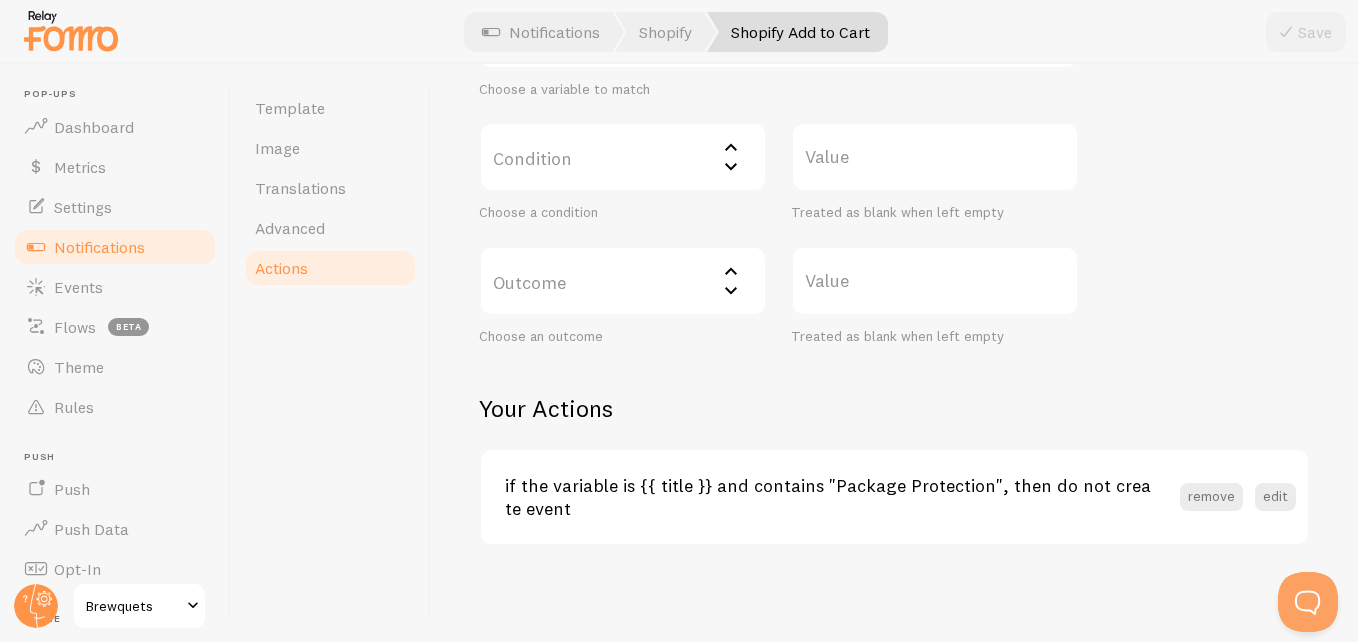scroll, scrollTop: 0, scrollLeft: 0, axis: both 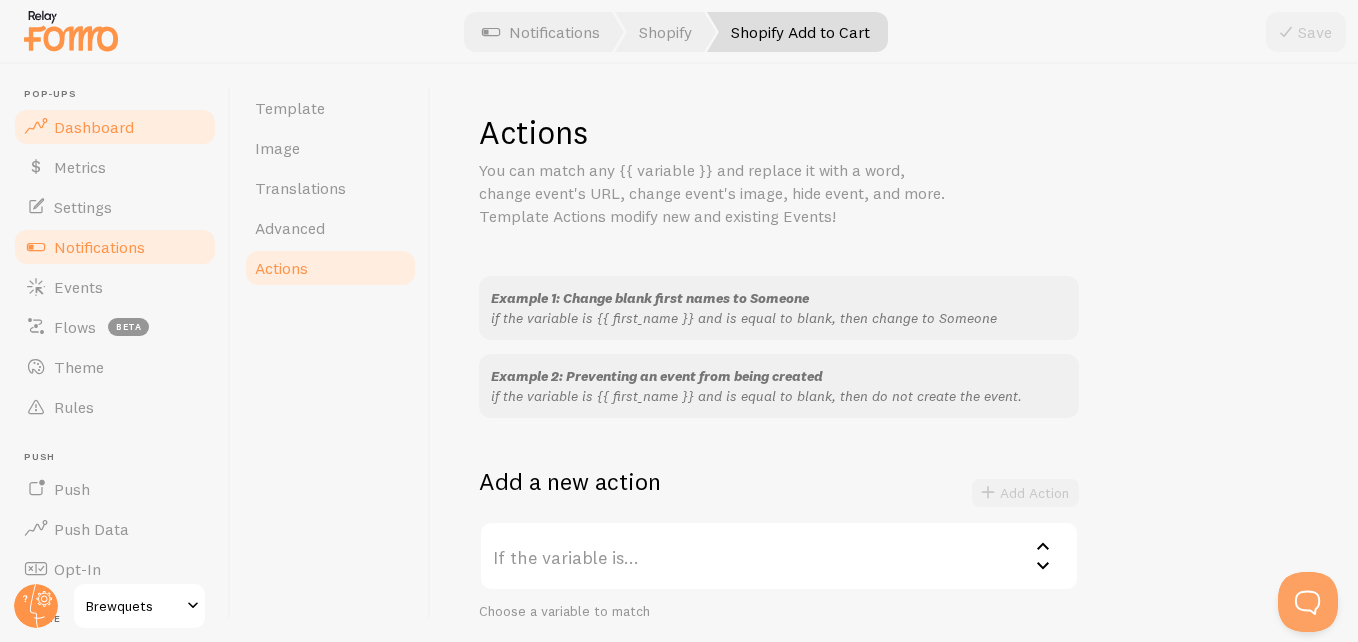 click on "Dashboard" at bounding box center (94, 127) 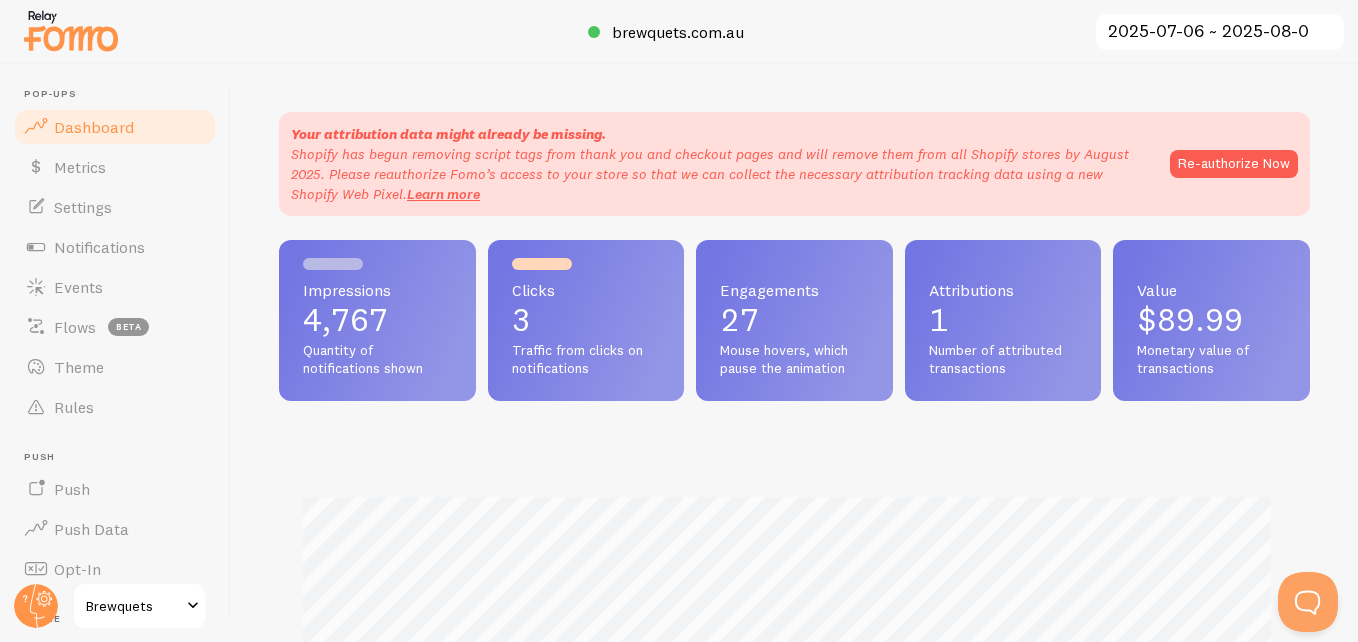 scroll, scrollTop: 999474, scrollLeft: 998984, axis: both 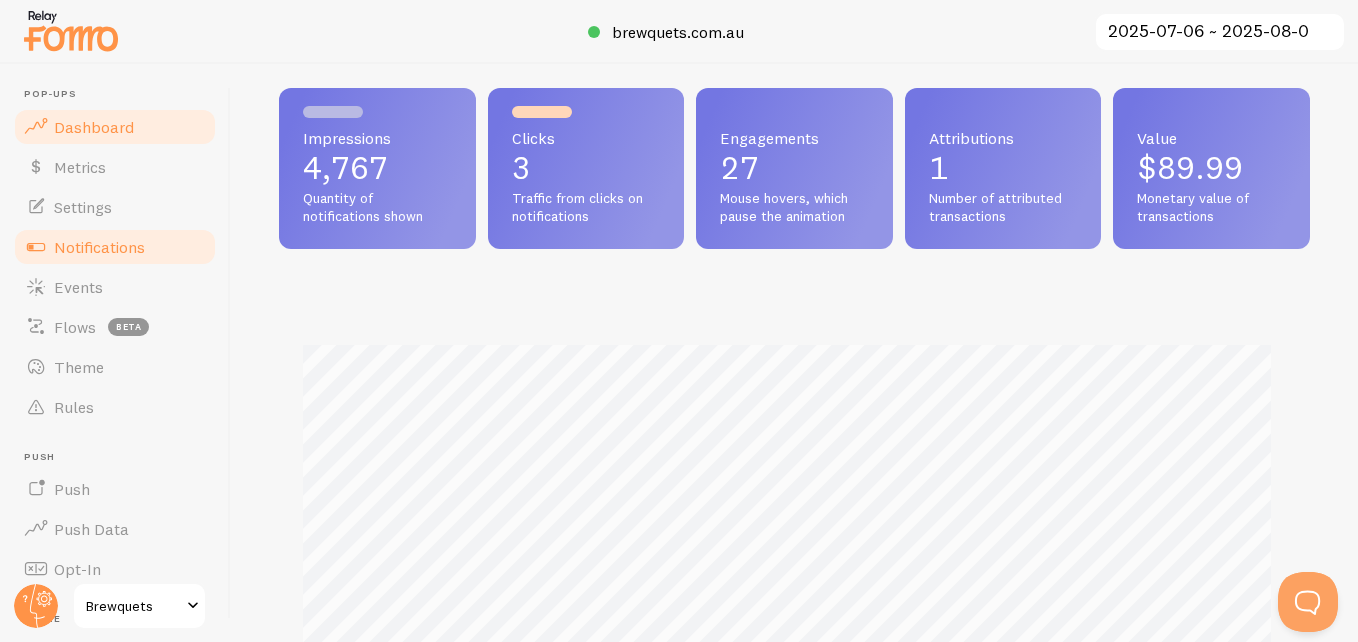 click on "Notifications" at bounding box center [99, 247] 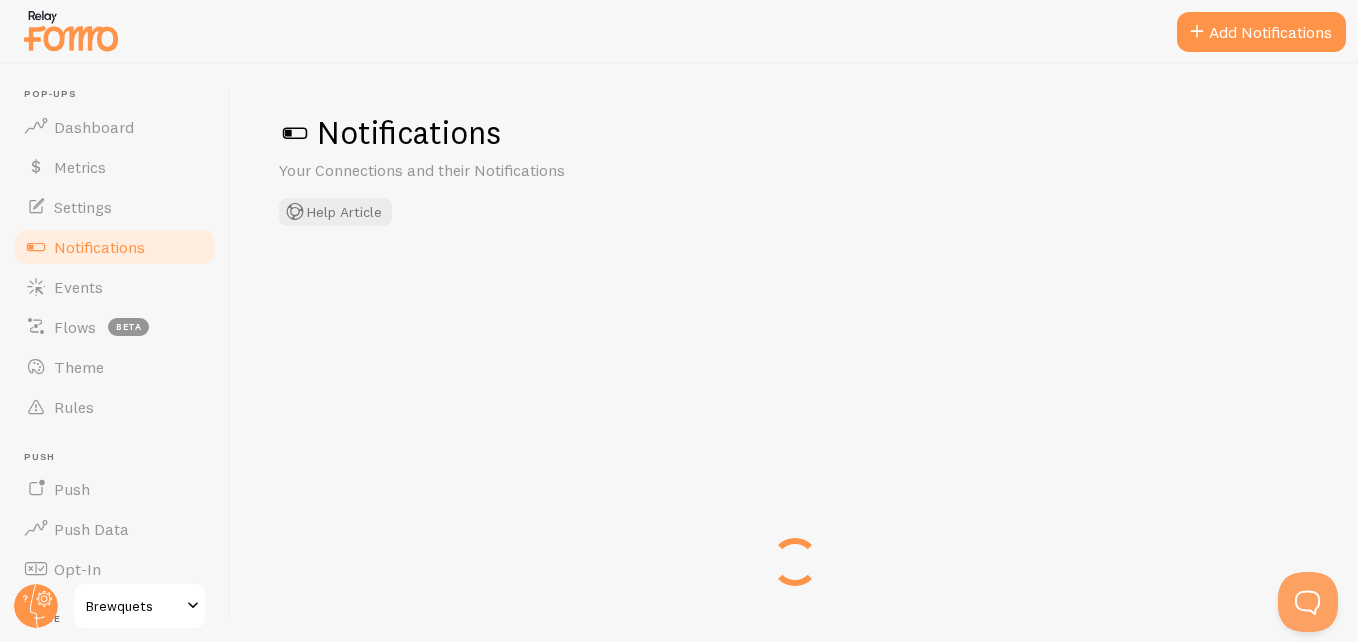 scroll, scrollTop: 257, scrollLeft: 0, axis: vertical 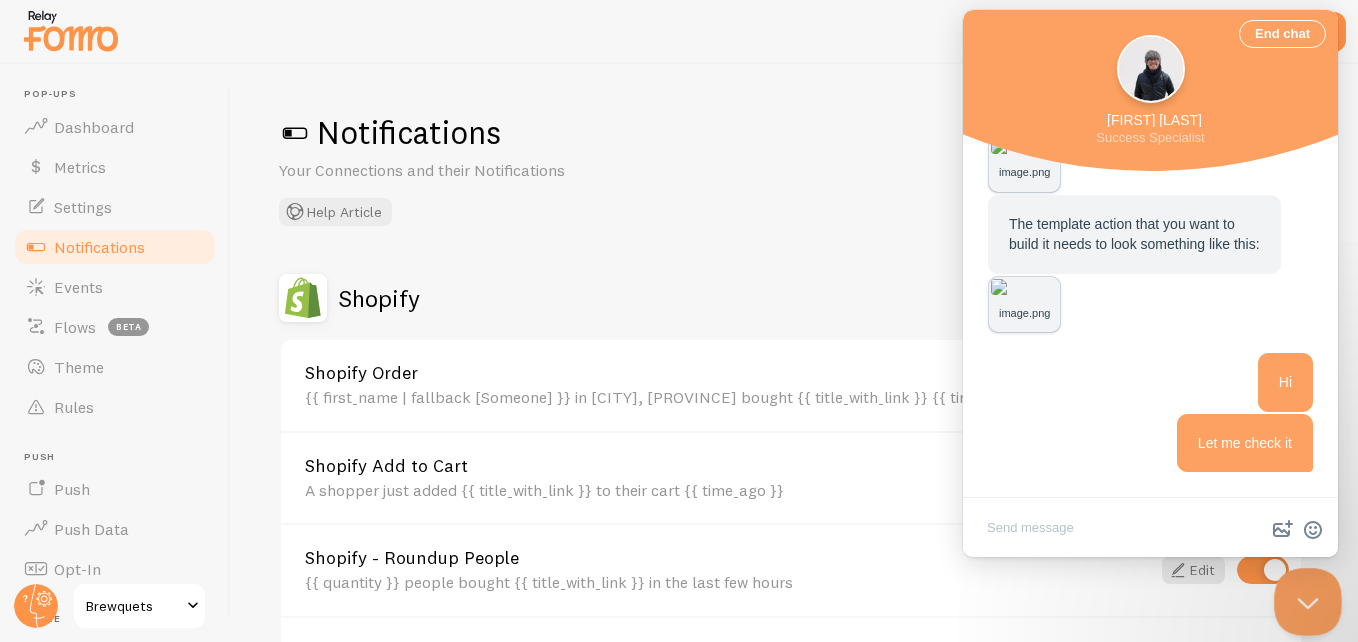 click at bounding box center (1304, 598) 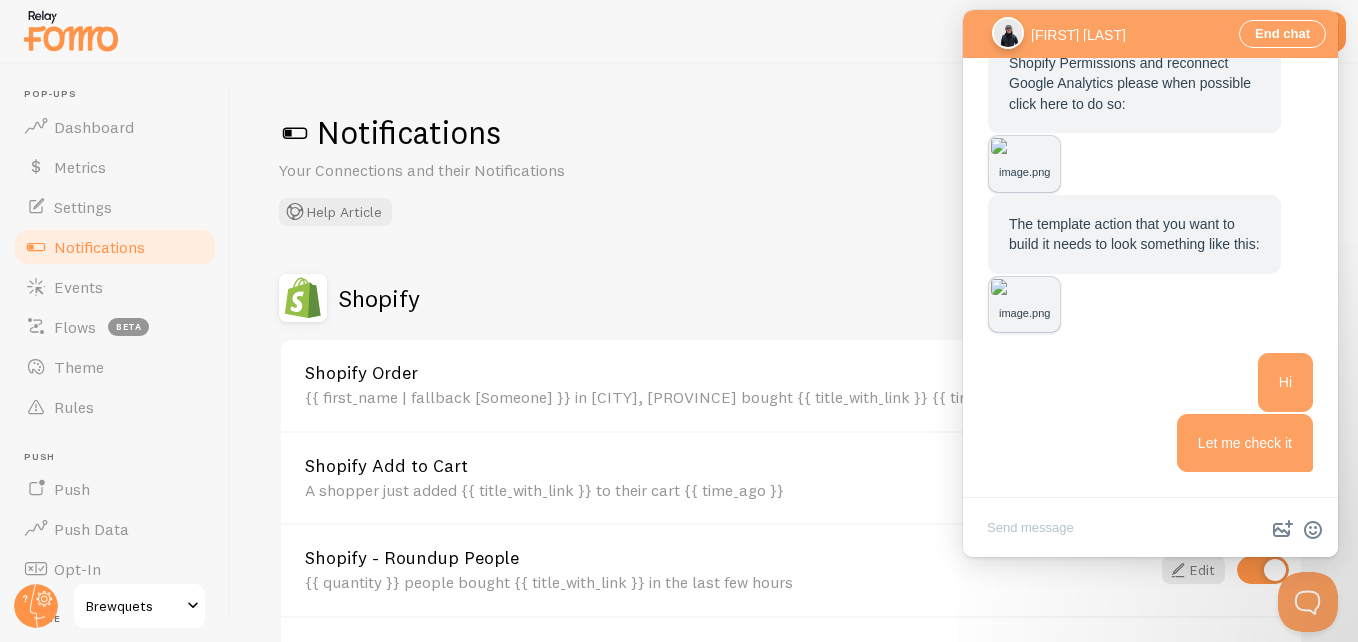 scroll, scrollTop: 1254, scrollLeft: 0, axis: vertical 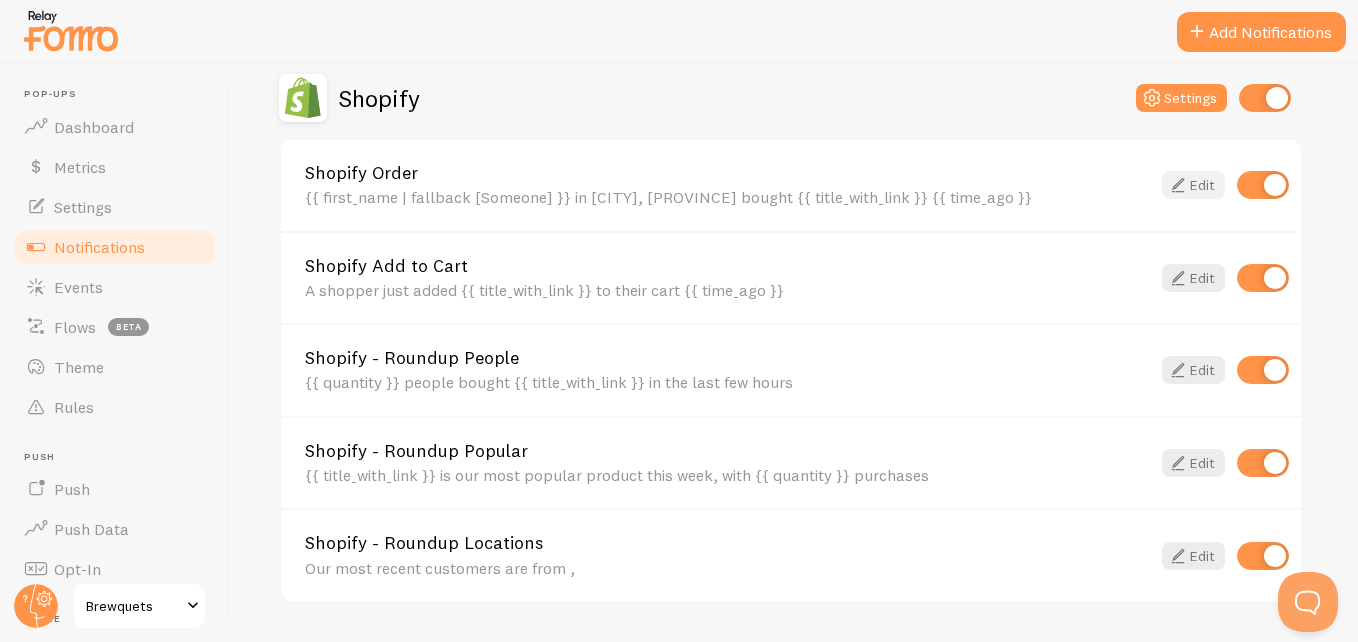 click at bounding box center (1178, 185) 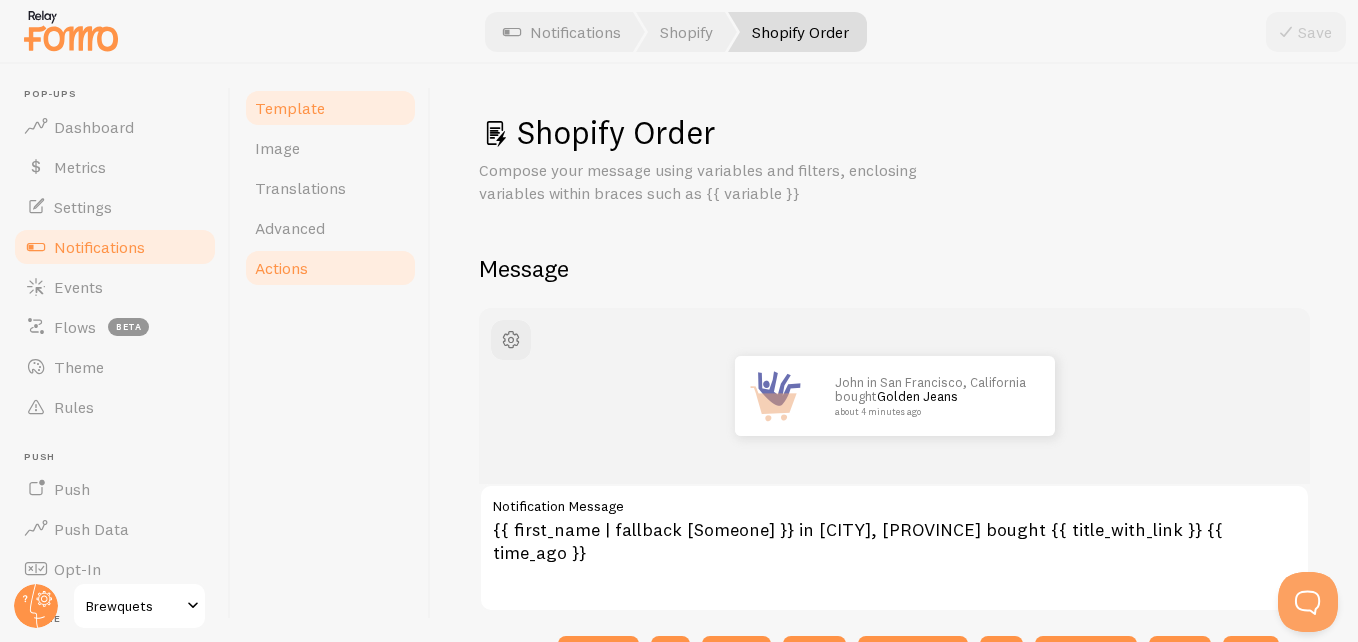 click on "Actions" at bounding box center [281, 268] 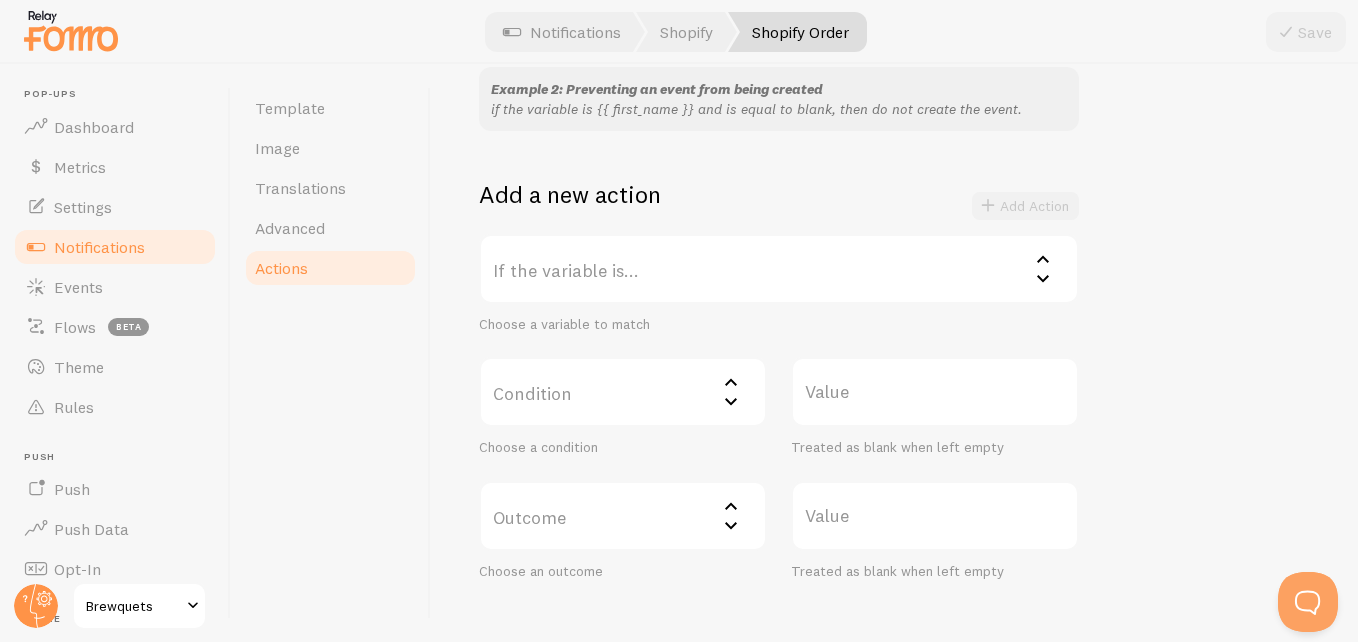 scroll, scrollTop: 289, scrollLeft: 0, axis: vertical 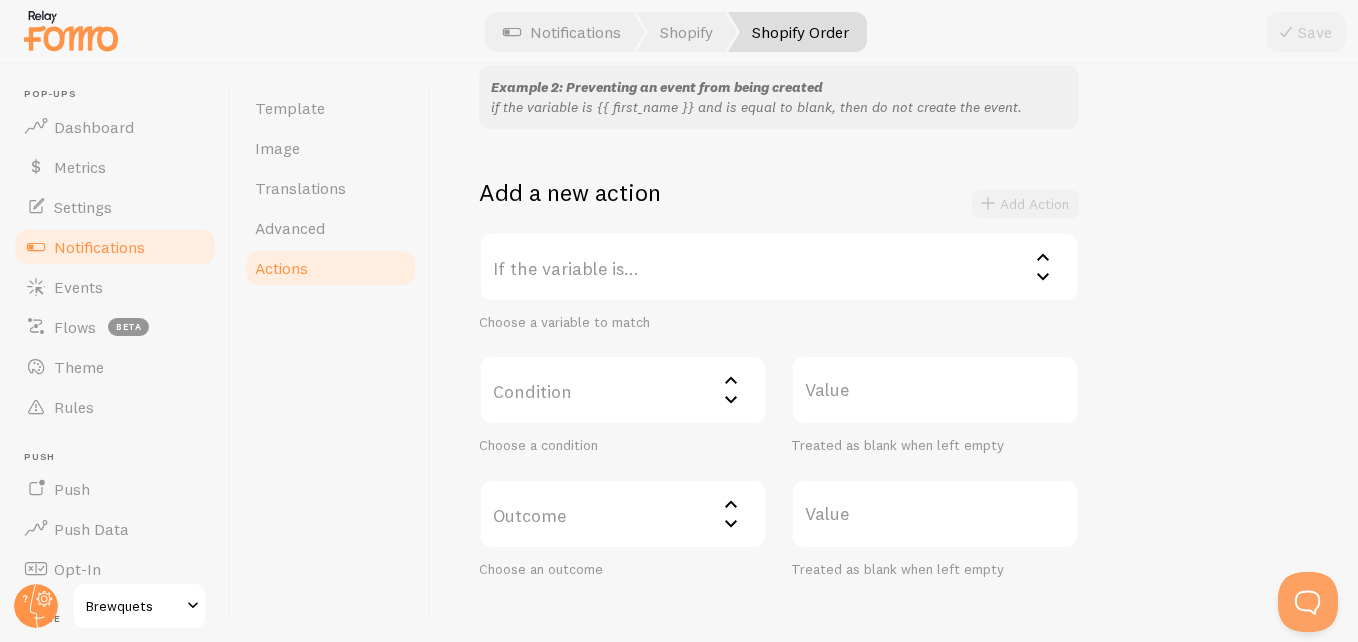click on "If the variable is..." at bounding box center (779, 267) 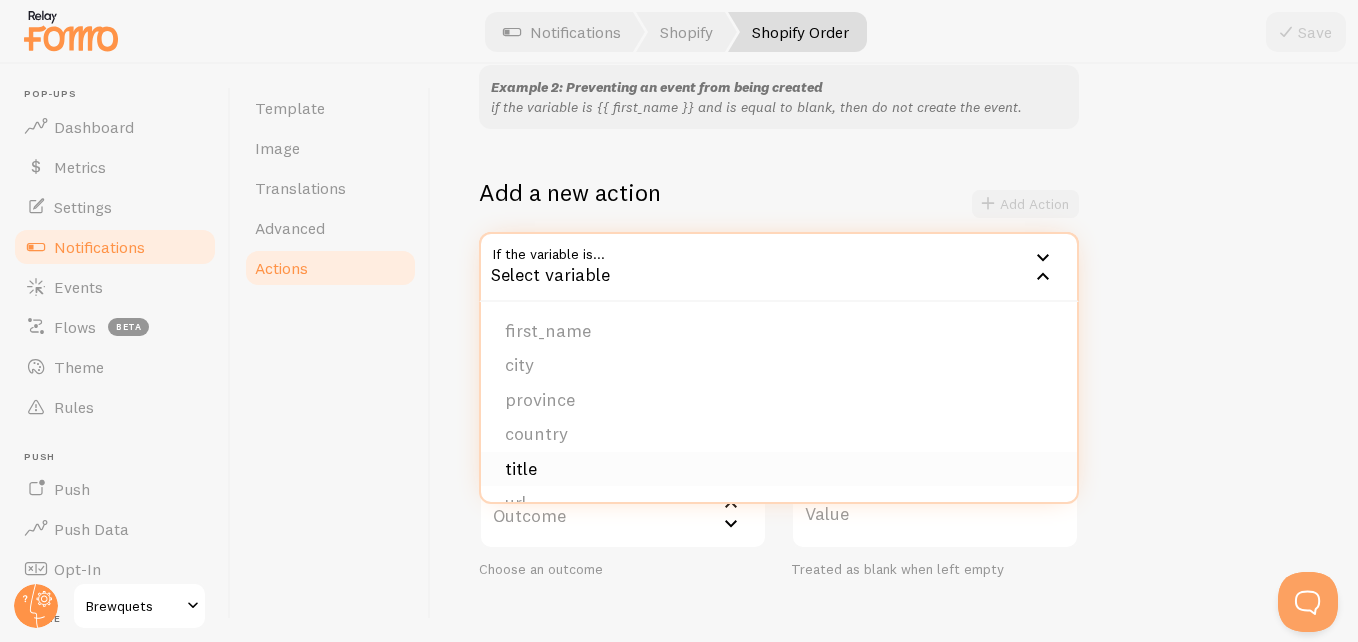 click on "title" at bounding box center [779, 469] 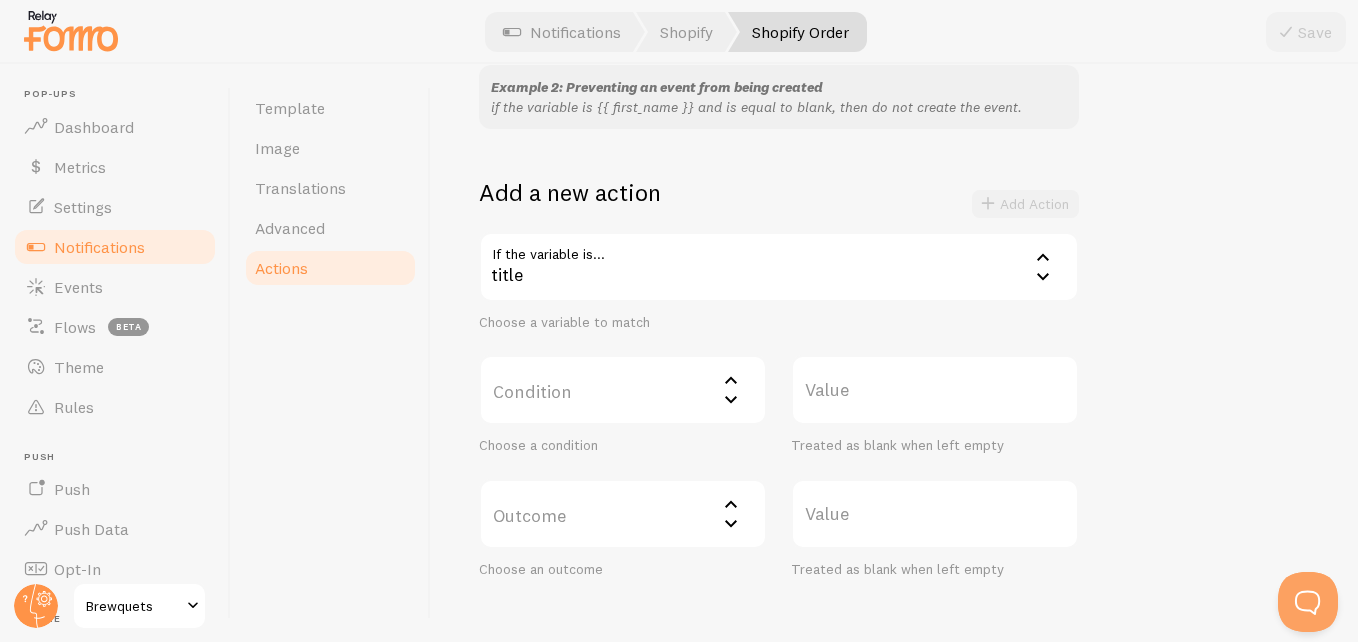 click on "Condition" at bounding box center [623, 390] 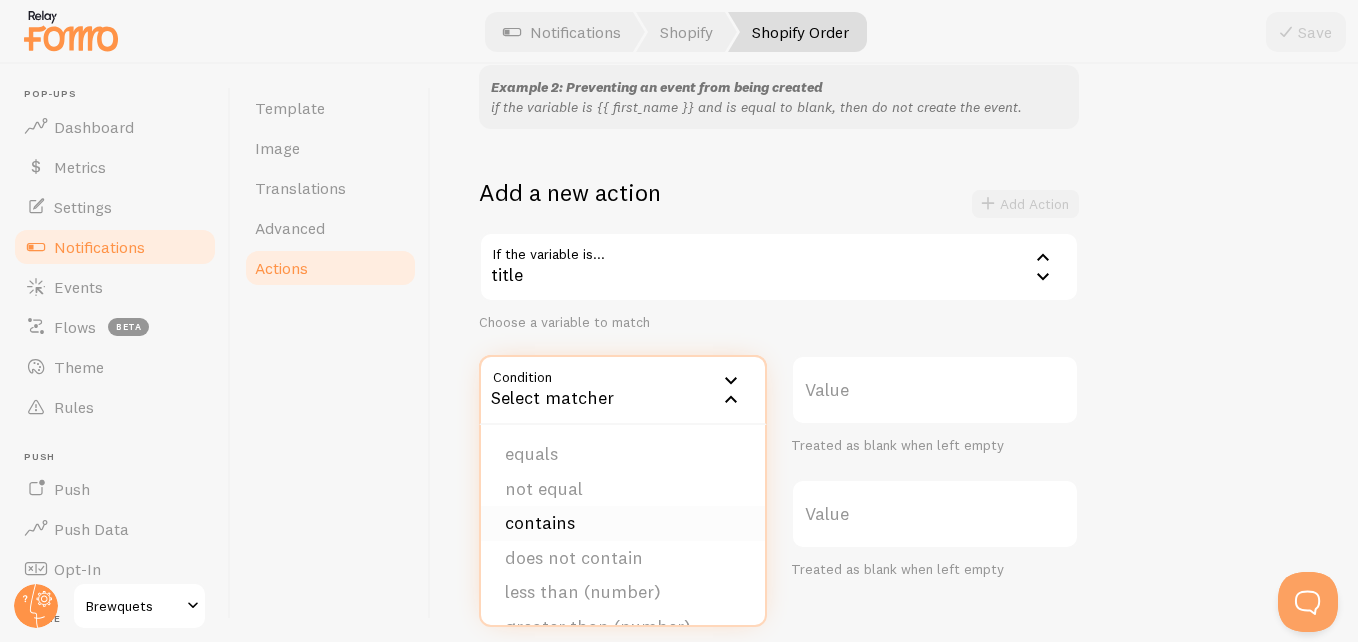 click on "contains" at bounding box center [623, 523] 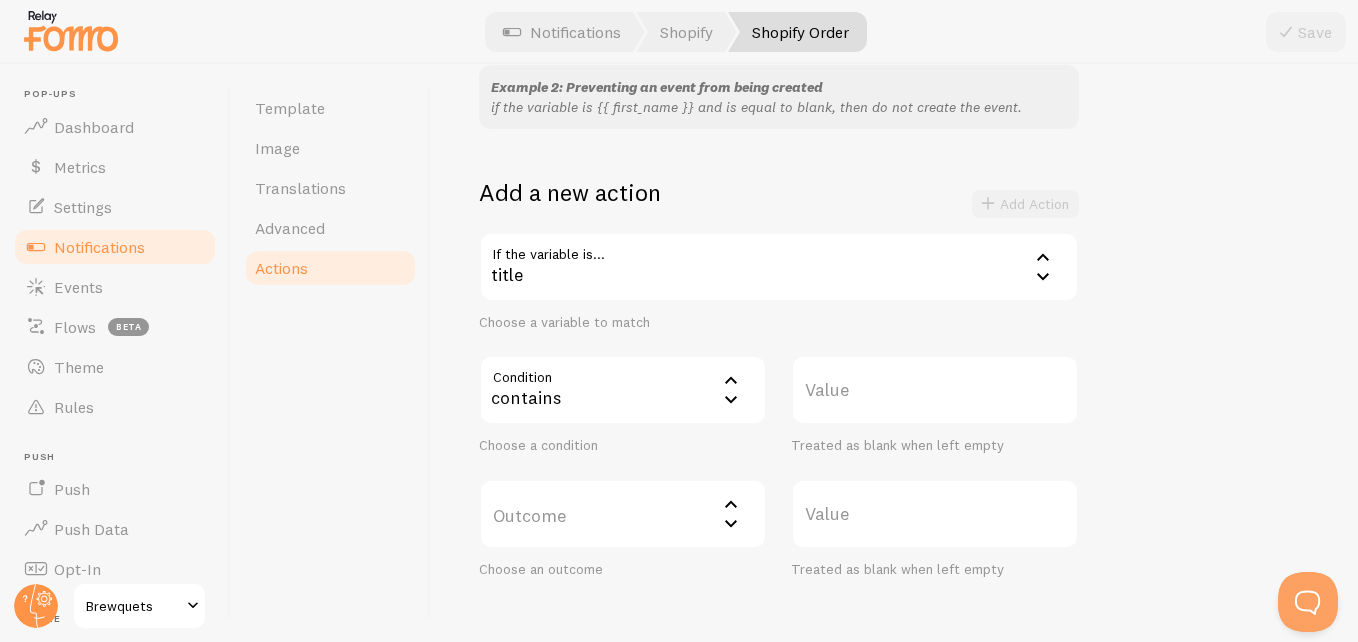 click on "Value" at bounding box center (935, 390) 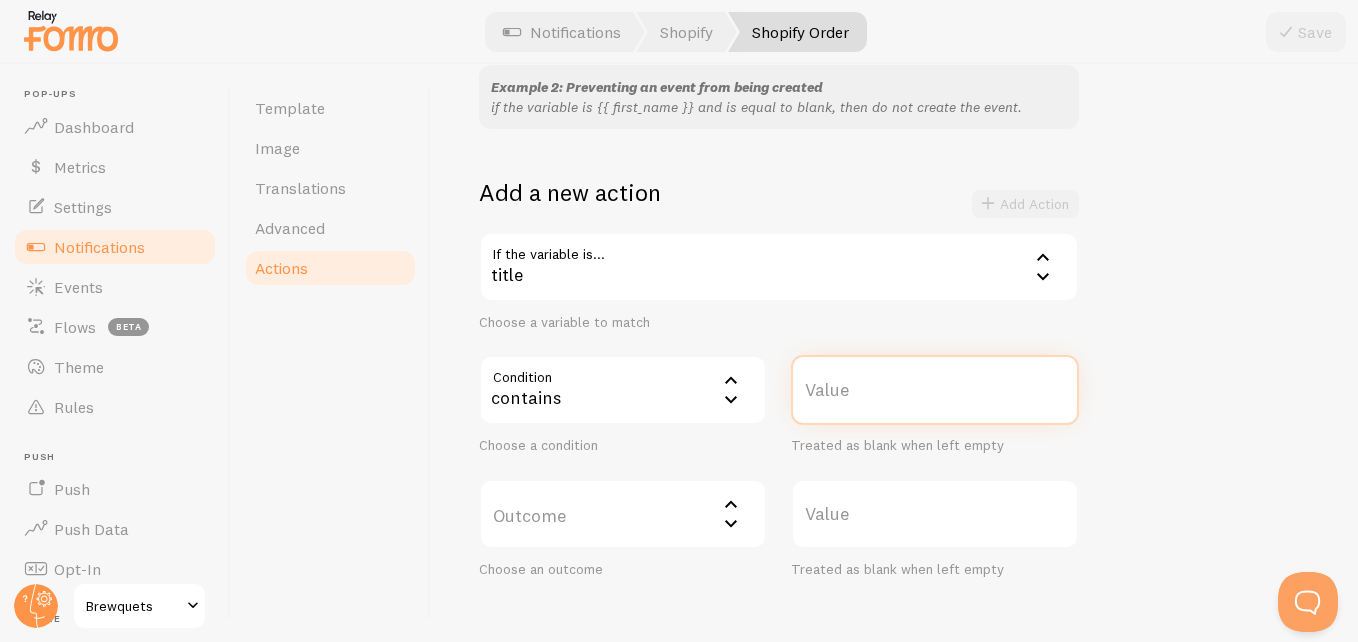 click on "Value" at bounding box center [935, 390] 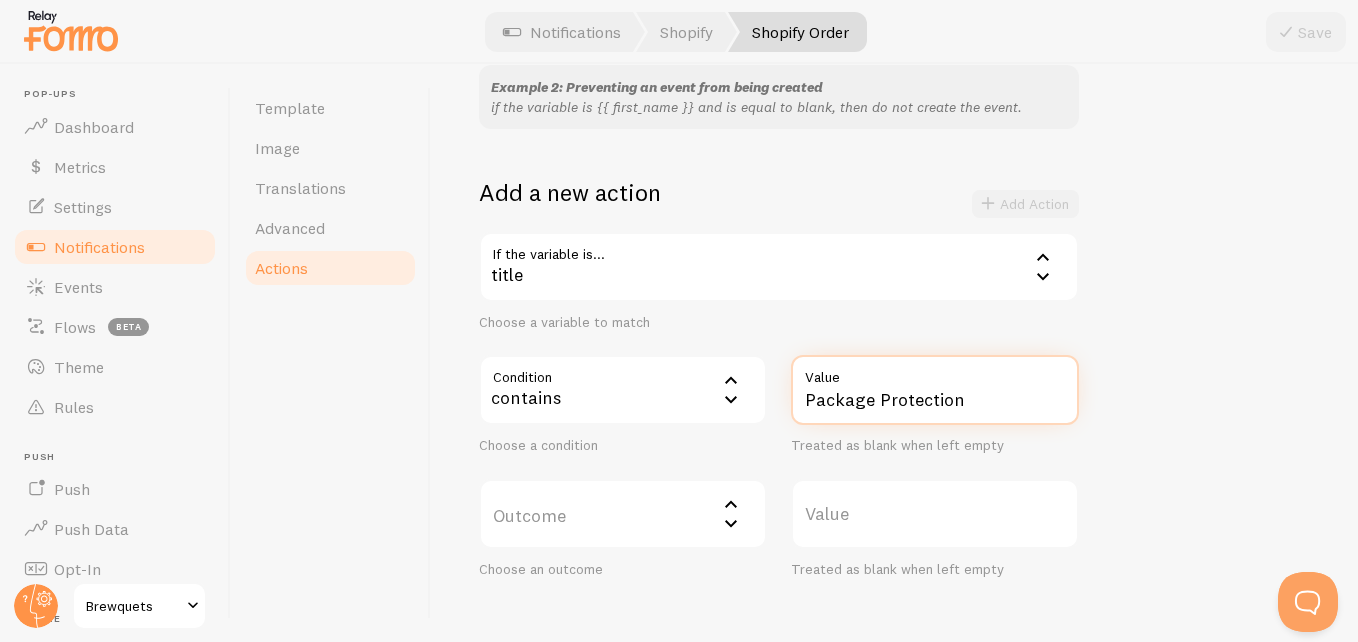 type on "Package Protection" 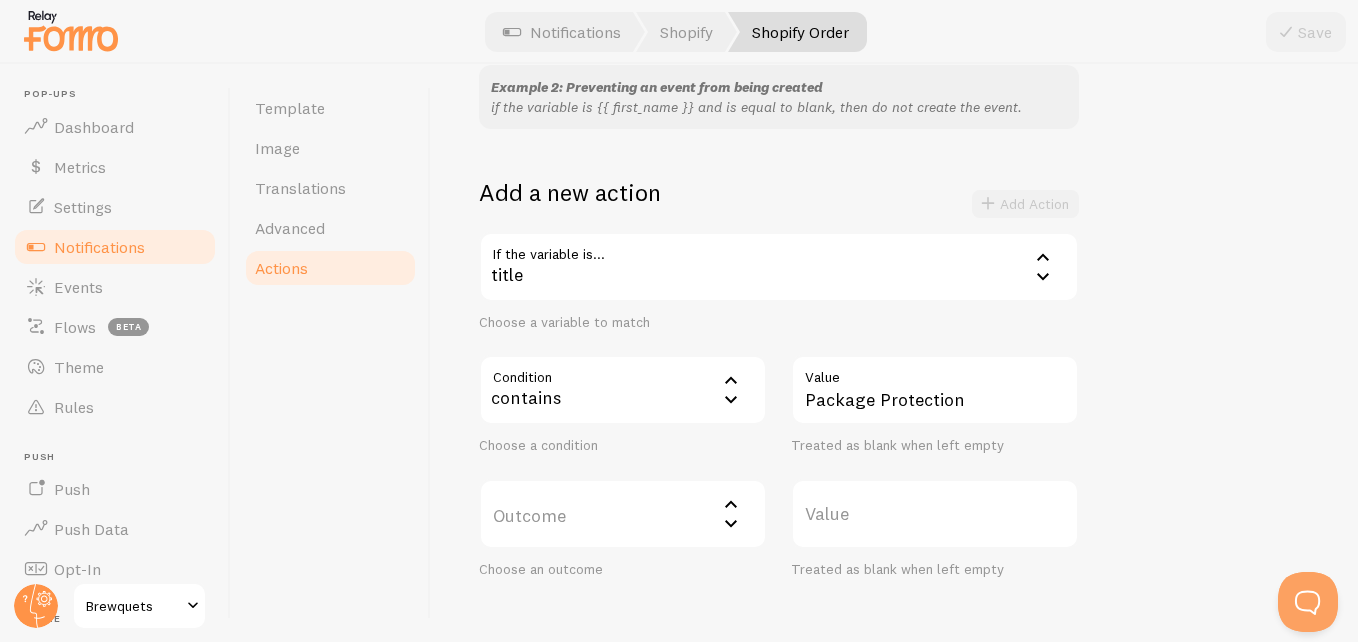 click on "Outcome" at bounding box center [623, 514] 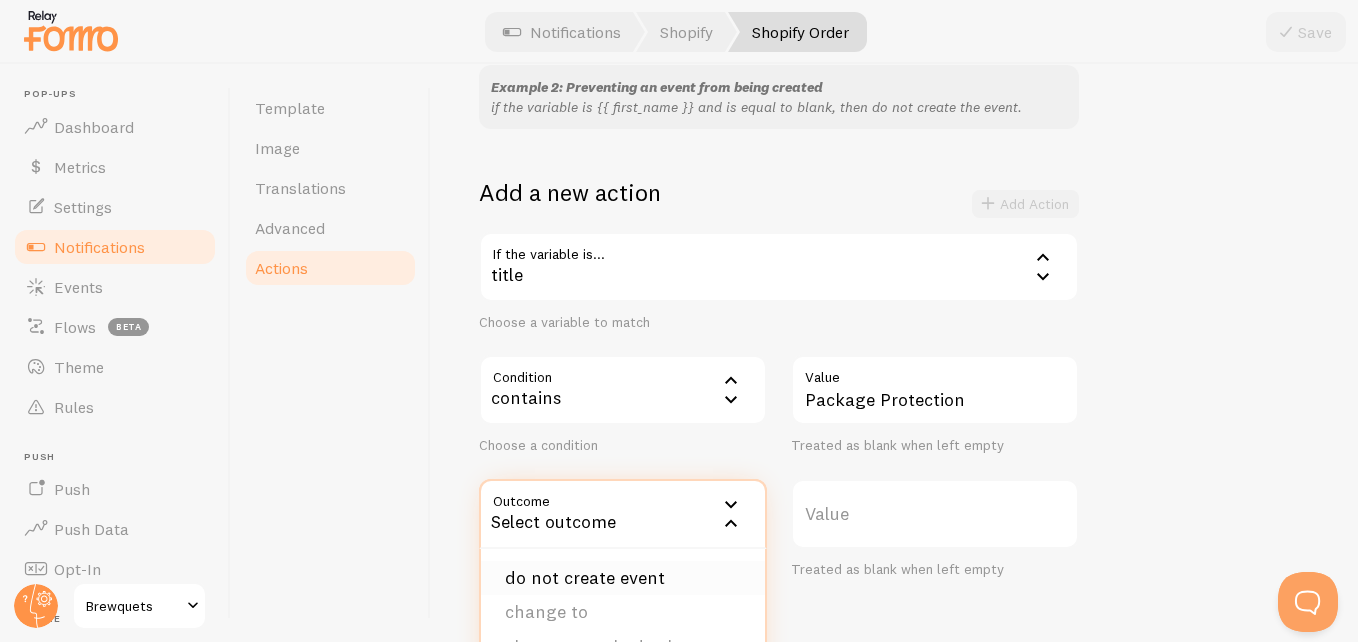 click on "do not create event" at bounding box center (623, 578) 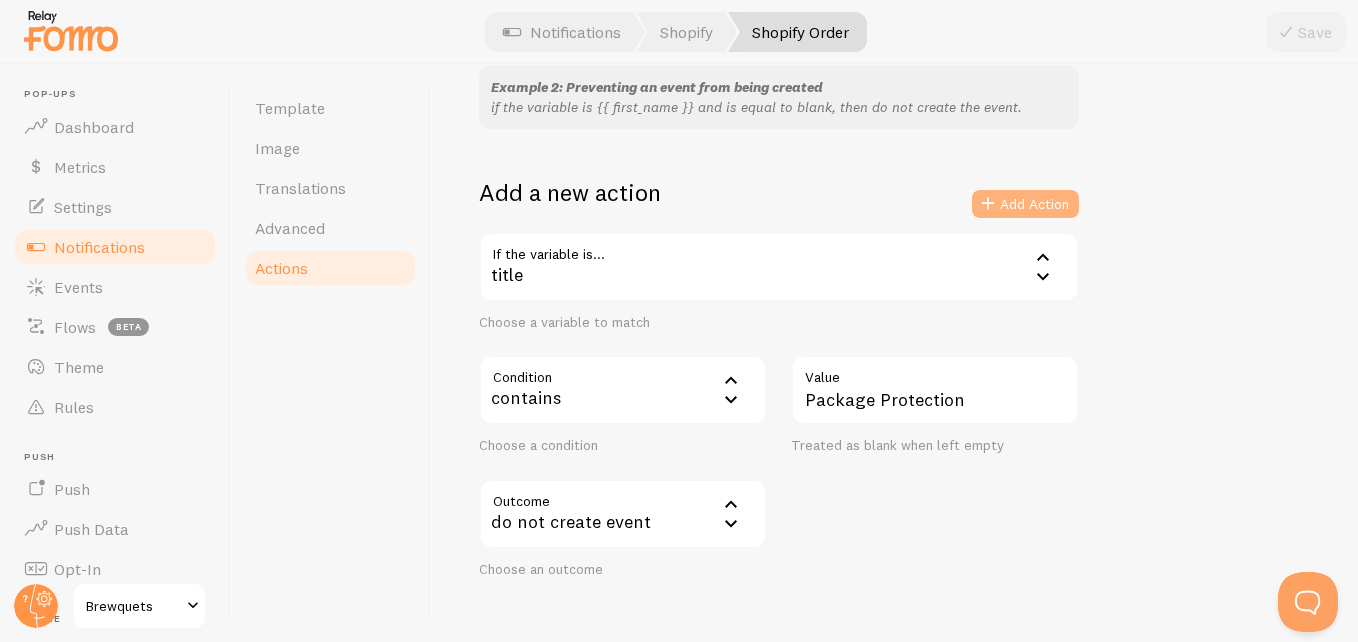 click on "Add Action" at bounding box center [1025, 204] 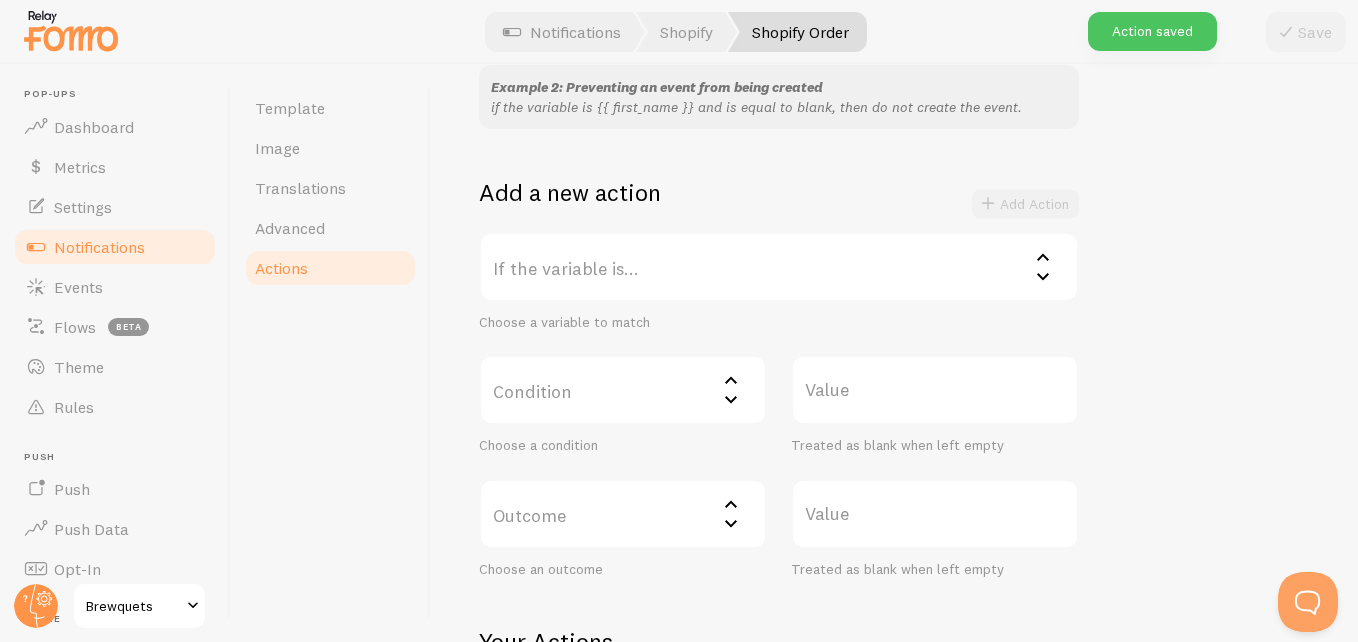 scroll, scrollTop: 0, scrollLeft: 0, axis: both 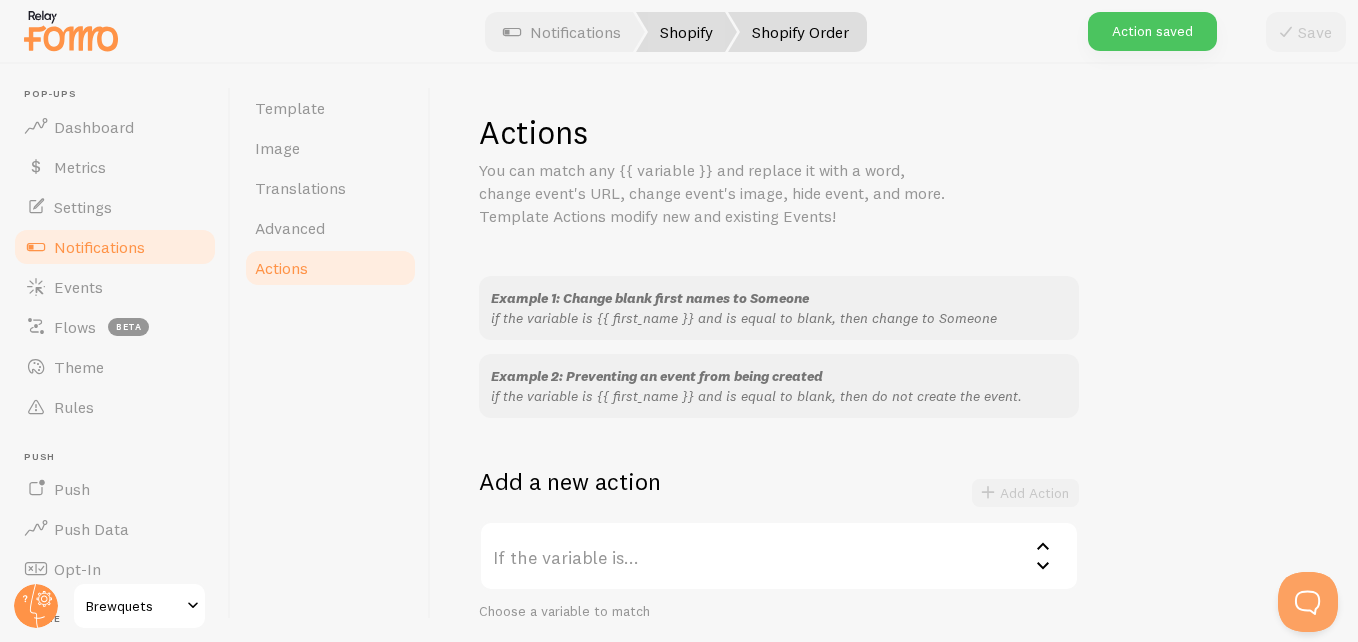 click on "Shopify" at bounding box center (686, 32) 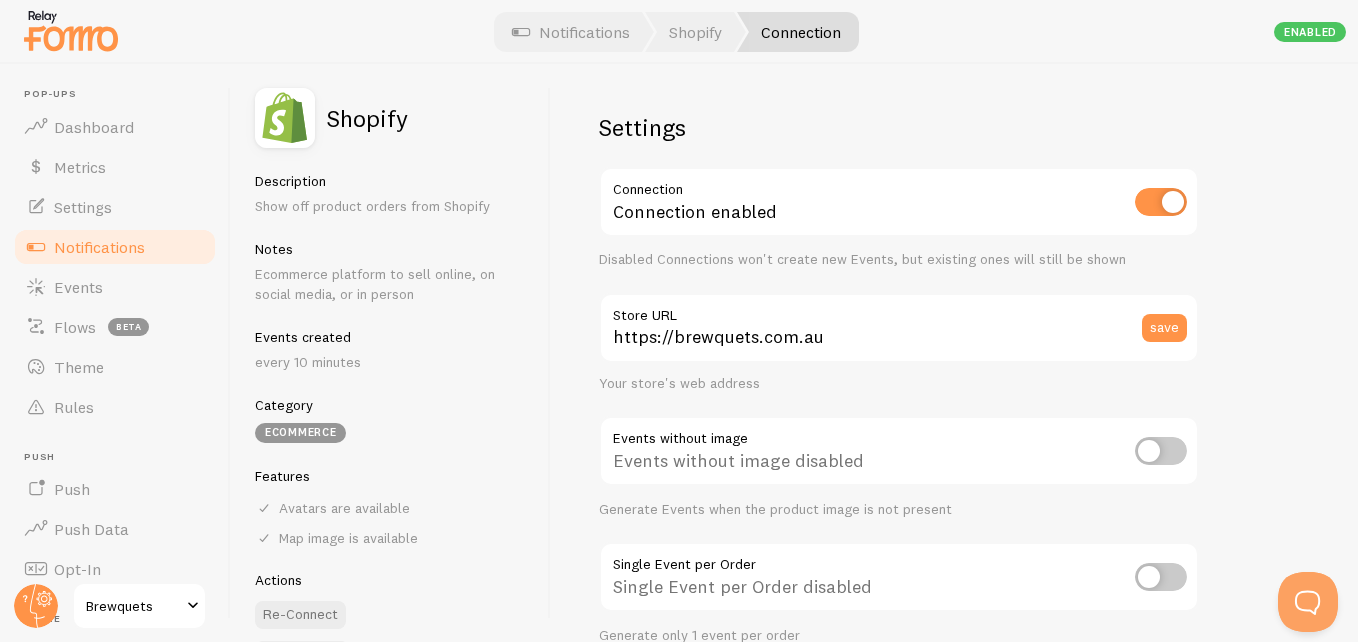 click on "Notifications" at bounding box center (99, 247) 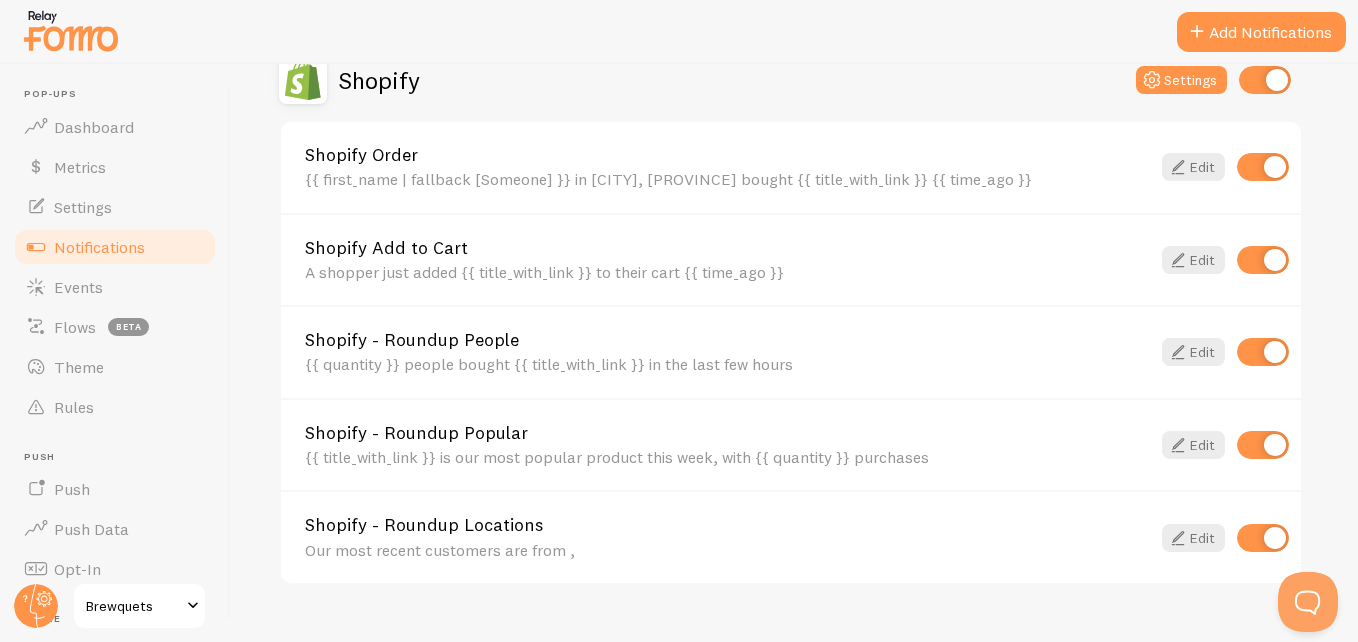 scroll, scrollTop: 219, scrollLeft: 0, axis: vertical 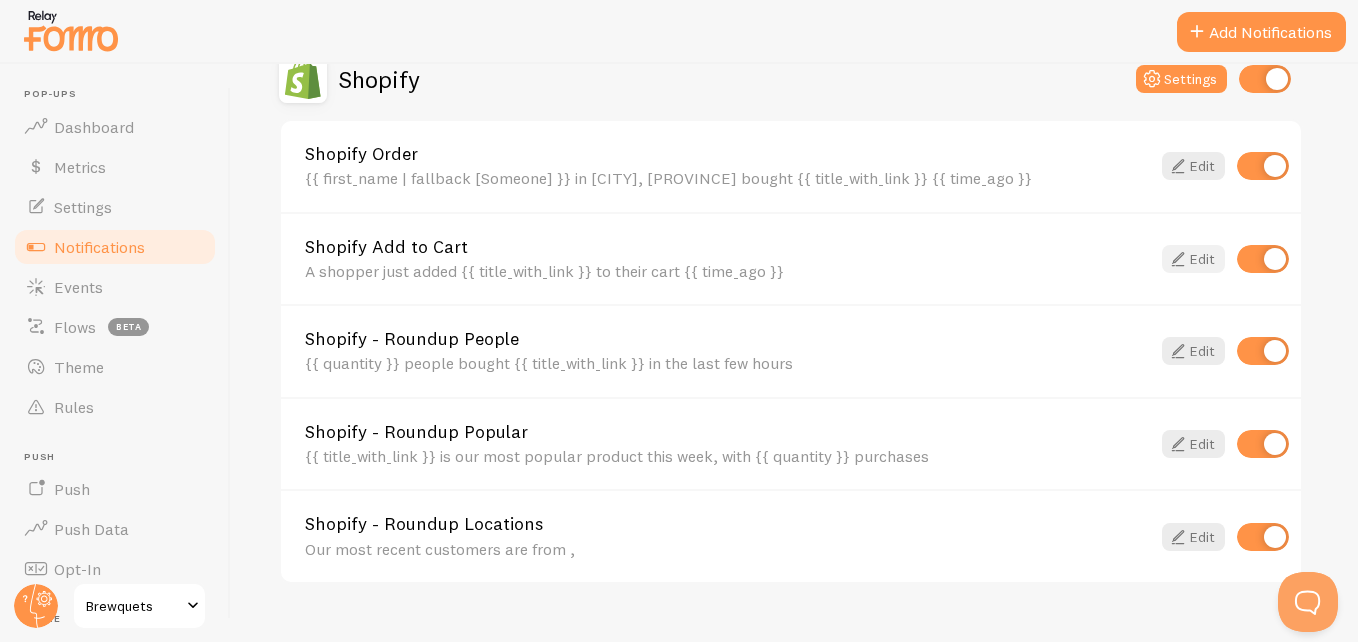 click on "Edit" at bounding box center (1193, 259) 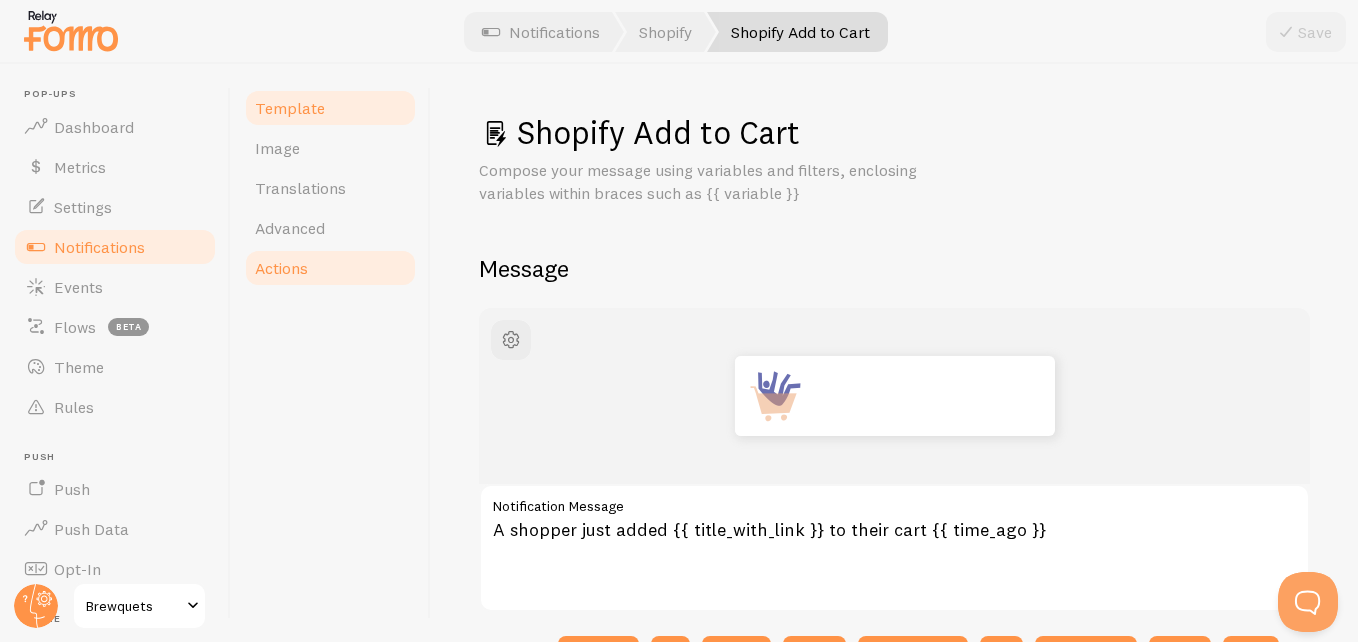click on "Actions" at bounding box center [330, 268] 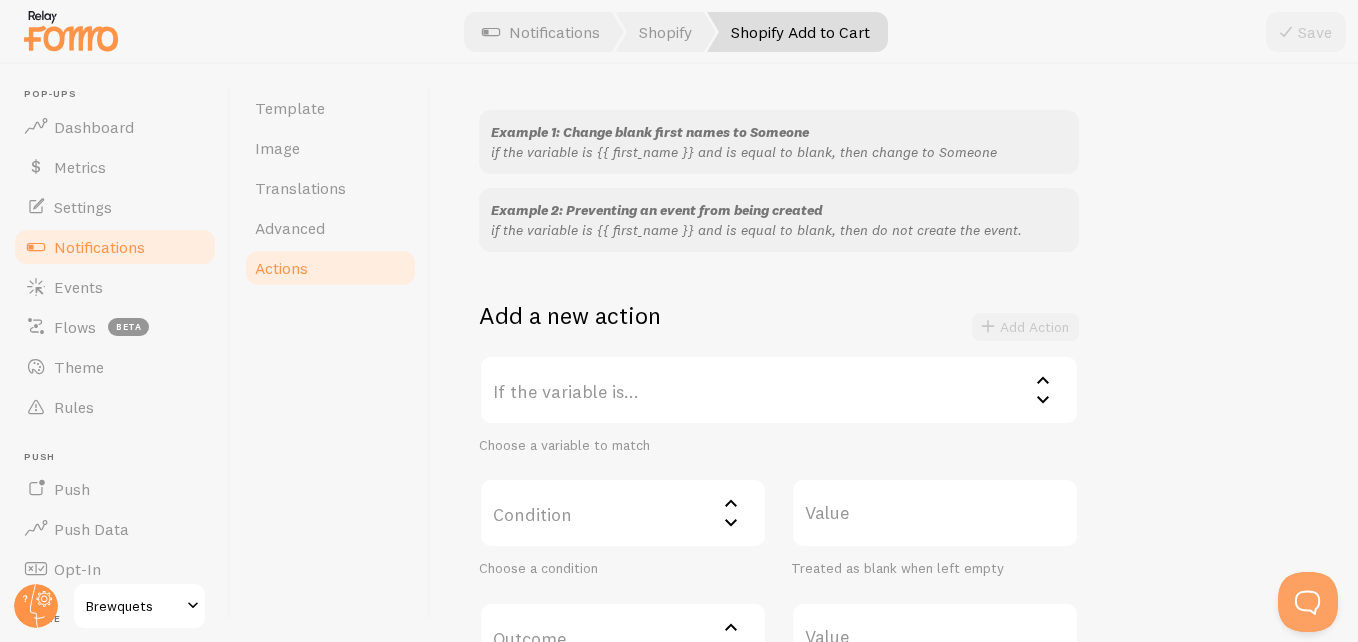 scroll, scrollTop: 167, scrollLeft: 0, axis: vertical 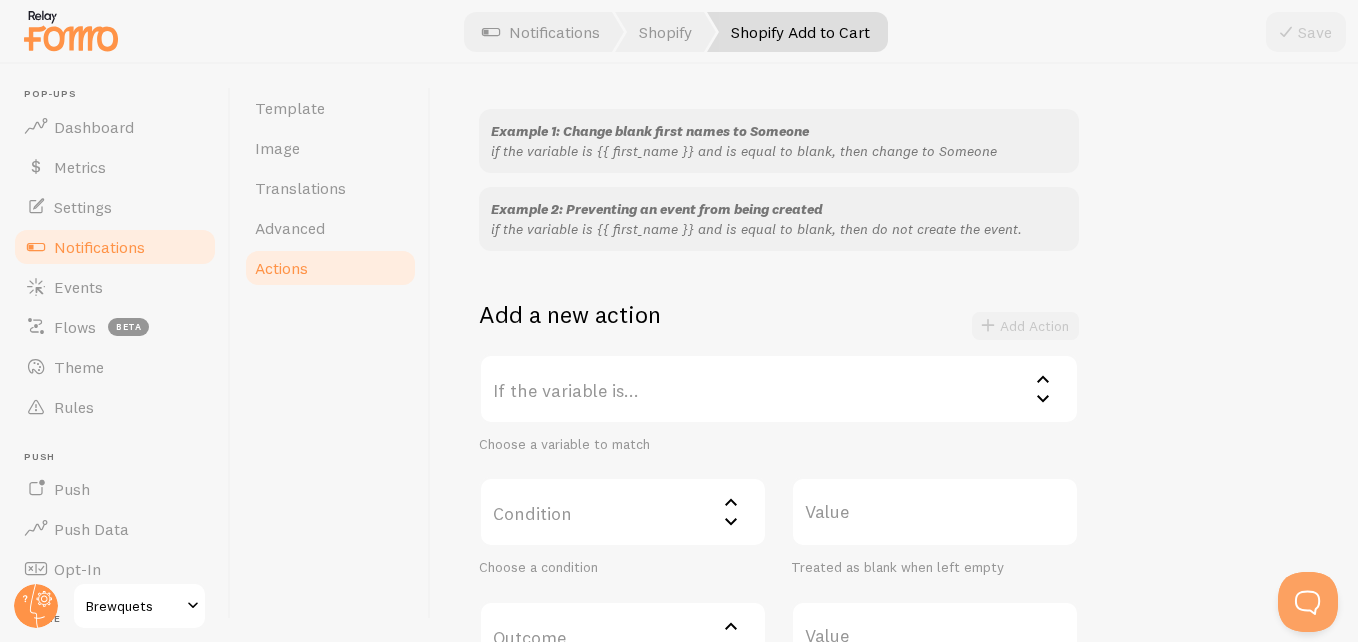 click on "If the variable is..." at bounding box center (779, 389) 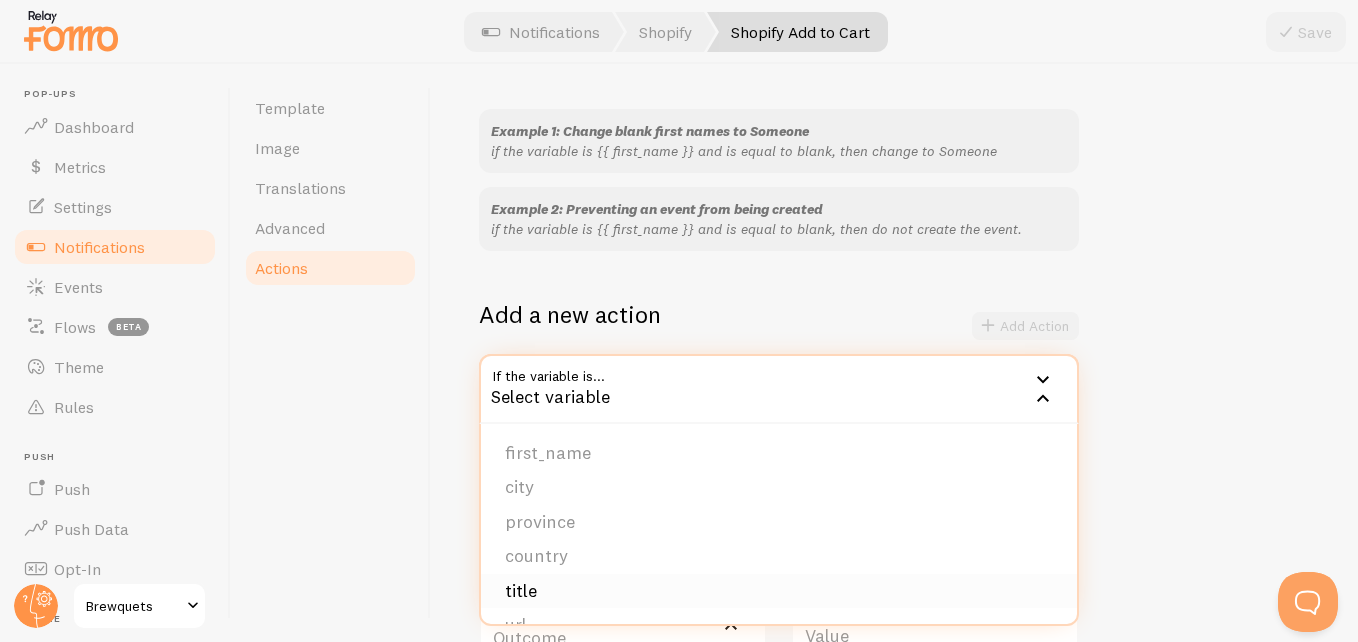 click on "title" at bounding box center [779, 591] 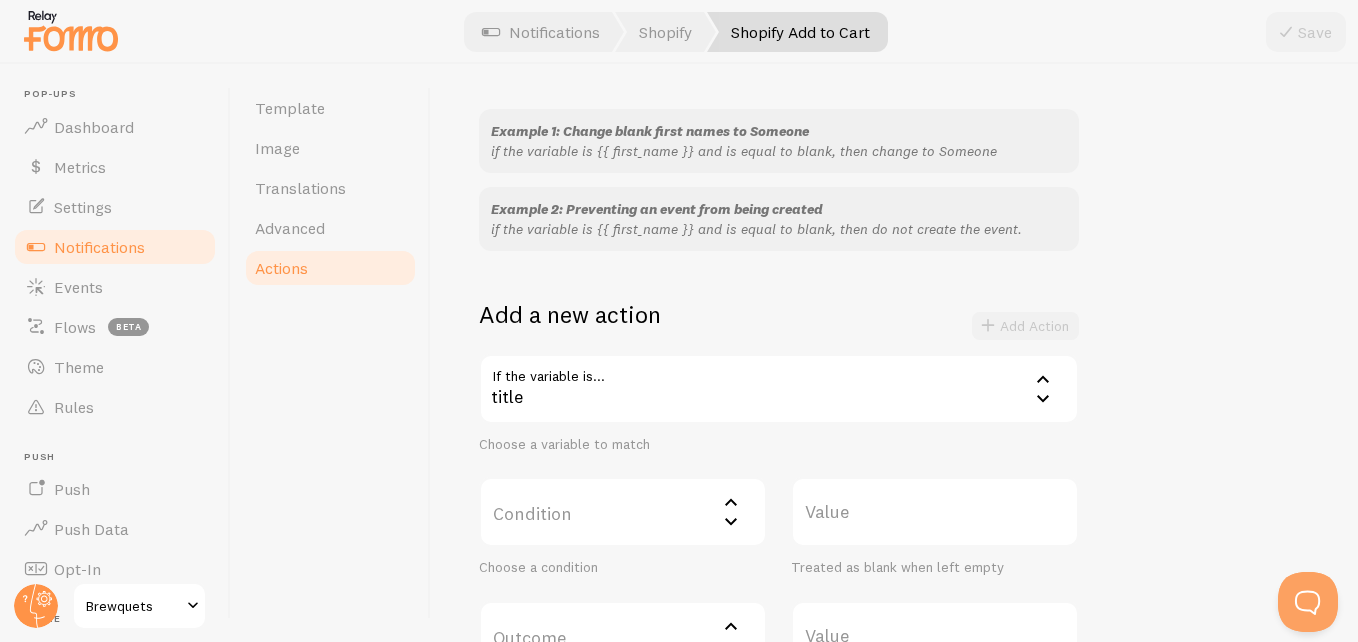 click on "Condition" at bounding box center [623, 512] 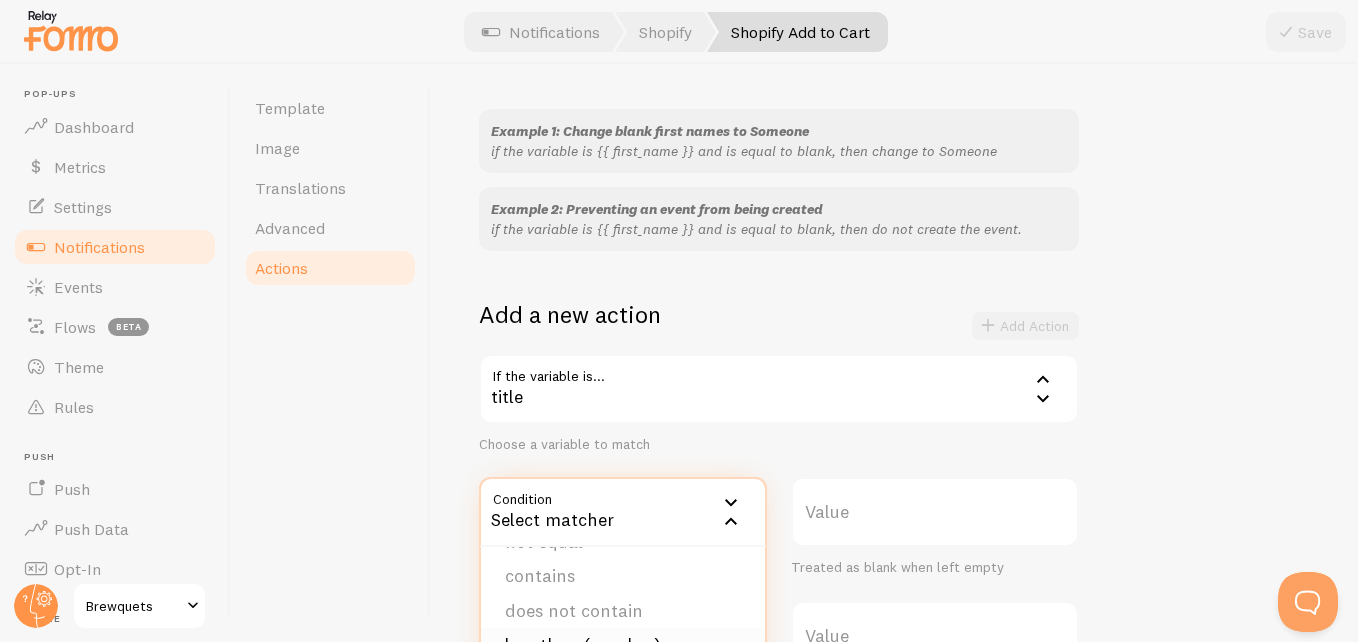 scroll, scrollTop: 64, scrollLeft: 0, axis: vertical 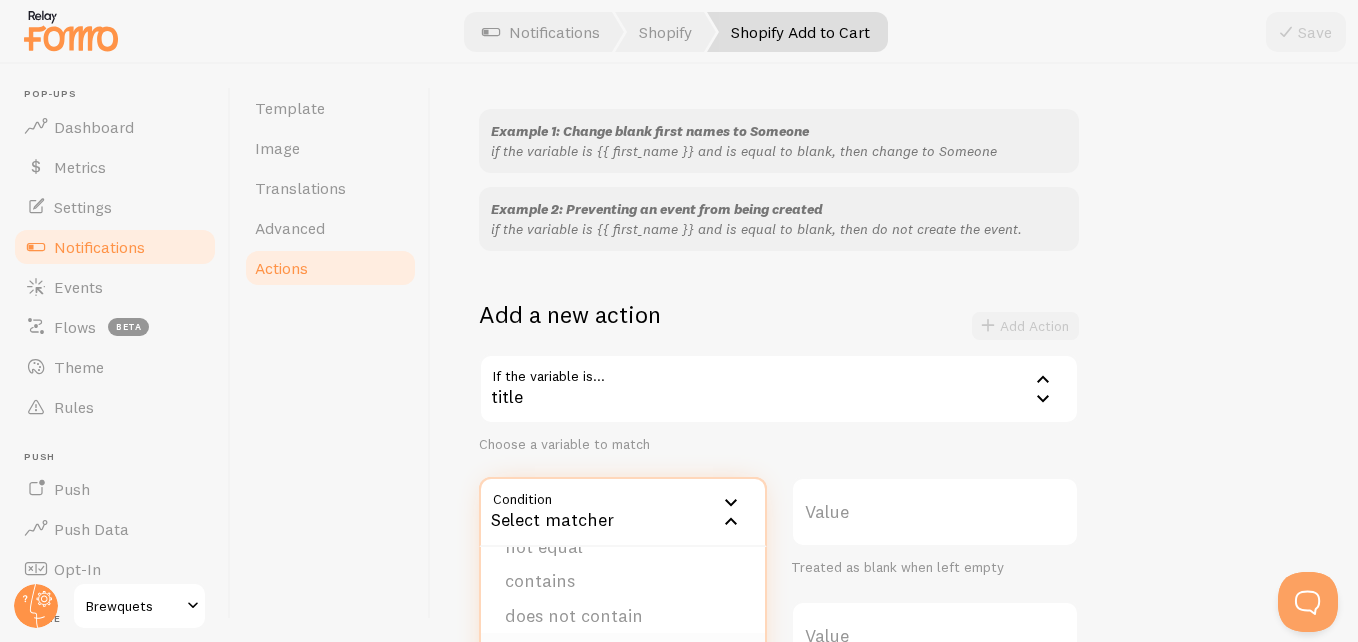 click on "contains" at bounding box center [623, 581] 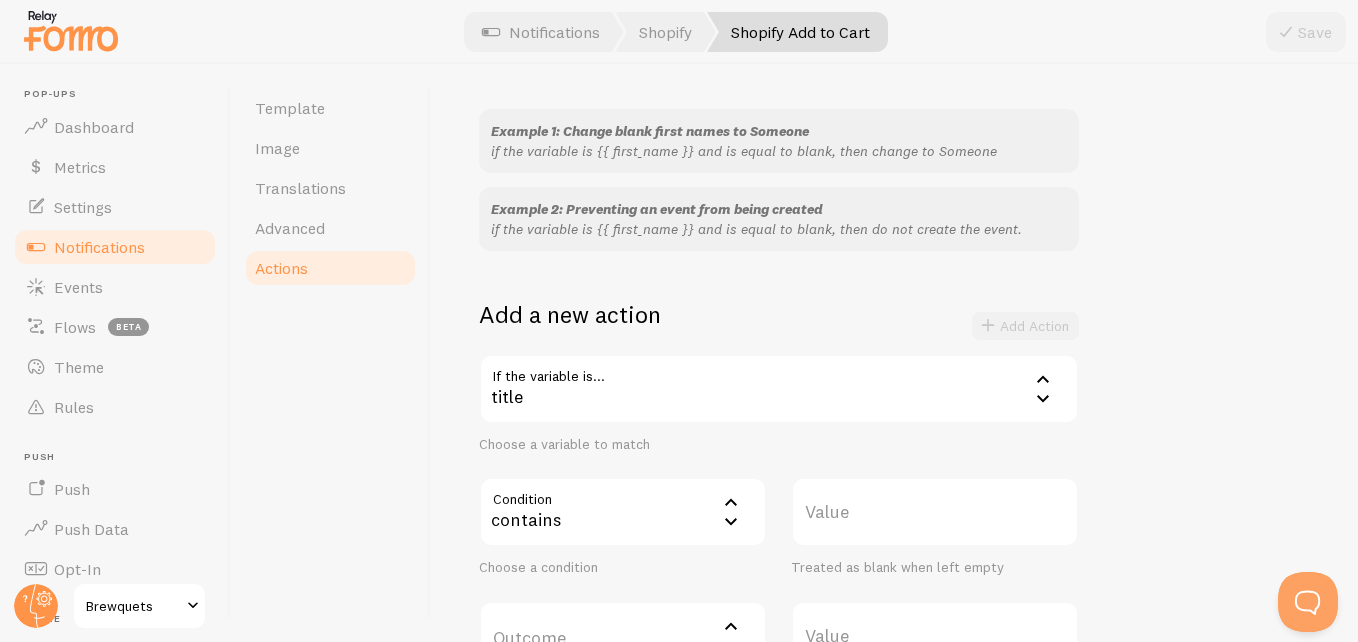 click on "Value" at bounding box center [935, 512] 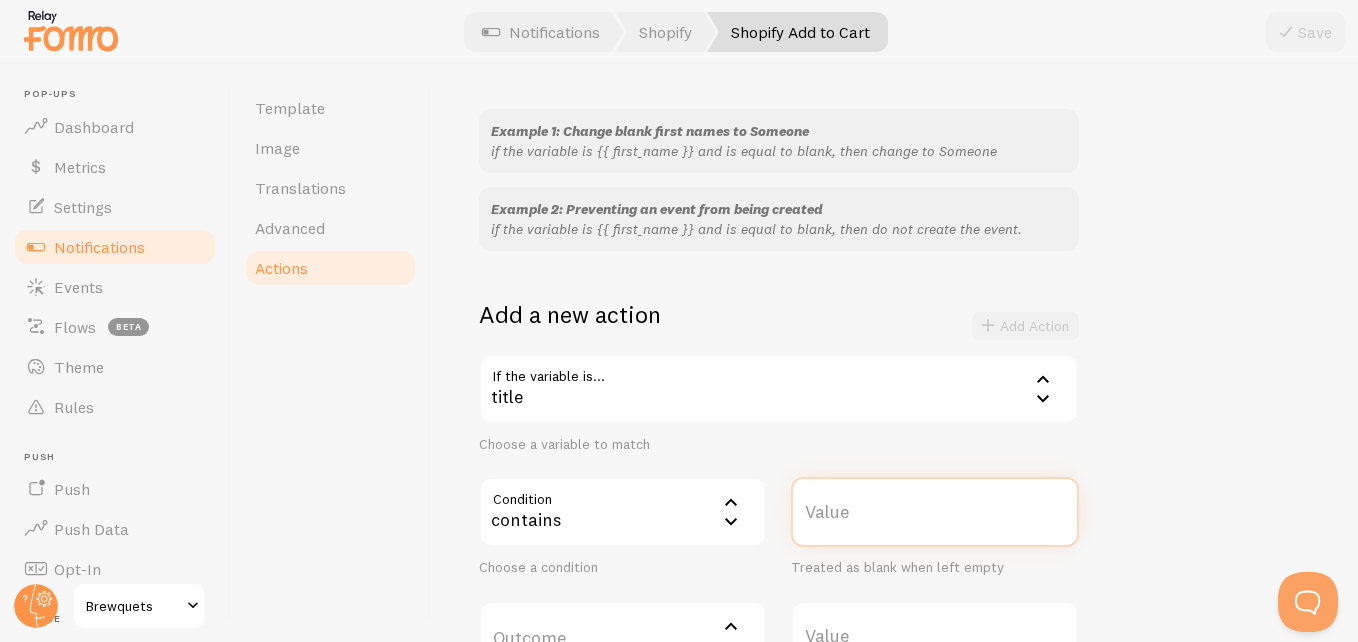 click on "Value" at bounding box center [935, 512] 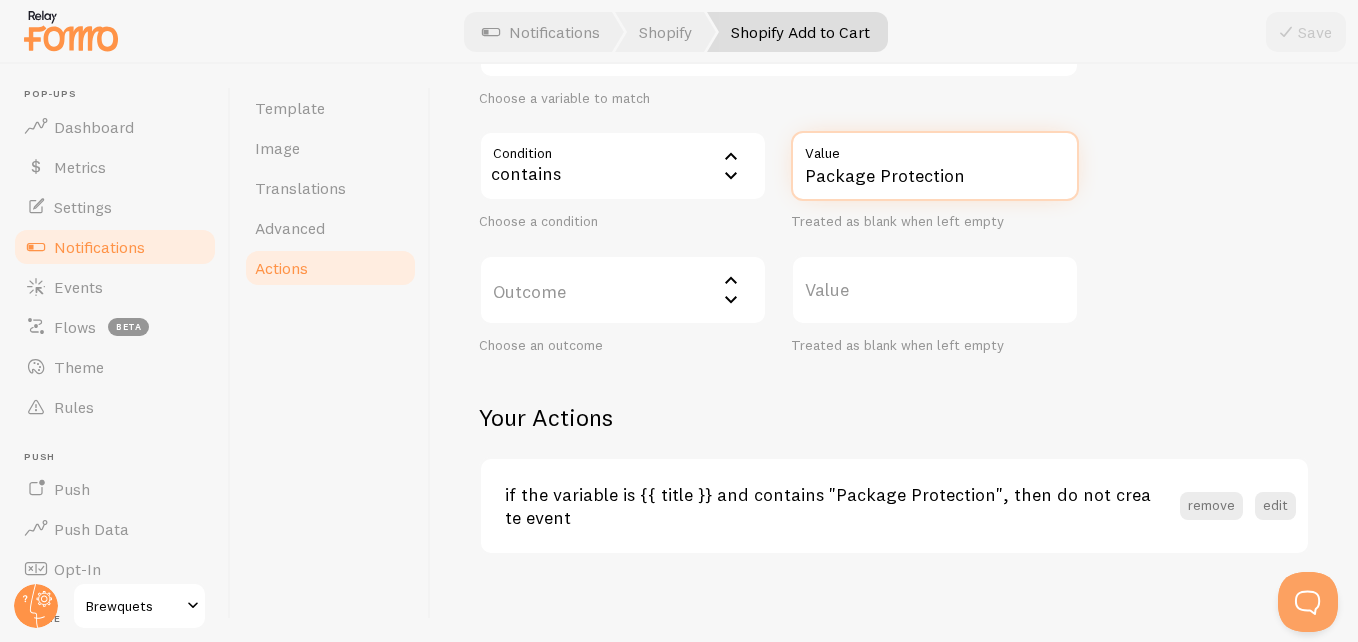 scroll, scrollTop: 514, scrollLeft: 0, axis: vertical 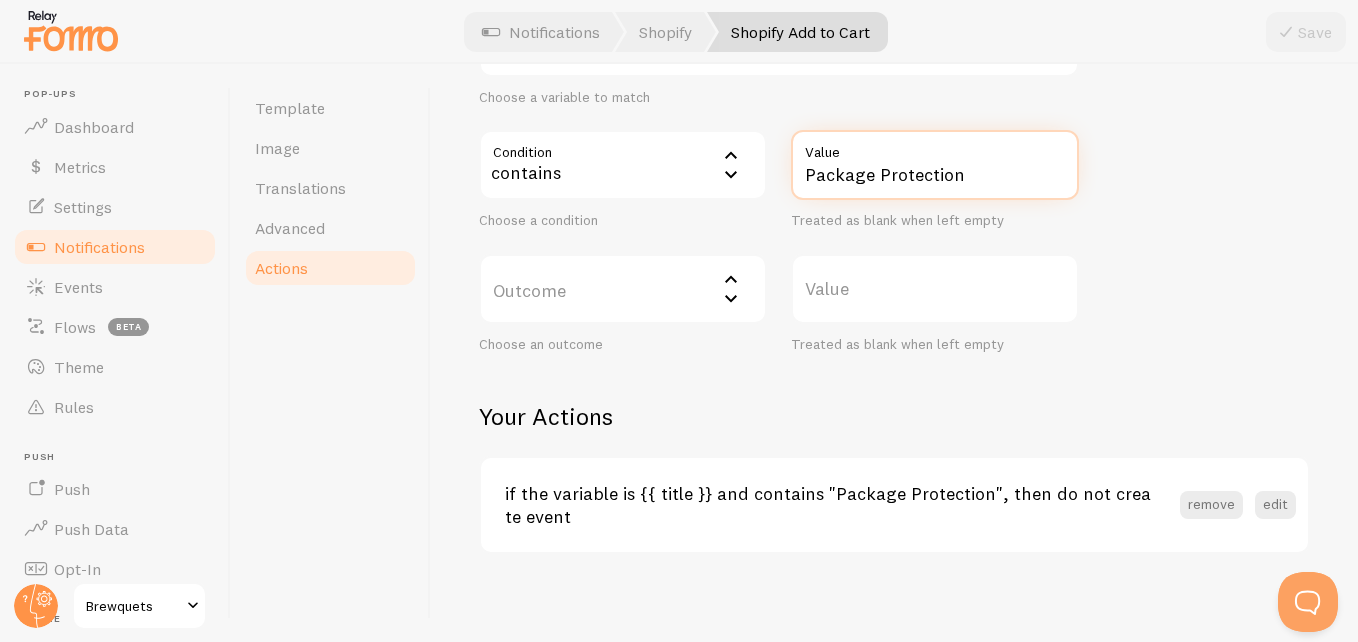 type on "Package Protection" 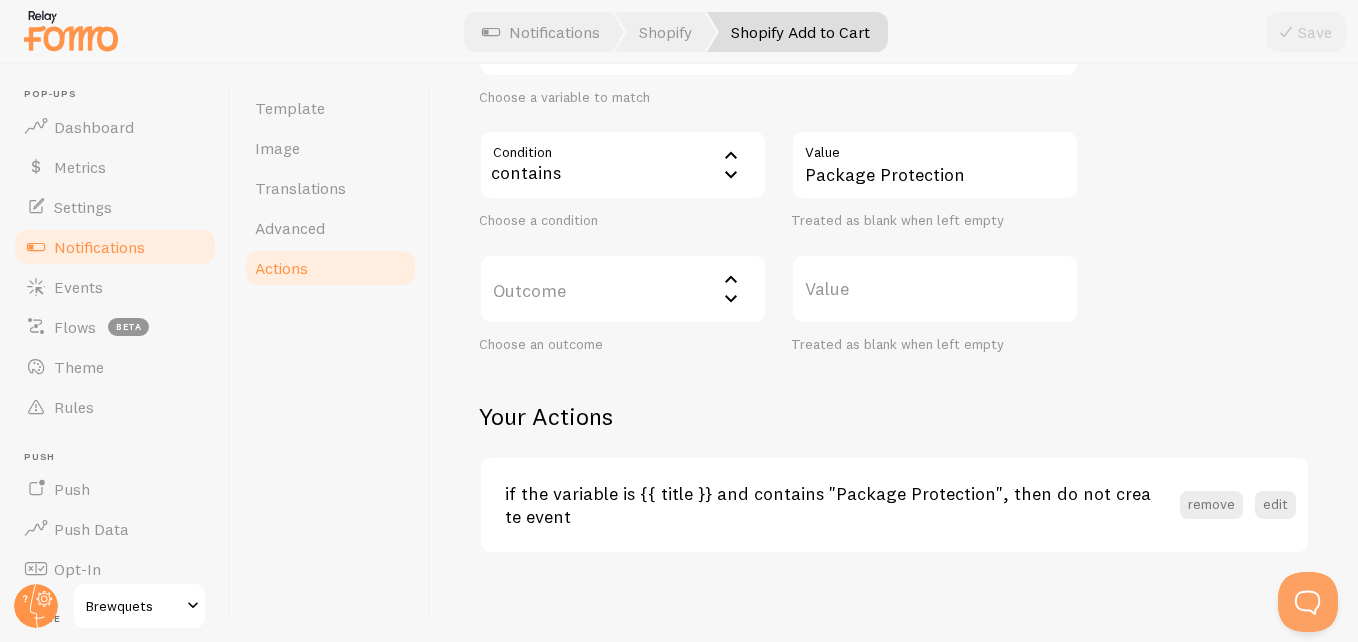 click on "Outcome" at bounding box center (623, 289) 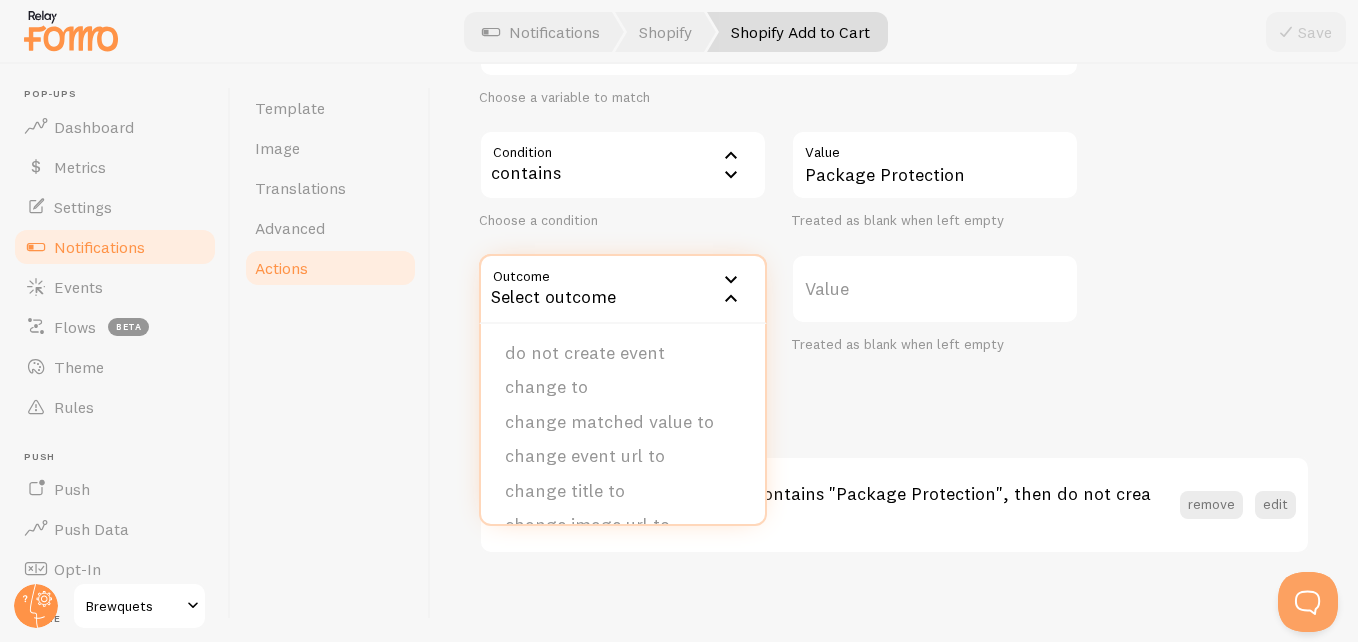 click on "do not create event" at bounding box center (623, 353) 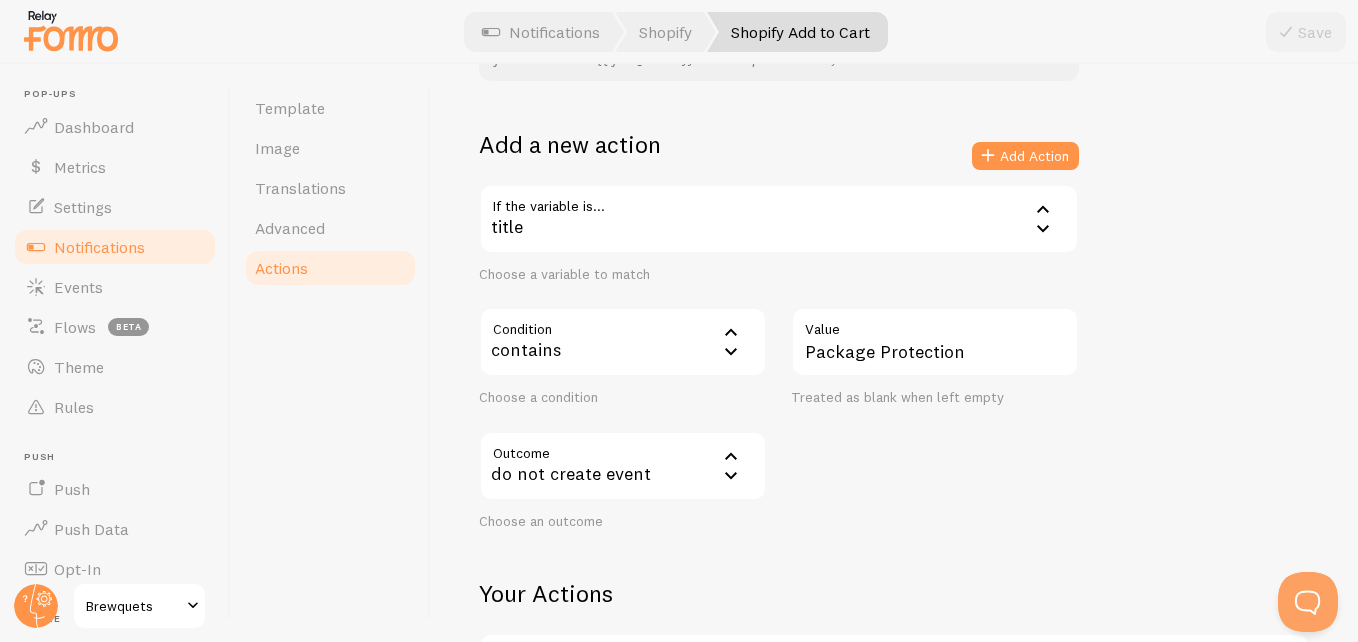 scroll, scrollTop: 336, scrollLeft: 0, axis: vertical 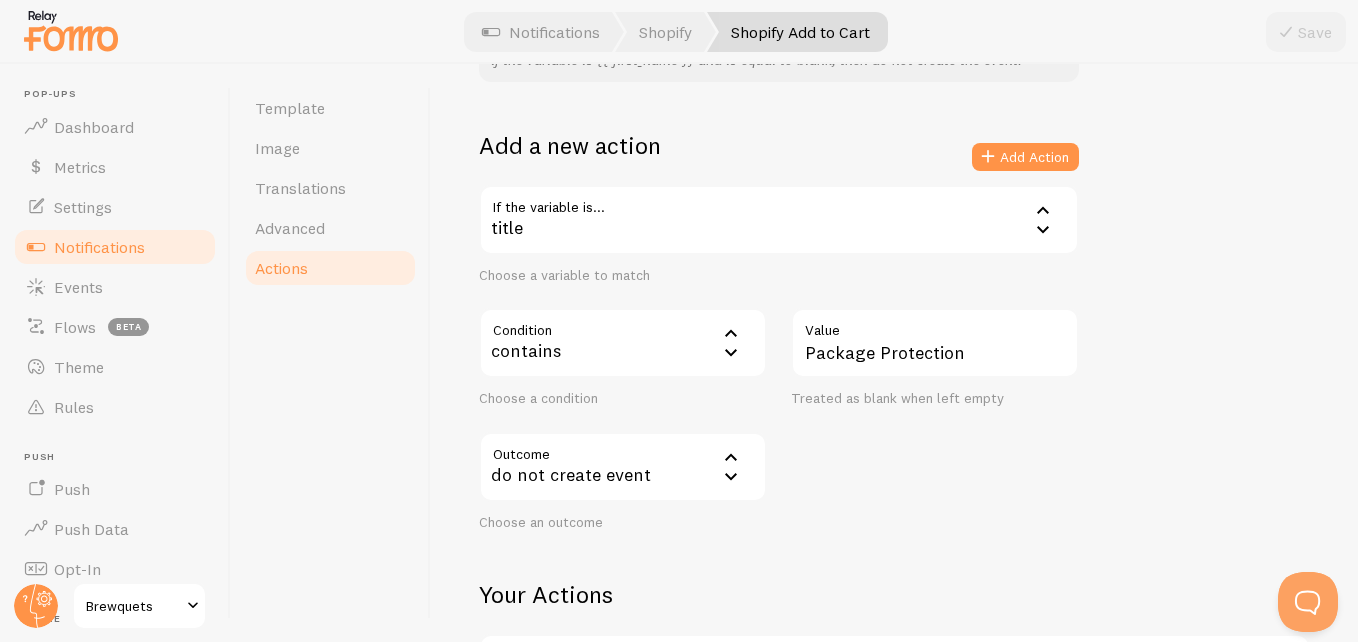 click on "Add a new action
Add Action" at bounding box center [779, 157] 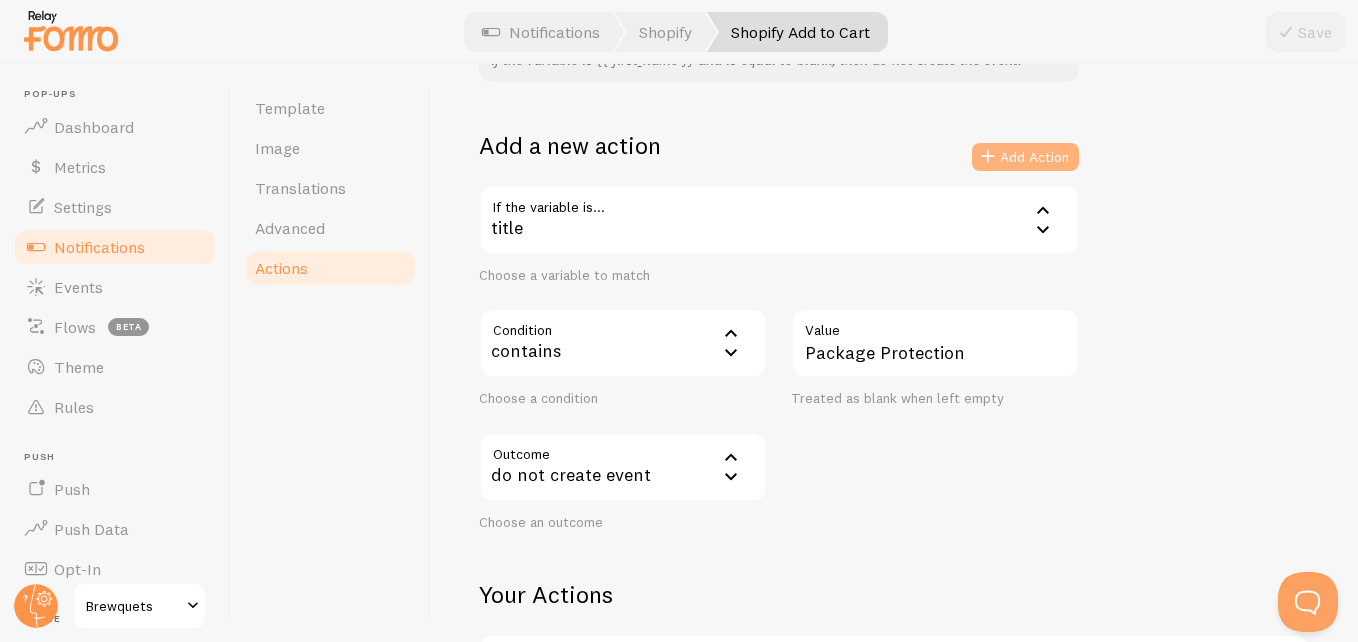 click on "Add Action" at bounding box center (1025, 157) 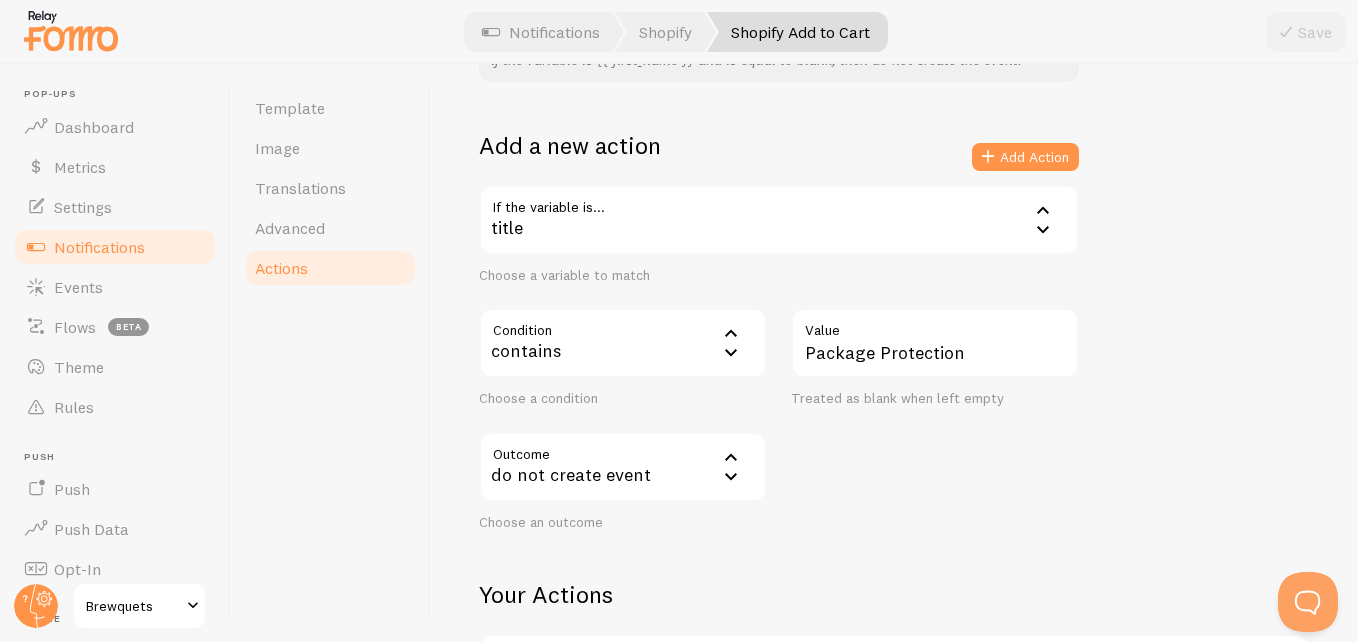type 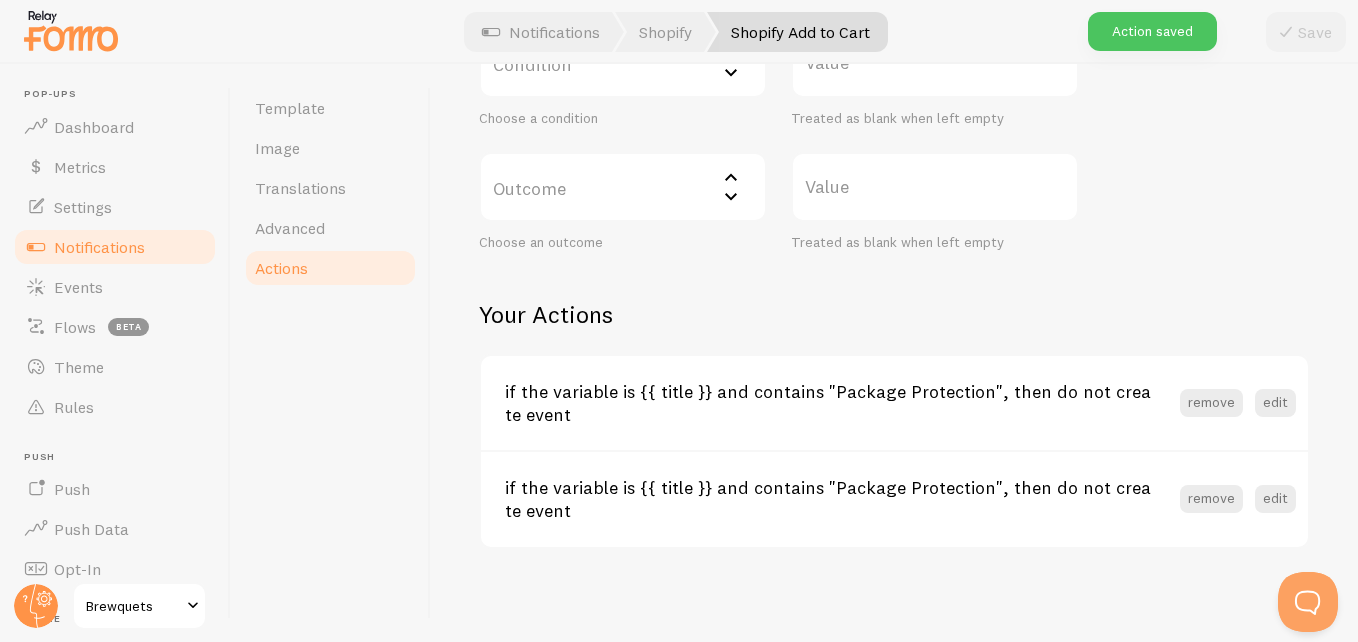 scroll, scrollTop: 615, scrollLeft: 0, axis: vertical 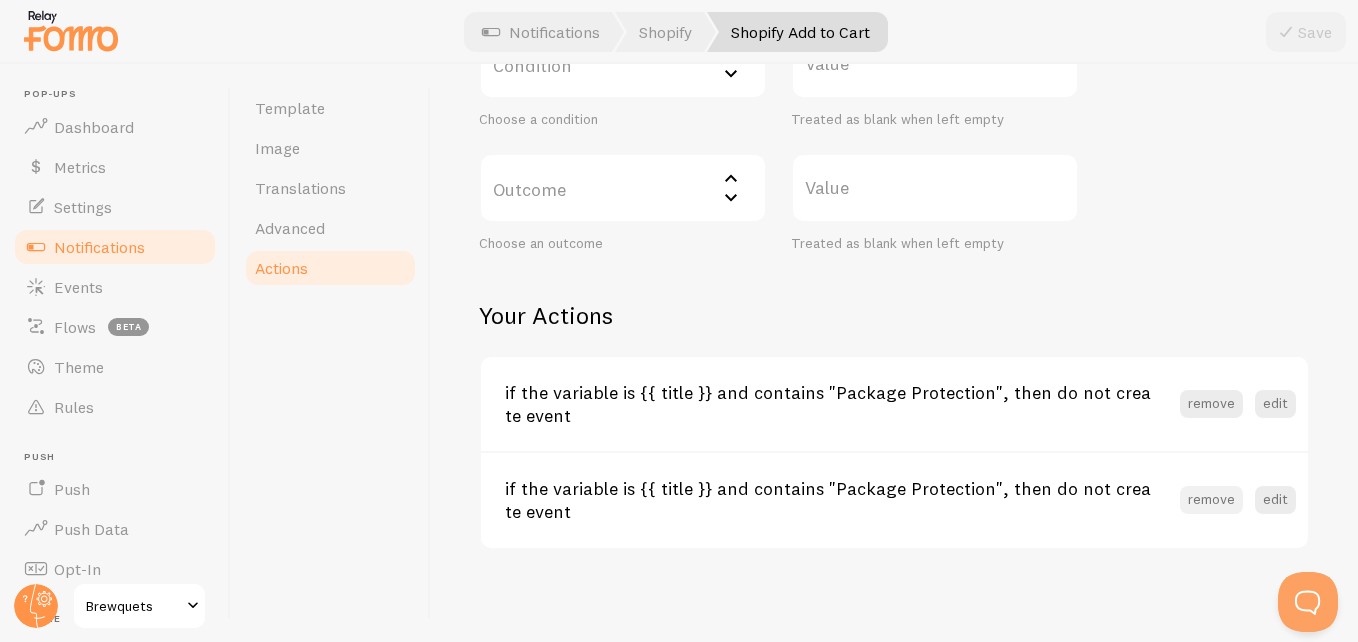 click on "remove" at bounding box center (1211, 500) 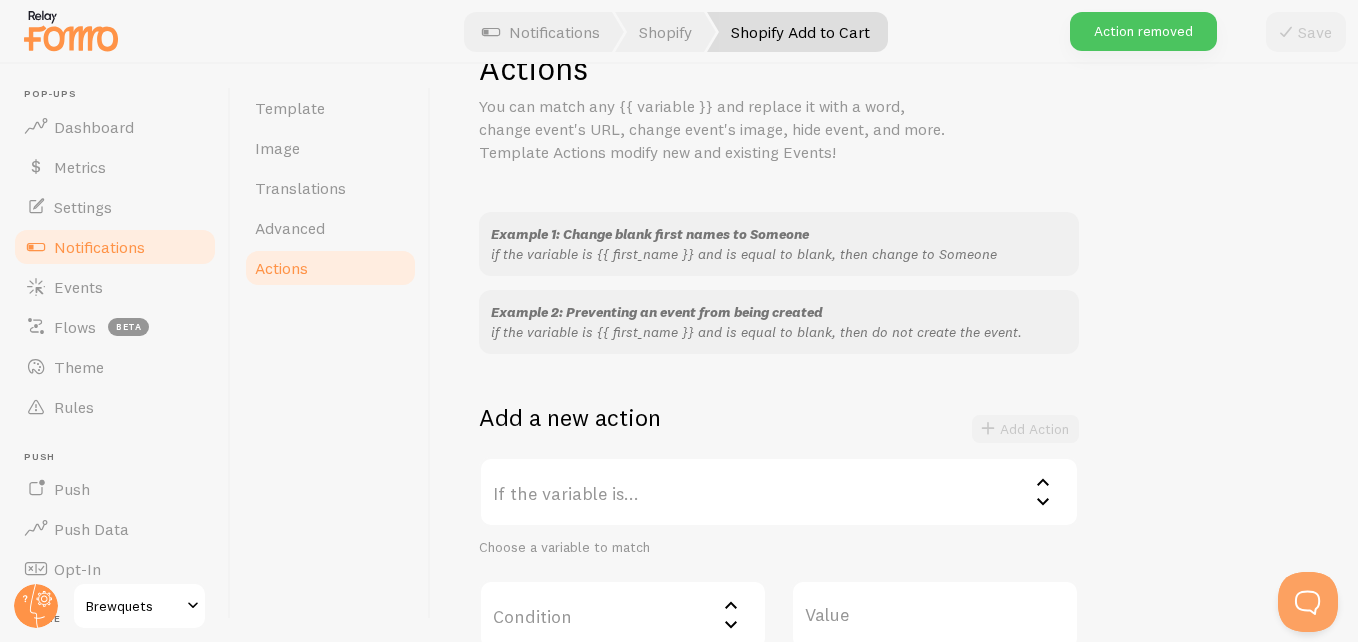 scroll, scrollTop: 0, scrollLeft: 0, axis: both 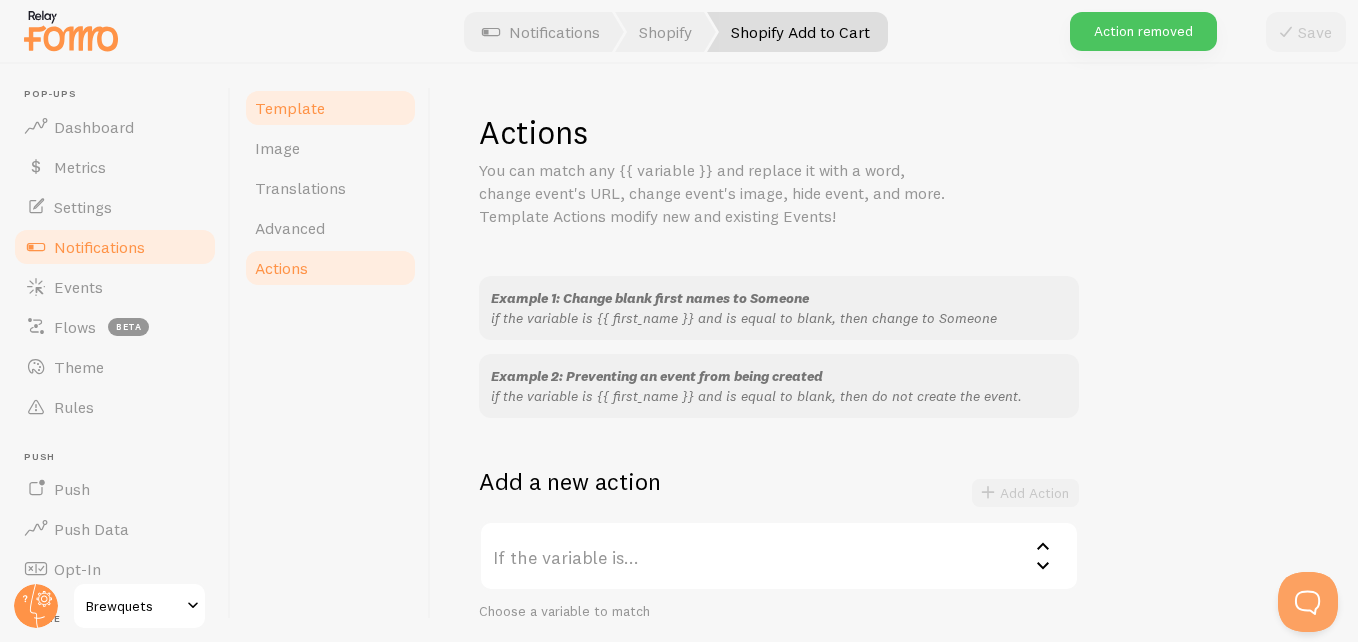 click on "Template" at bounding box center [290, 108] 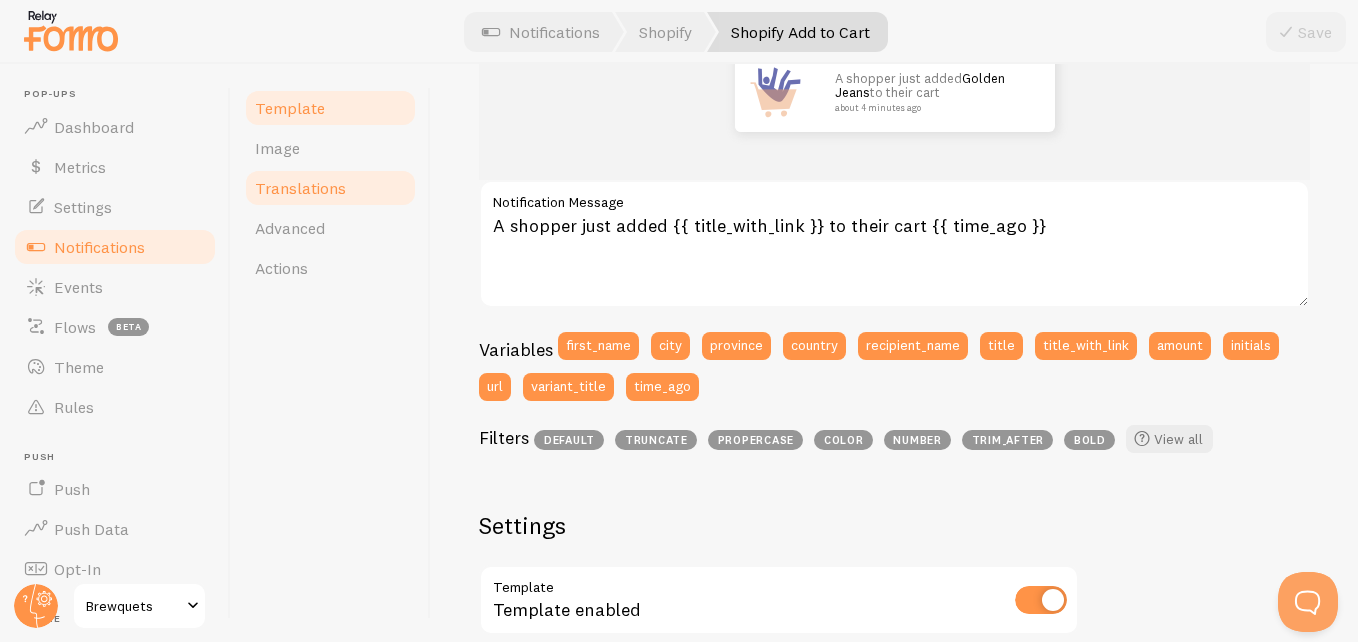 scroll, scrollTop: 275, scrollLeft: 0, axis: vertical 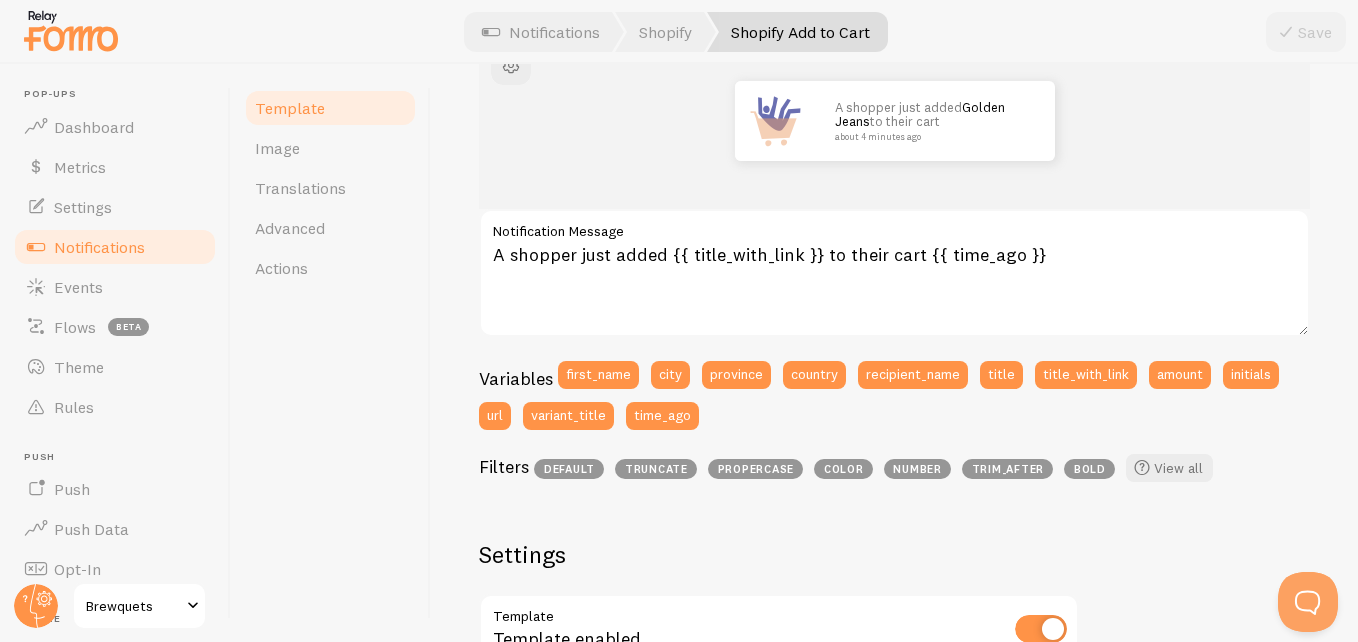 click on "Notifications" at bounding box center (541, 32) 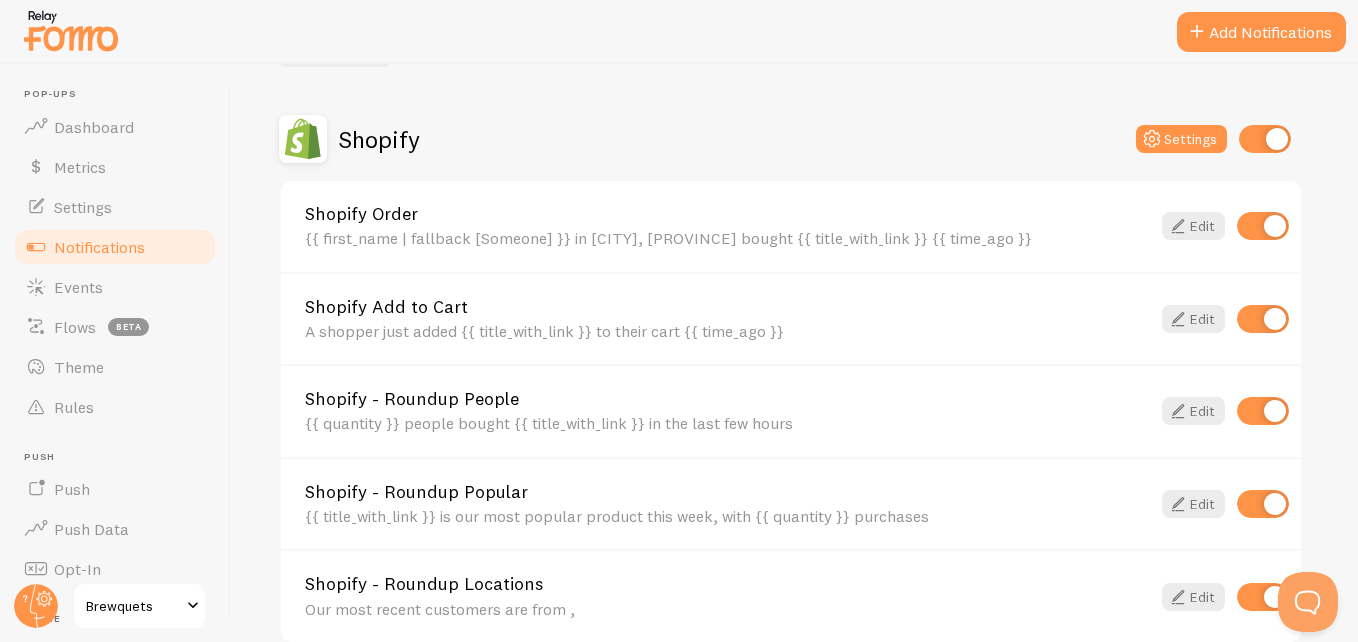 scroll, scrollTop: 160, scrollLeft: 0, axis: vertical 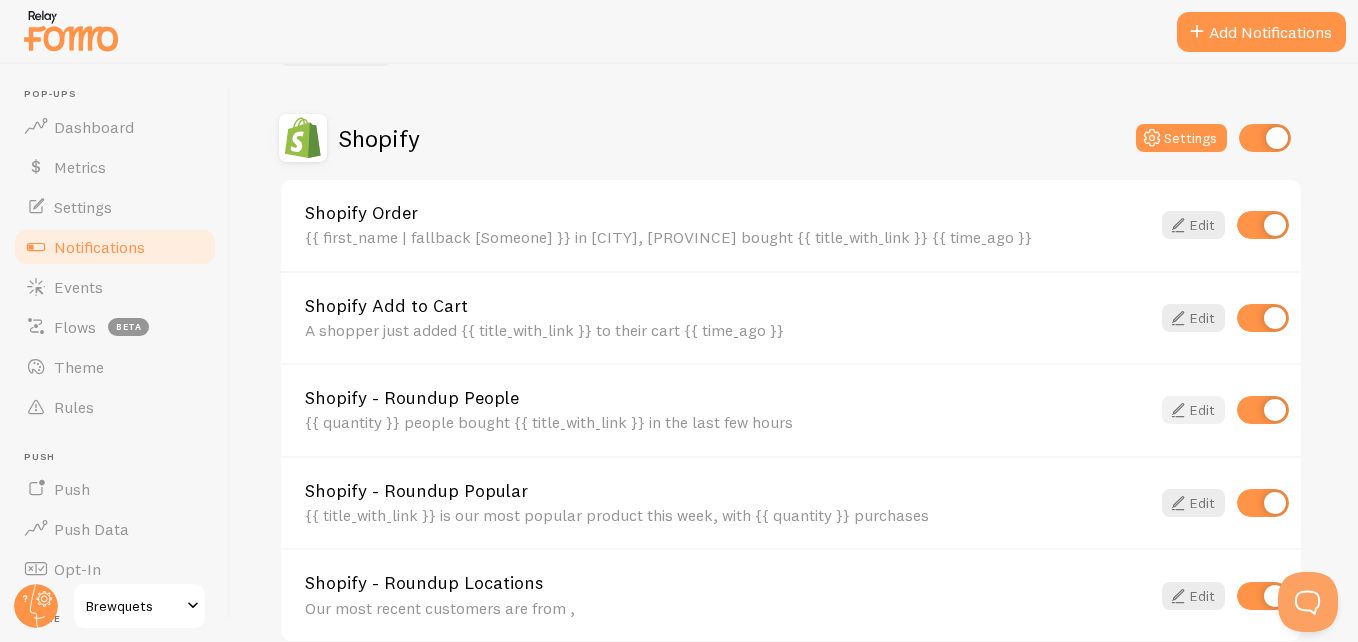 click at bounding box center [1178, 410] 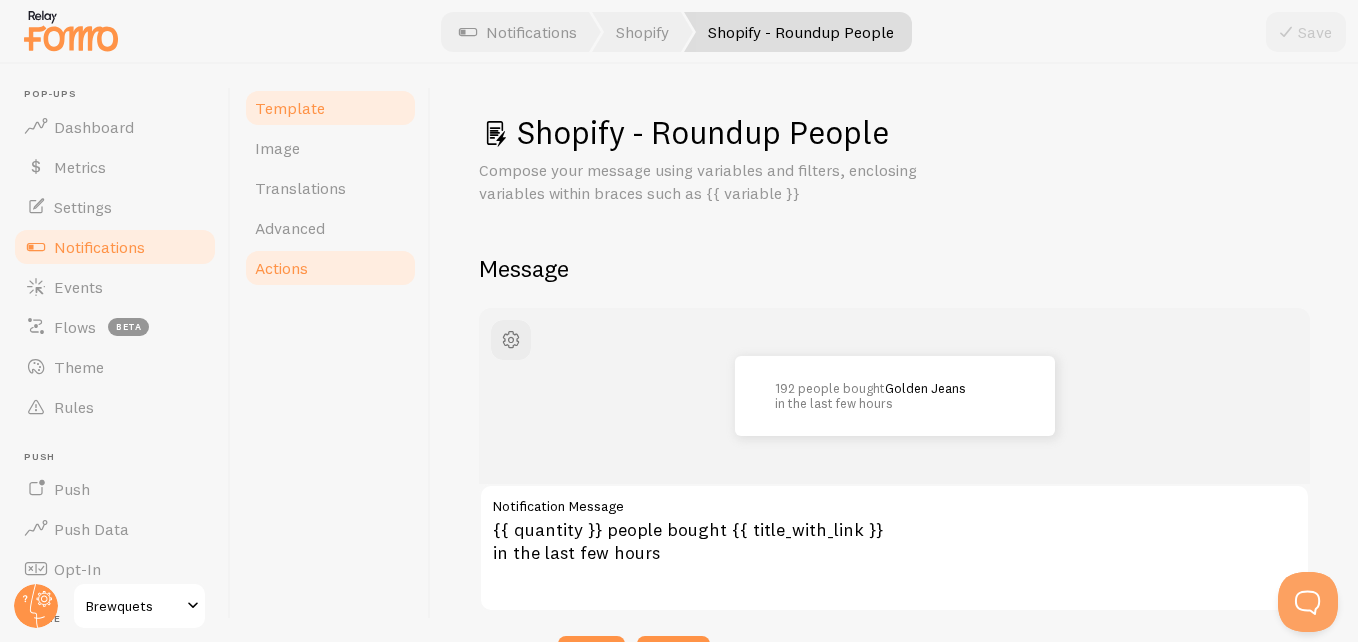 click on "Actions" at bounding box center [330, 268] 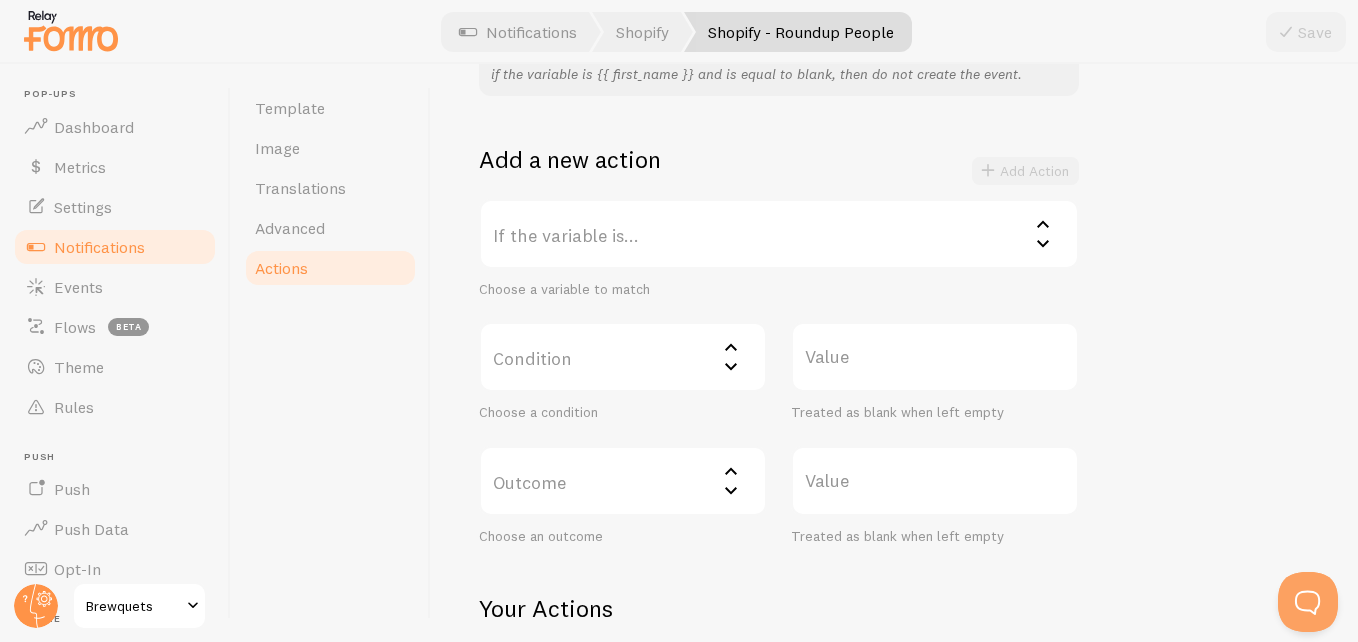 scroll, scrollTop: 351, scrollLeft: 0, axis: vertical 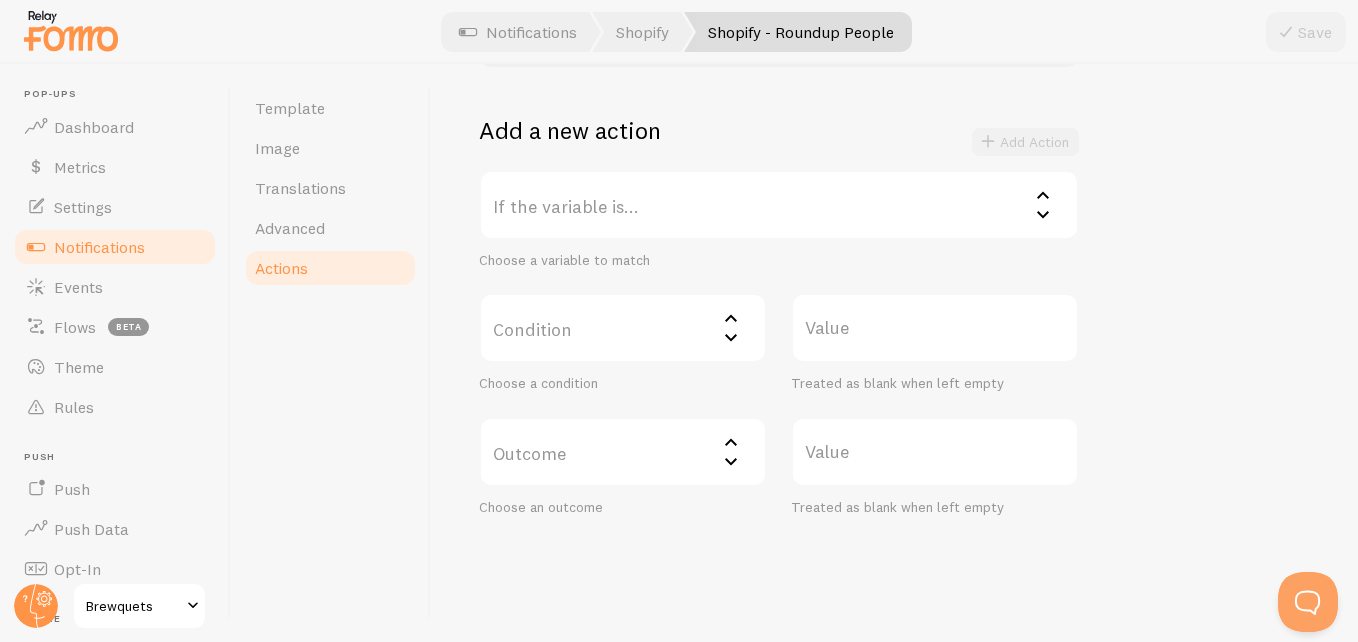 click on "If the variable is..." at bounding box center (779, 205) 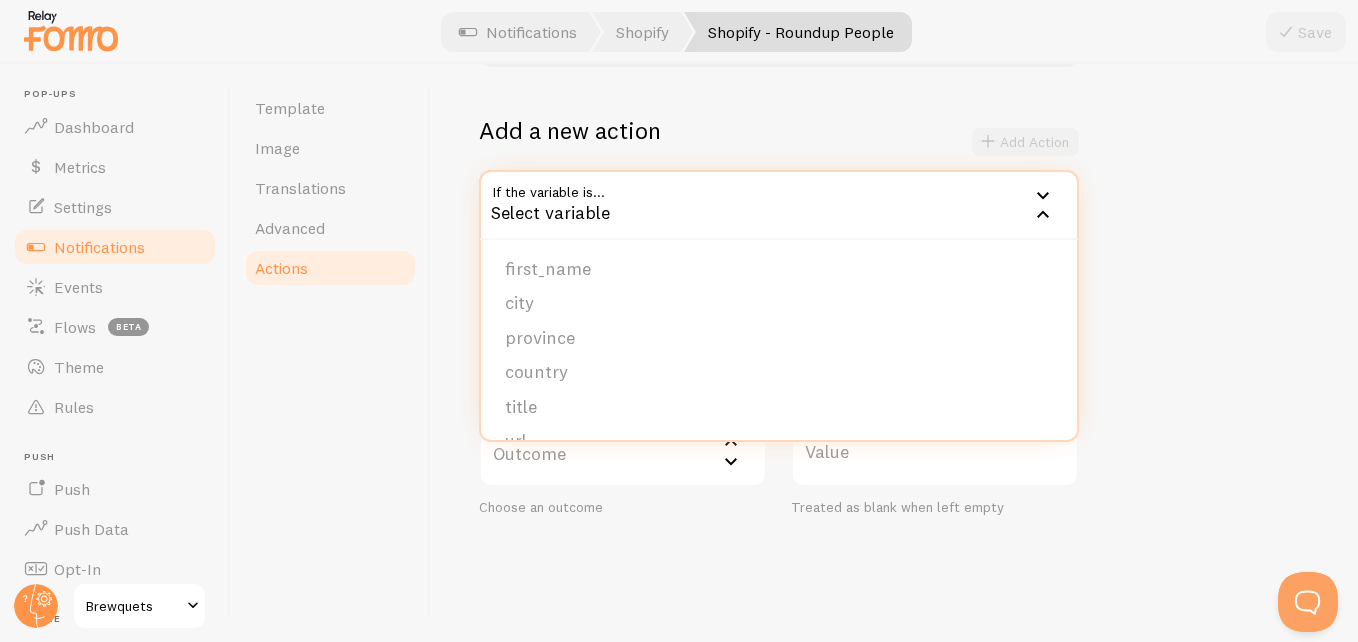 click on "title" at bounding box center [779, 407] 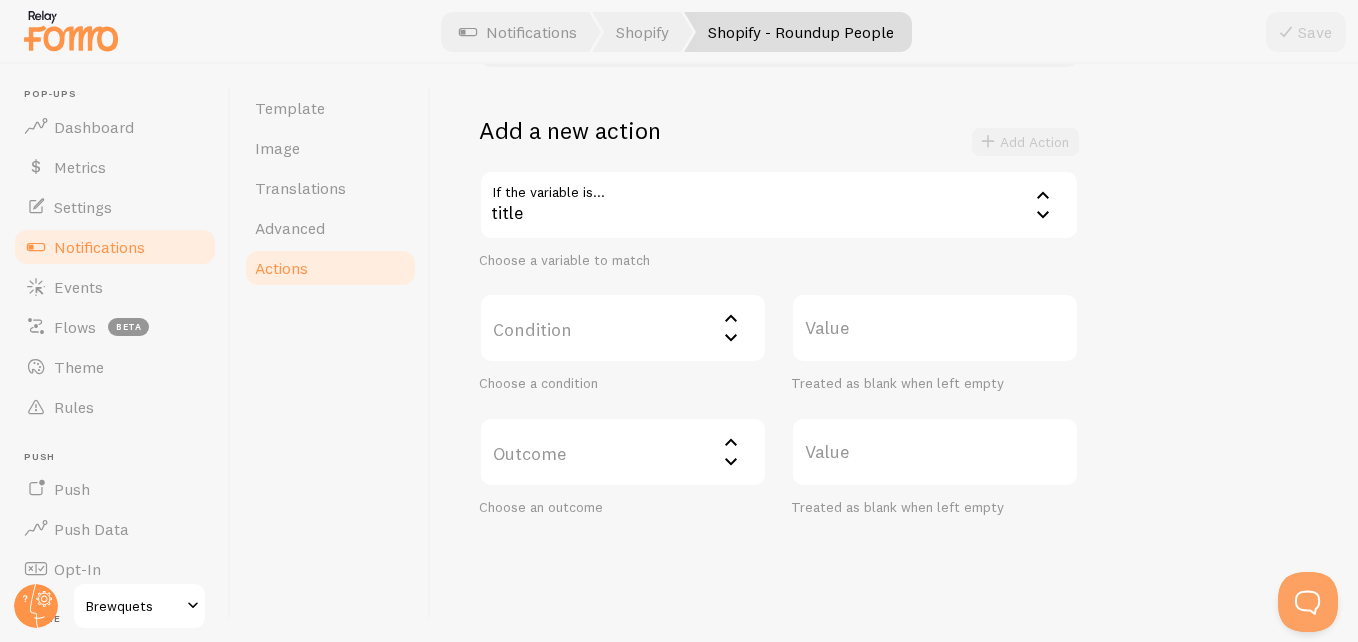 click on "Condition" at bounding box center (623, 328) 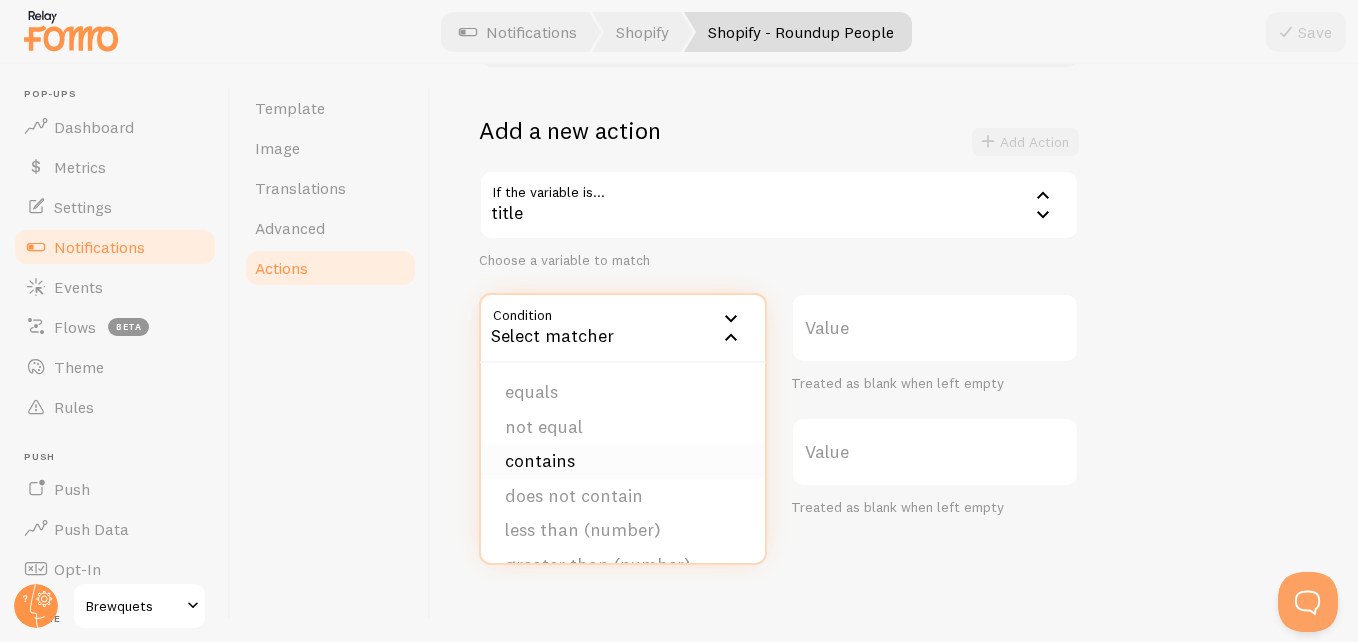 click on "contains" at bounding box center (623, 461) 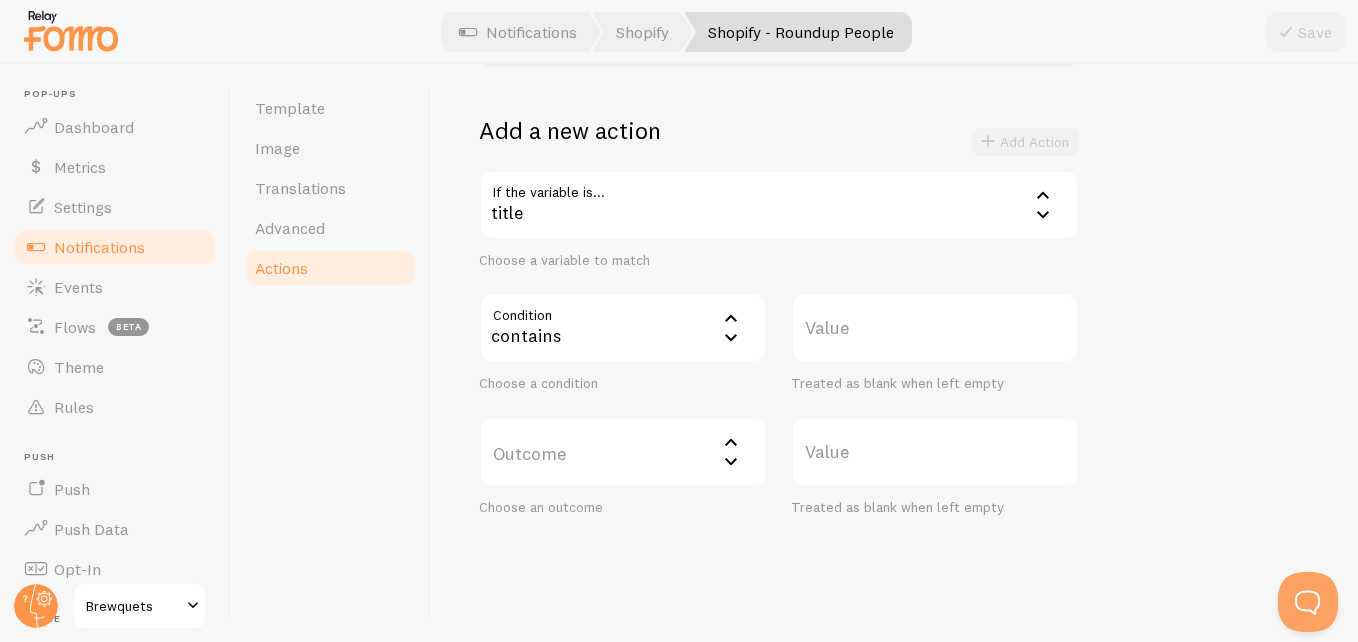 click on "Value" at bounding box center [935, 328] 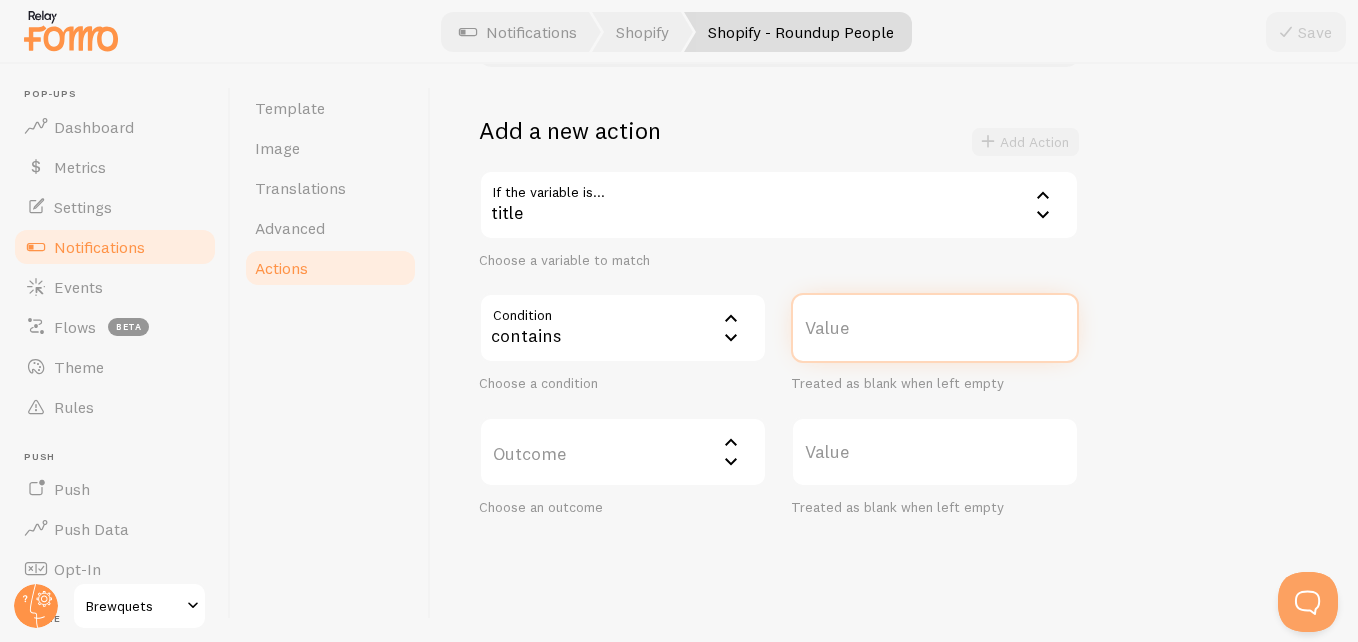 click on "Value" at bounding box center (935, 328) 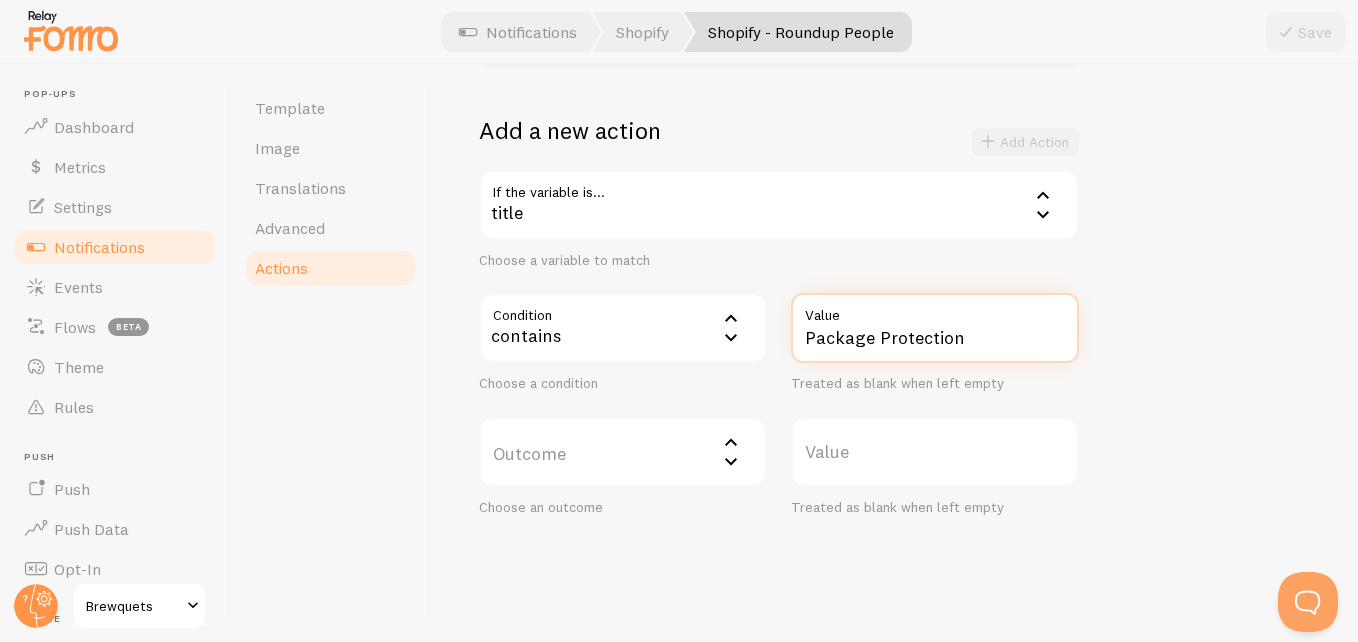 type on "Package Protection" 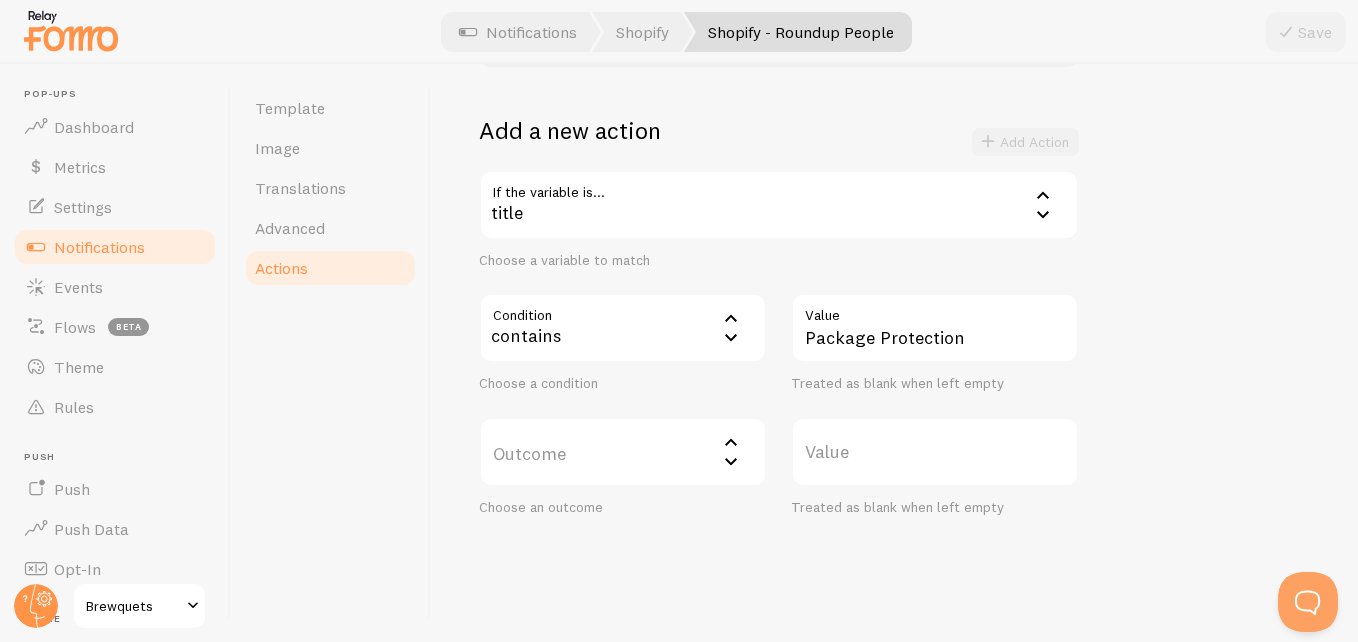 click on "Outcome" at bounding box center (623, 452) 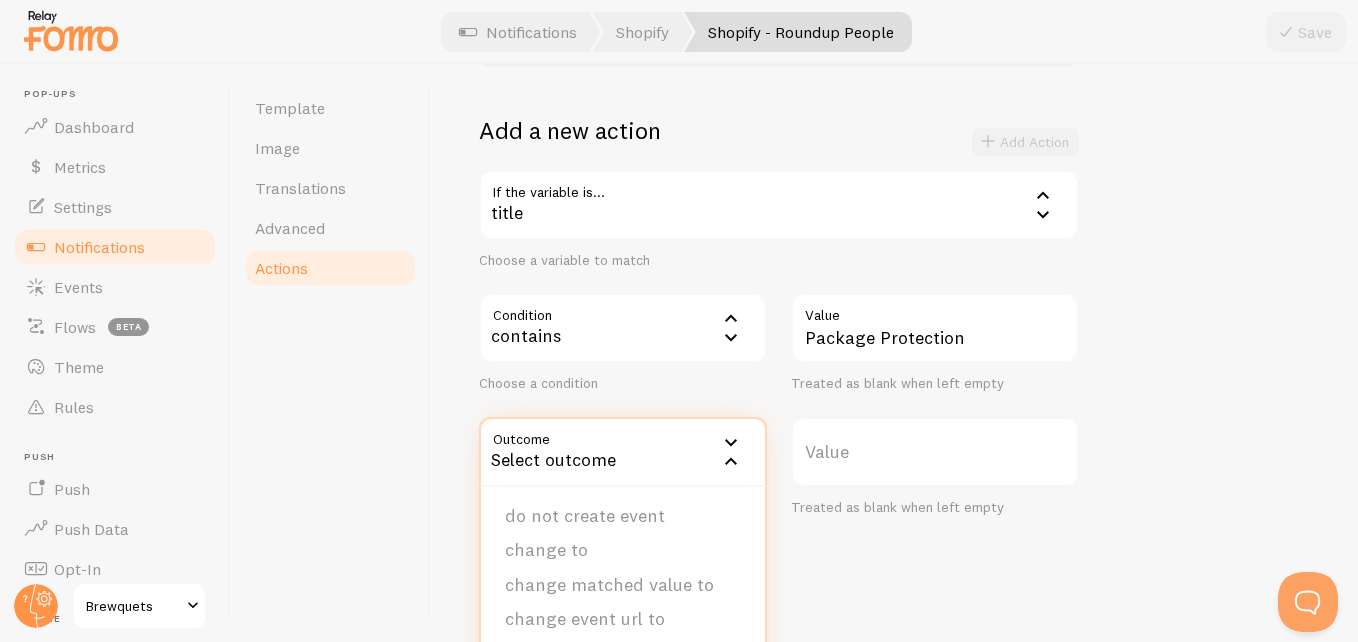 click on "do not create event" at bounding box center [623, 516] 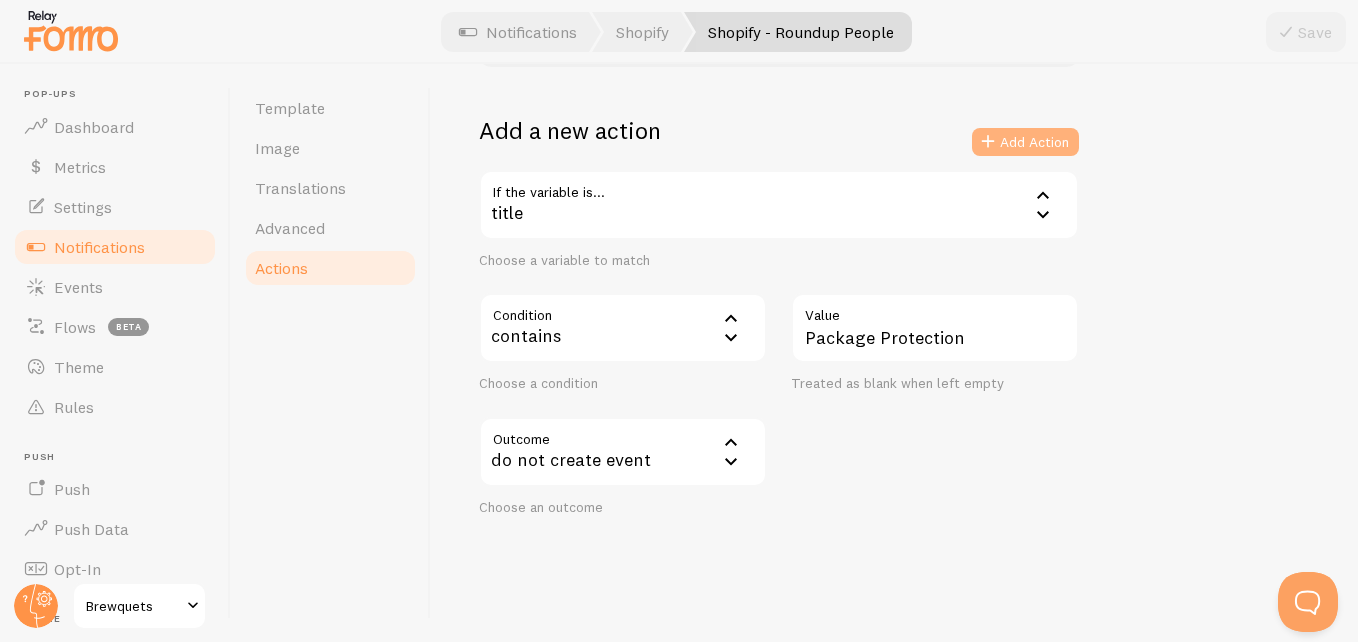 click at bounding box center [988, 142] 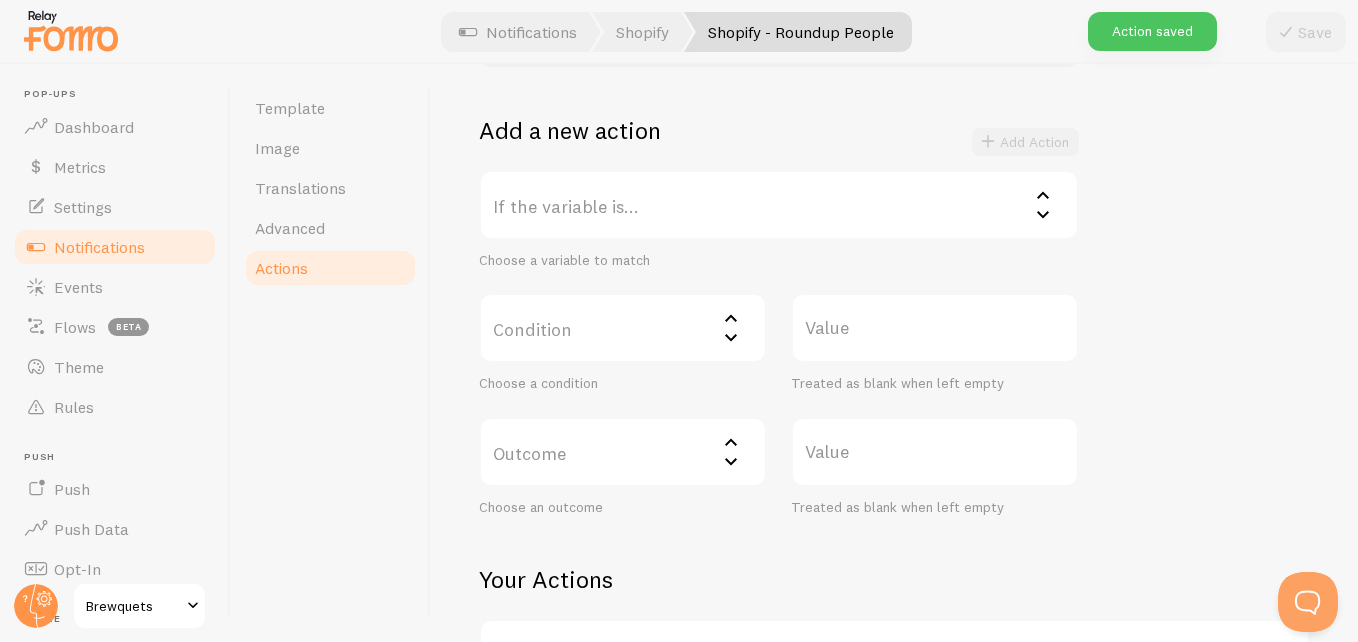 click on "Notifications" at bounding box center [115, 247] 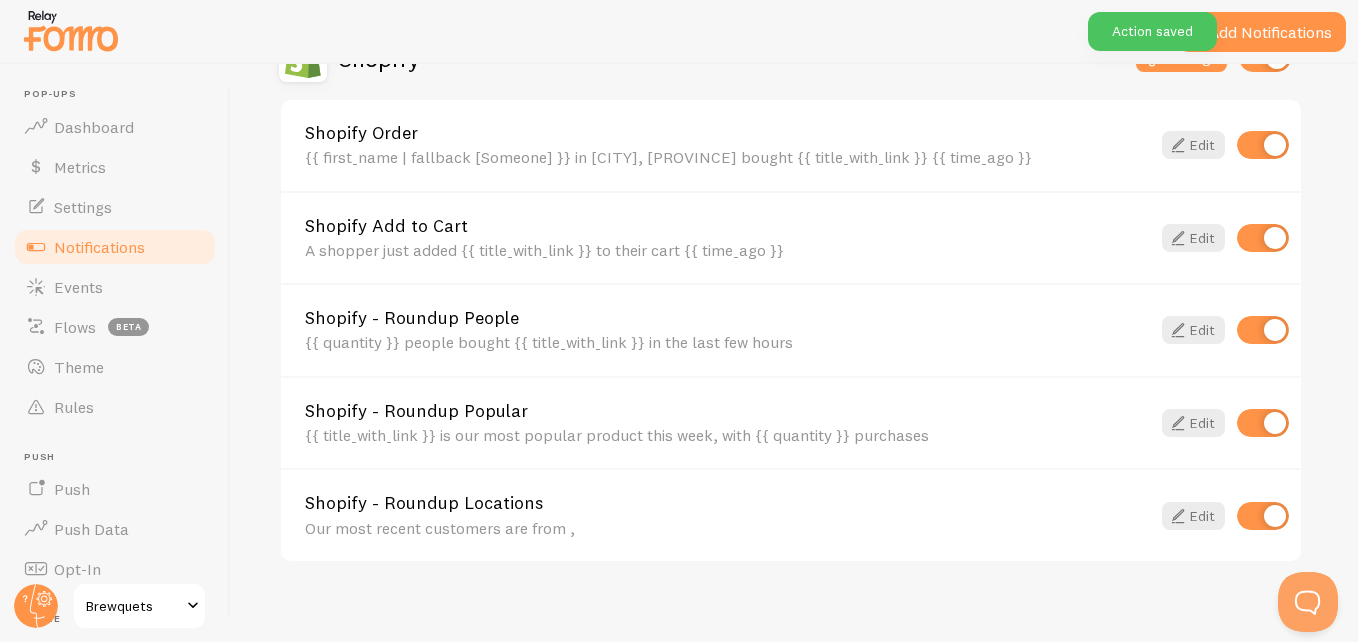 scroll, scrollTop: 257, scrollLeft: 0, axis: vertical 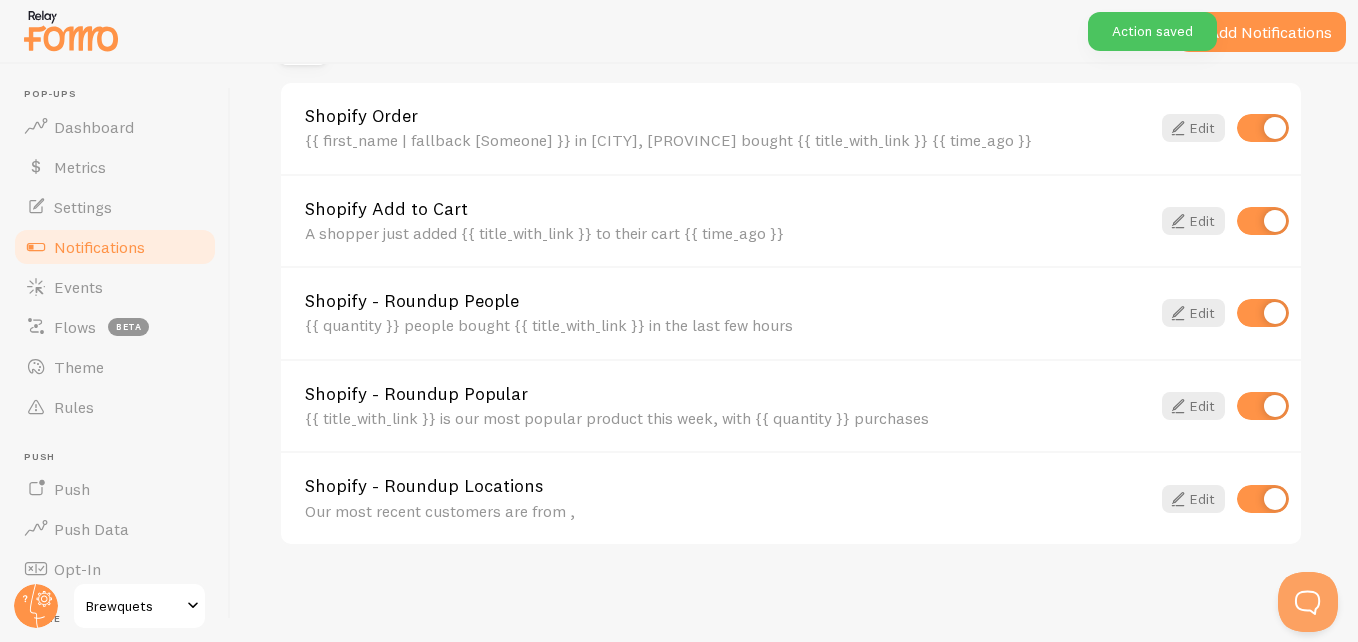 click on "{{ title_with_link }} is our most popular
product this week, with {{ quantity }} purchases" at bounding box center (727, 418) 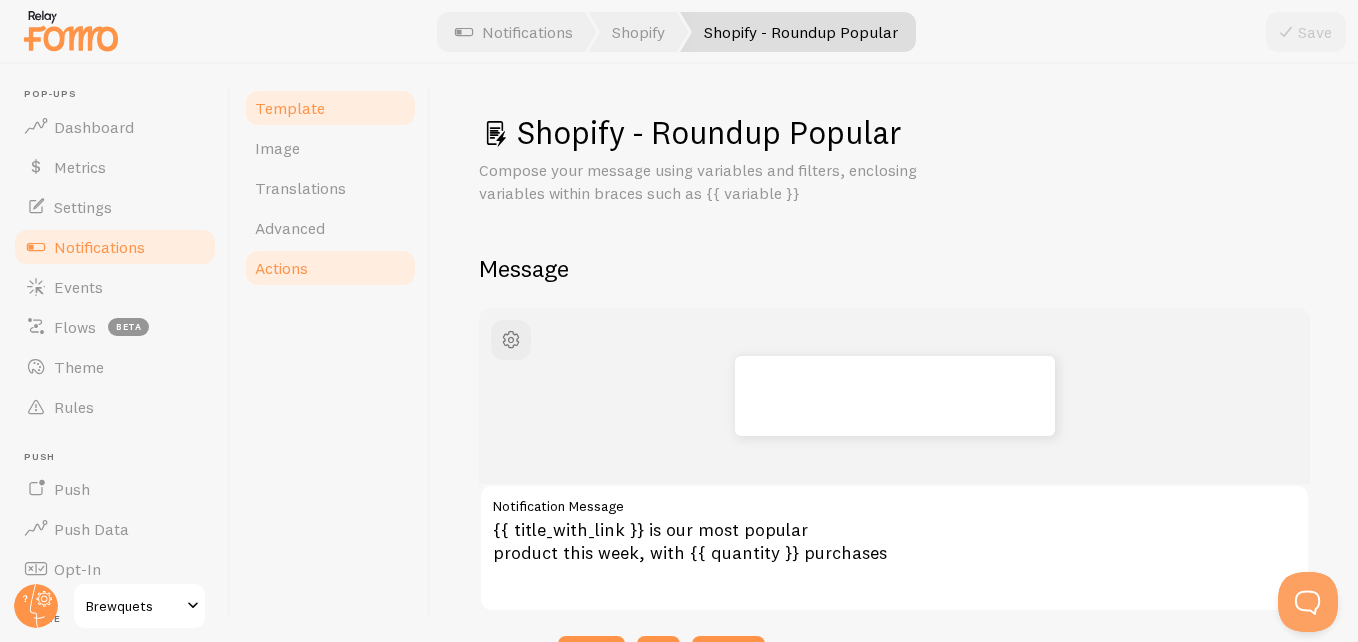 click on "Actions" at bounding box center (330, 268) 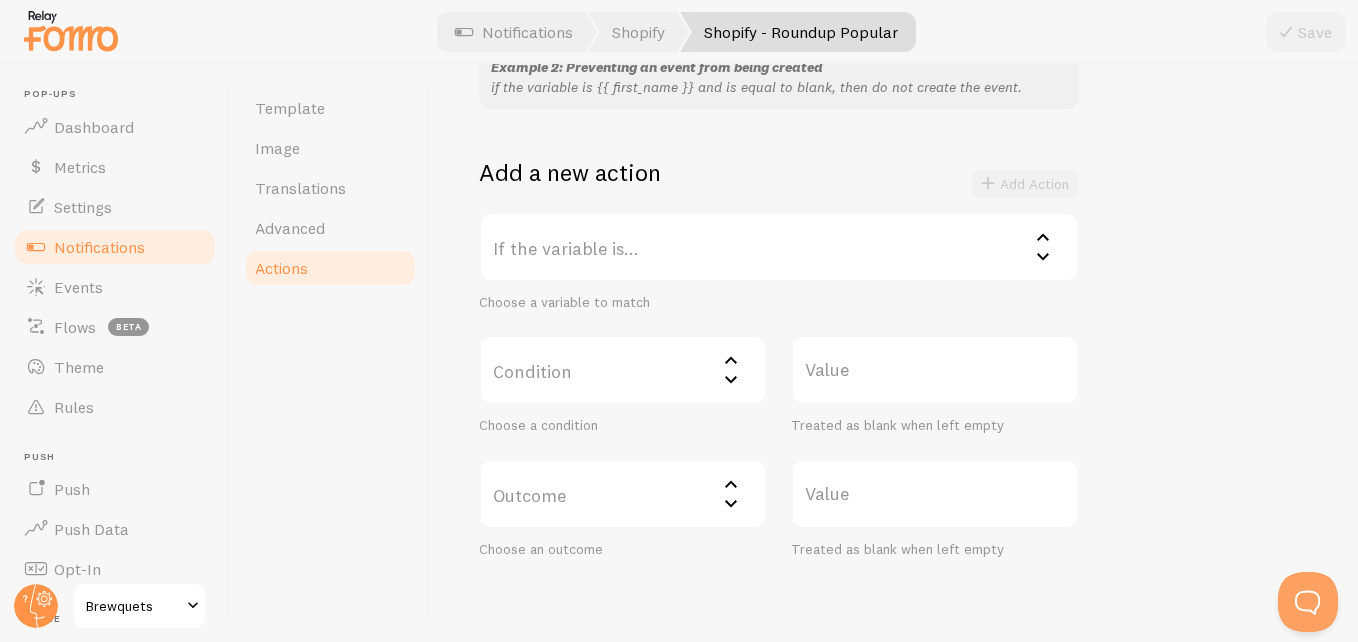 scroll, scrollTop: 310, scrollLeft: 0, axis: vertical 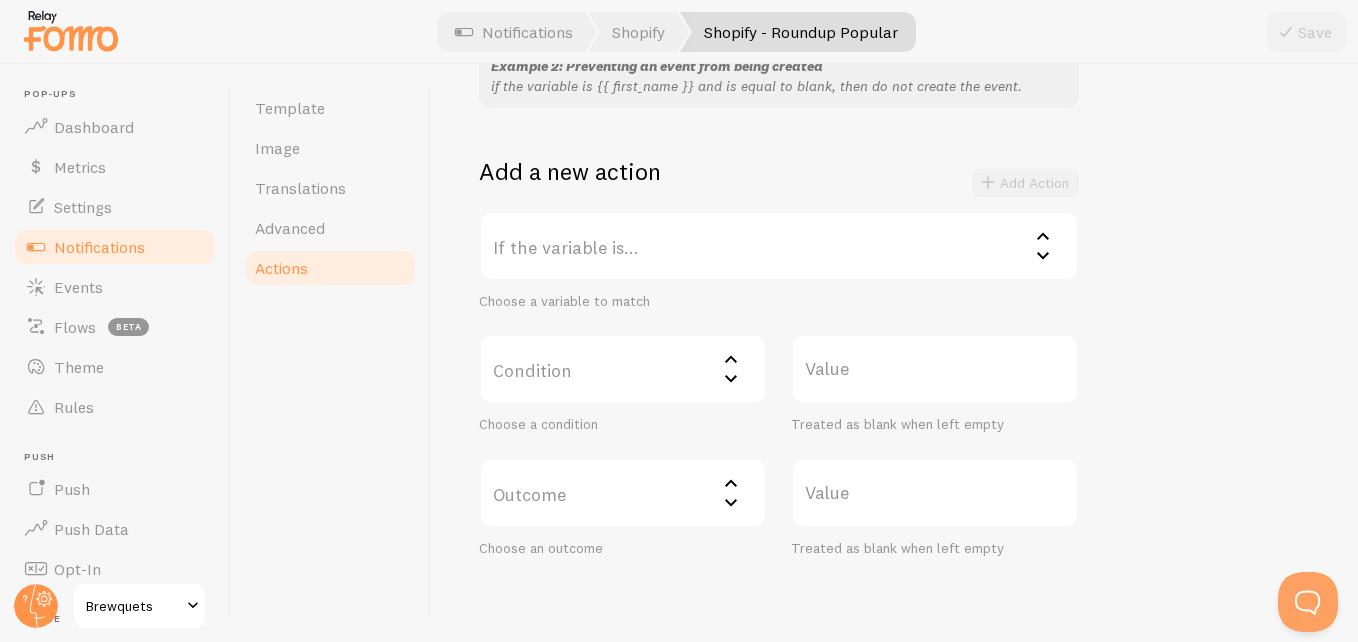 click on "If the variable is..." at bounding box center (779, 246) 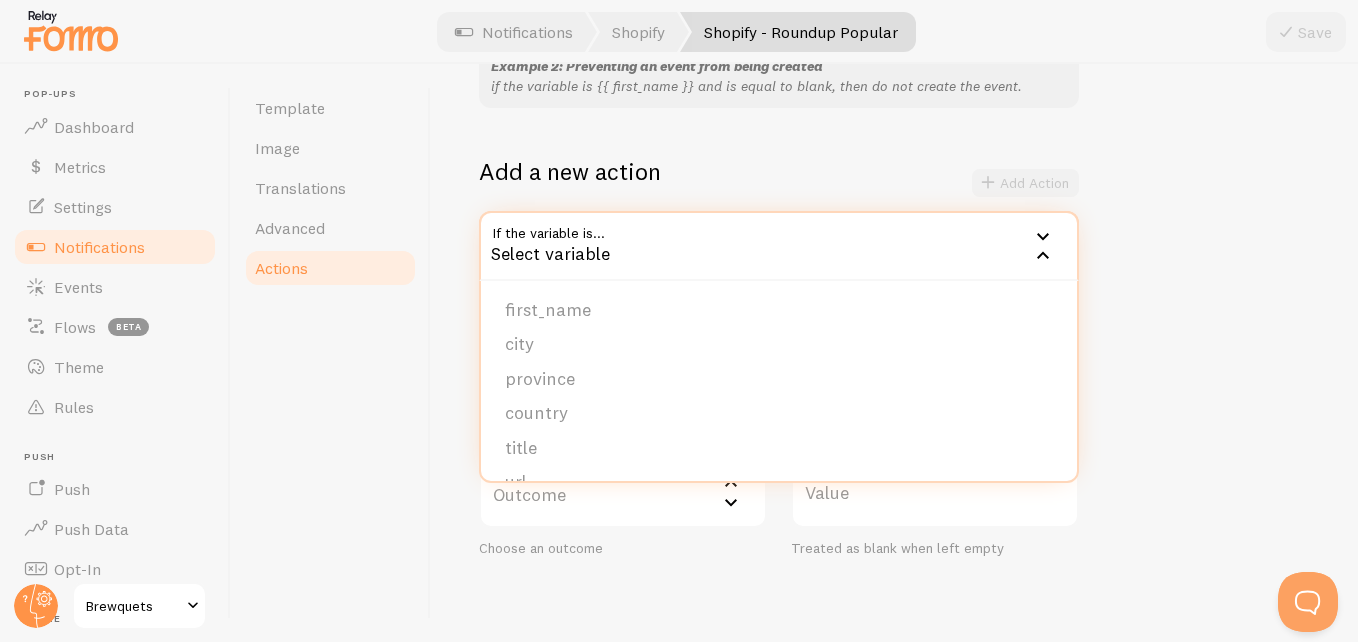 click on "title" at bounding box center [779, 448] 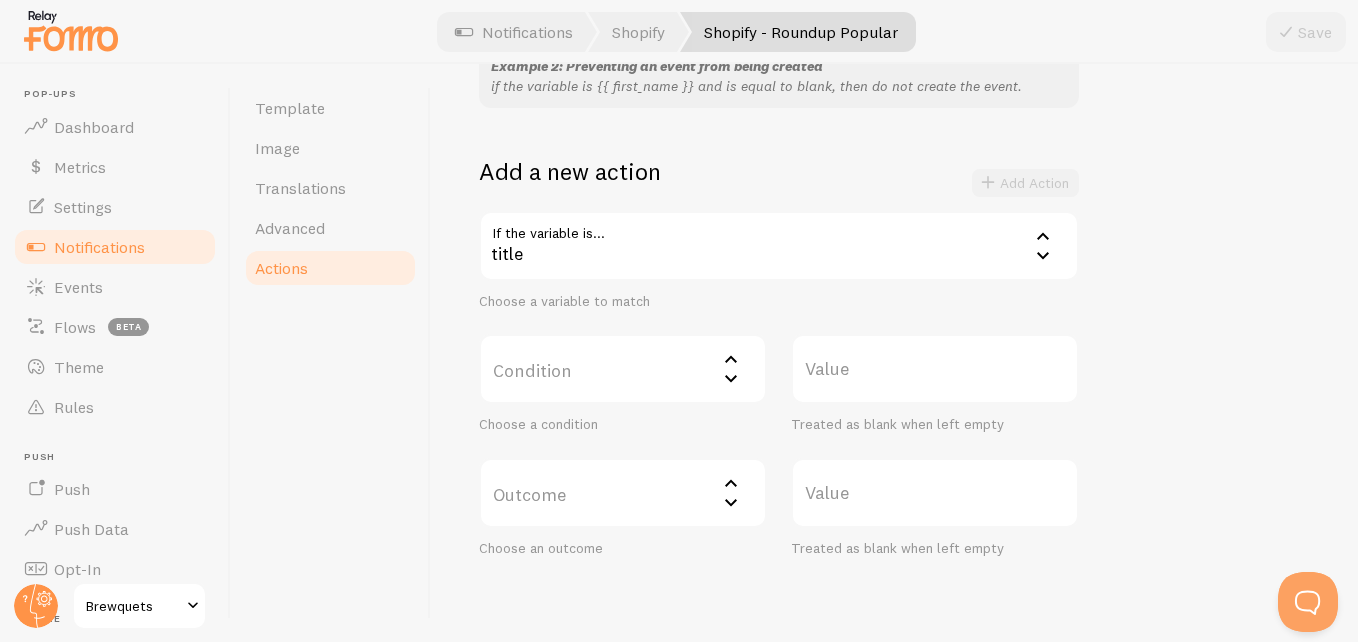 click on "Condition" at bounding box center (623, 369) 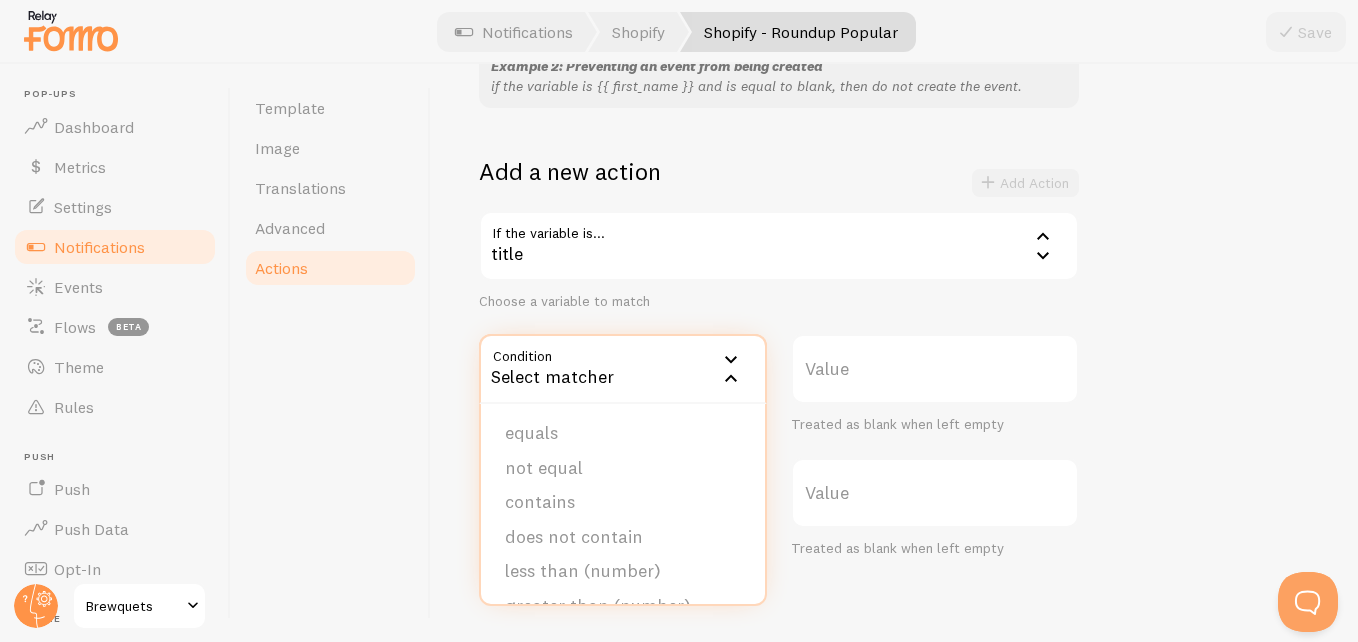 click on "contains" at bounding box center [623, 502] 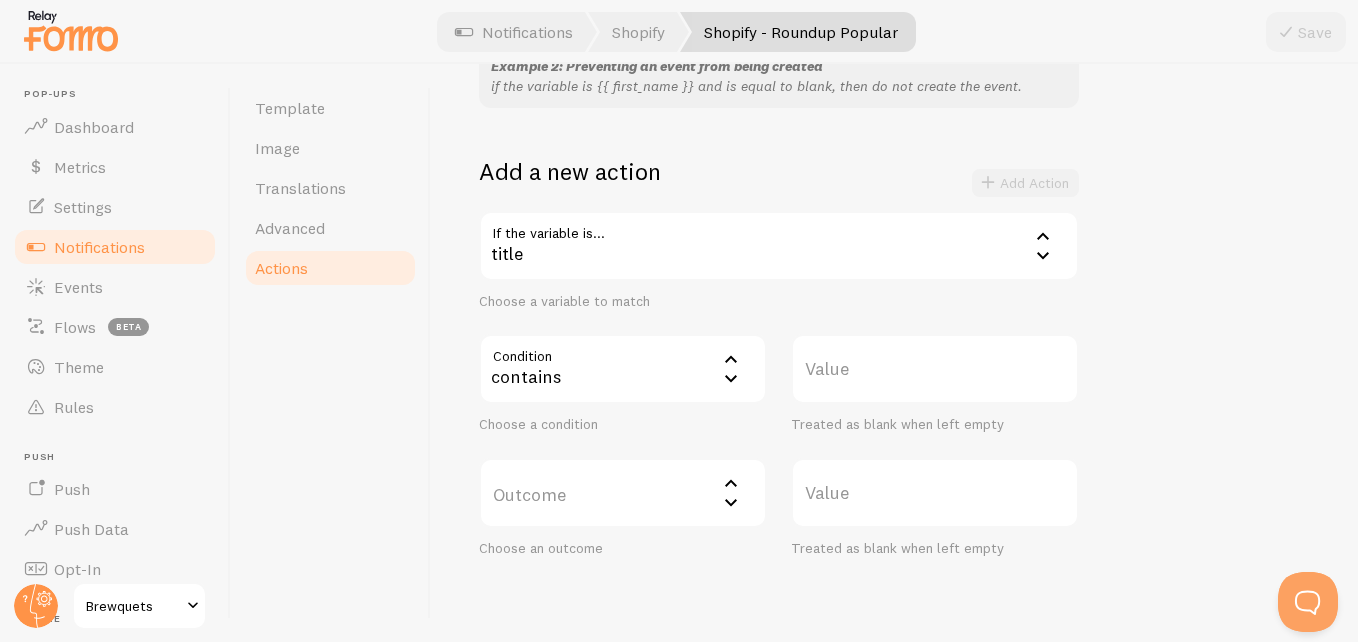 click on "Value" at bounding box center (935, 369) 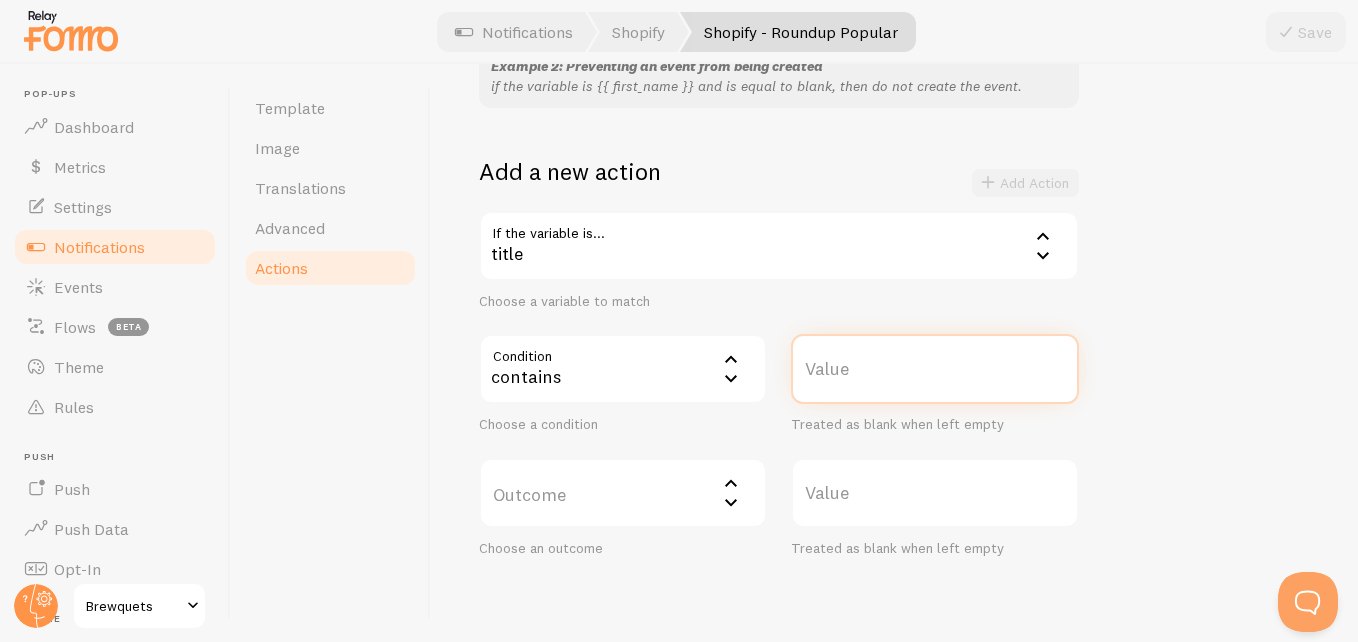 click on "Value" at bounding box center (935, 369) 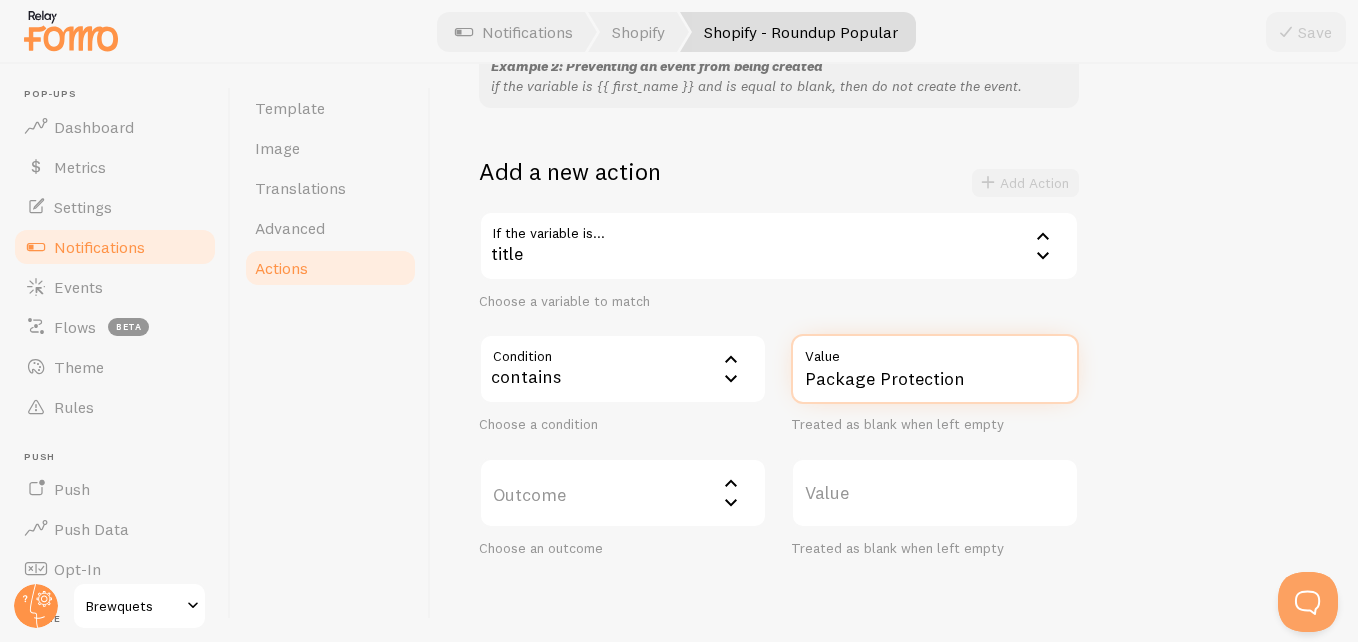 type on "Package Protection" 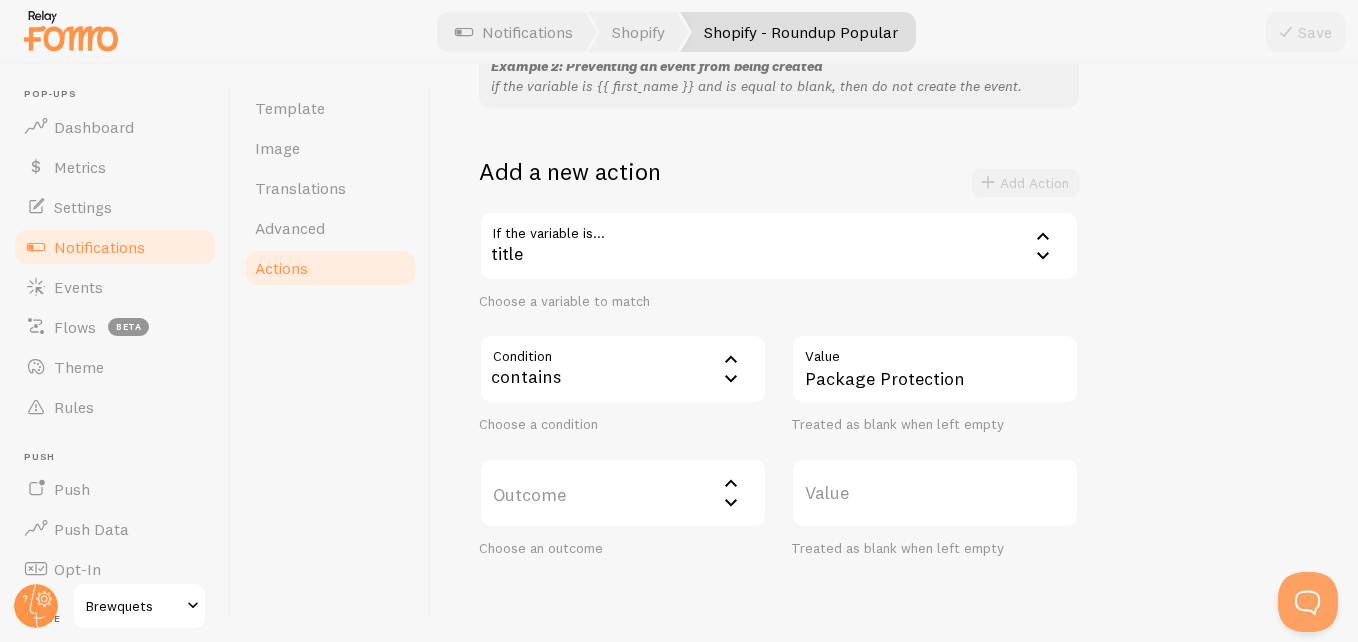 click on "Outcome" at bounding box center [623, 493] 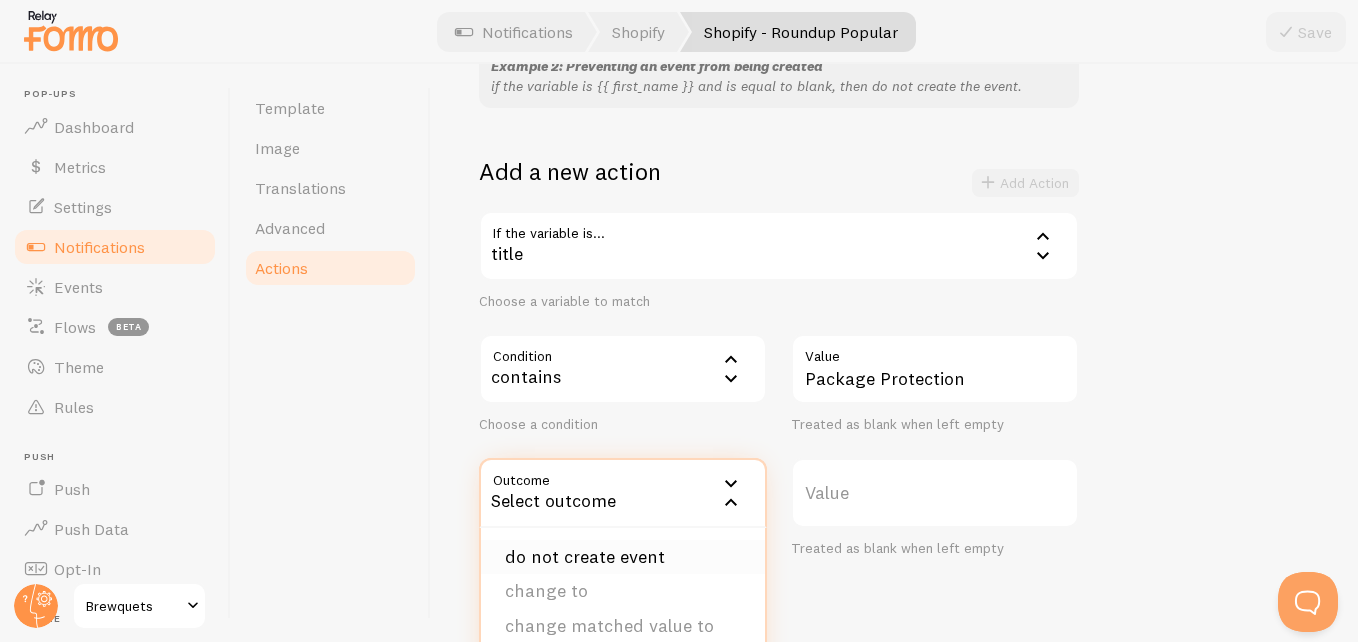 click on "do not create event" at bounding box center (623, 557) 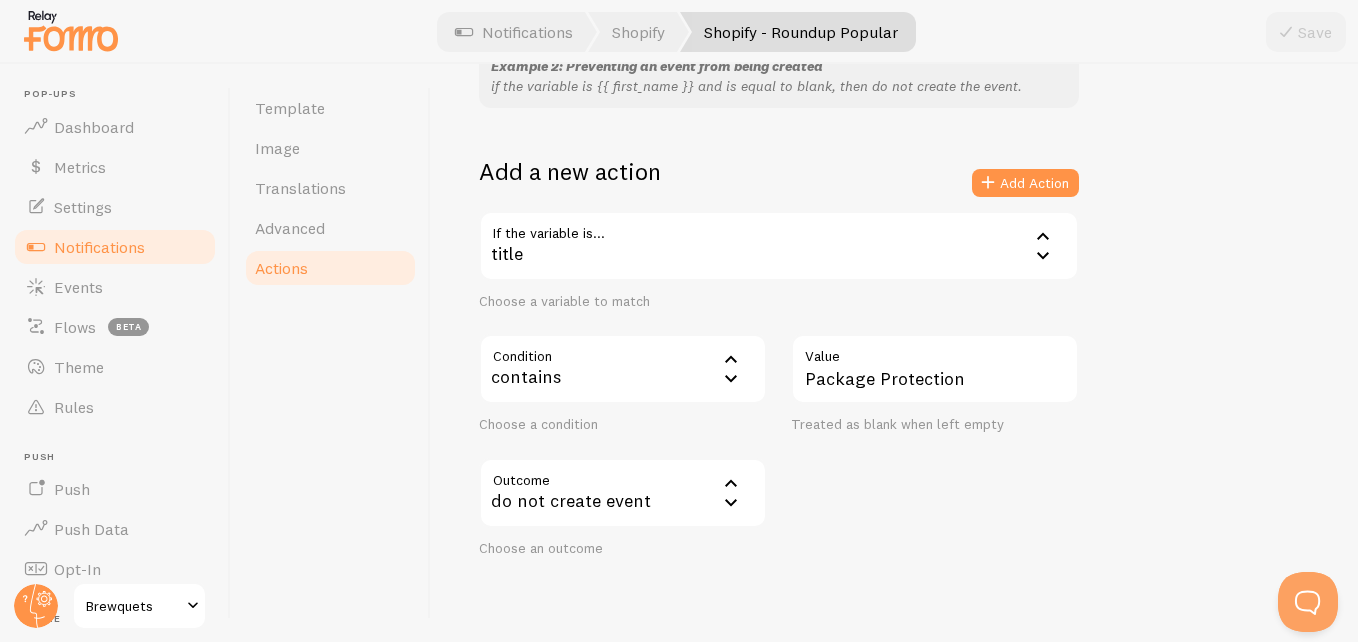 click on "Add a new action
Add Action" at bounding box center (779, 183) 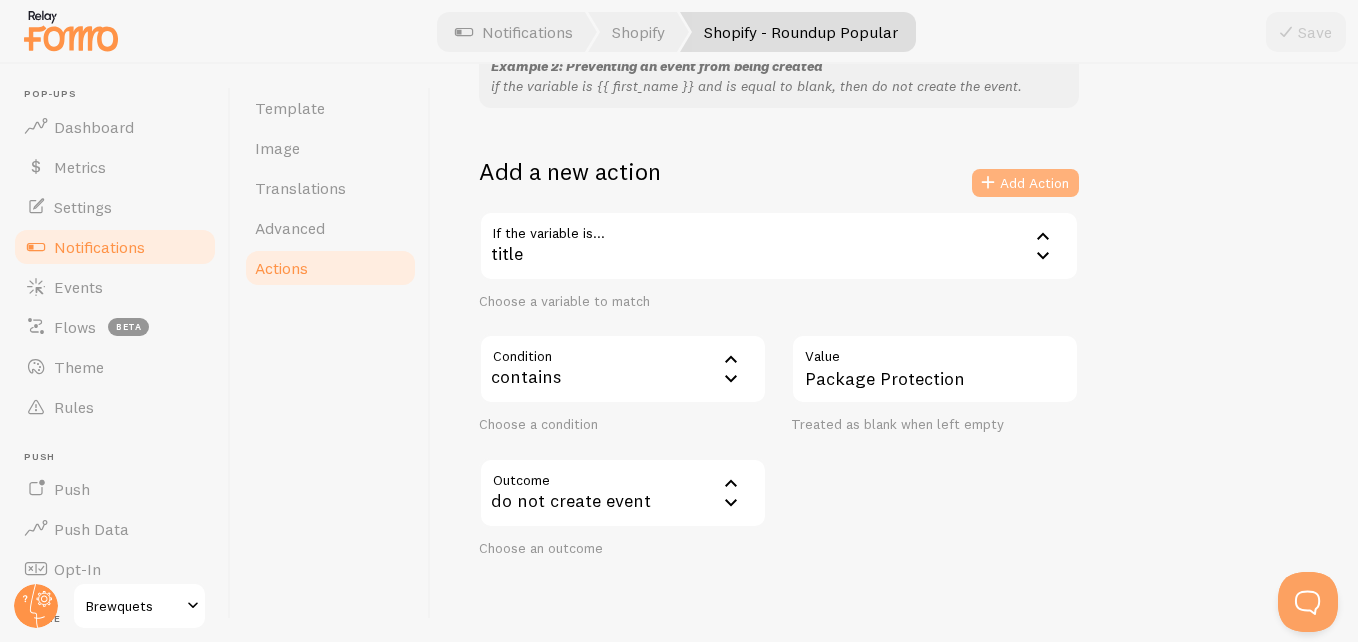 click on "Add Action" at bounding box center (1025, 183) 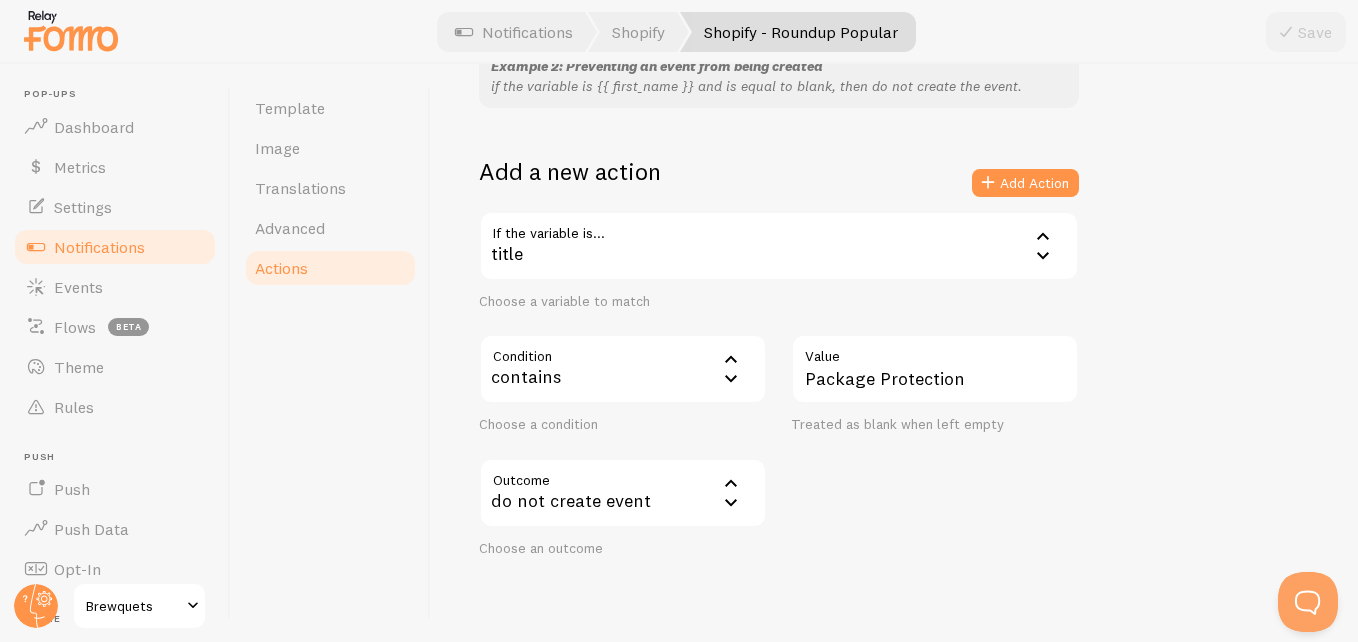 type 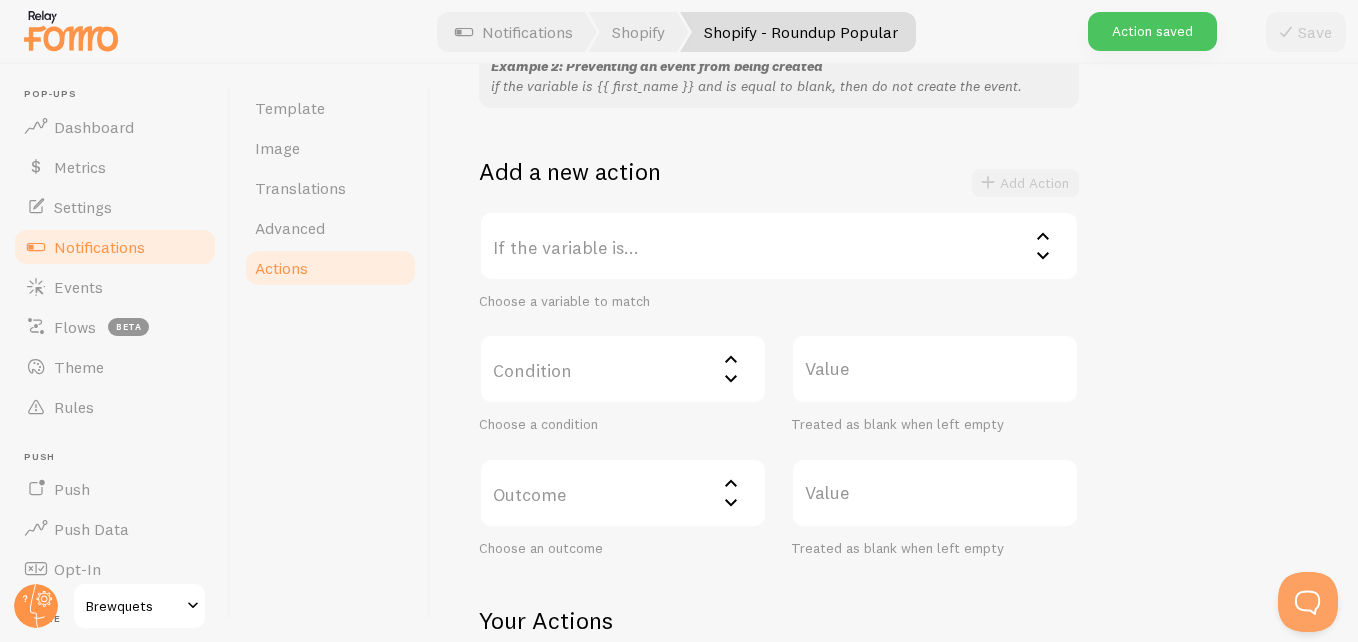 click on "Notifications" at bounding box center [99, 247] 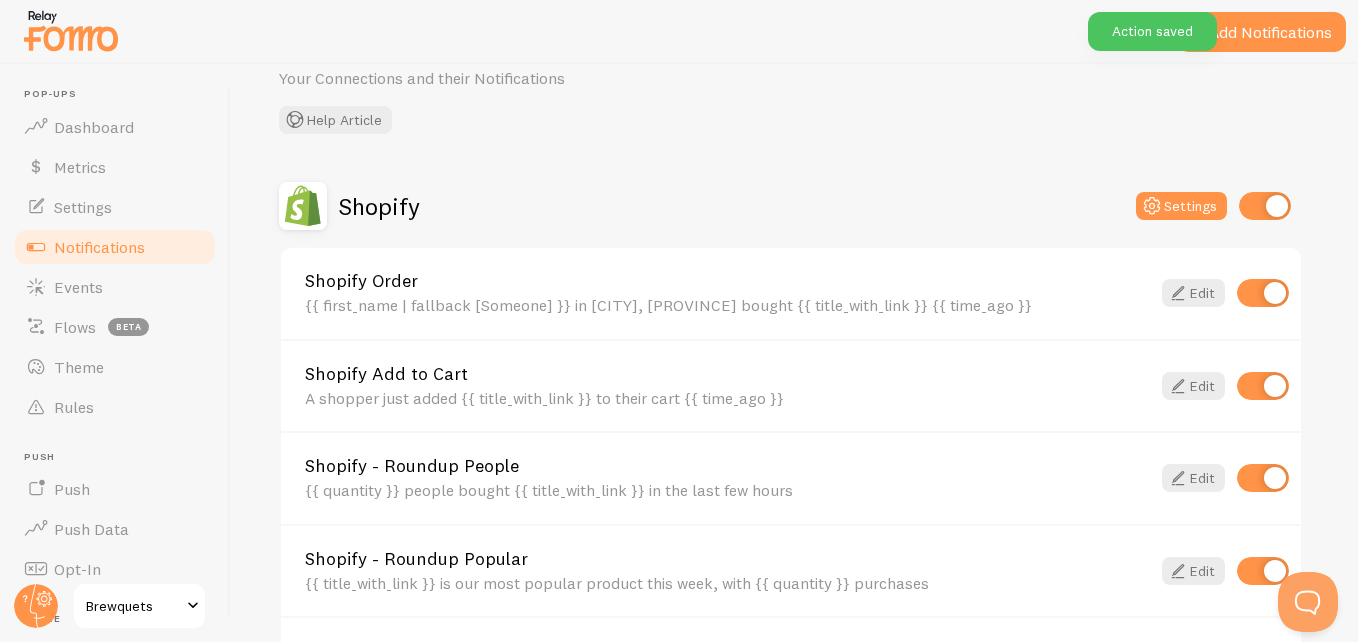 scroll, scrollTop: 257, scrollLeft: 0, axis: vertical 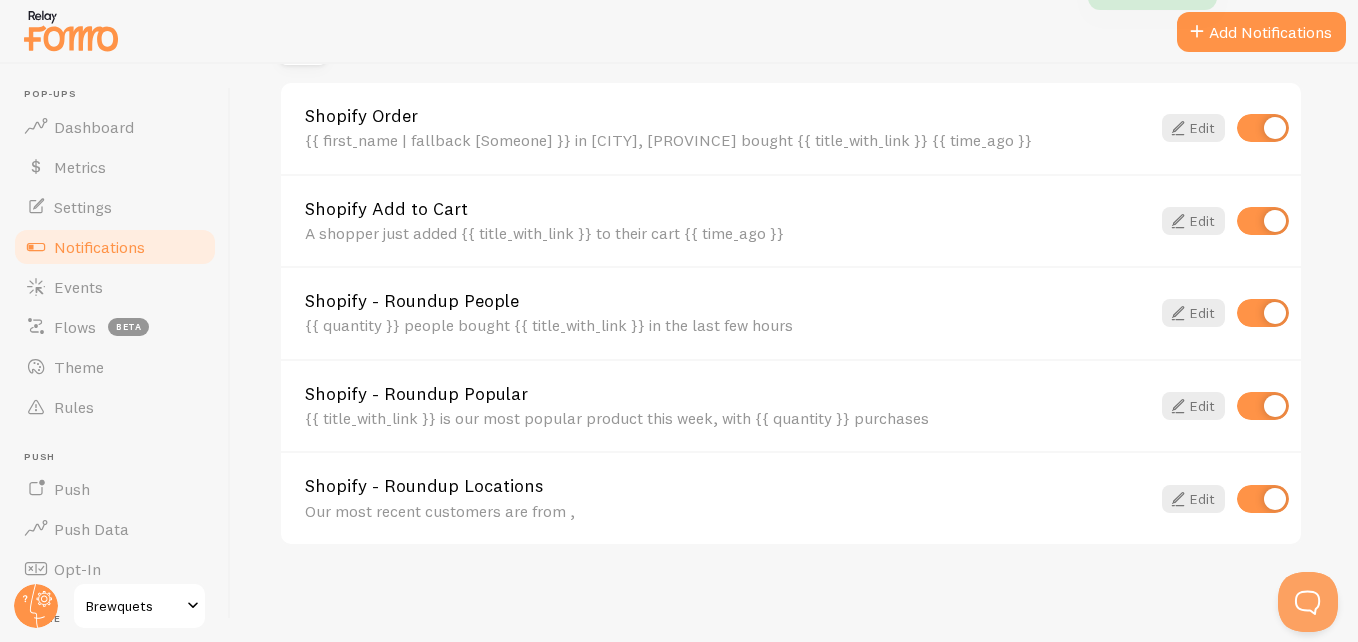 click on "Shopify - Roundup Locations" at bounding box center (727, 486) 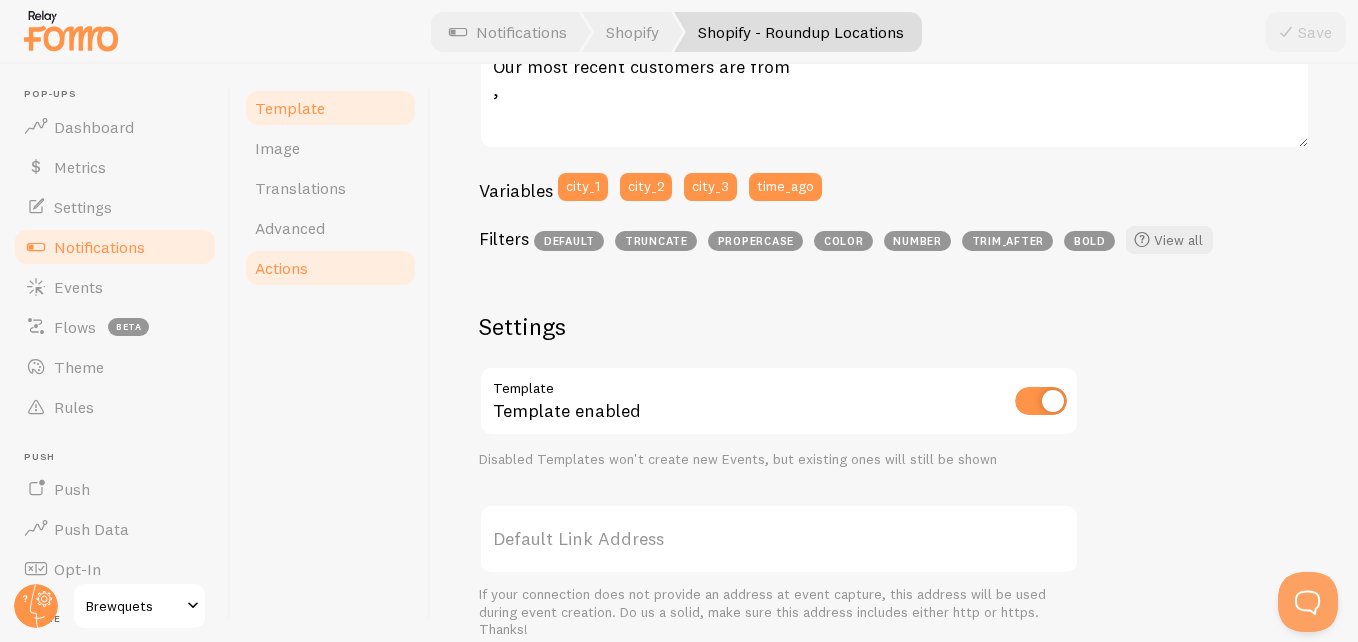 scroll, scrollTop: 469, scrollLeft: 0, axis: vertical 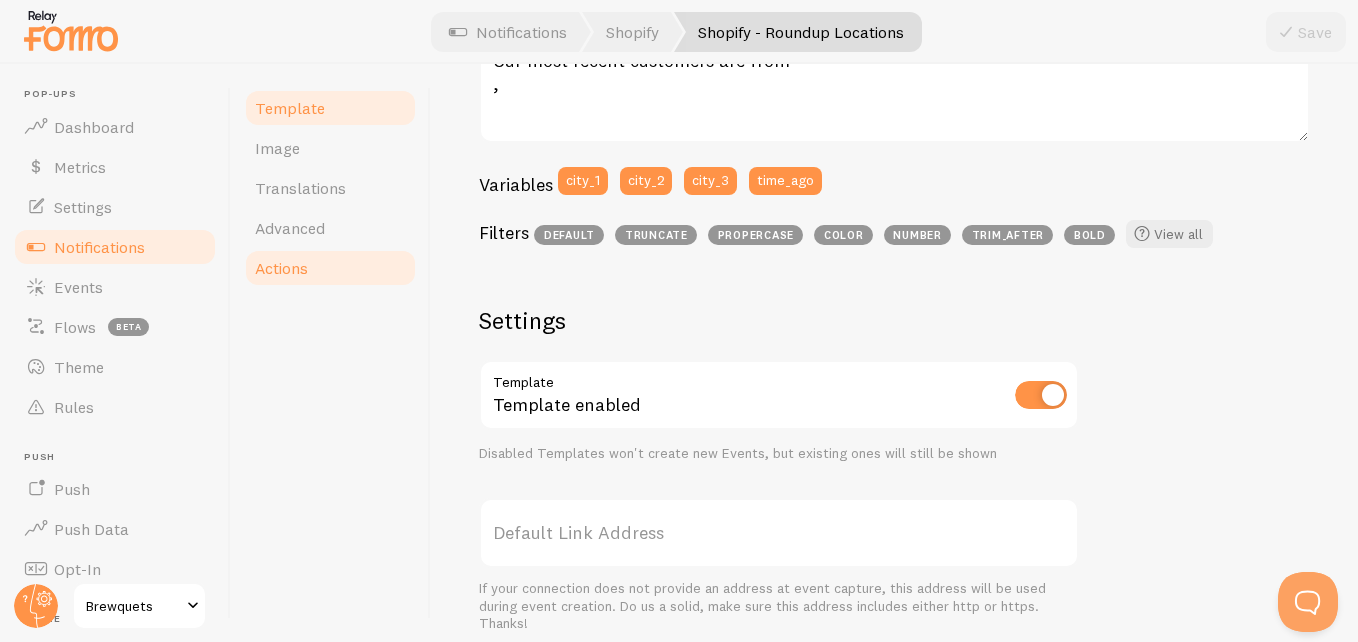 click on "Actions" at bounding box center [330, 268] 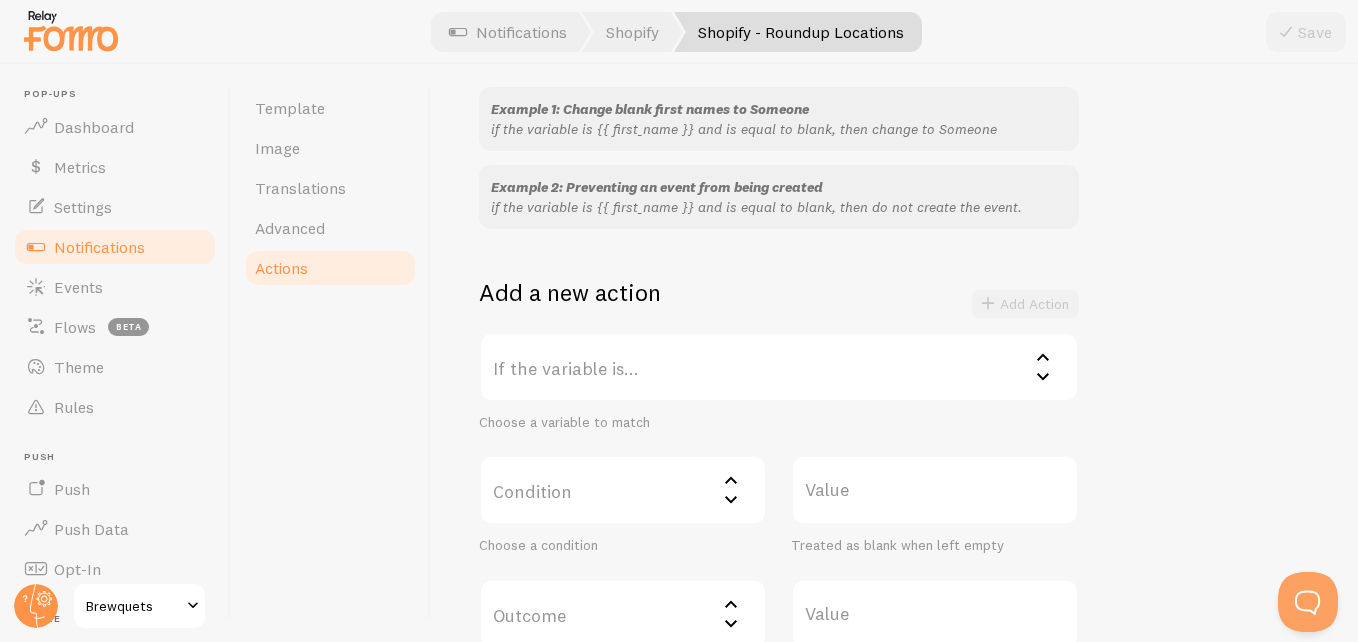scroll, scrollTop: 191, scrollLeft: 0, axis: vertical 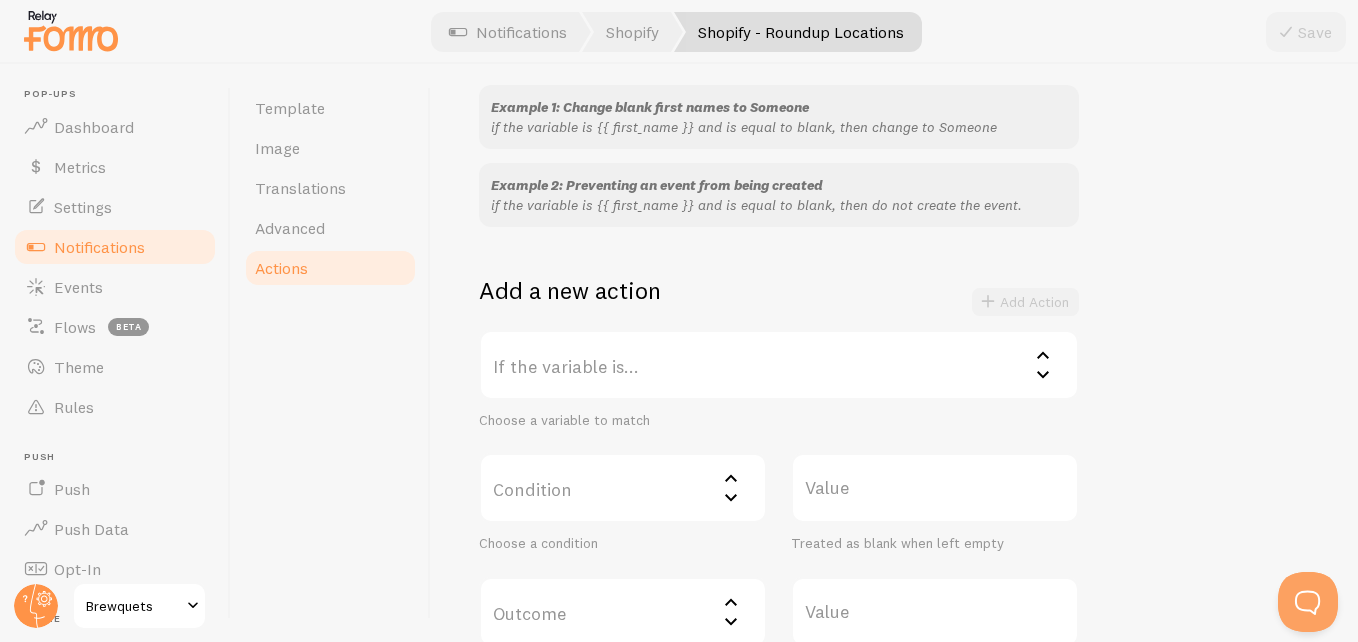 click on "If the variable is..." at bounding box center [779, 365] 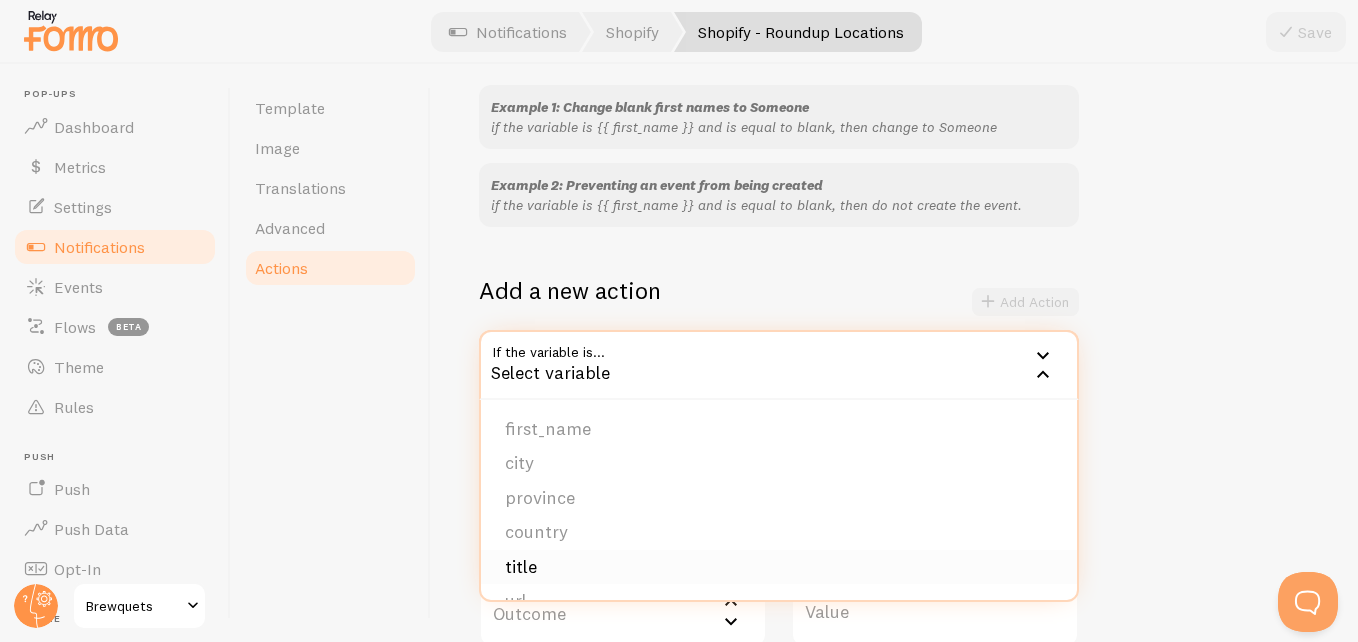 click on "title" at bounding box center [779, 567] 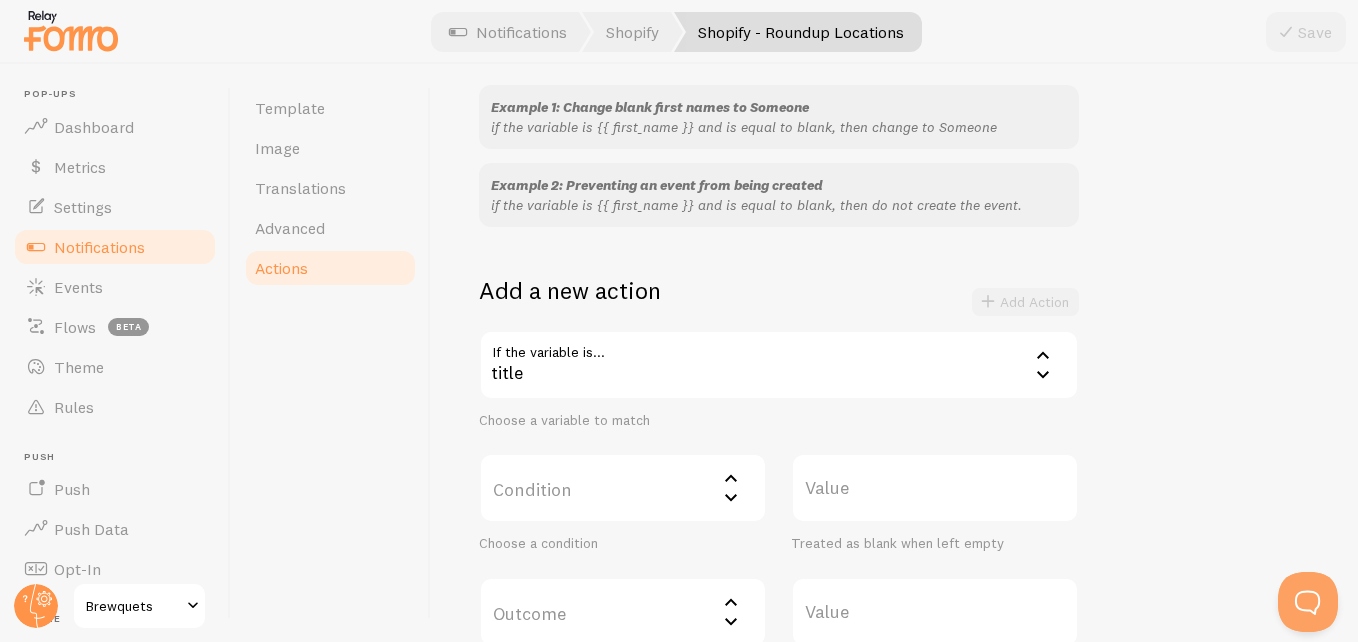 click on "Condition" at bounding box center [623, 488] 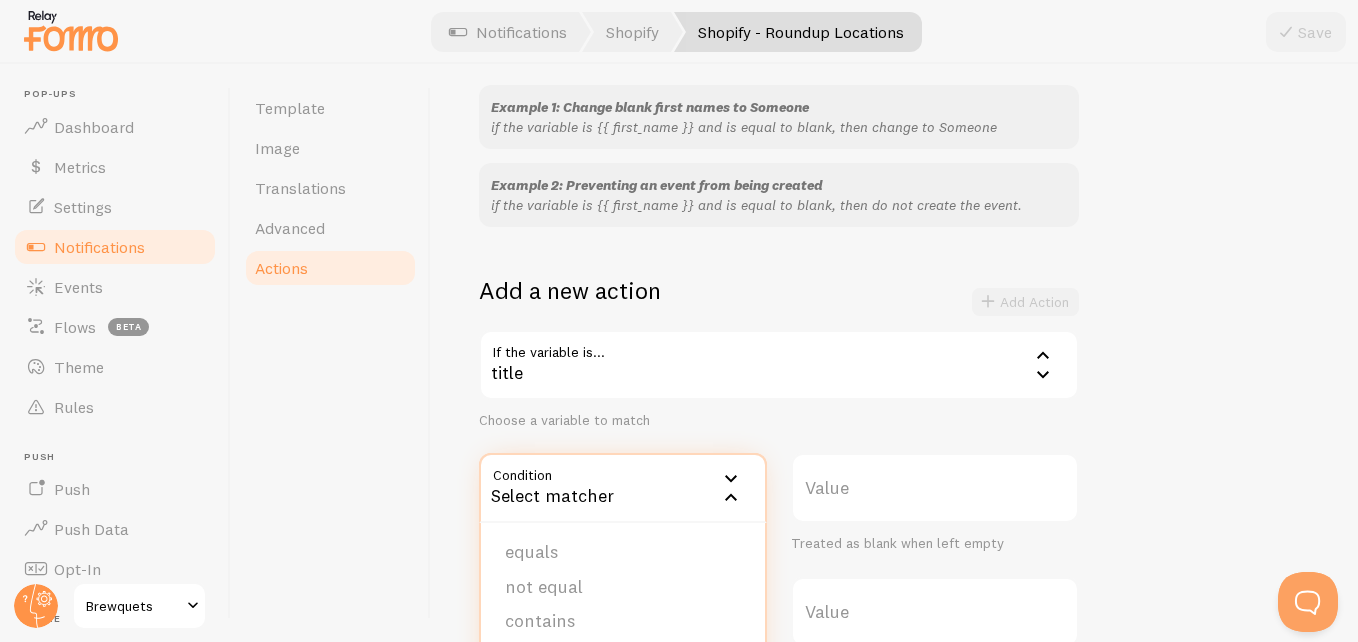click on "contains" at bounding box center (623, 621) 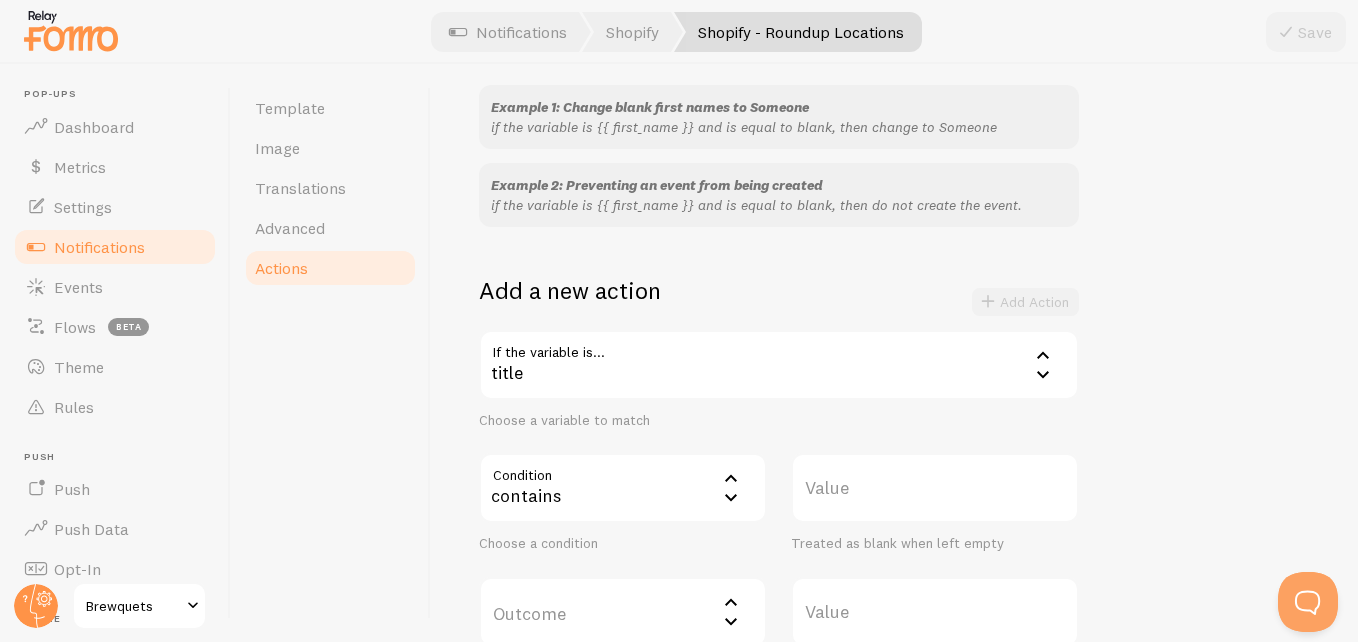 click on "Value" at bounding box center [935, 488] 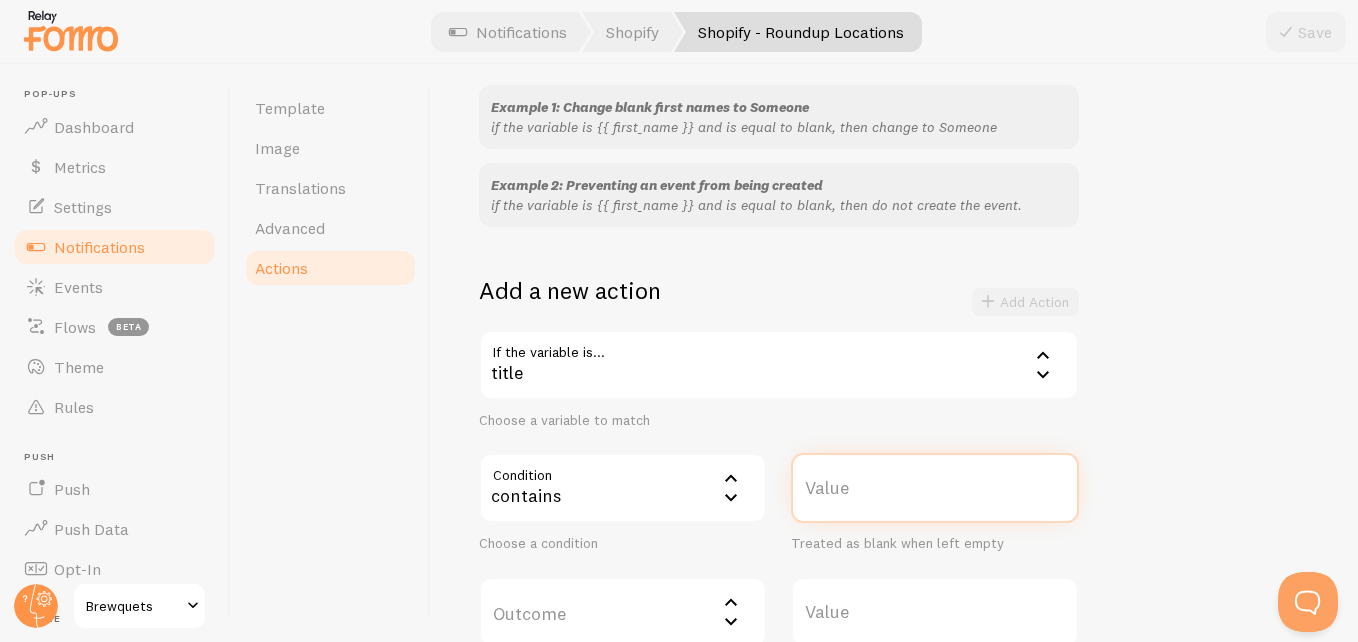 click on "Value" at bounding box center (935, 488) 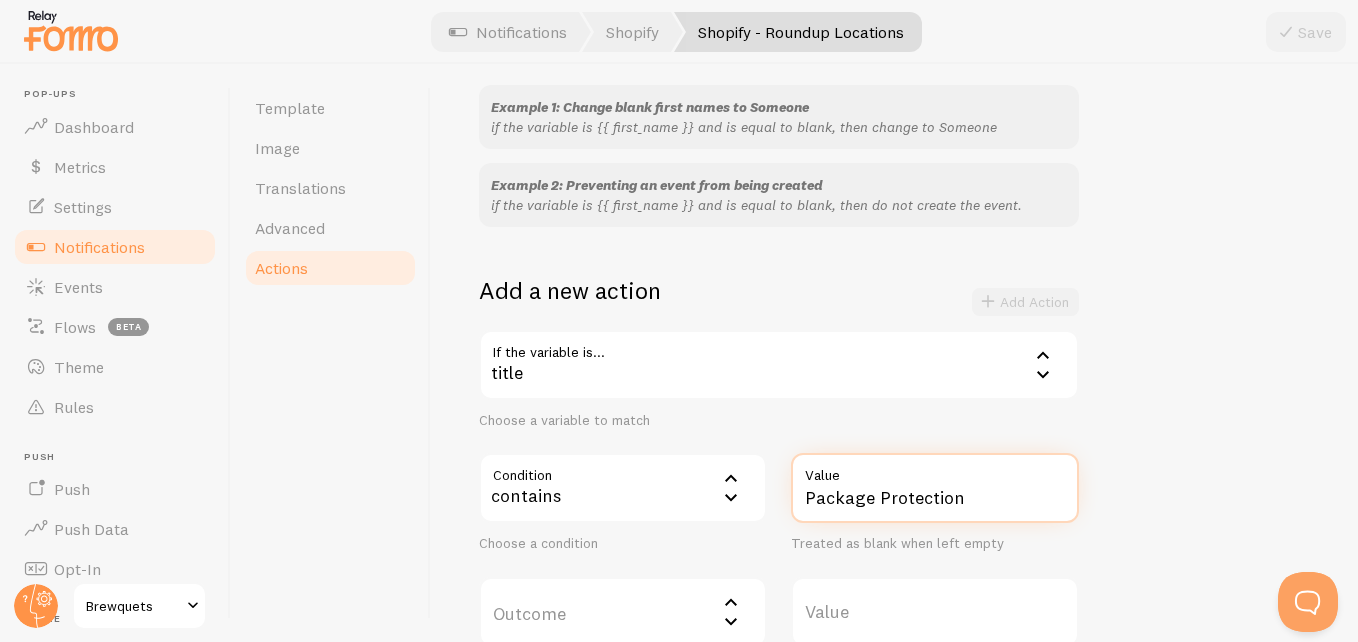 scroll, scrollTop: 398, scrollLeft: 0, axis: vertical 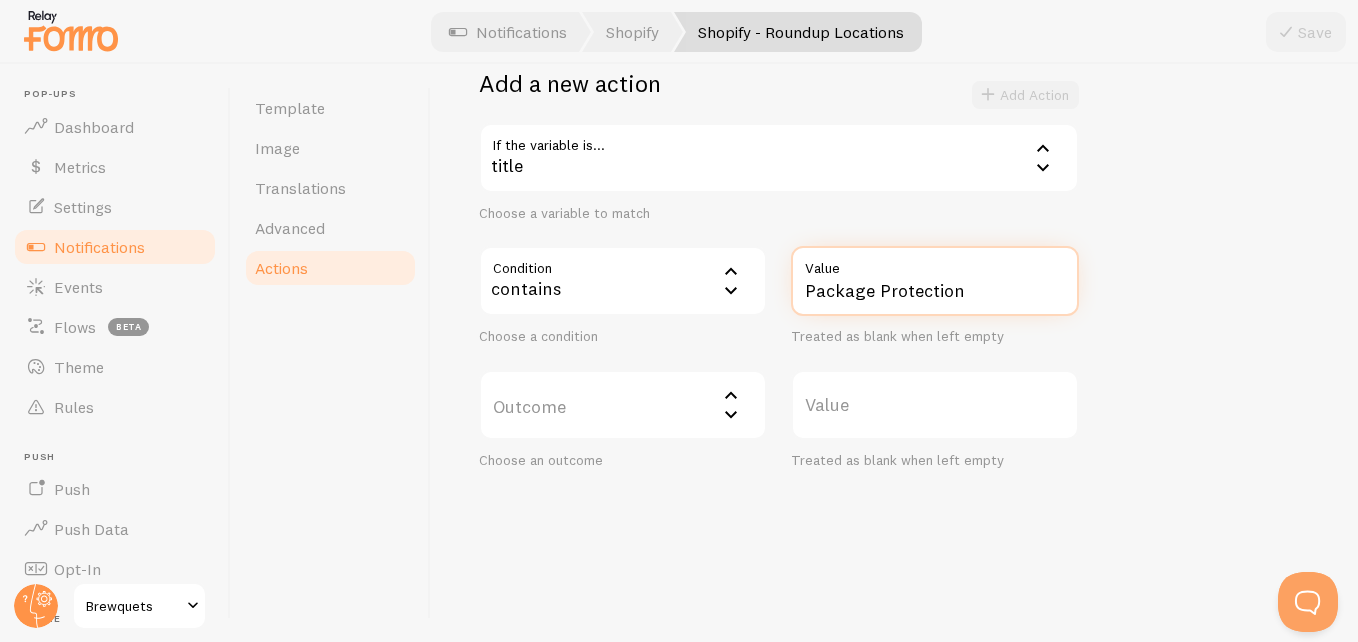 type on "Package Protection" 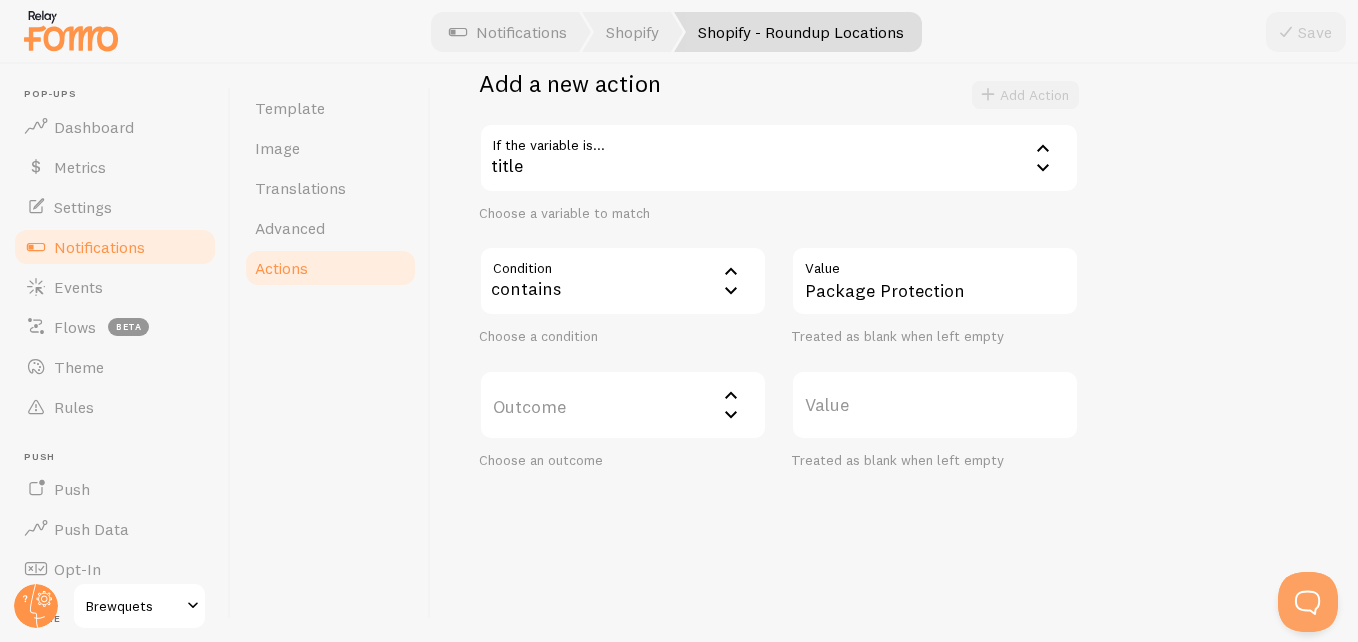 click on "Outcome" at bounding box center [623, 405] 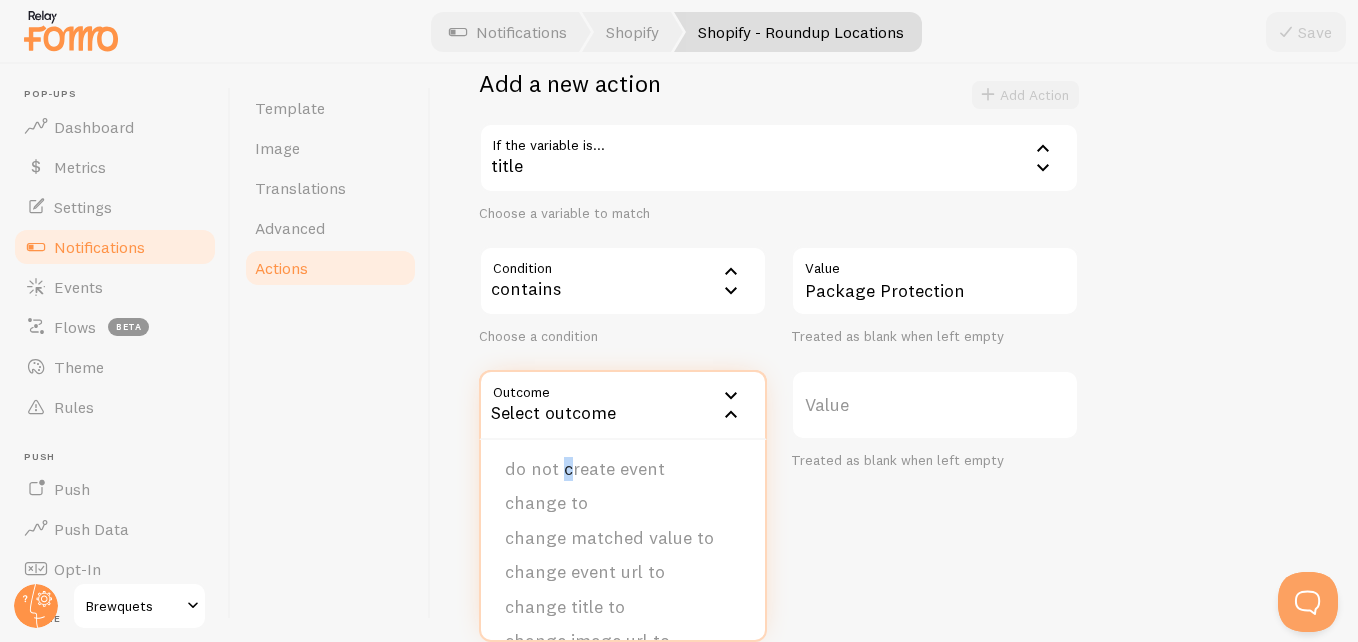 click on "do not create event" at bounding box center [623, 469] 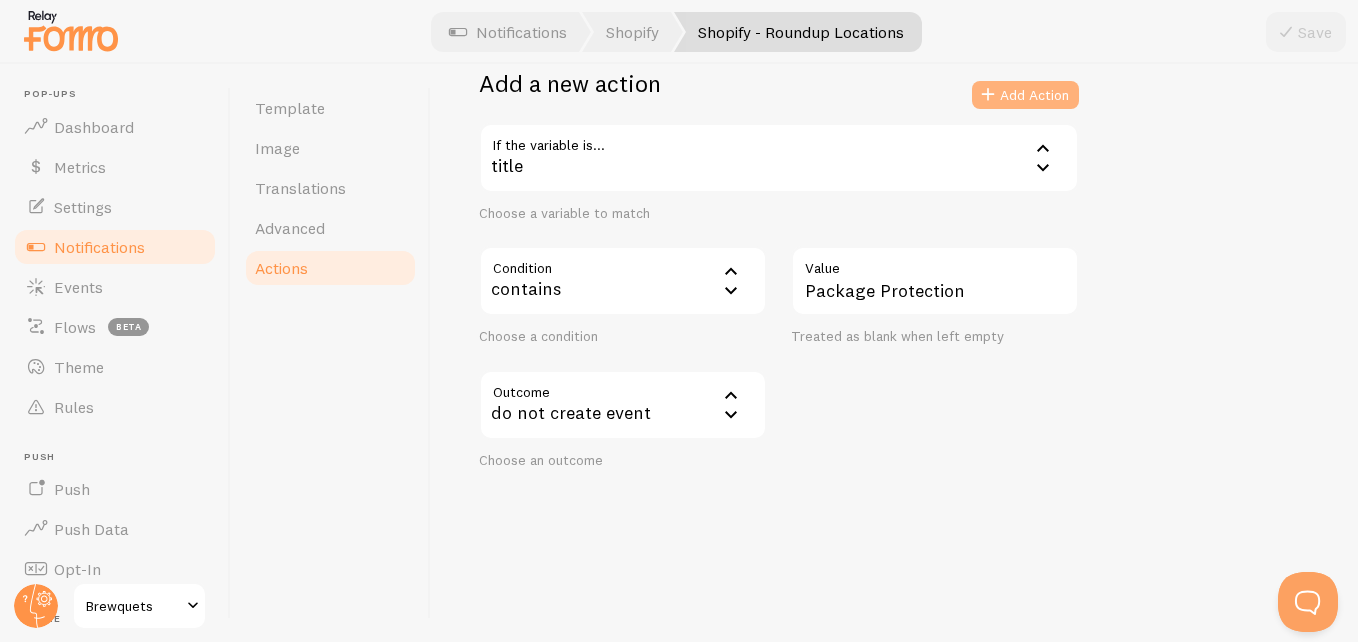click on "Add Action" at bounding box center [1025, 95] 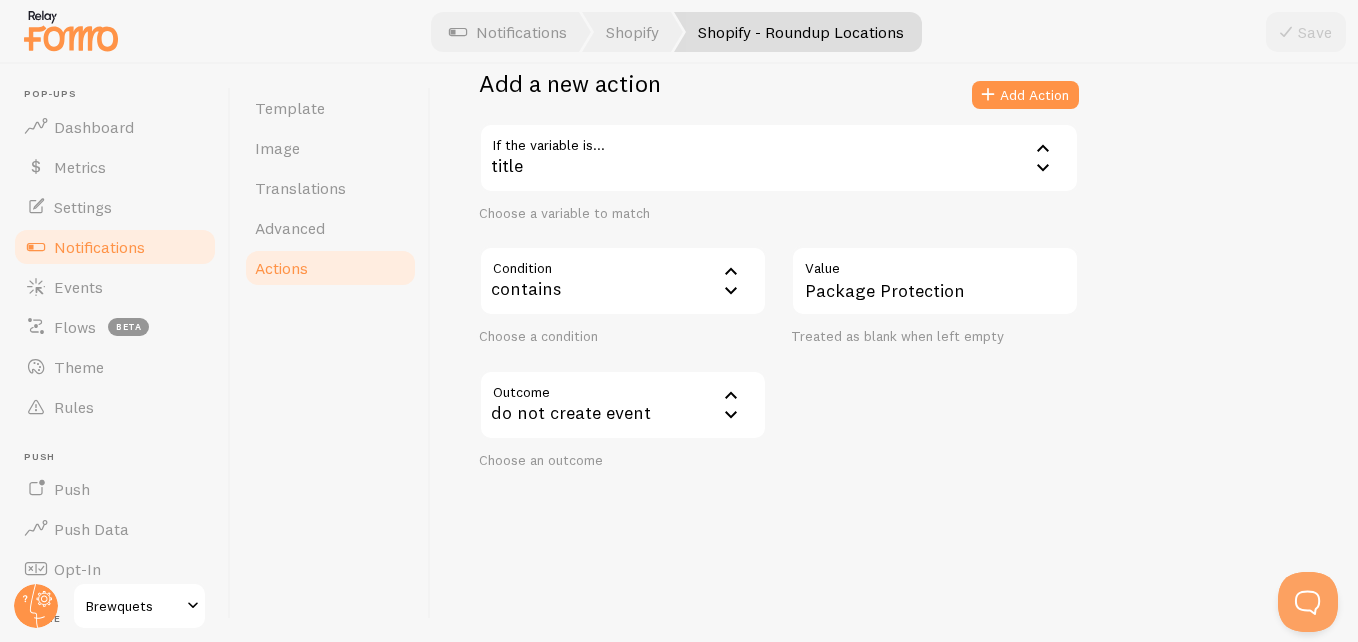 type 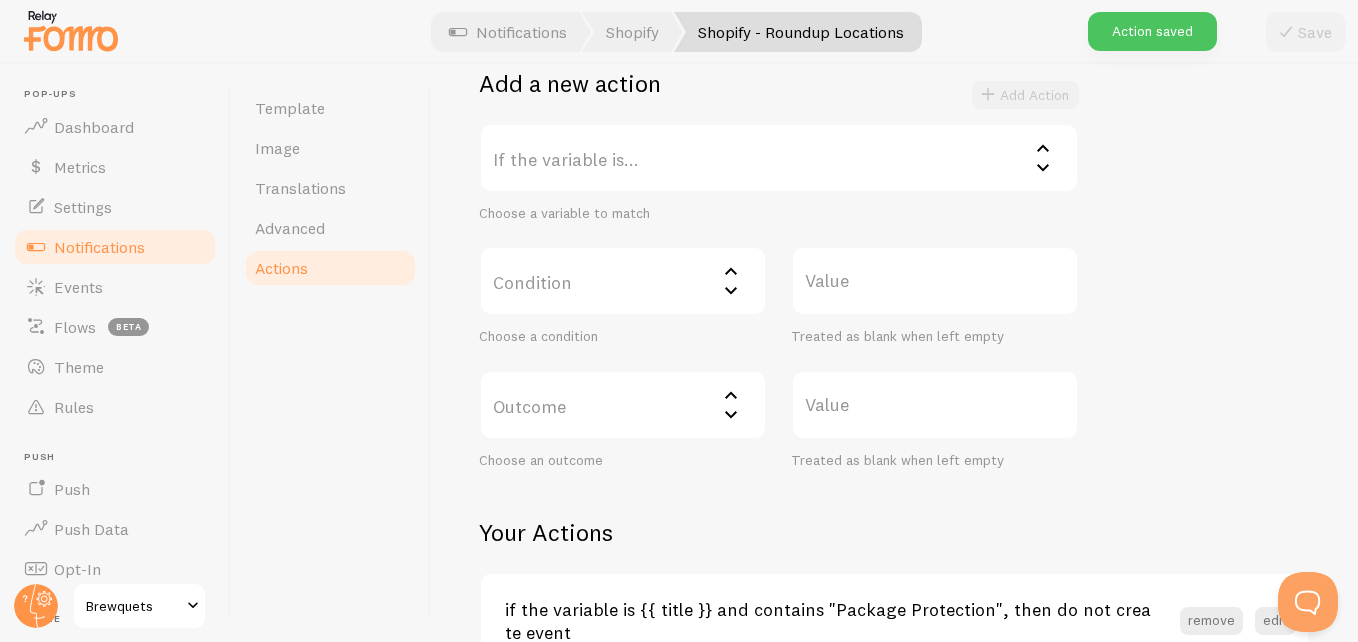 click on "Notifications" at bounding box center [99, 247] 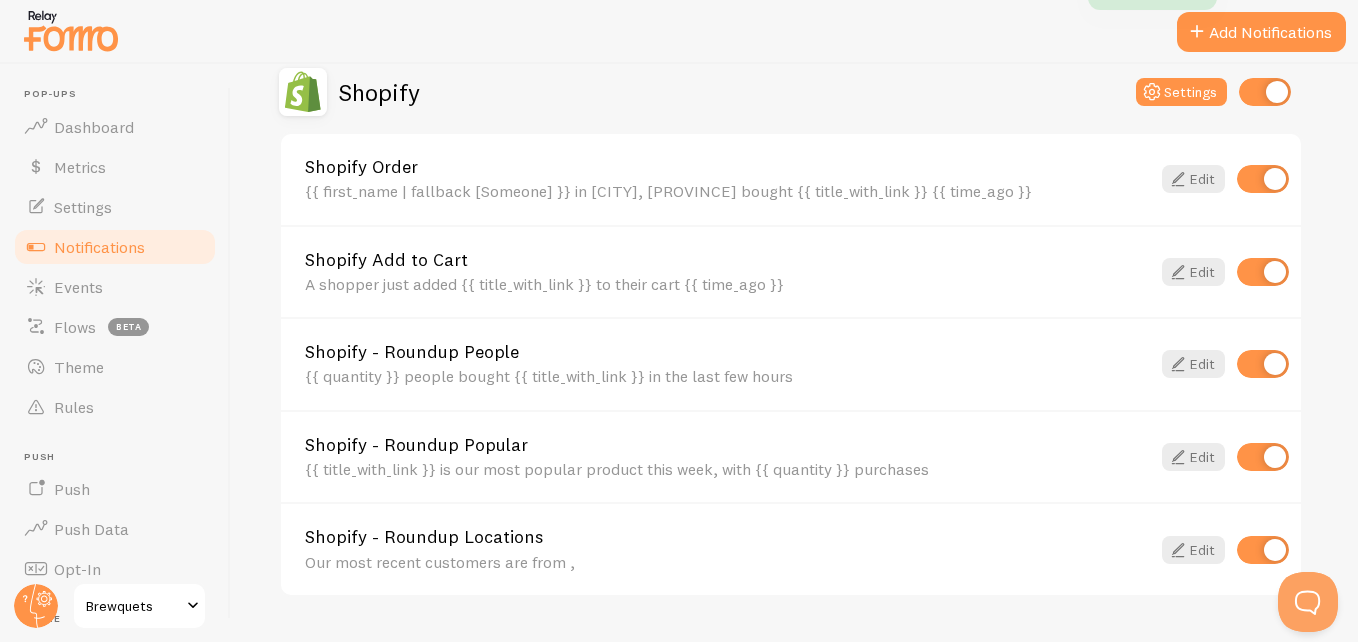 scroll, scrollTop: 207, scrollLeft: 0, axis: vertical 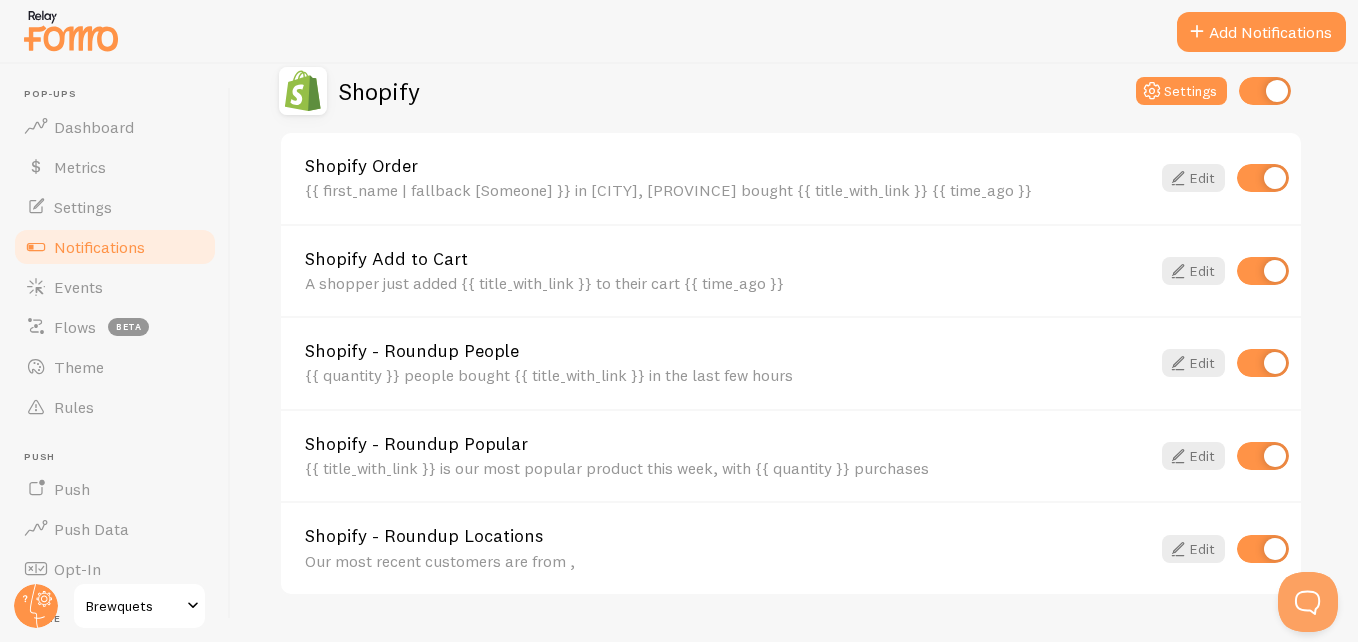 click on "{{ title_with_link }} is our most popular
product this week, with {{ quantity }} purchases" at bounding box center (727, 468) 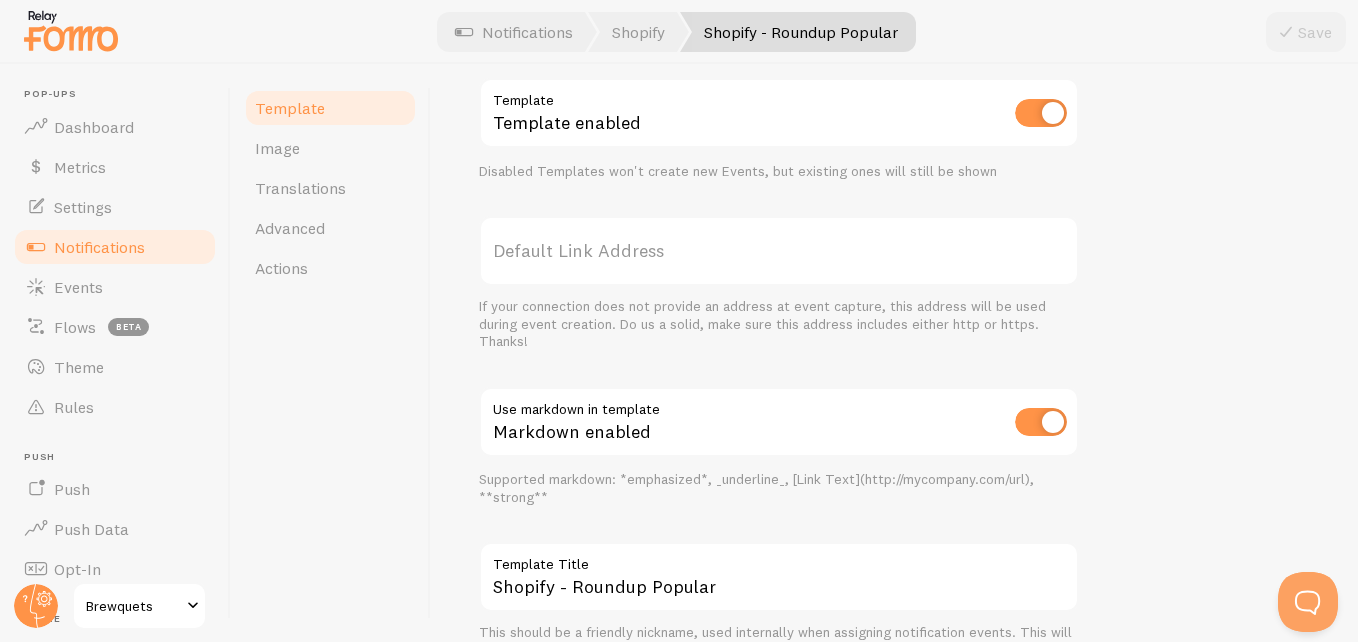 scroll, scrollTop: 852, scrollLeft: 0, axis: vertical 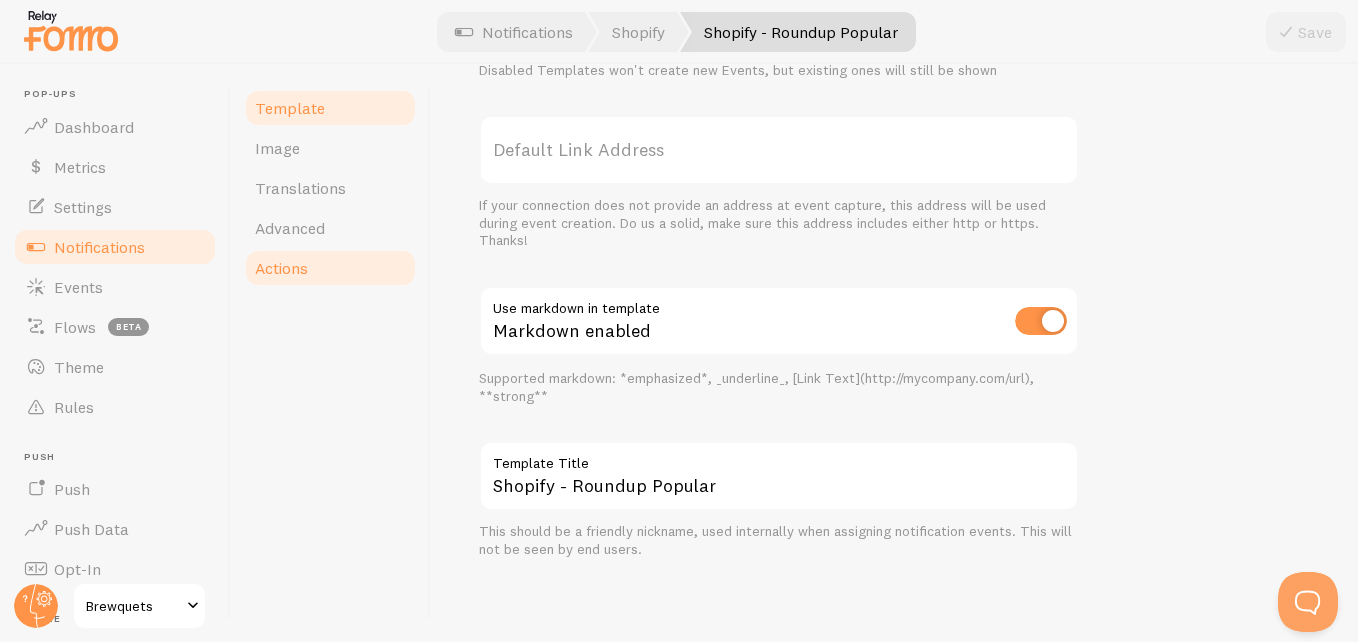 click on "Actions" at bounding box center [330, 268] 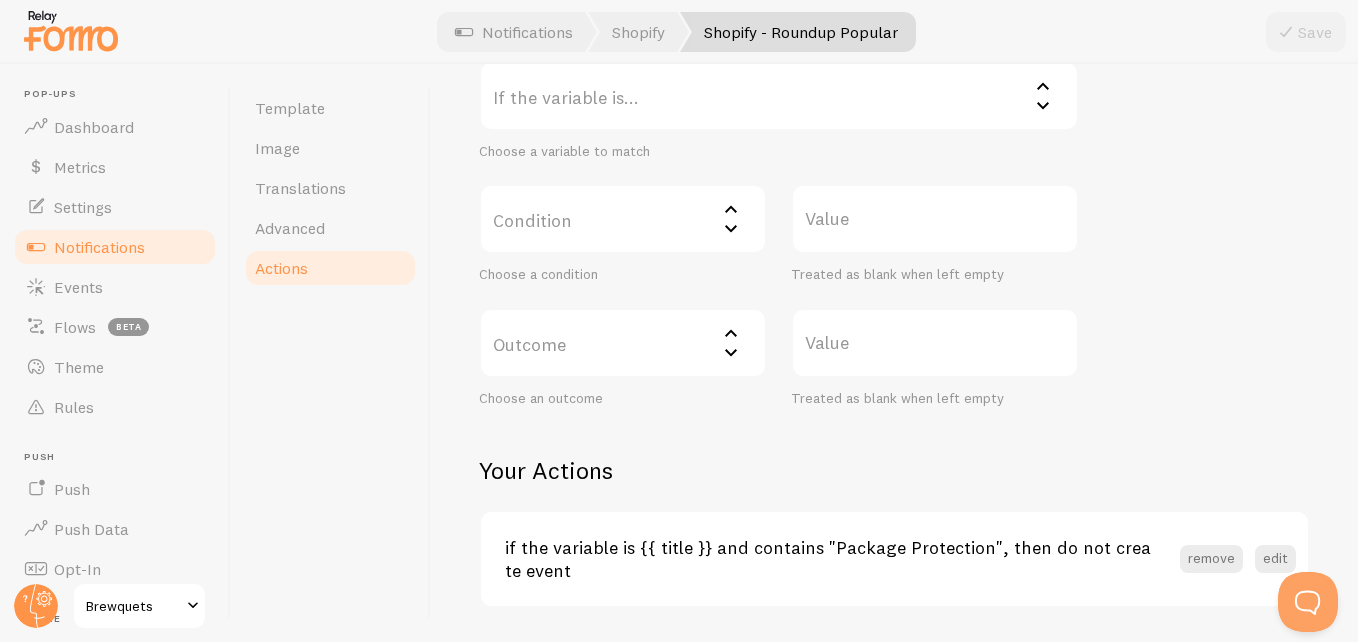 scroll, scrollTop: 522, scrollLeft: 0, axis: vertical 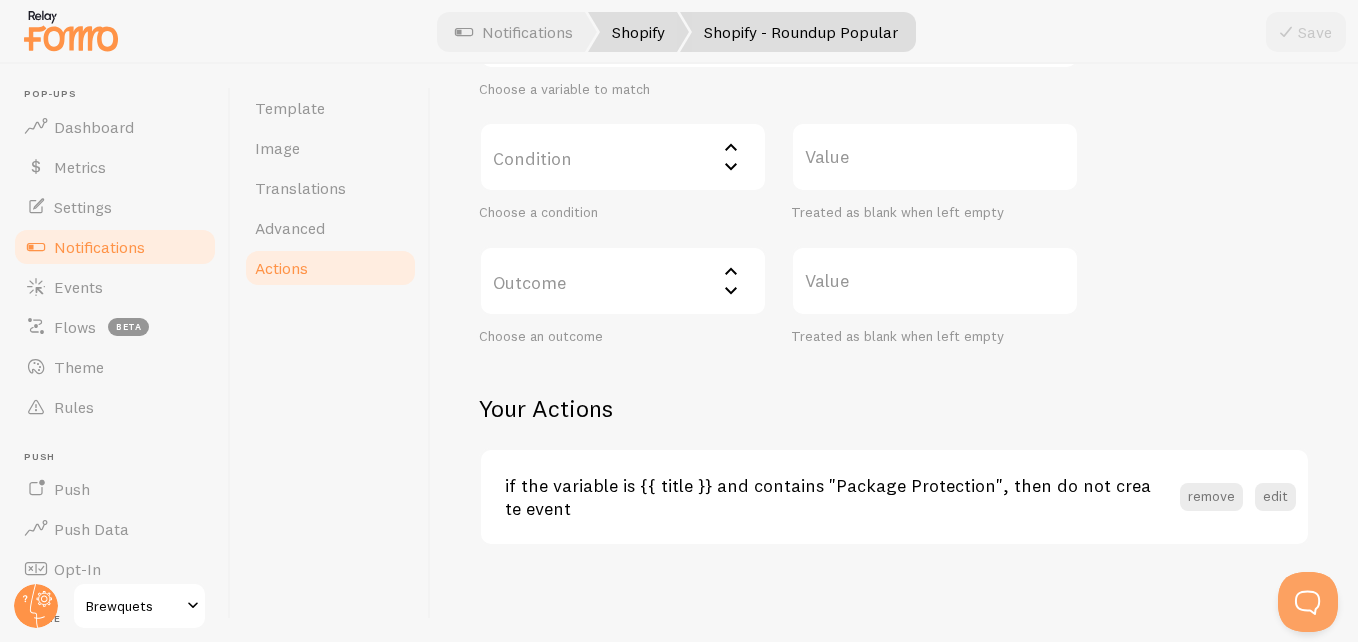 click on "Shopify" at bounding box center [638, 32] 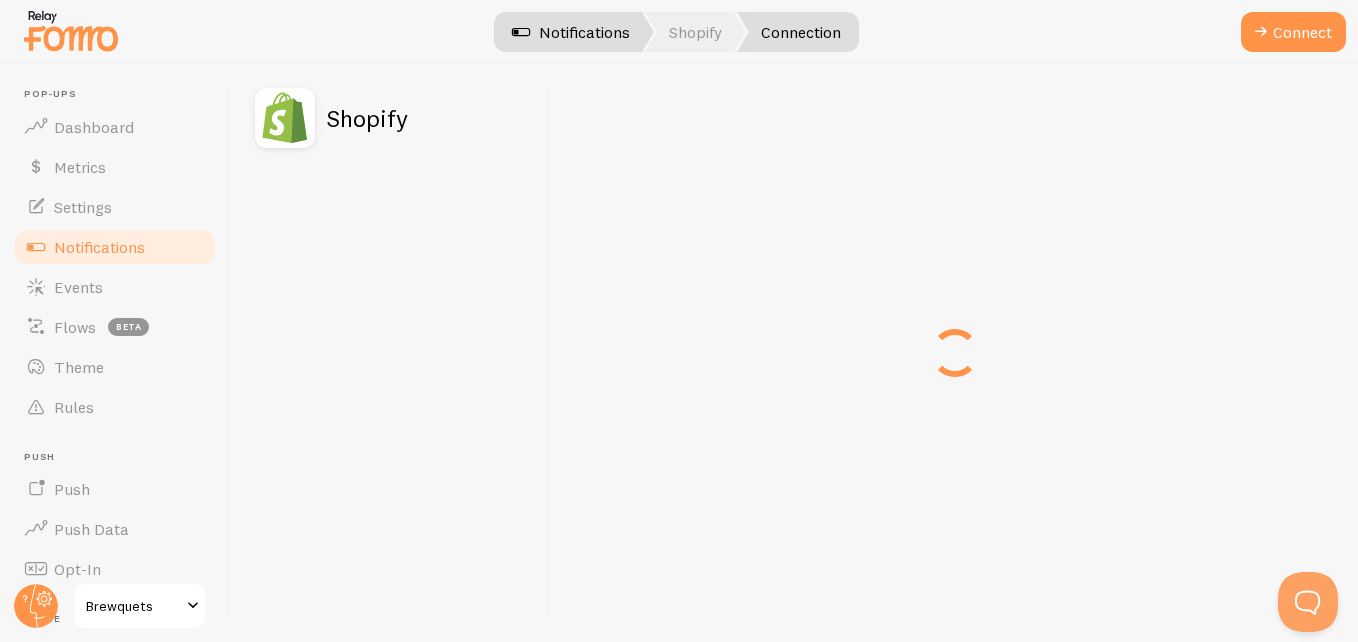 click on "Notifications" at bounding box center [571, 32] 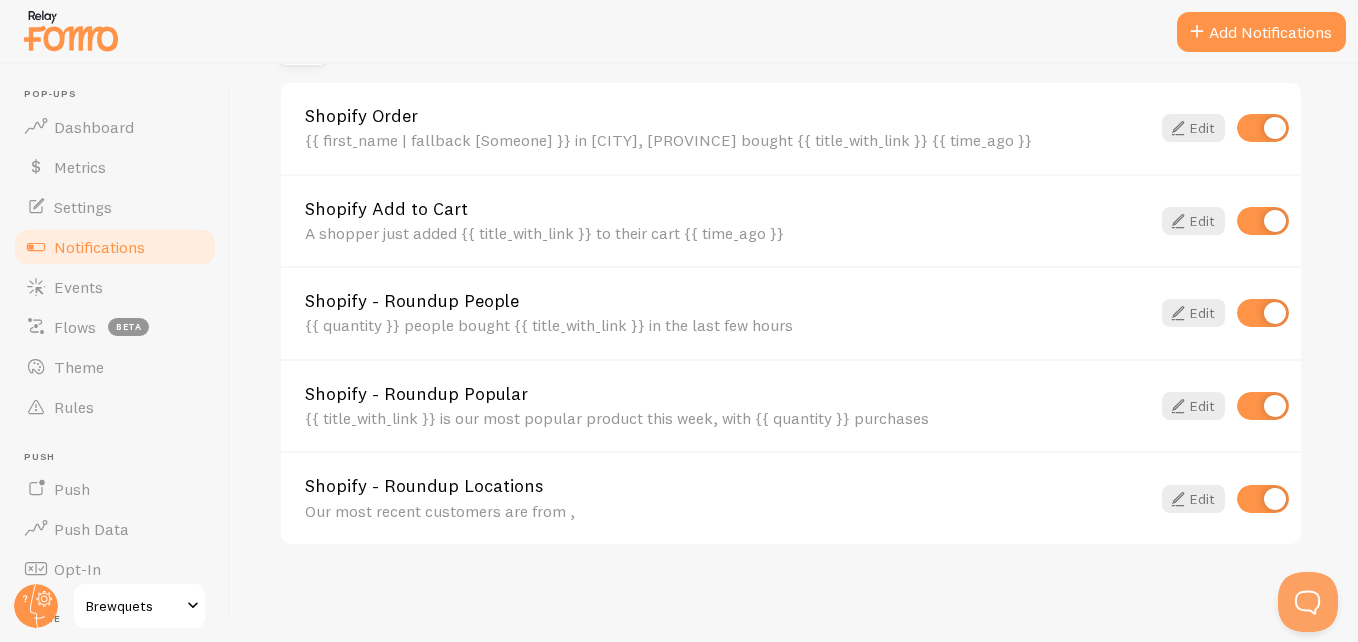 scroll, scrollTop: 0, scrollLeft: 0, axis: both 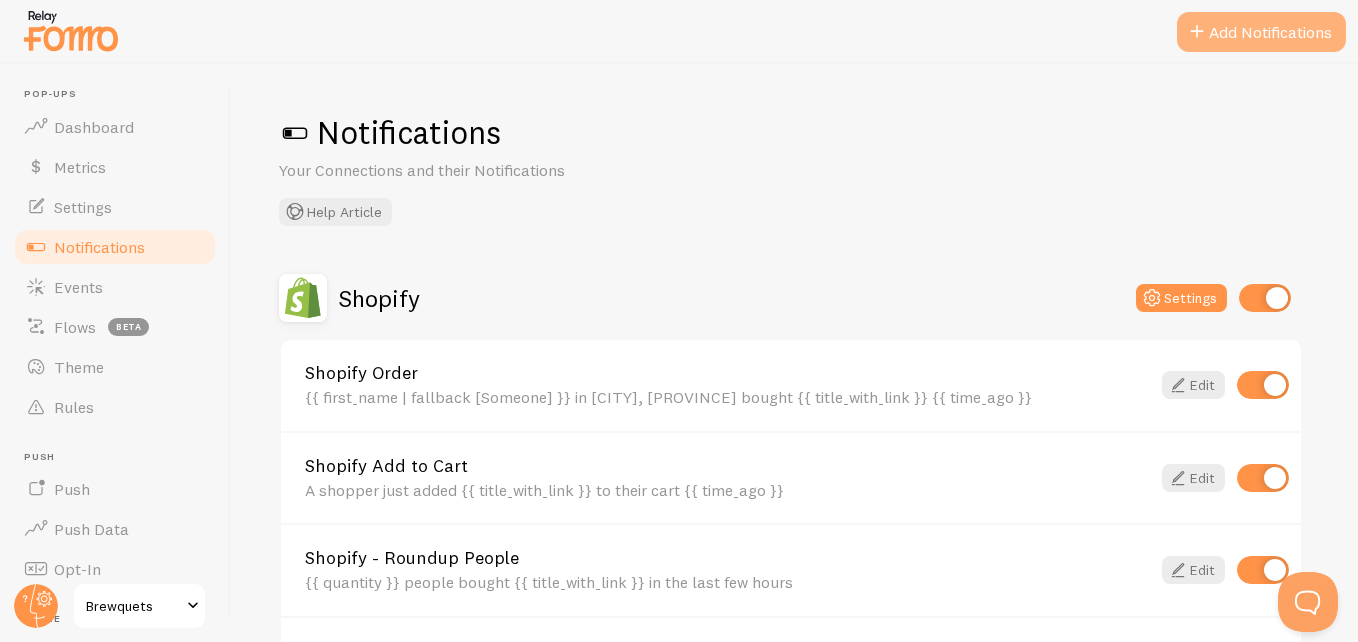 click at bounding box center [1197, 32] 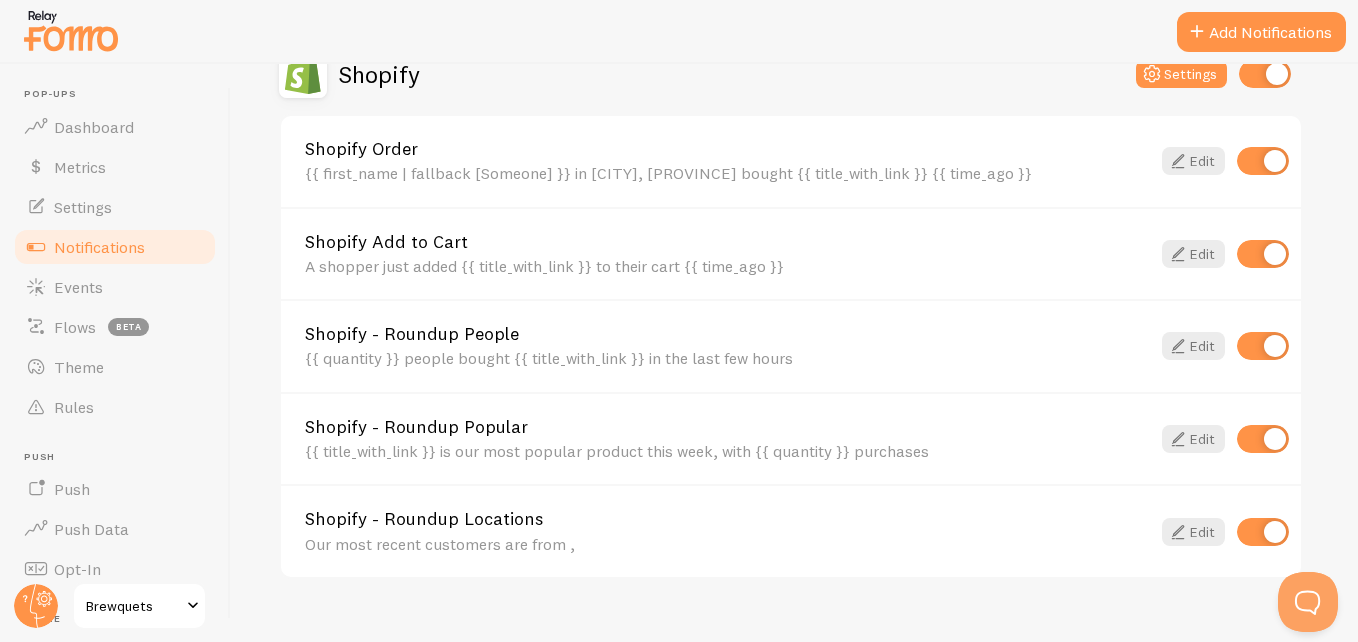 scroll, scrollTop: 228, scrollLeft: 0, axis: vertical 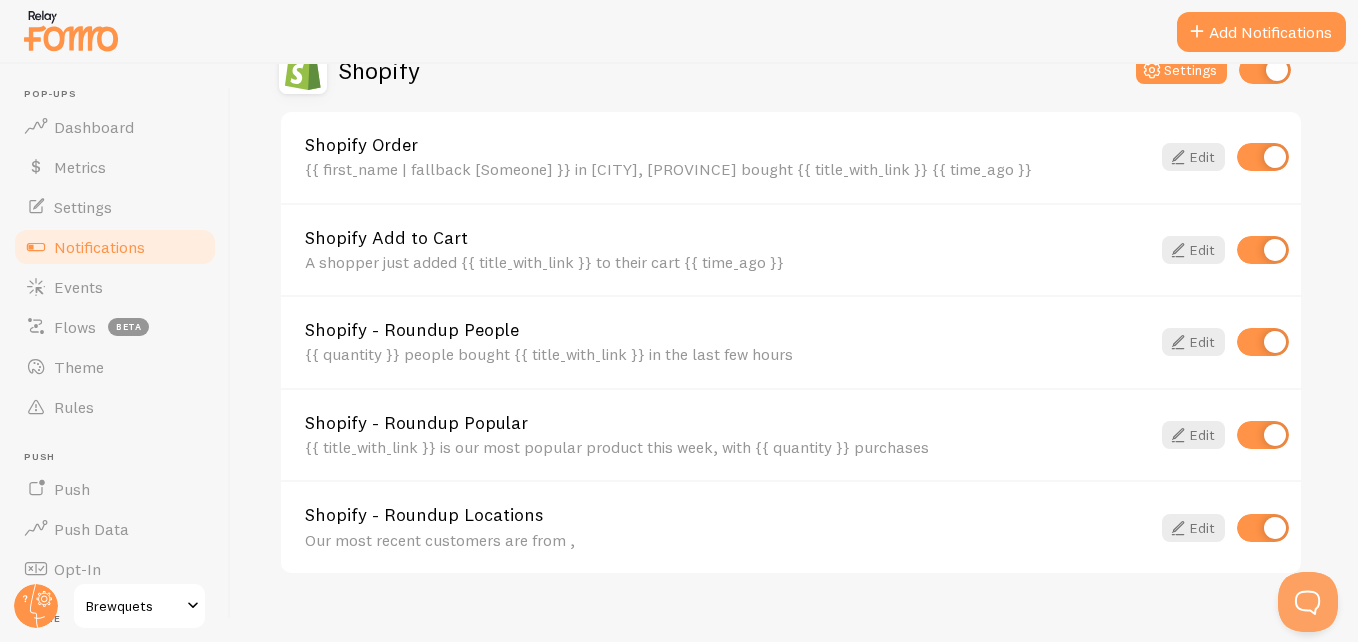 click on "{{ quantity }} people bought {{ title_with_link }}
in the last few hours" at bounding box center (727, 354) 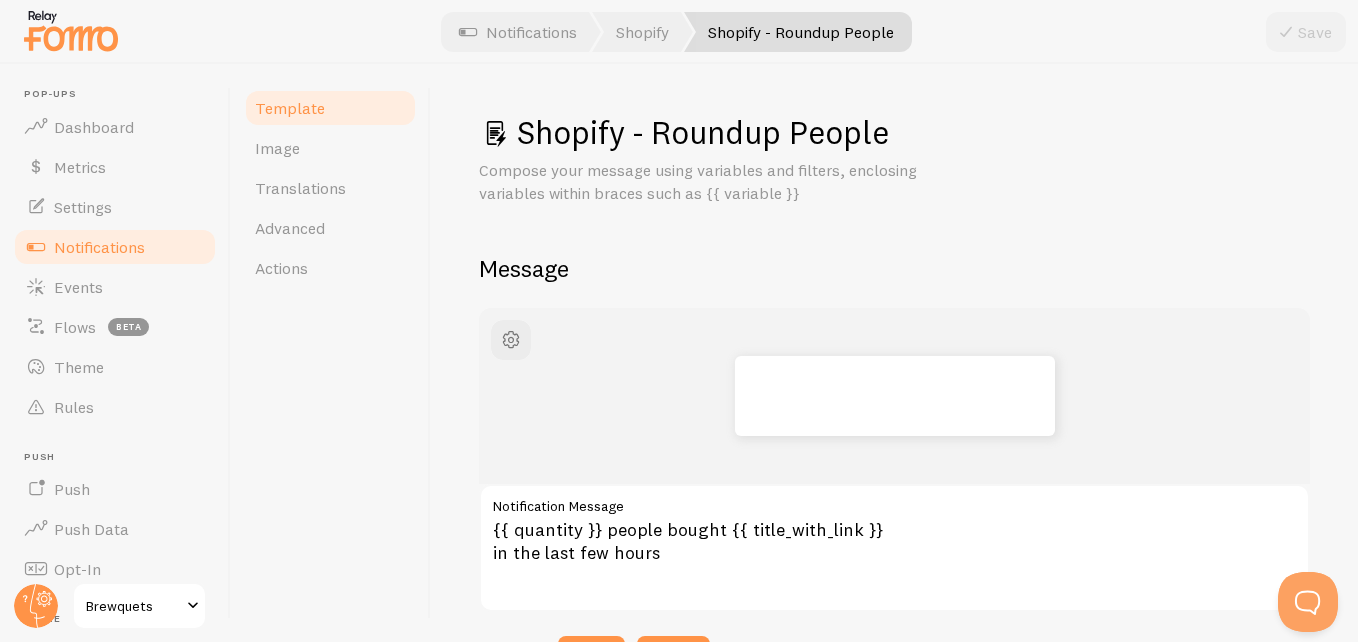scroll, scrollTop: 1, scrollLeft: 0, axis: vertical 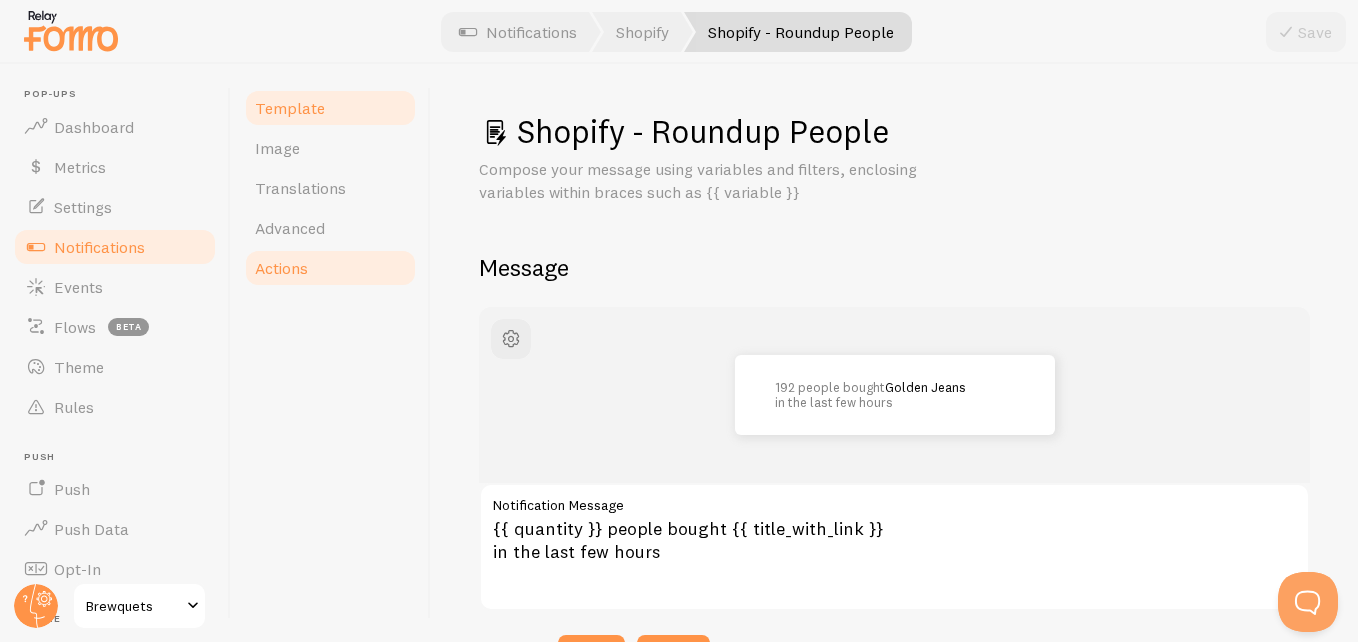 click on "Actions" at bounding box center [330, 268] 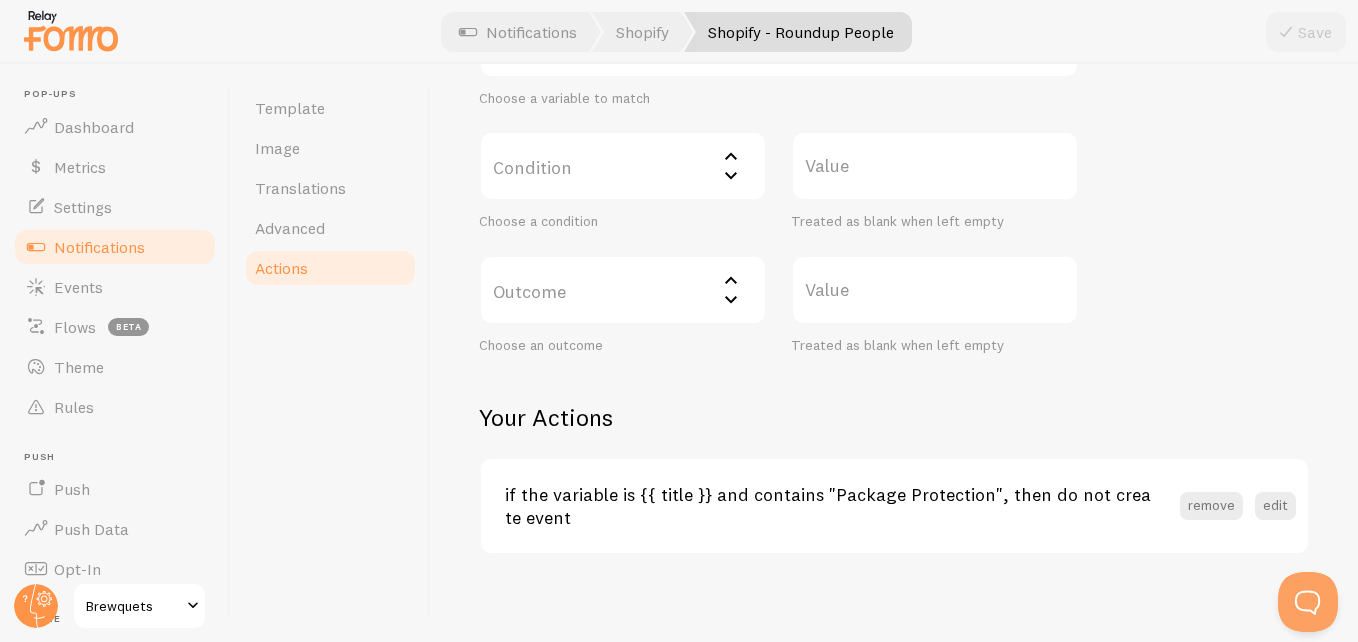 scroll, scrollTop: 522, scrollLeft: 0, axis: vertical 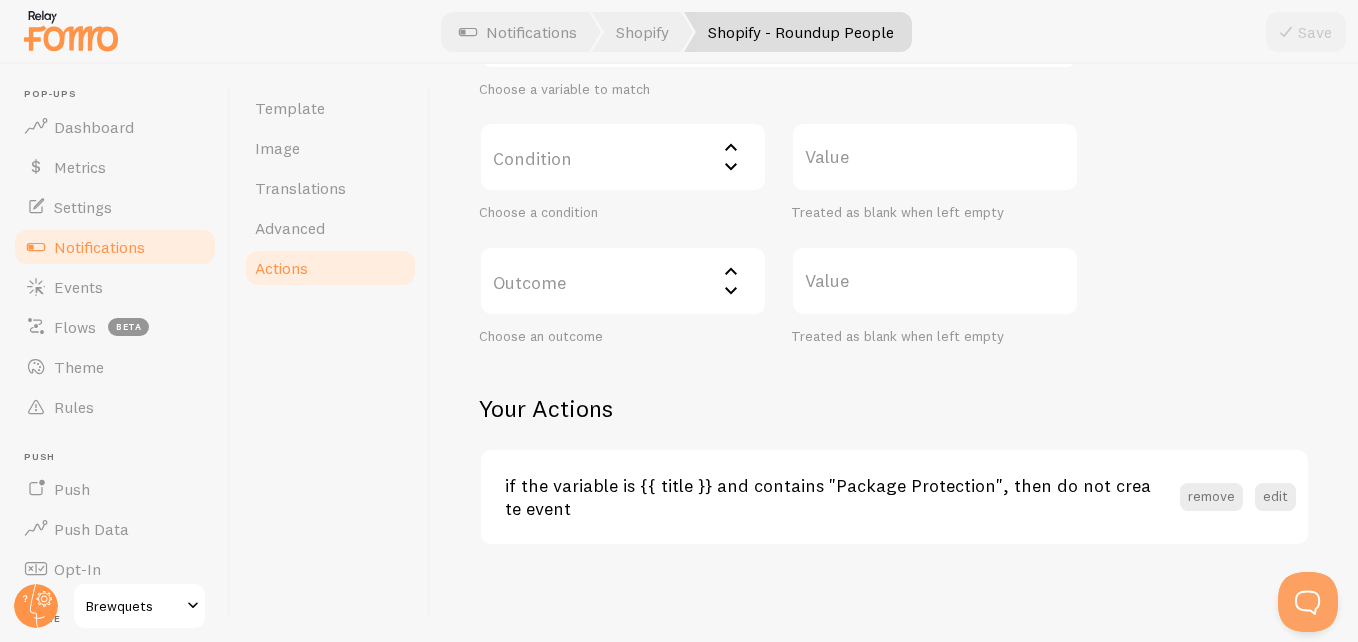 click on "Condition" at bounding box center [623, 157] 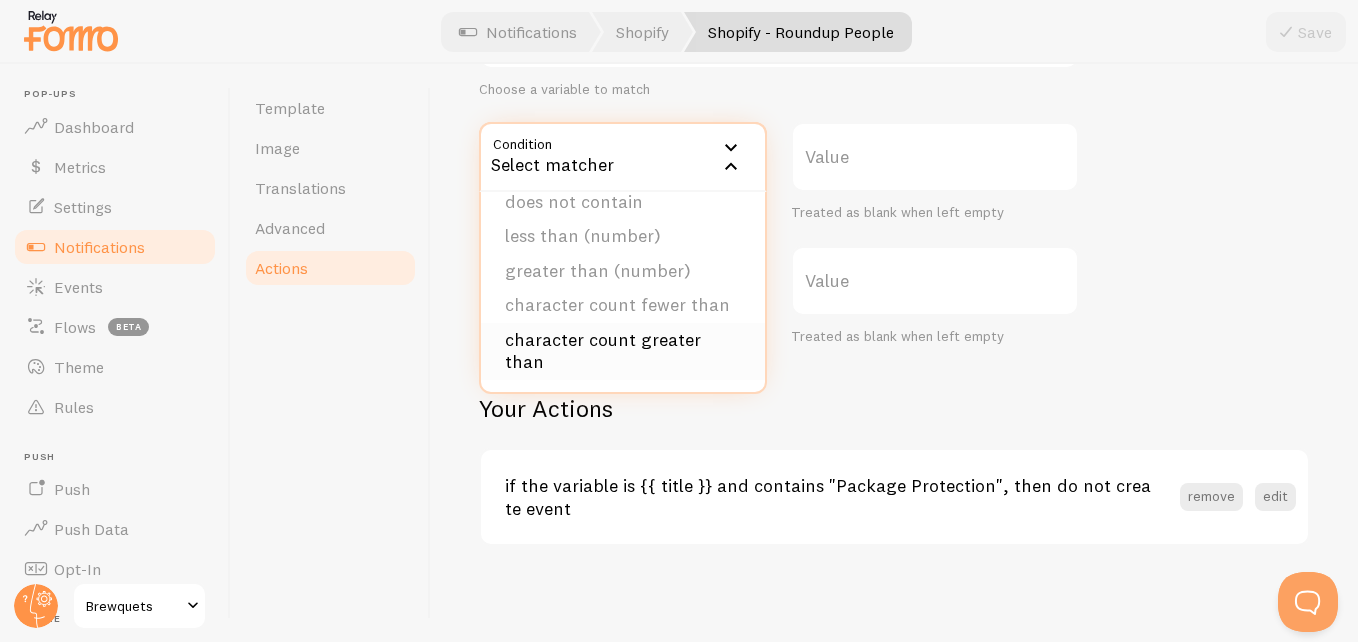 scroll, scrollTop: 0, scrollLeft: 0, axis: both 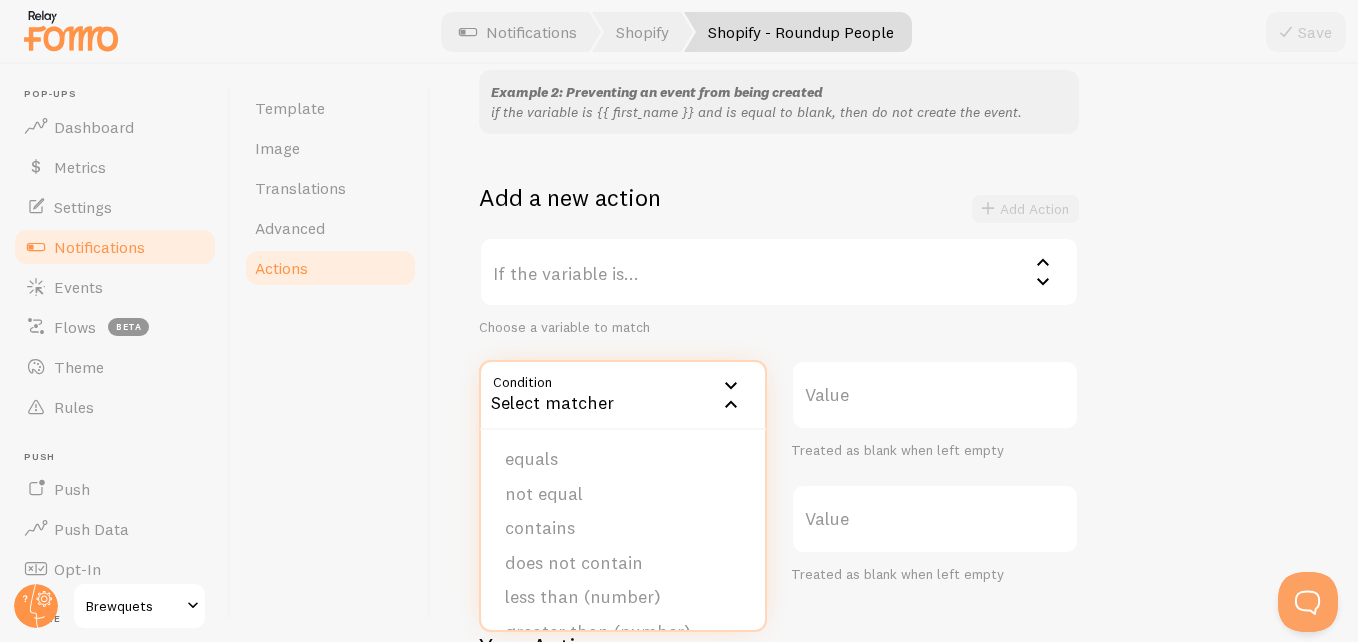 click on "If the variable is..." at bounding box center [779, 272] 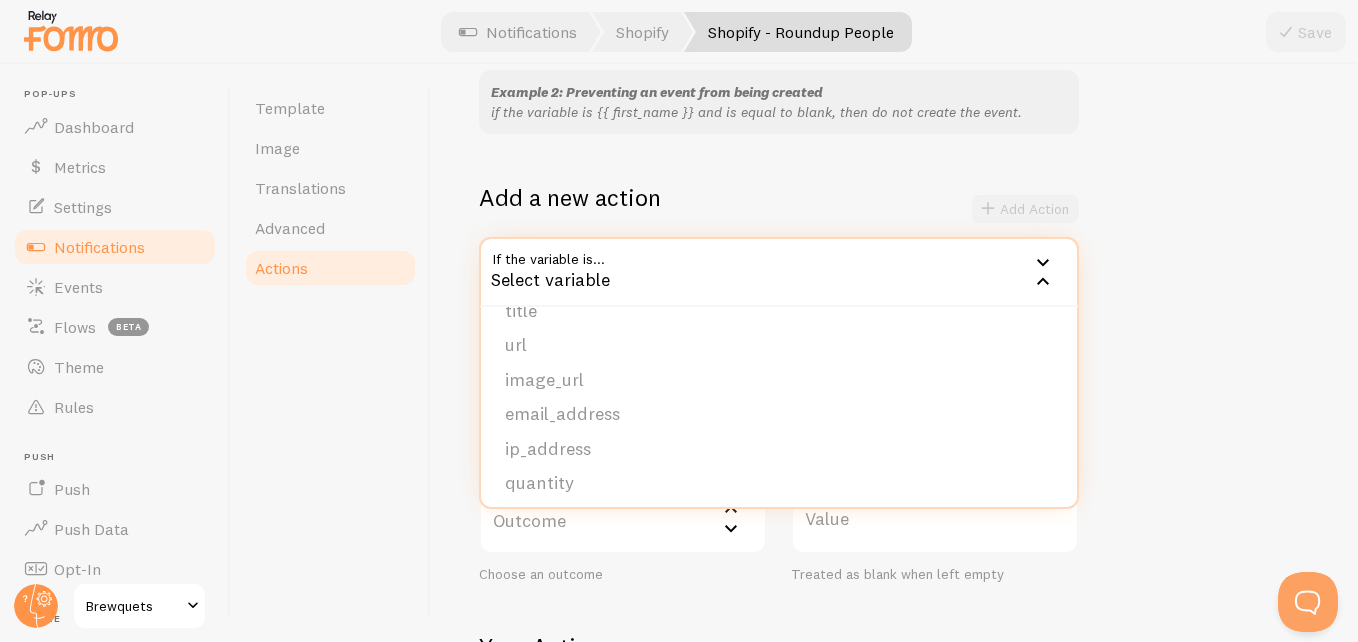 scroll, scrollTop: 169, scrollLeft: 0, axis: vertical 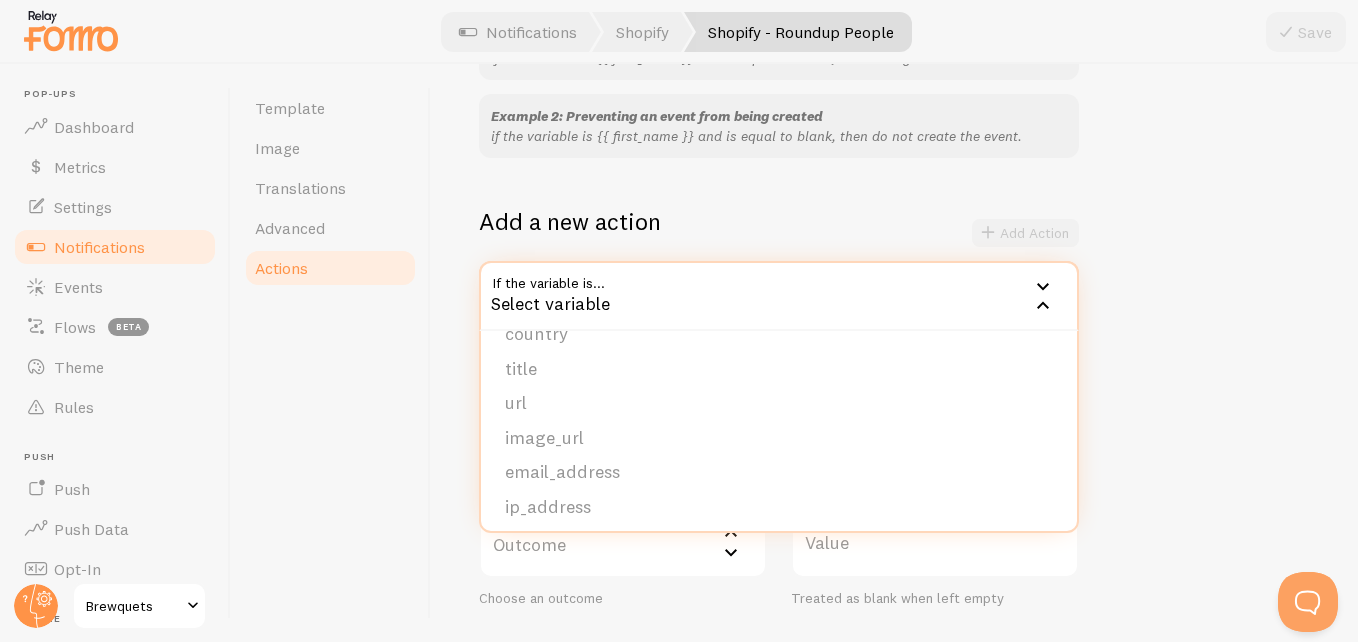 click on "title" at bounding box center [779, 369] 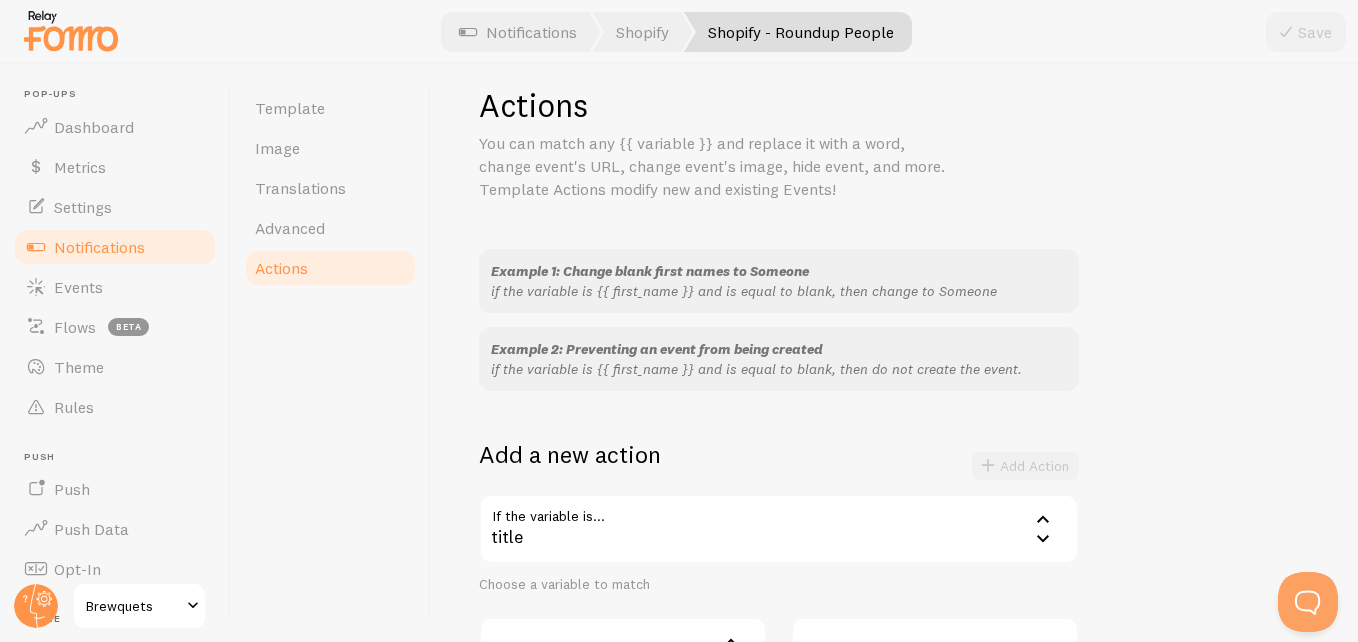 scroll, scrollTop: 26, scrollLeft: 0, axis: vertical 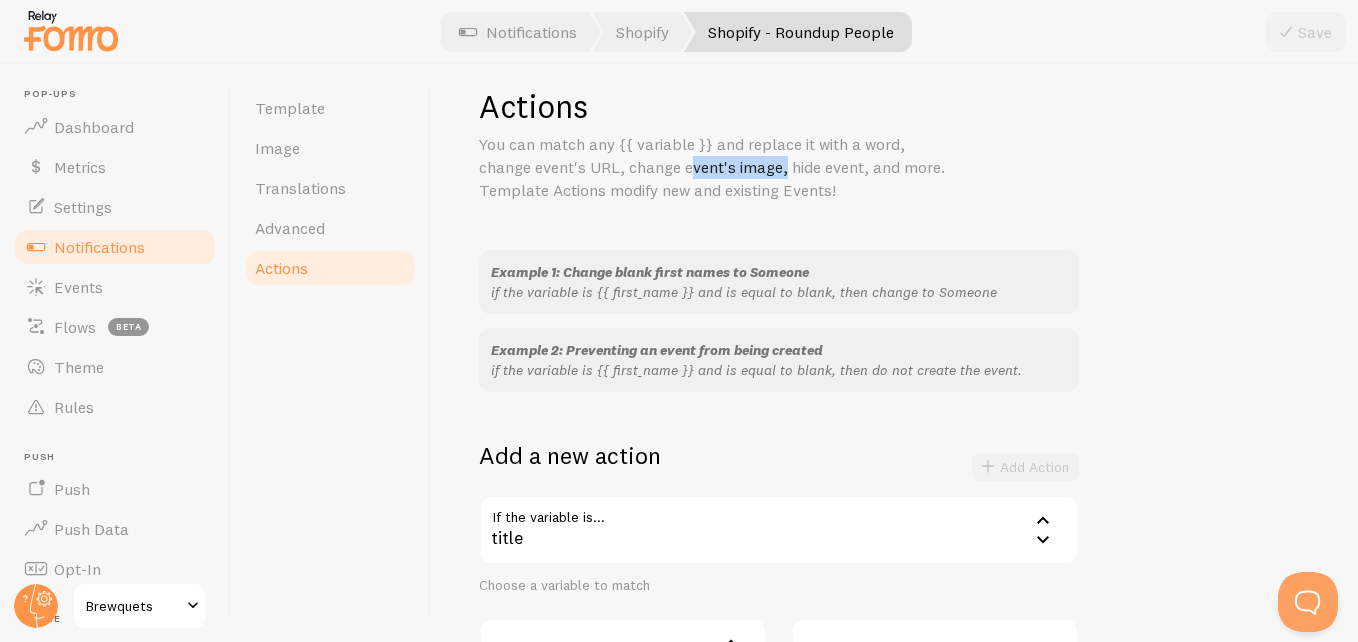 drag, startPoint x: 583, startPoint y: 169, endPoint x: 678, endPoint y: 165, distance: 95.084175 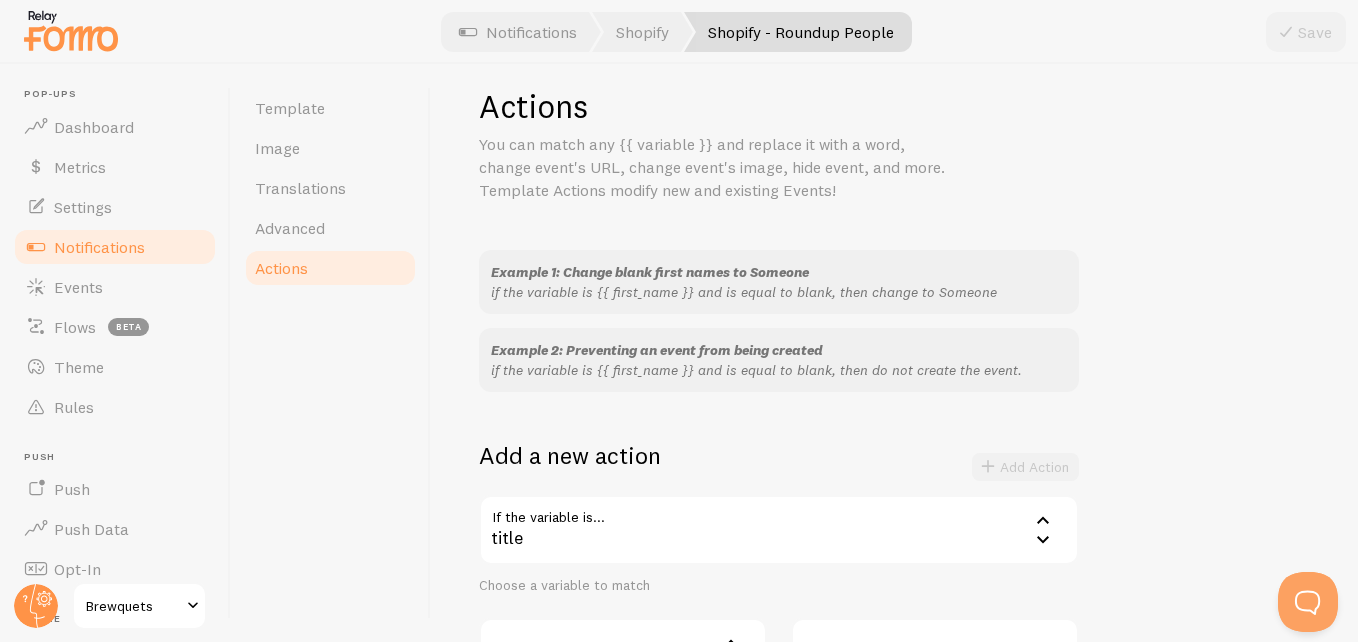 drag, startPoint x: 678, startPoint y: 165, endPoint x: 819, endPoint y: 256, distance: 167.81537 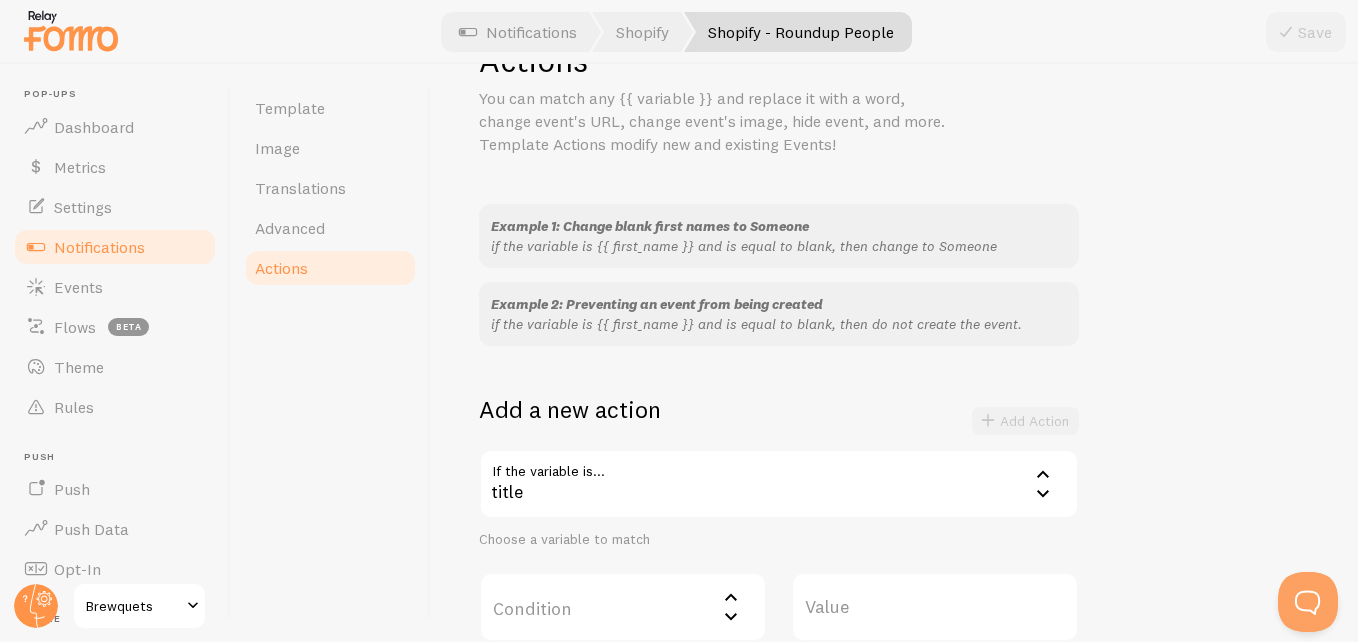 scroll, scrollTop: 0, scrollLeft: 0, axis: both 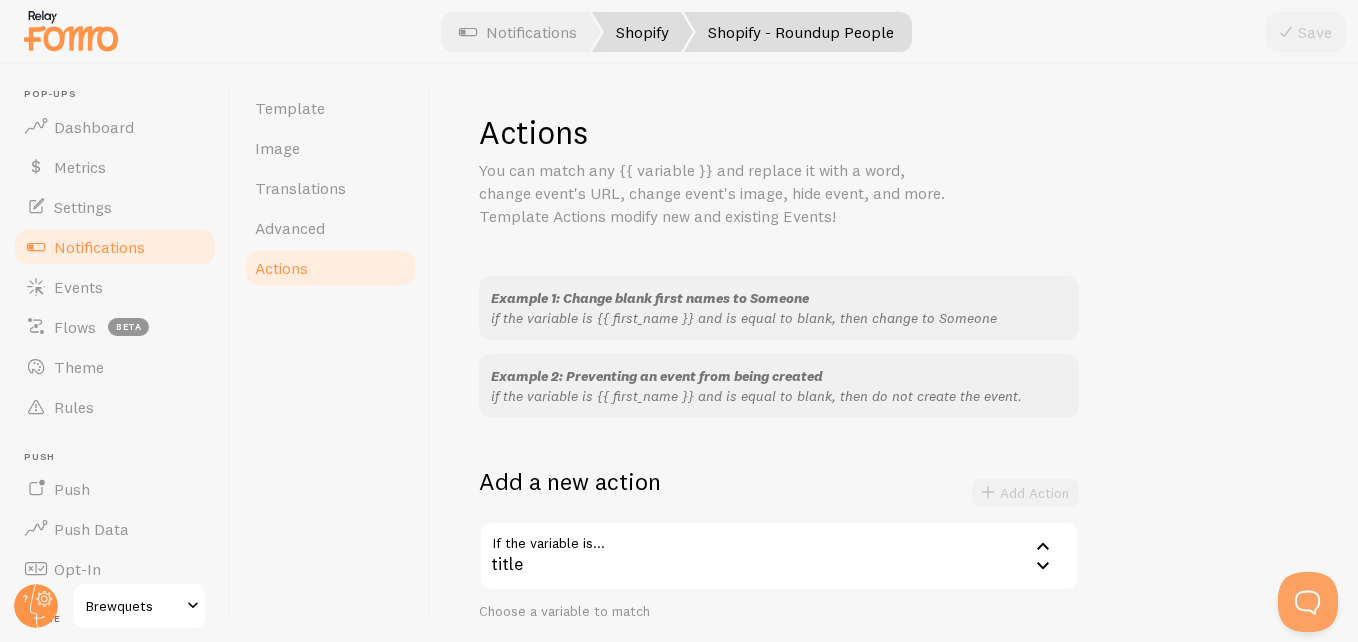 click on "Shopify" at bounding box center [642, 32] 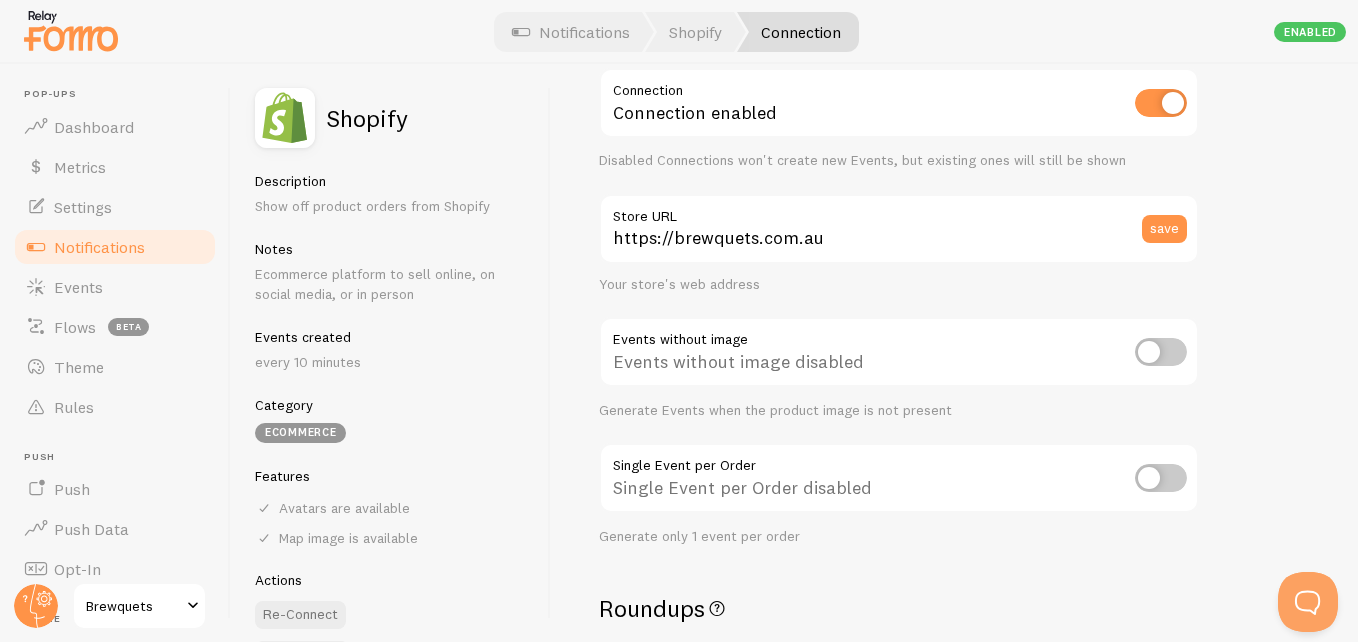 scroll, scrollTop: 100, scrollLeft: 0, axis: vertical 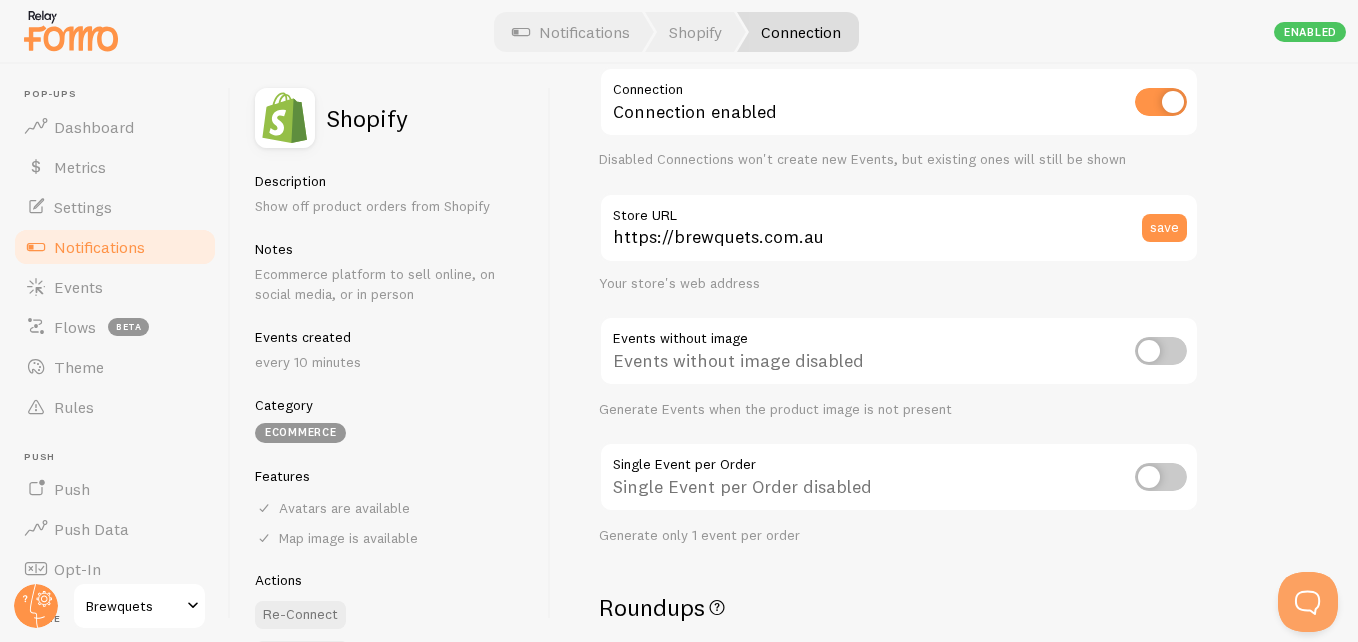 click on "Notifications" at bounding box center (99, 247) 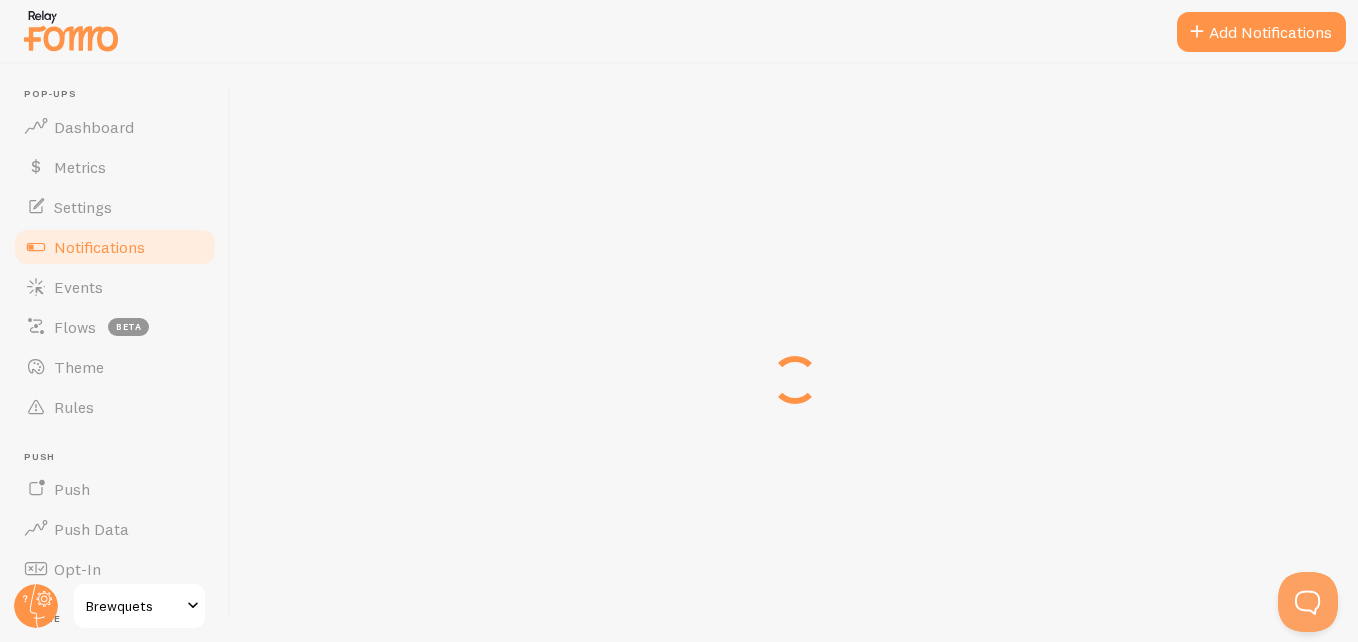 scroll, scrollTop: 257, scrollLeft: 0, axis: vertical 